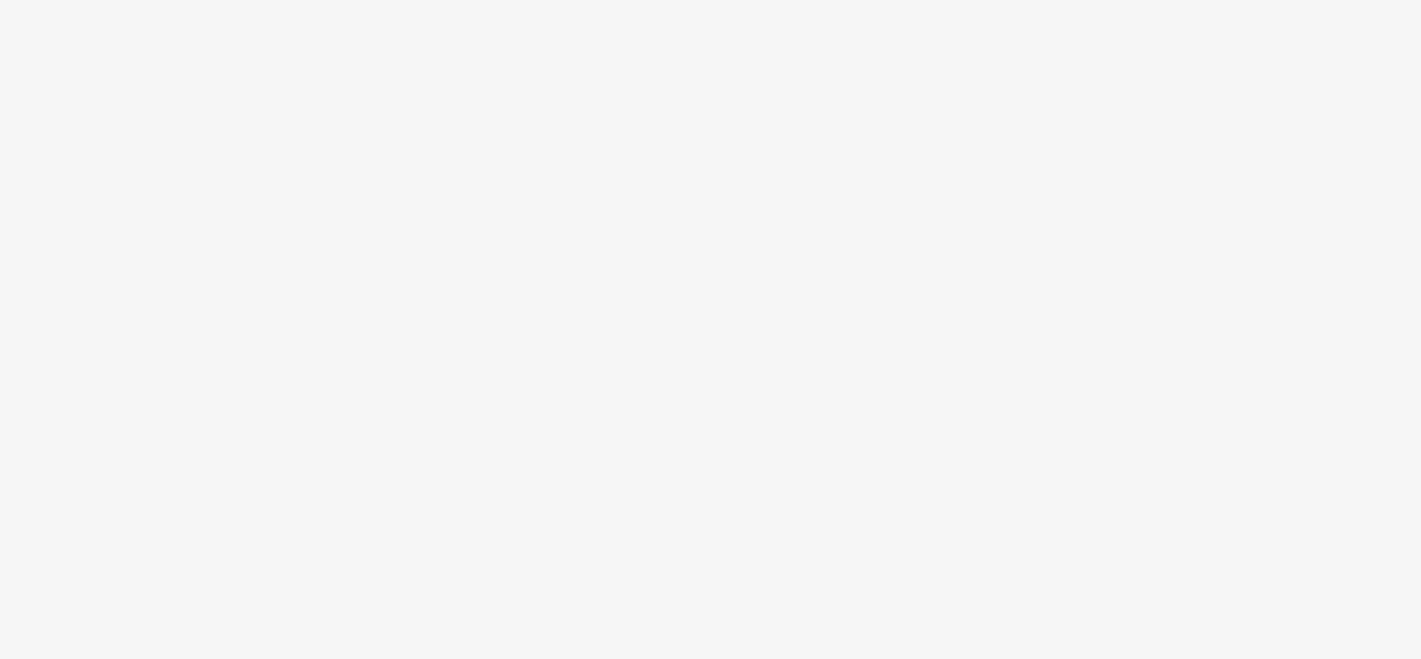 scroll, scrollTop: 0, scrollLeft: 0, axis: both 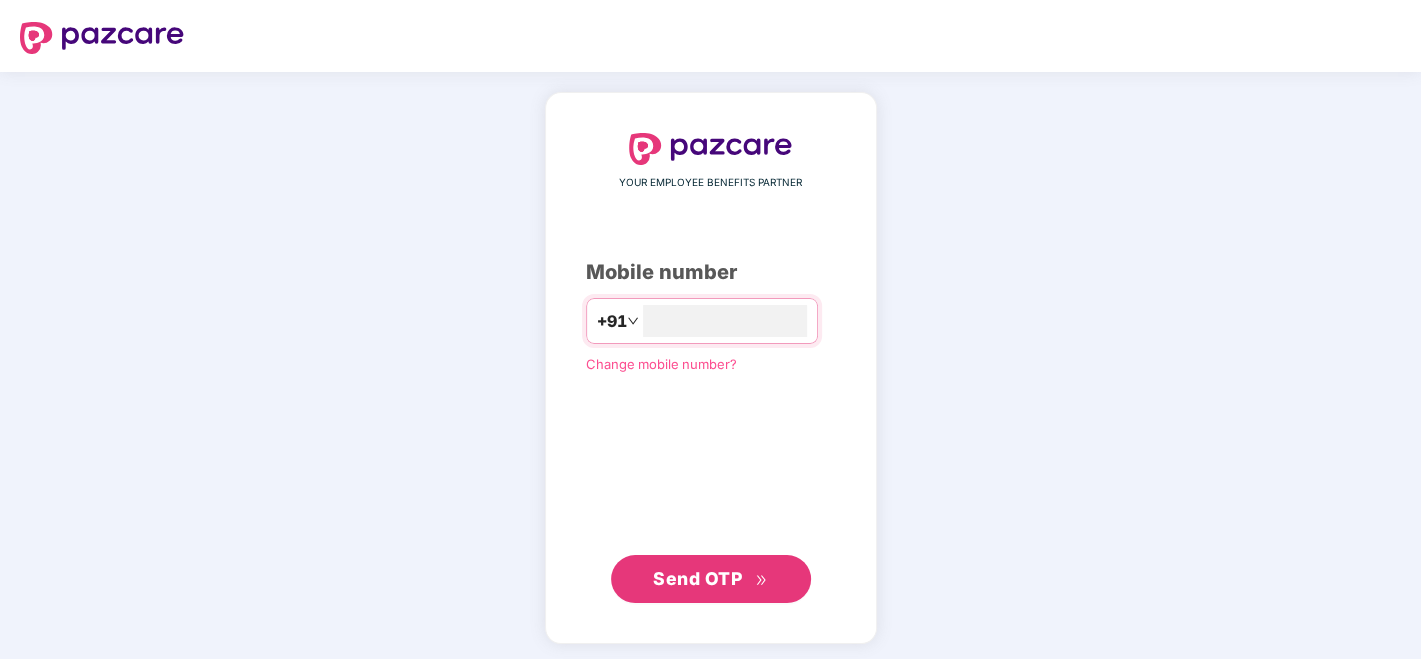 type on "**********" 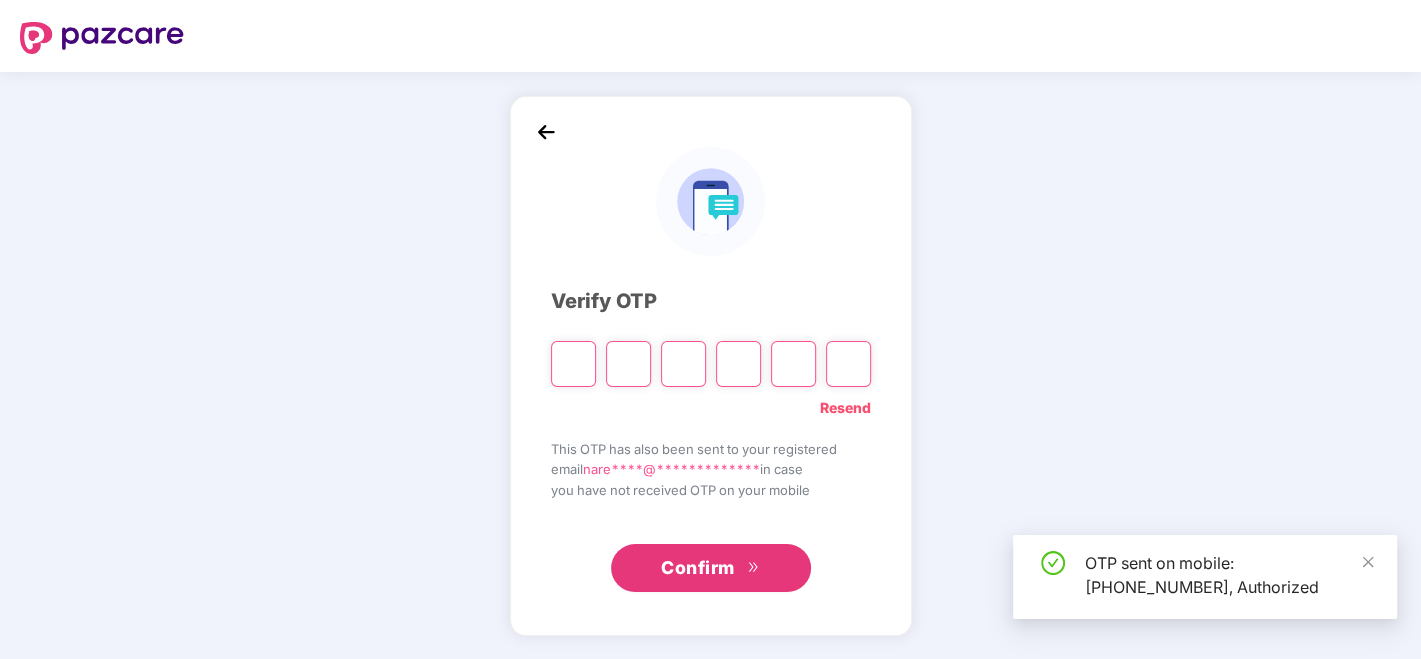 click at bounding box center (573, 364) 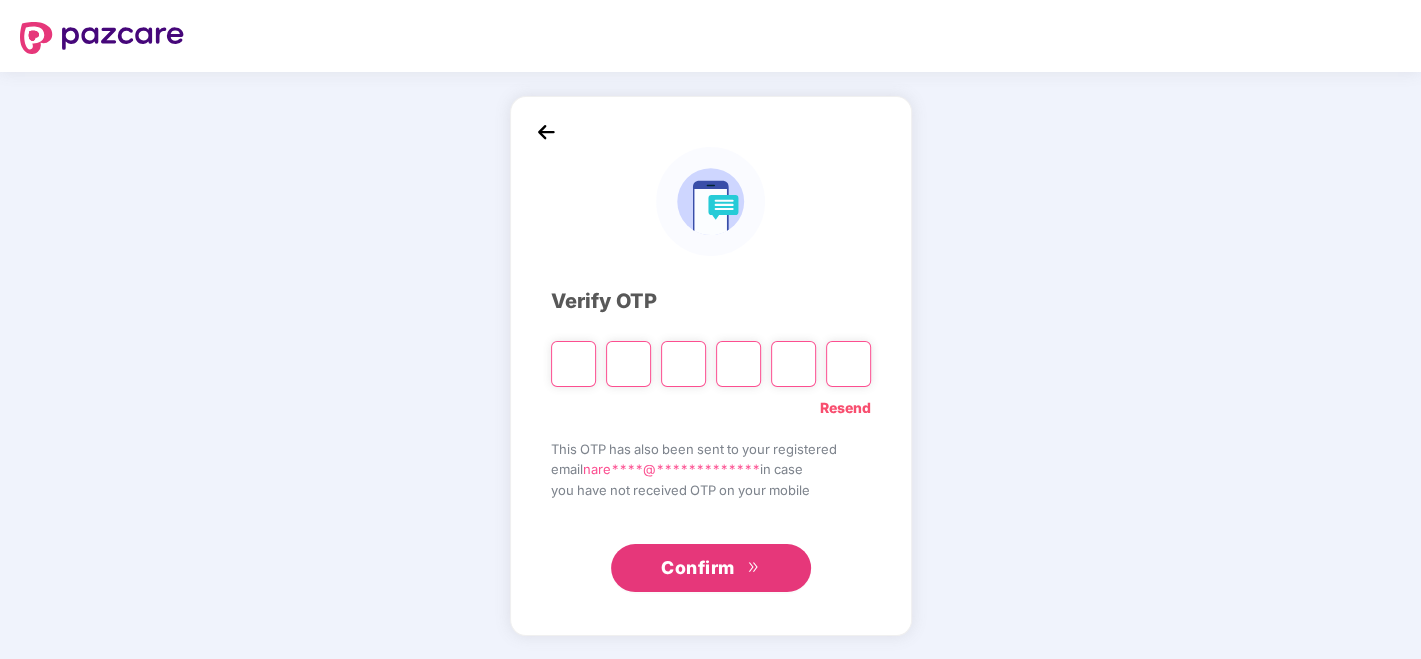 type on "*" 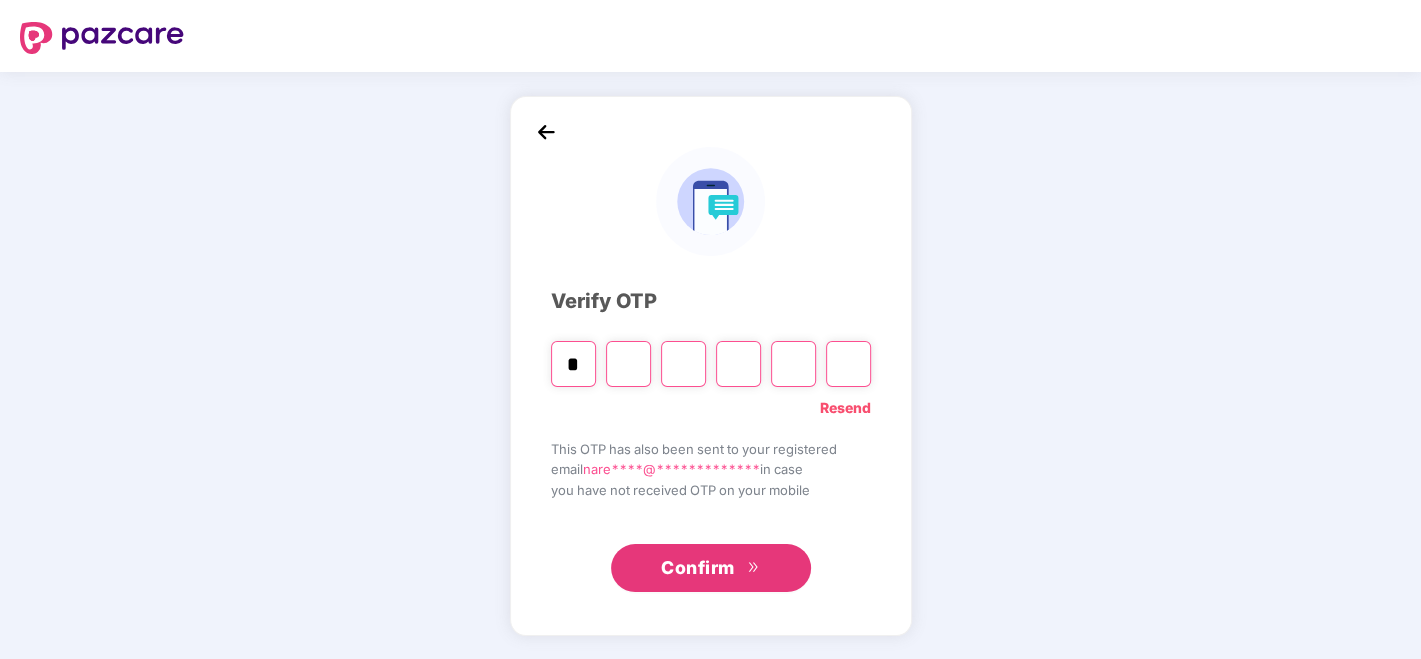 type on "*" 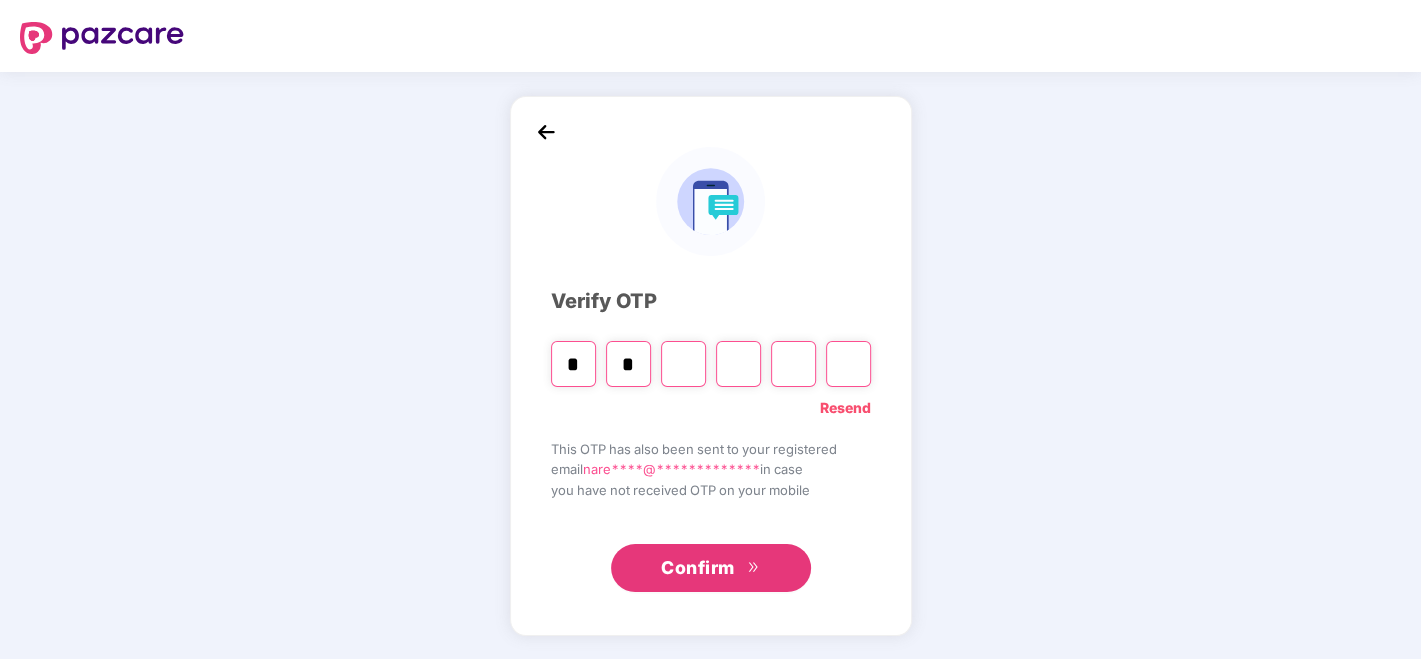type on "*" 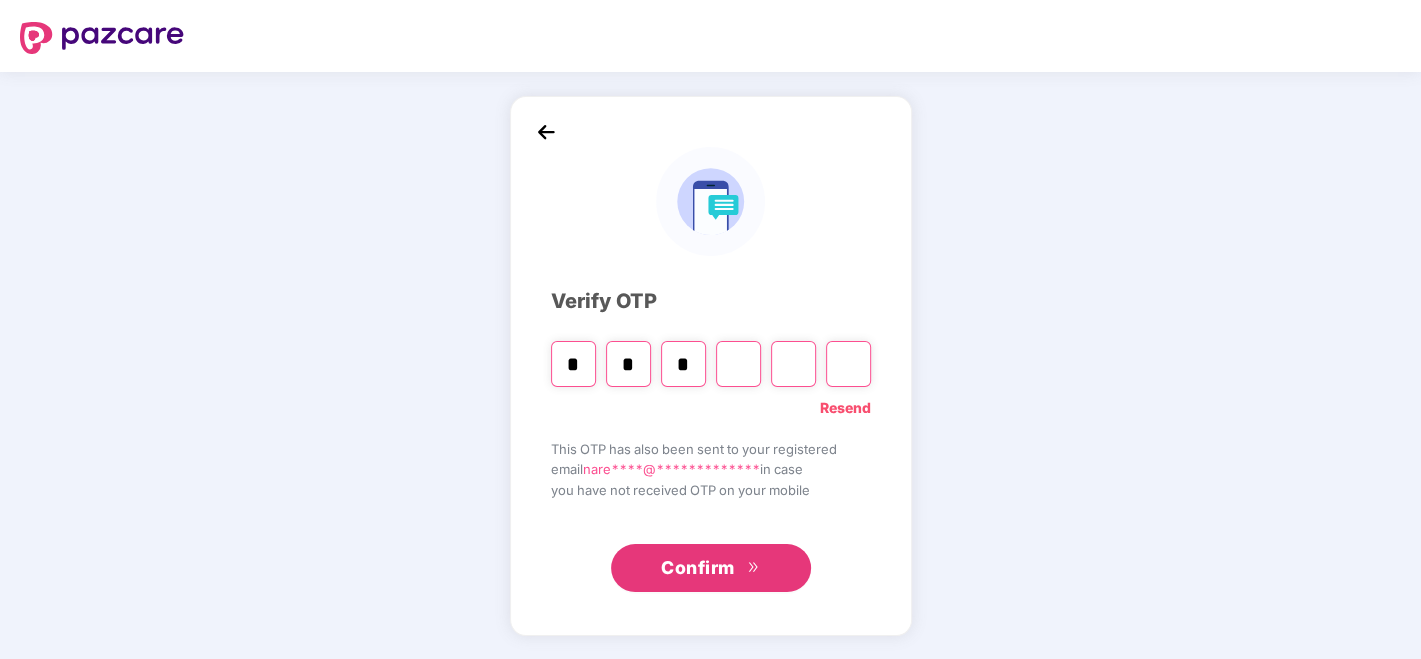 type on "*" 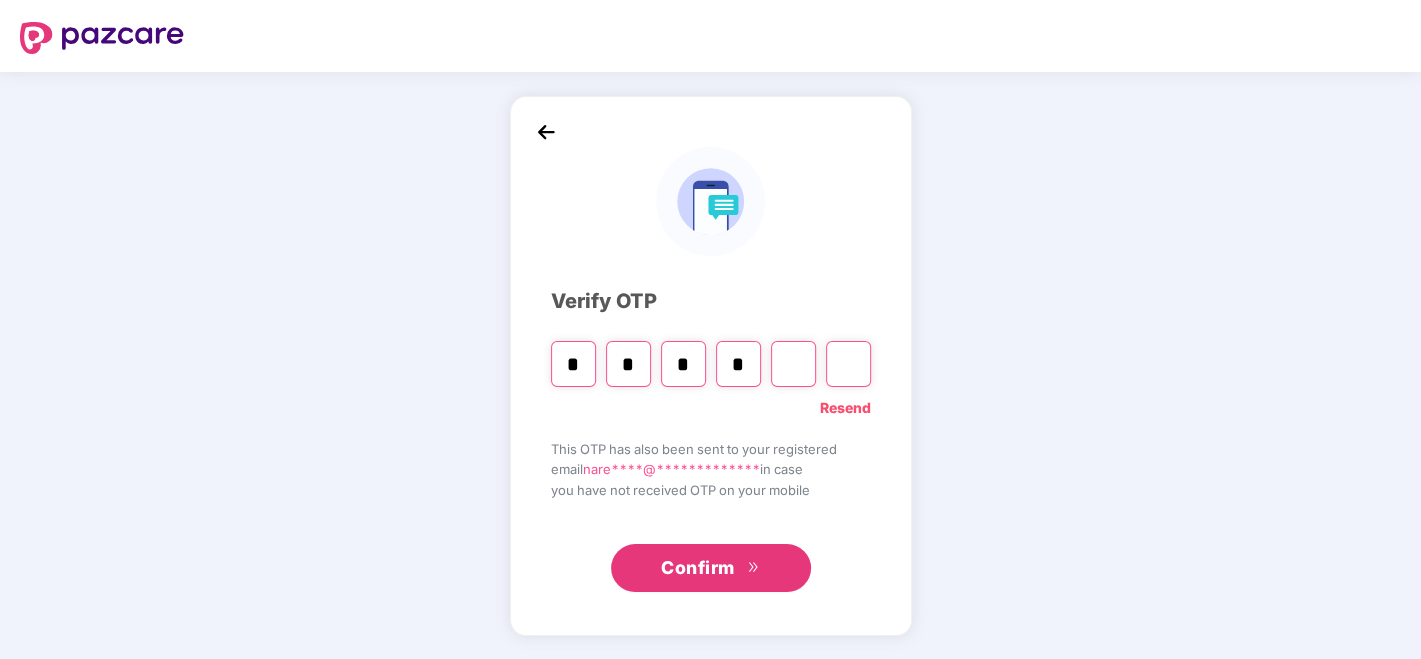 type on "*" 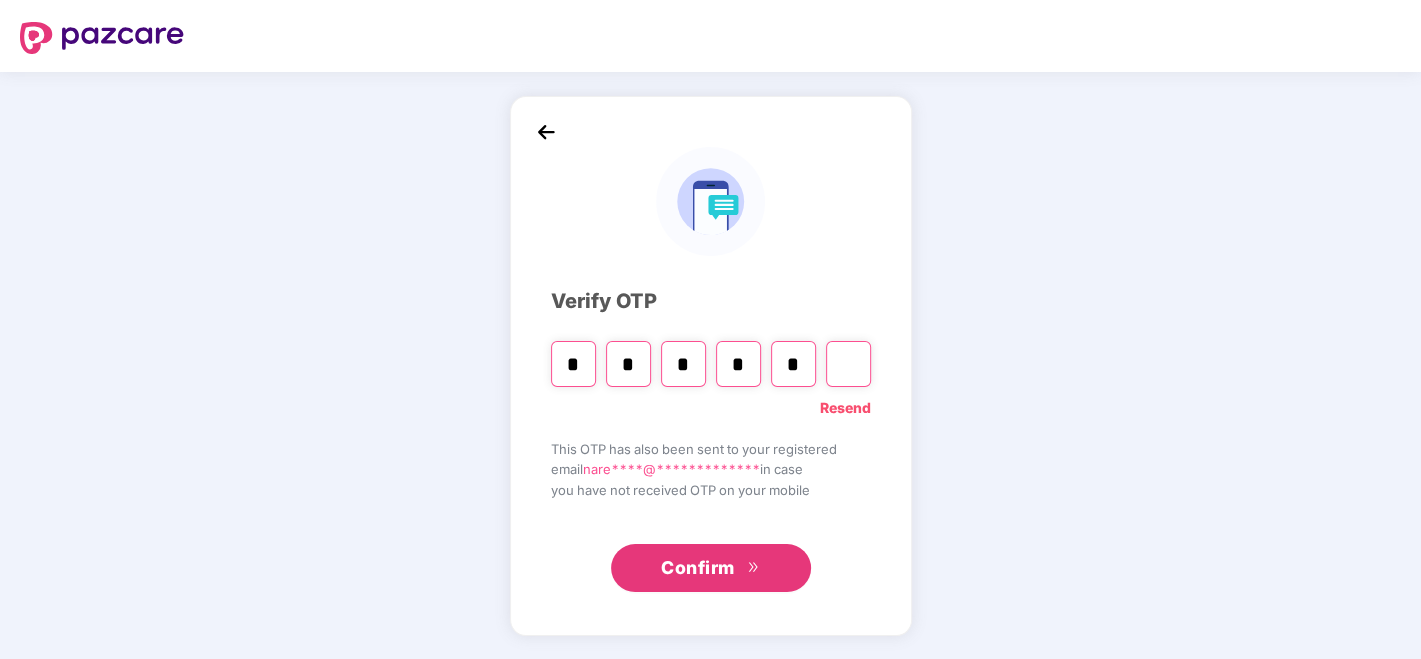 type on "*" 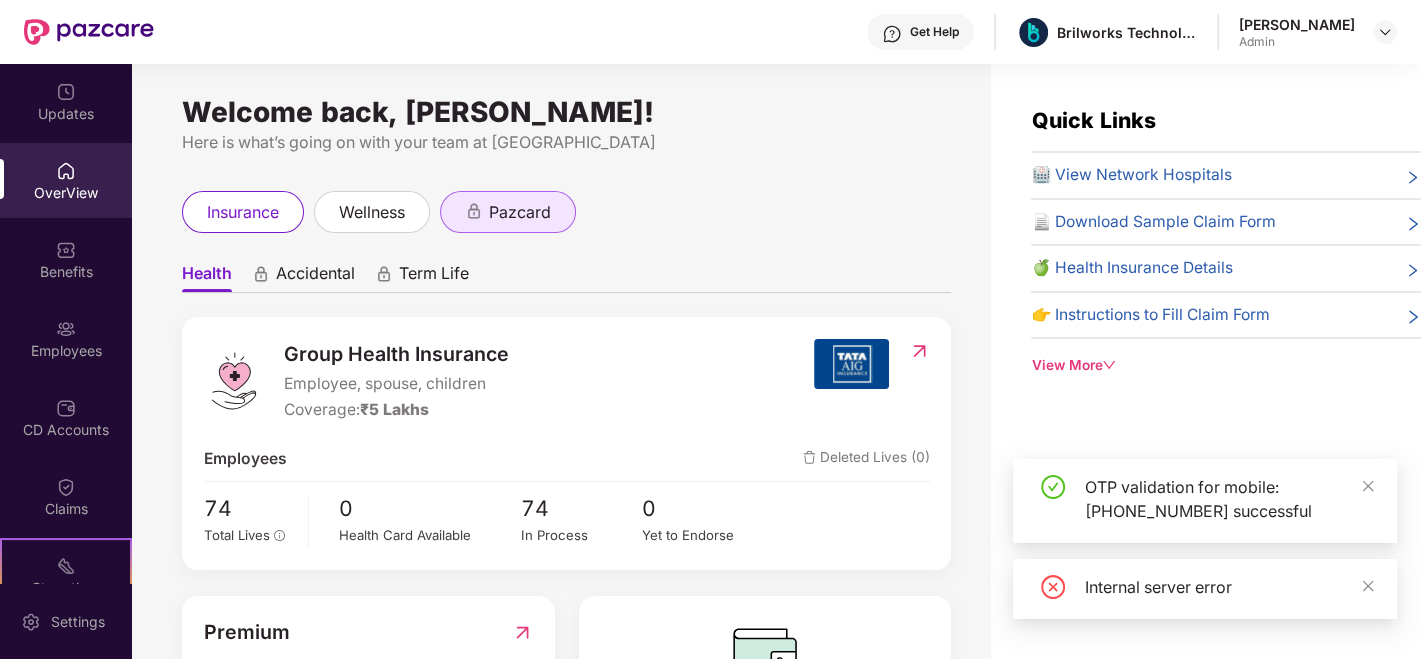 scroll, scrollTop: 143, scrollLeft: 0, axis: vertical 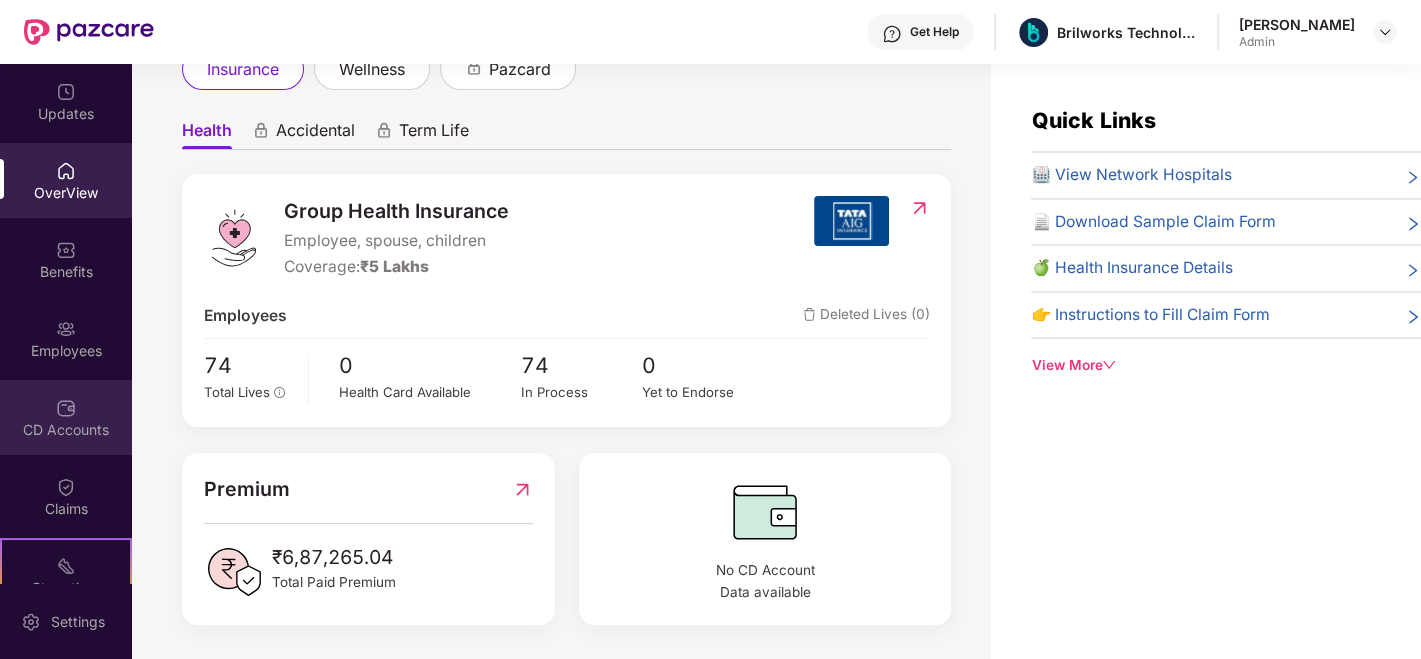 click on "CD Accounts" at bounding box center [66, 417] 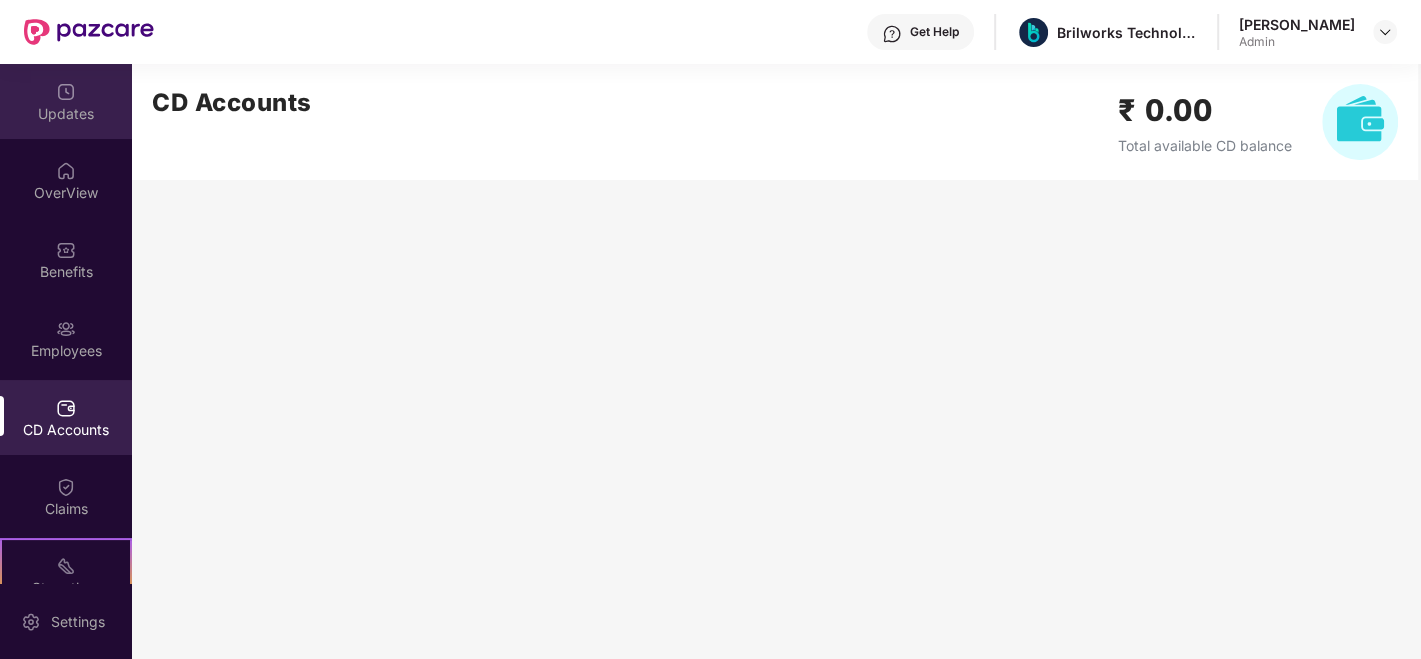 click on "Updates" at bounding box center (66, 101) 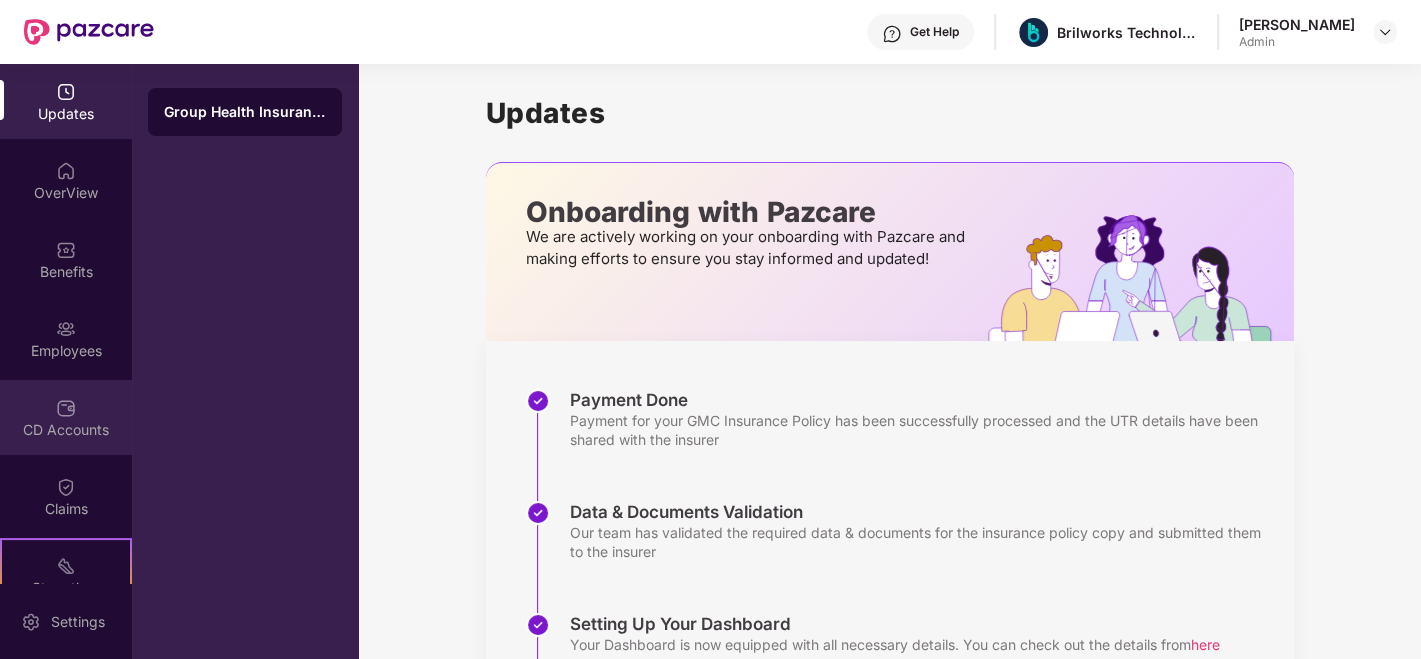 click on "CD Accounts" at bounding box center (66, 430) 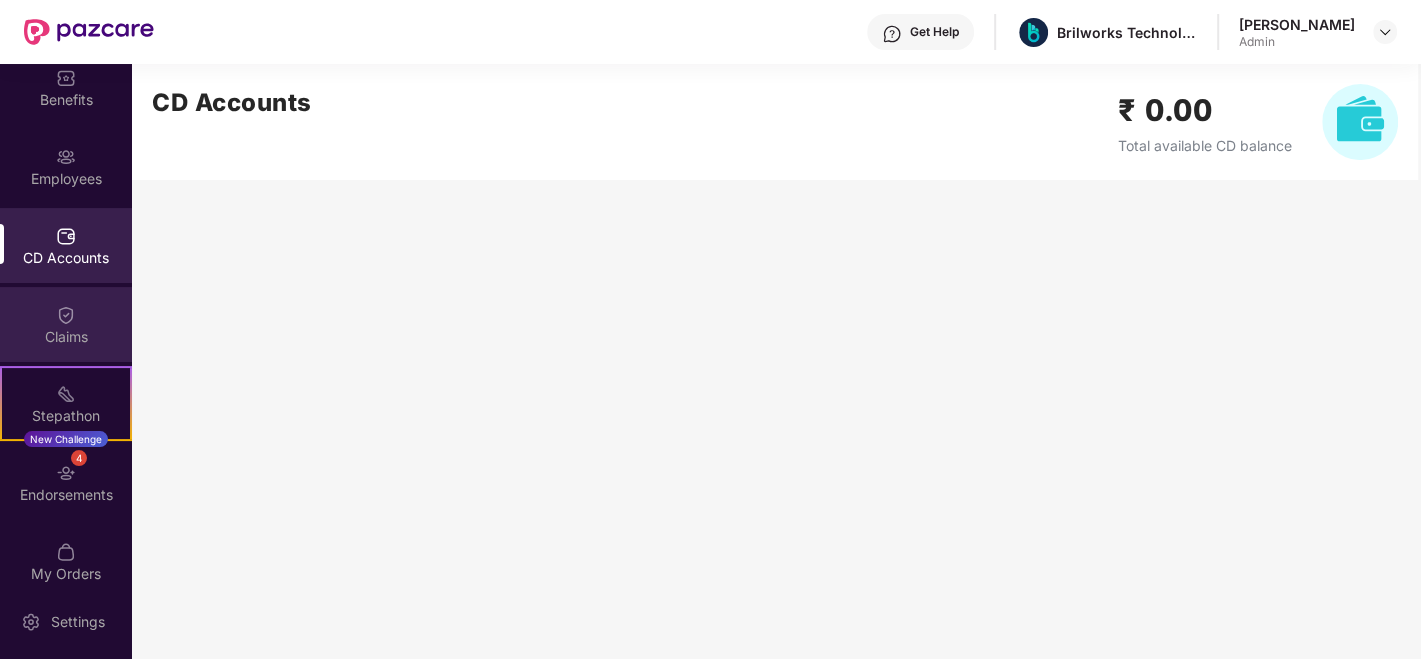 scroll, scrollTop: 173, scrollLeft: 0, axis: vertical 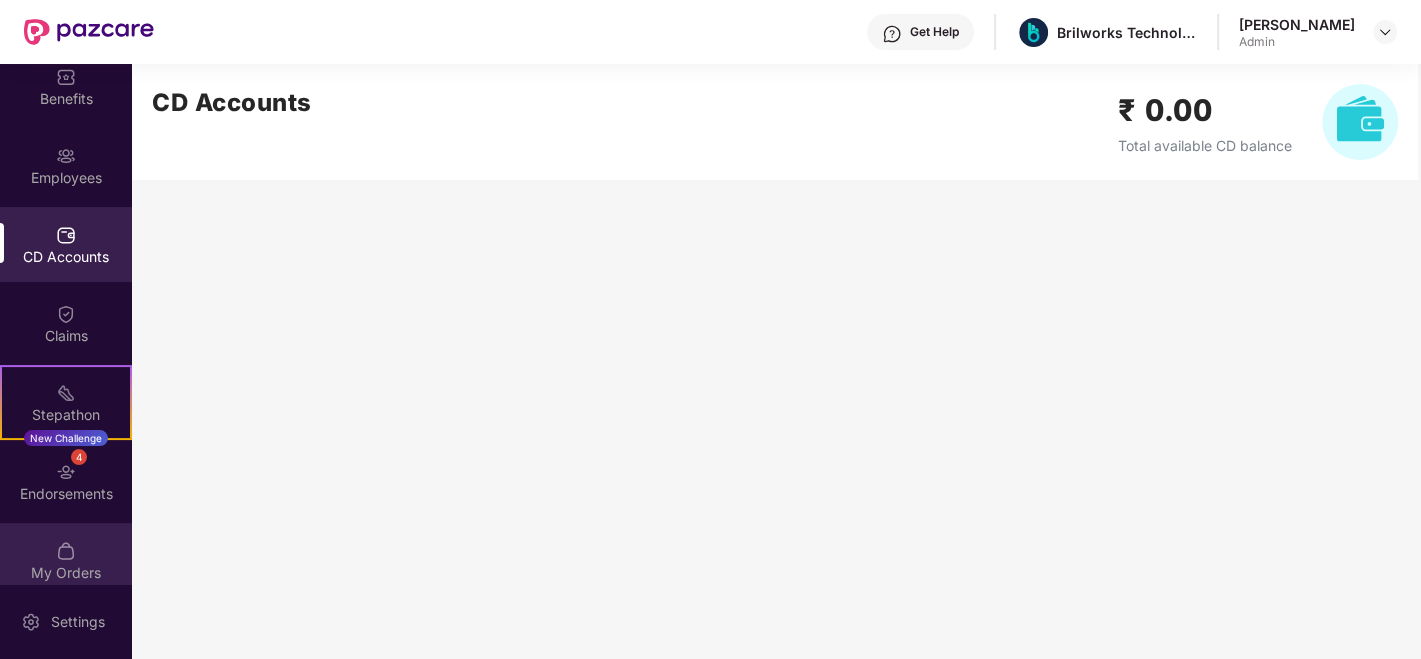 click at bounding box center [66, 551] 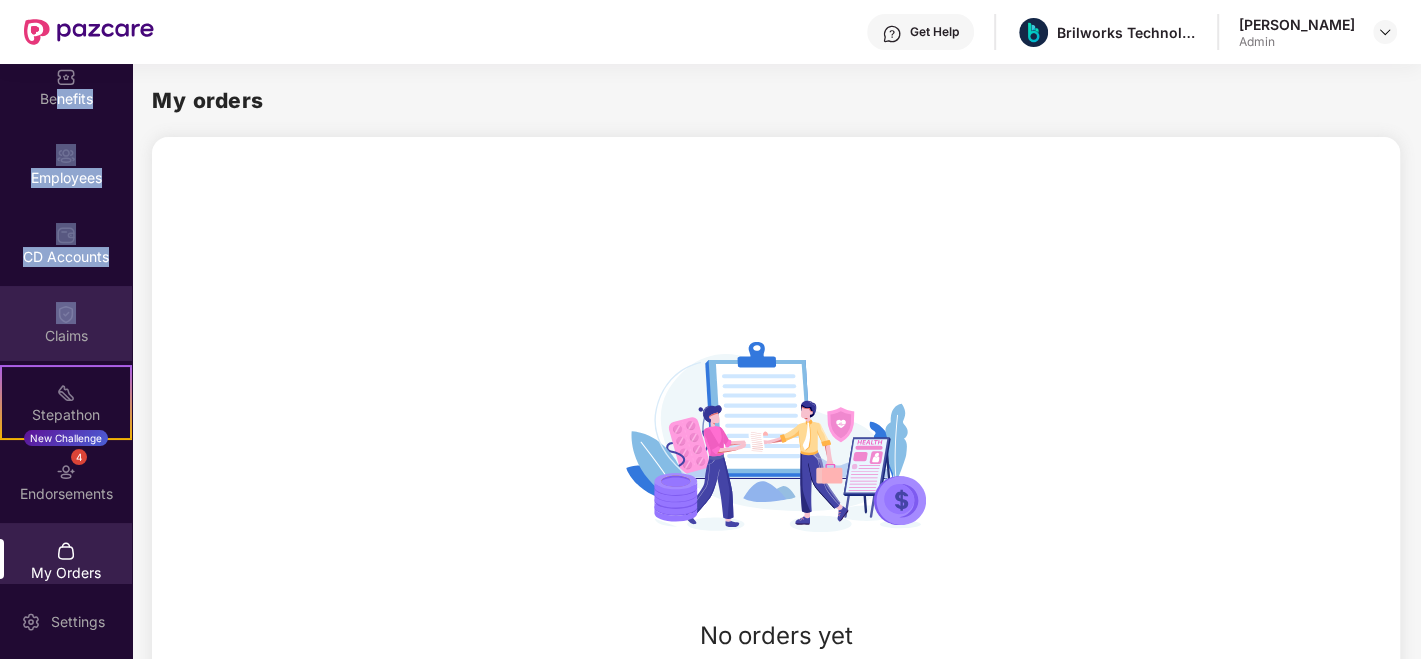 drag, startPoint x: 54, startPoint y: 106, endPoint x: 69, endPoint y: 319, distance: 213.52751 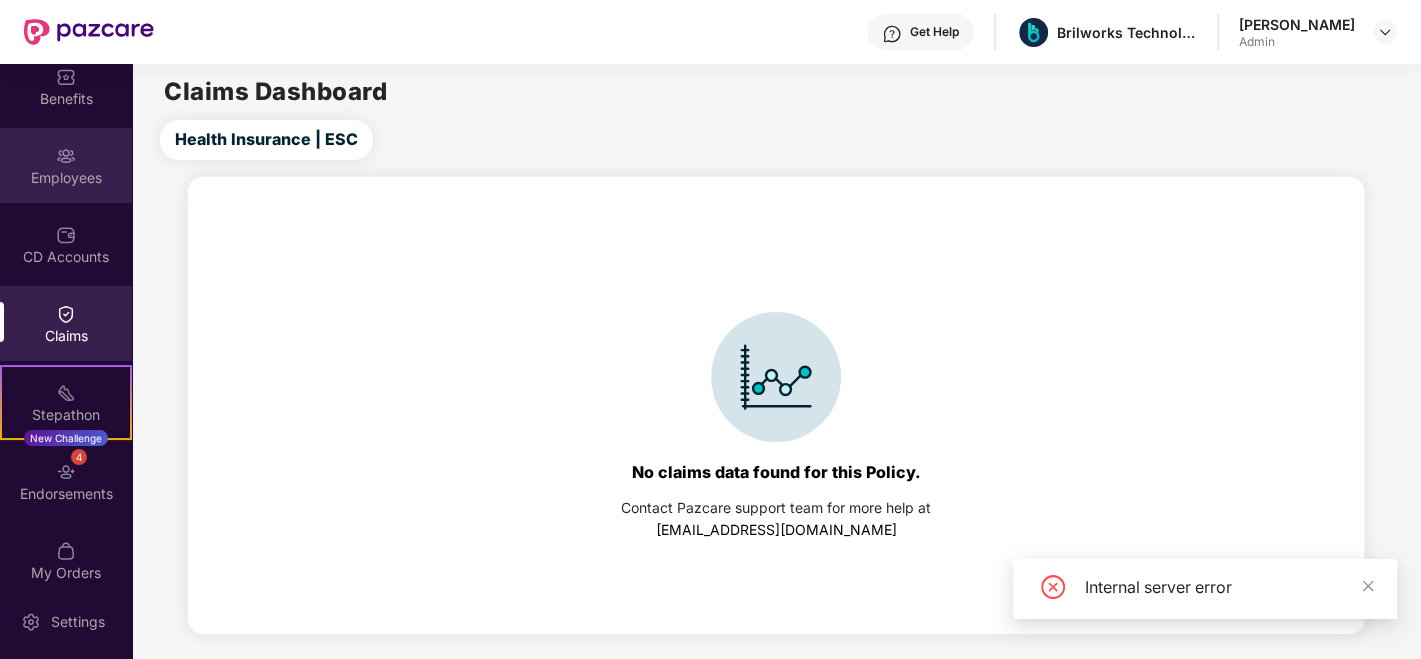 scroll, scrollTop: 0, scrollLeft: 0, axis: both 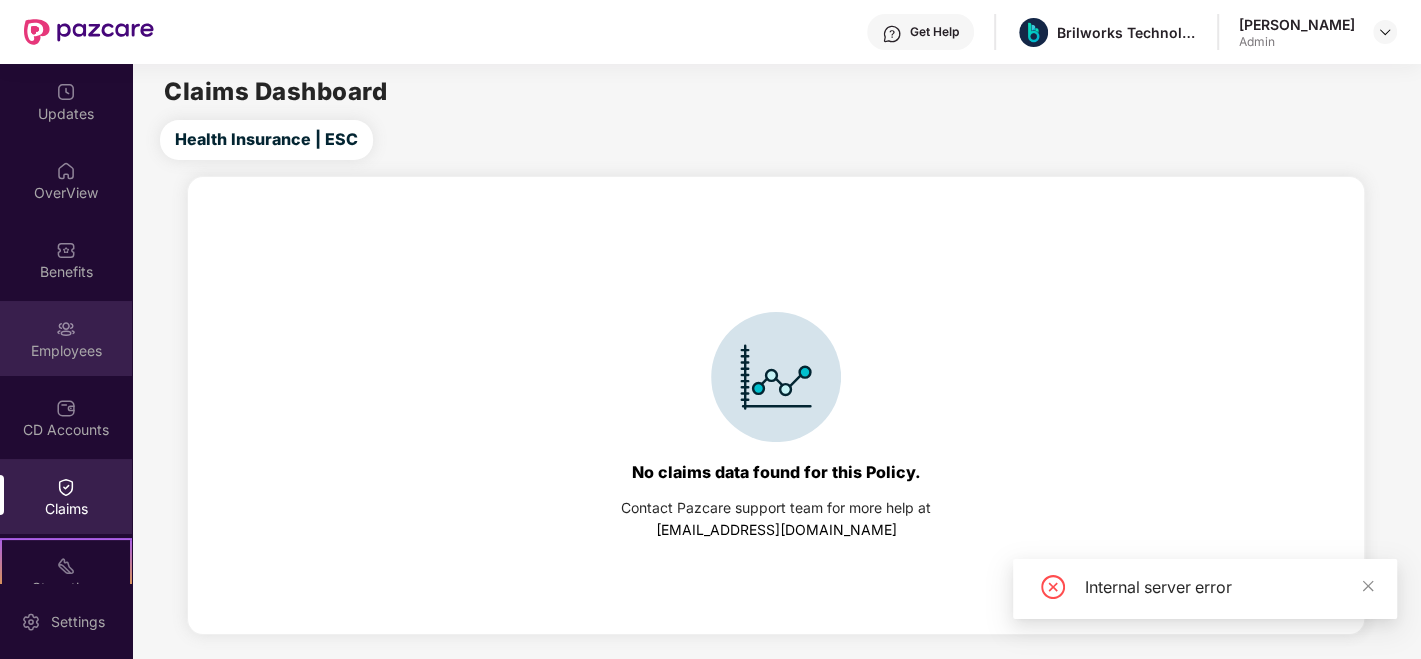 click on "Employees" at bounding box center [66, 351] 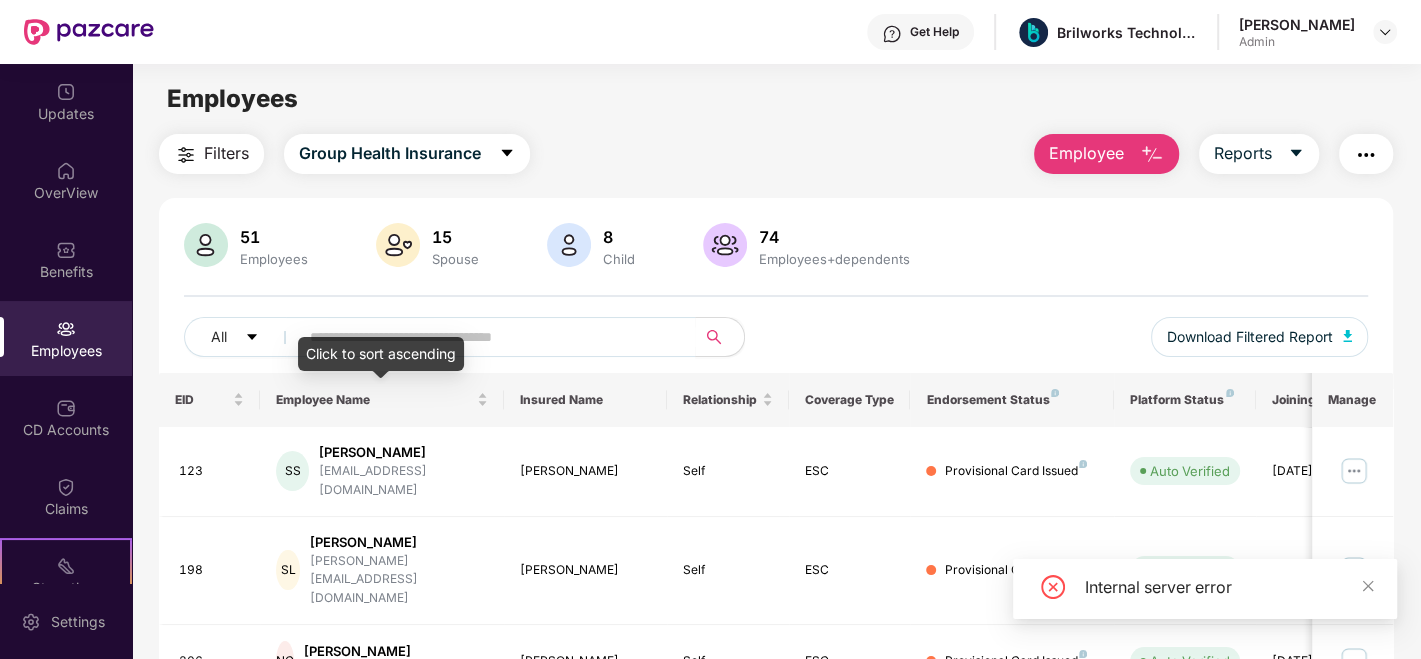 click on "Click to sort ascending" at bounding box center [381, 354] 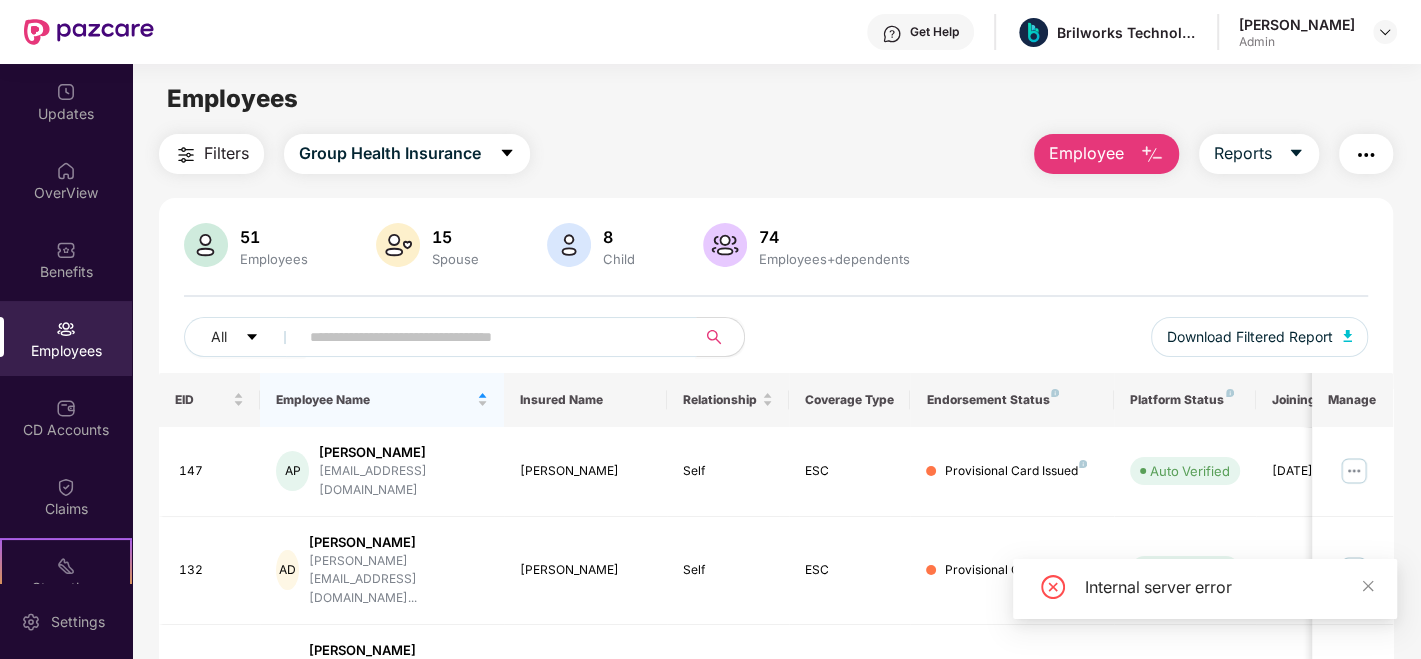 click at bounding box center [489, 337] 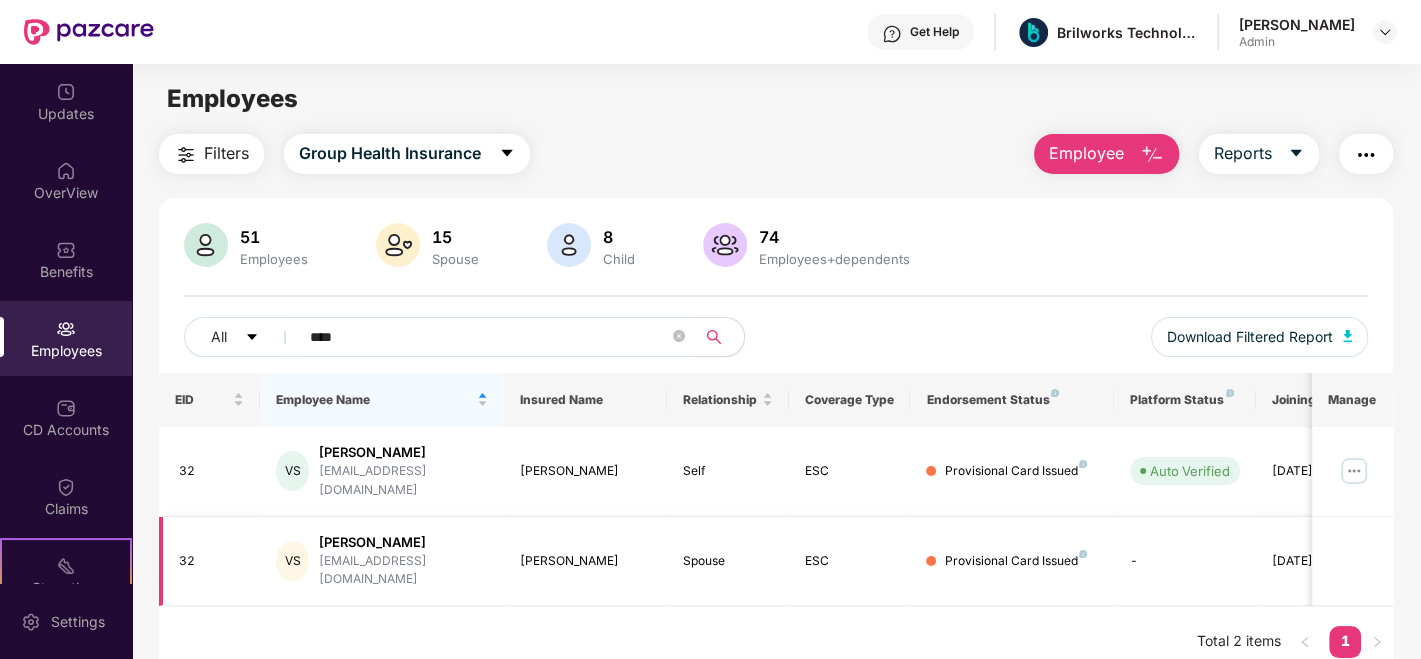 scroll, scrollTop: 63, scrollLeft: 0, axis: vertical 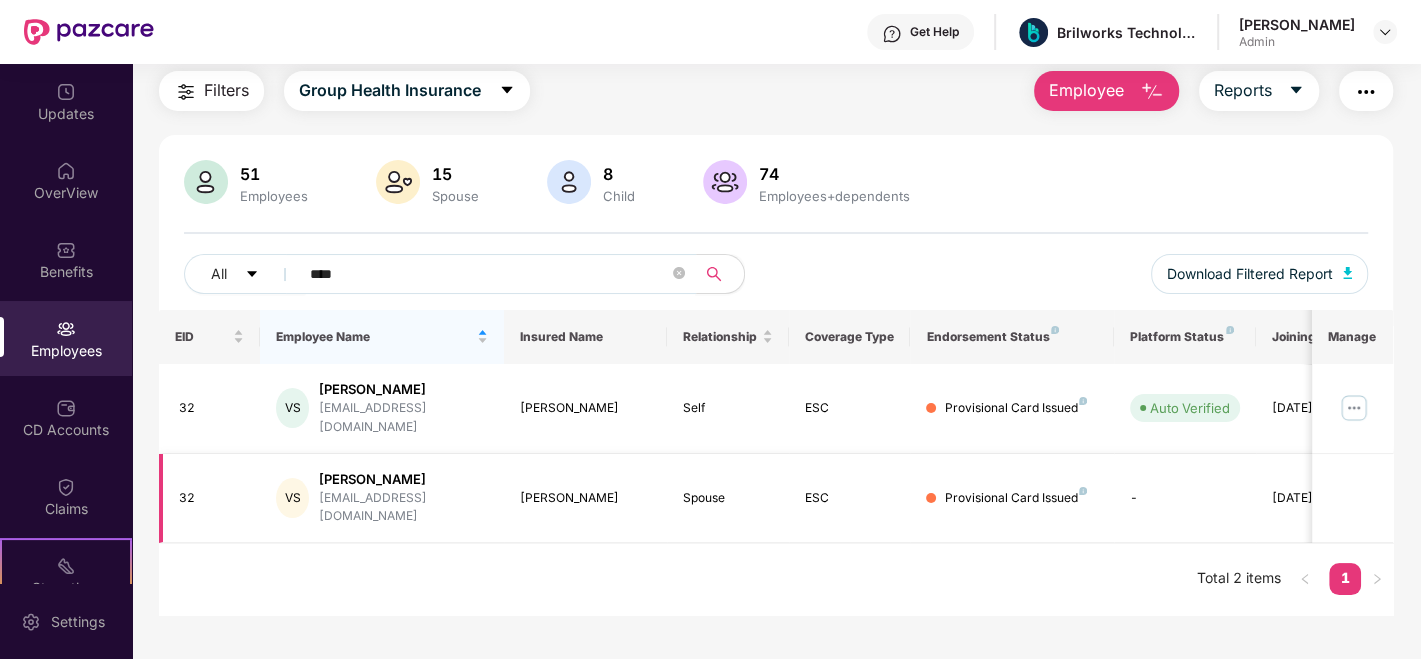 type on "****" 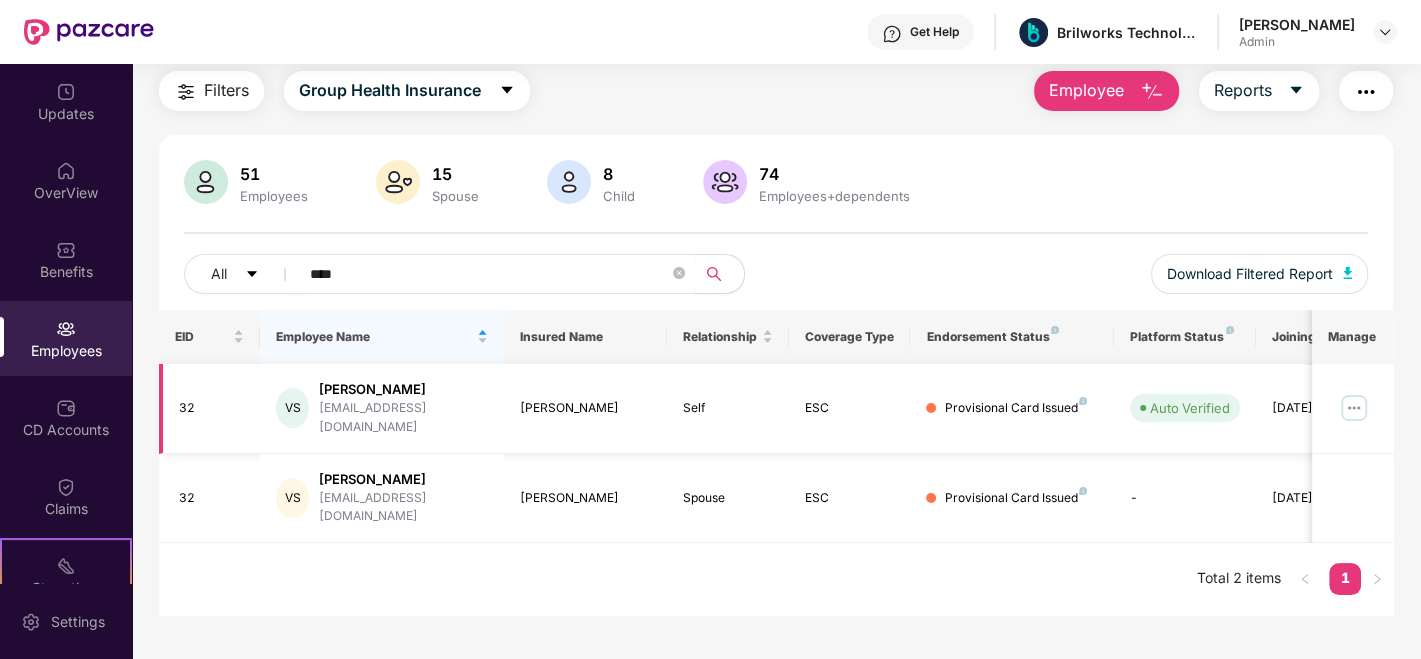 click at bounding box center (1354, 408) 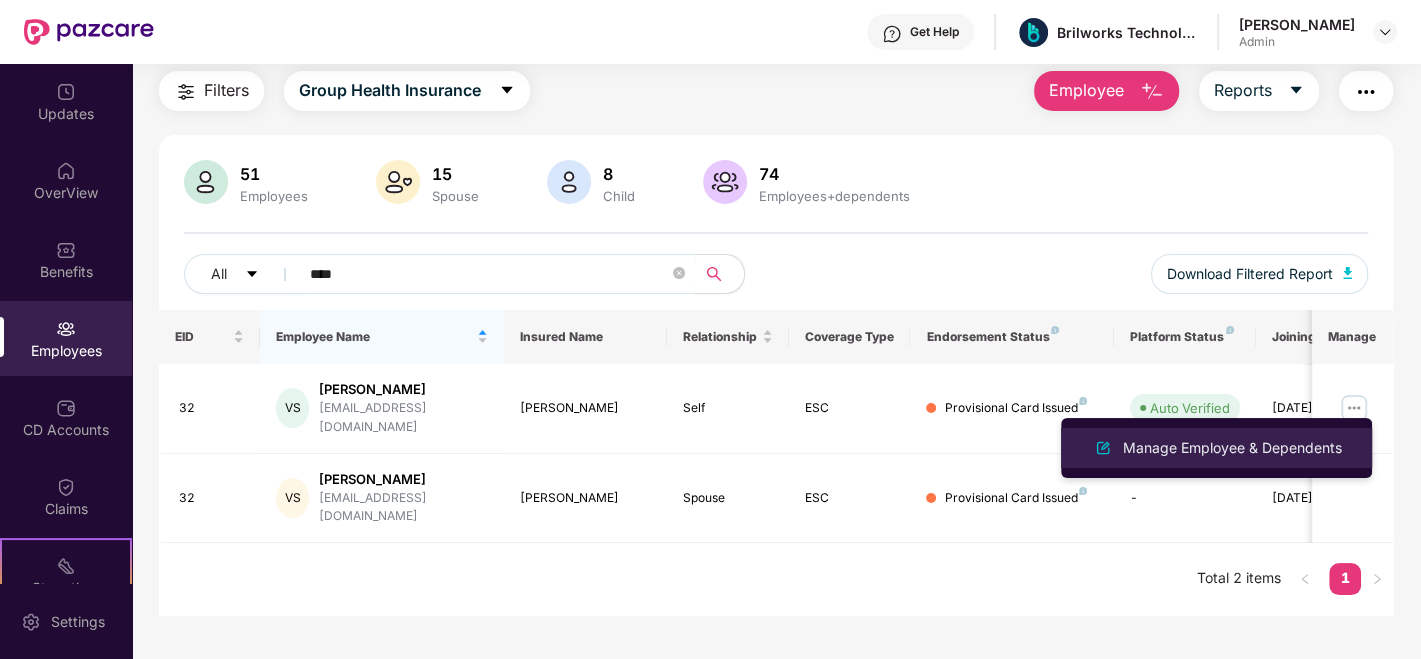 click on "Manage Employee & Dependents" at bounding box center [1232, 448] 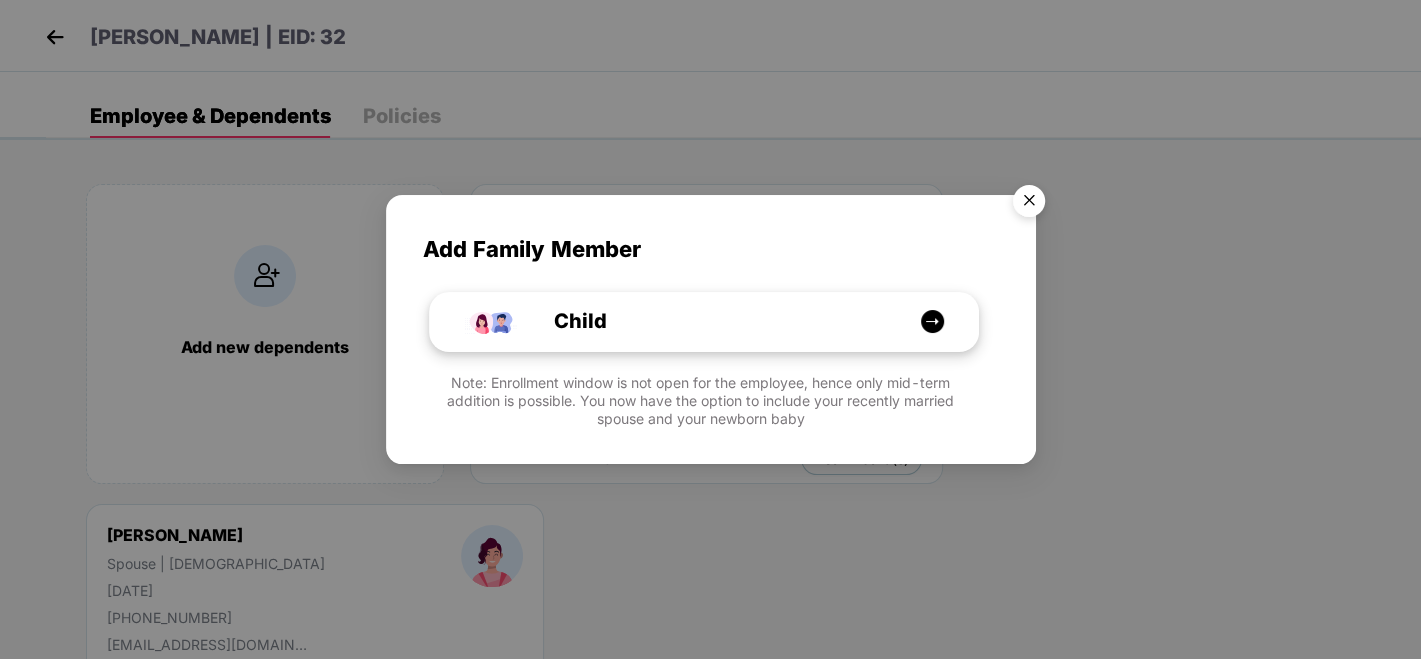 click on "Child" at bounding box center [714, 321] 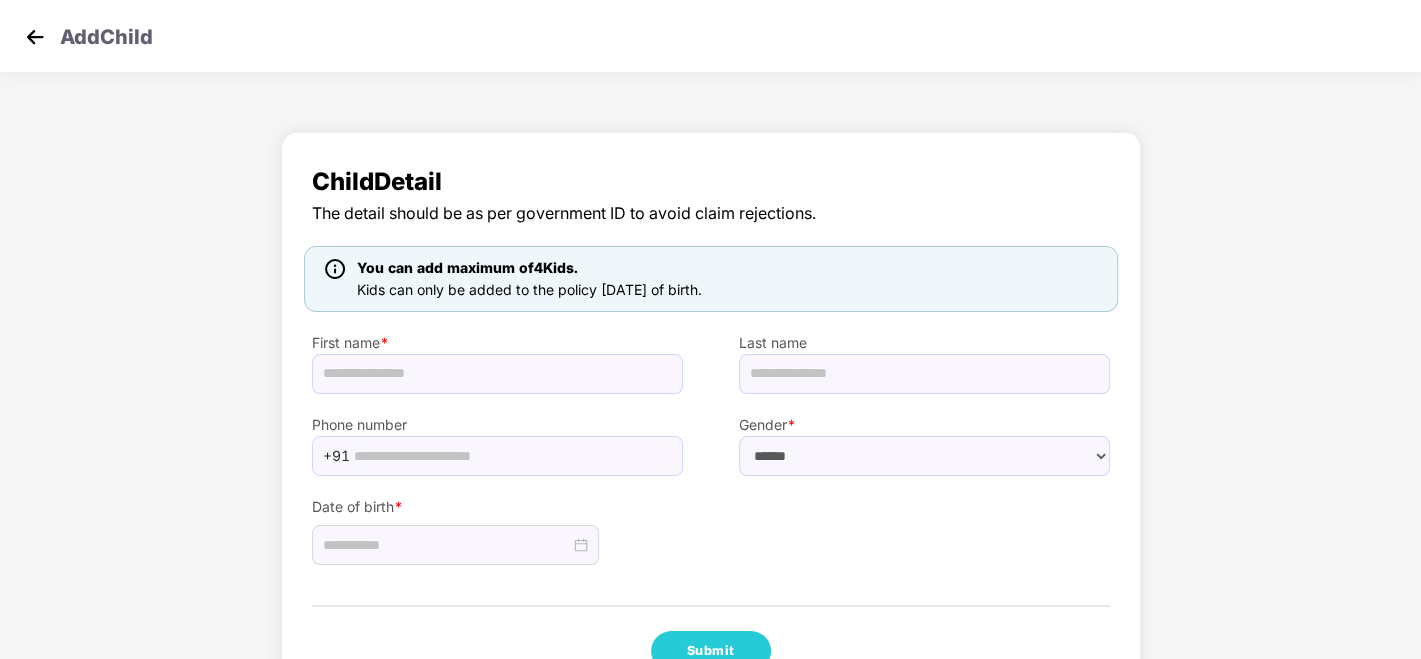 scroll, scrollTop: 61, scrollLeft: 0, axis: vertical 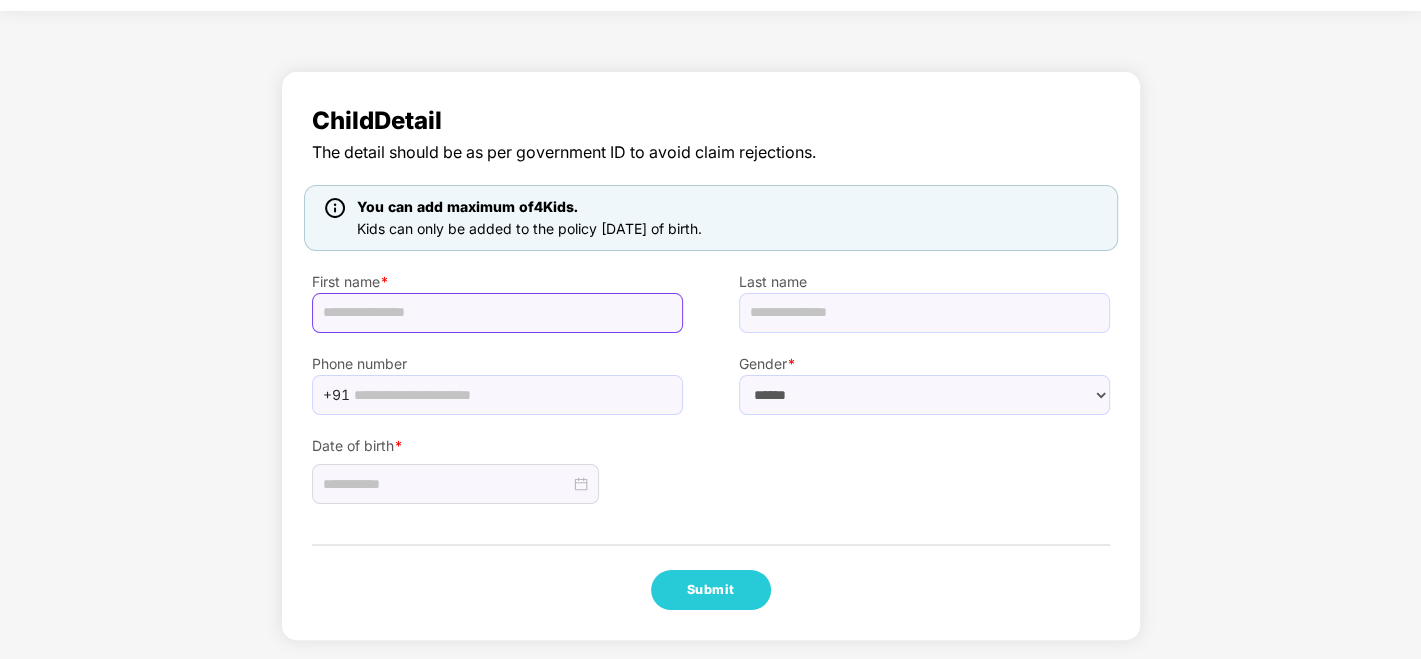 click at bounding box center [497, 313] 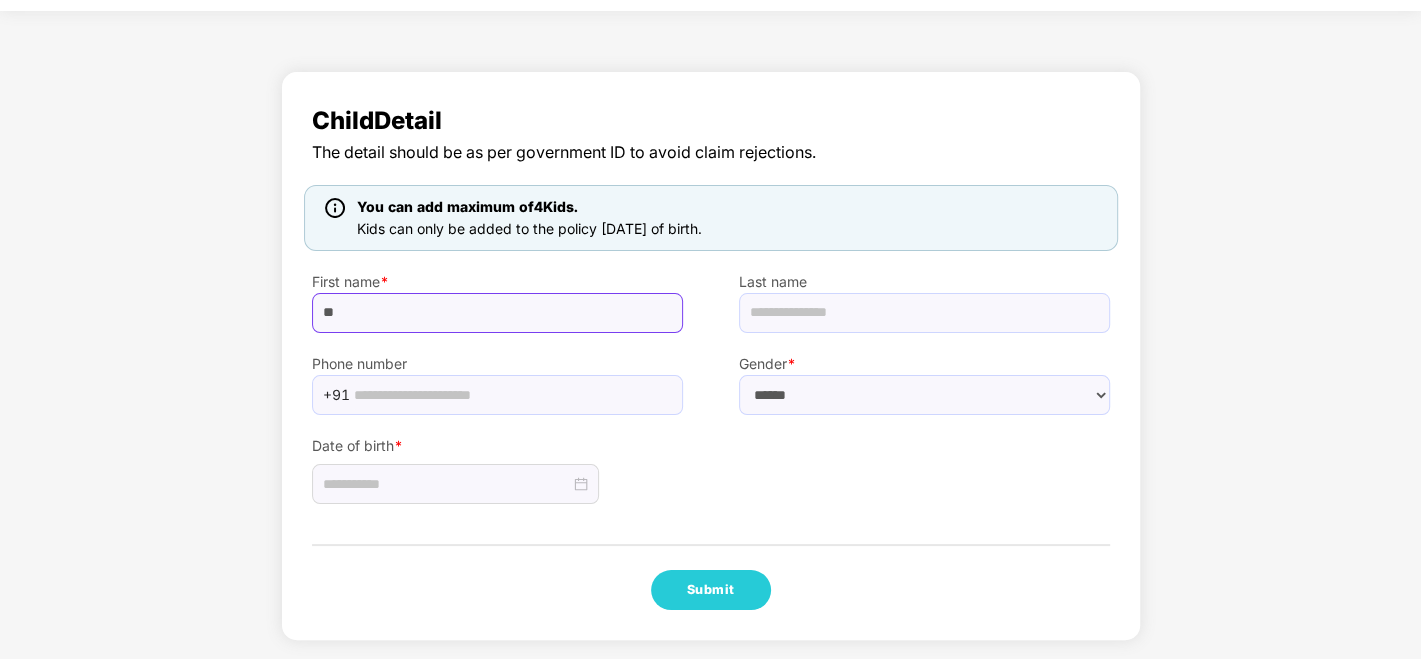 type on "******" 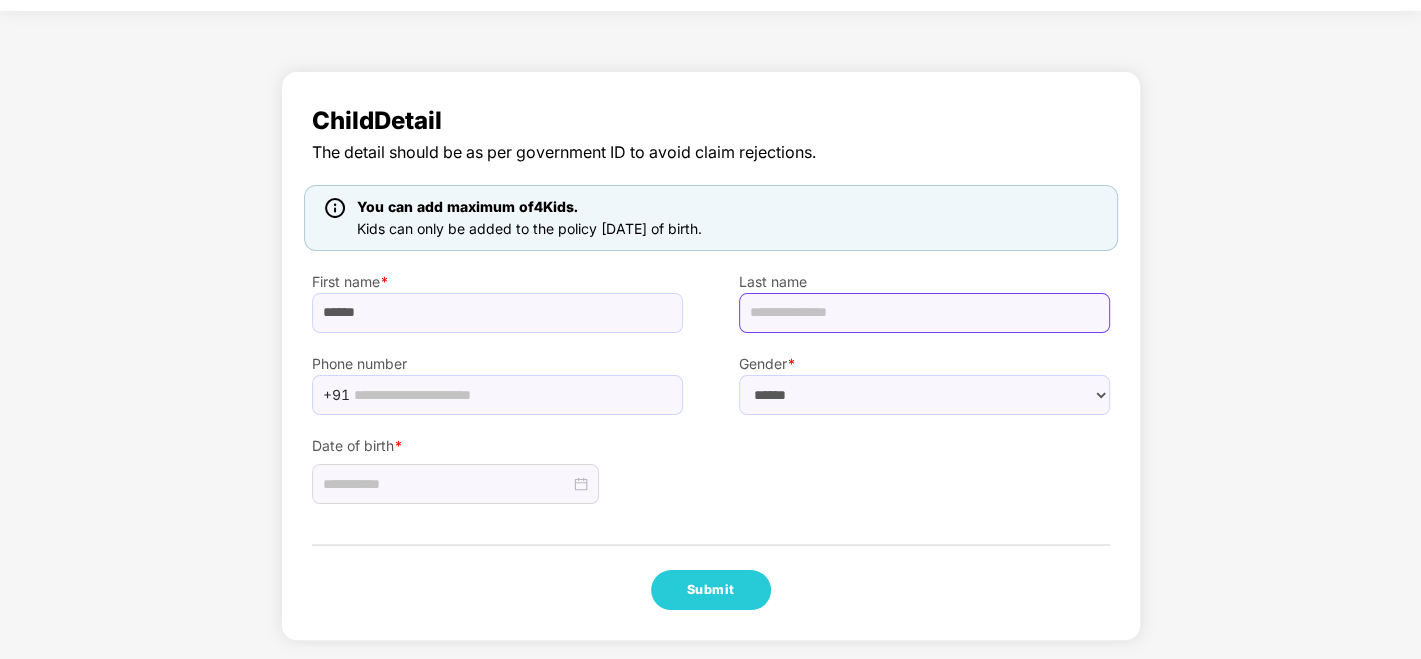 click at bounding box center [924, 313] 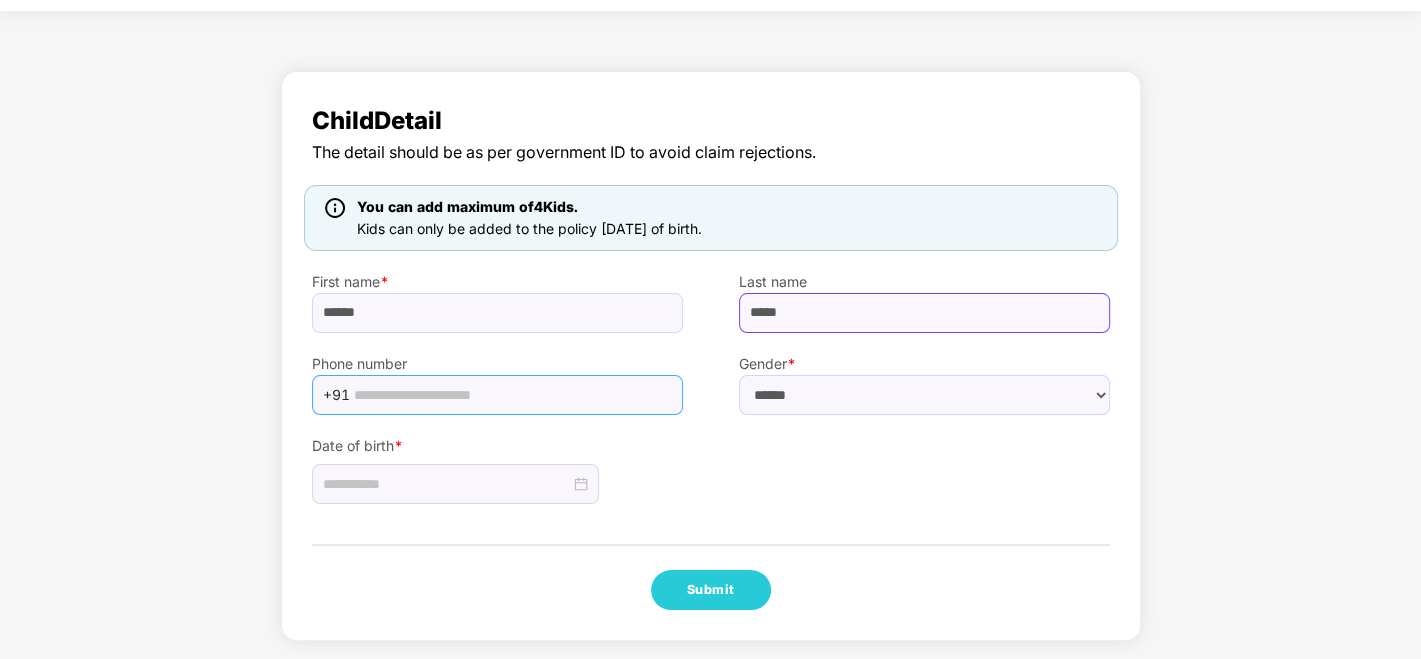type on "*****" 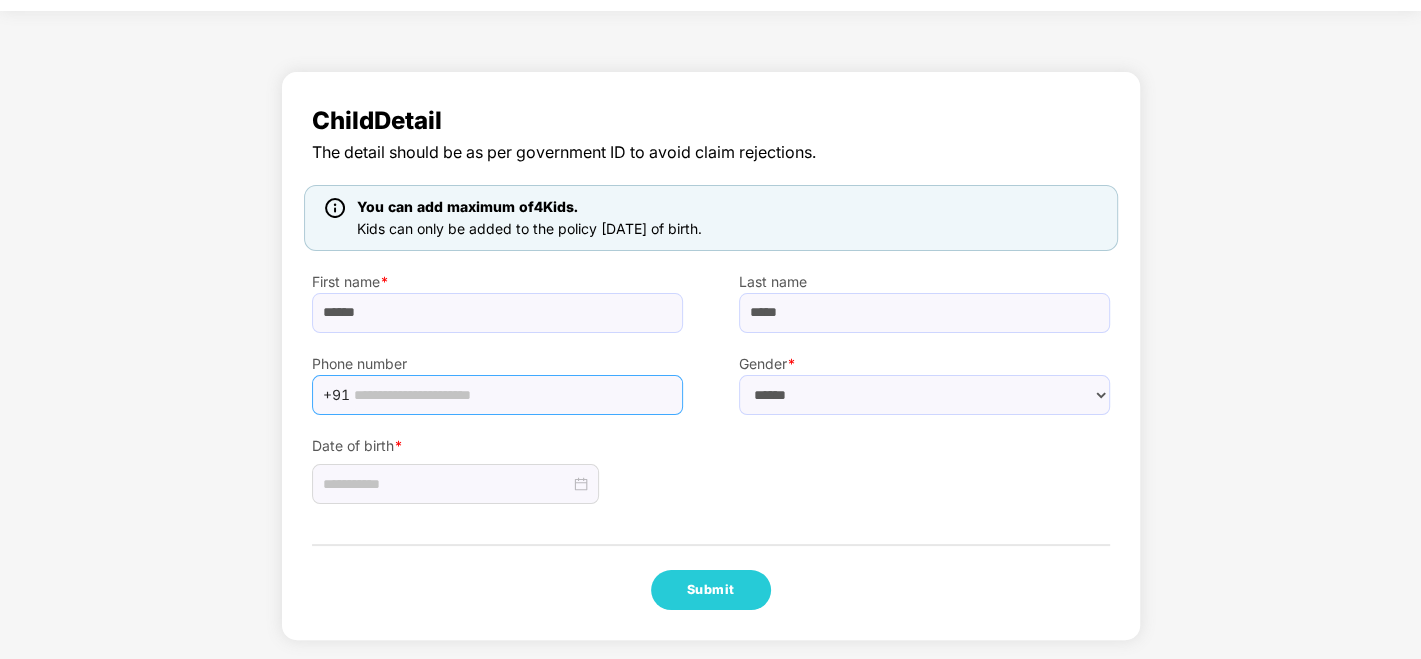 click at bounding box center [512, 395] 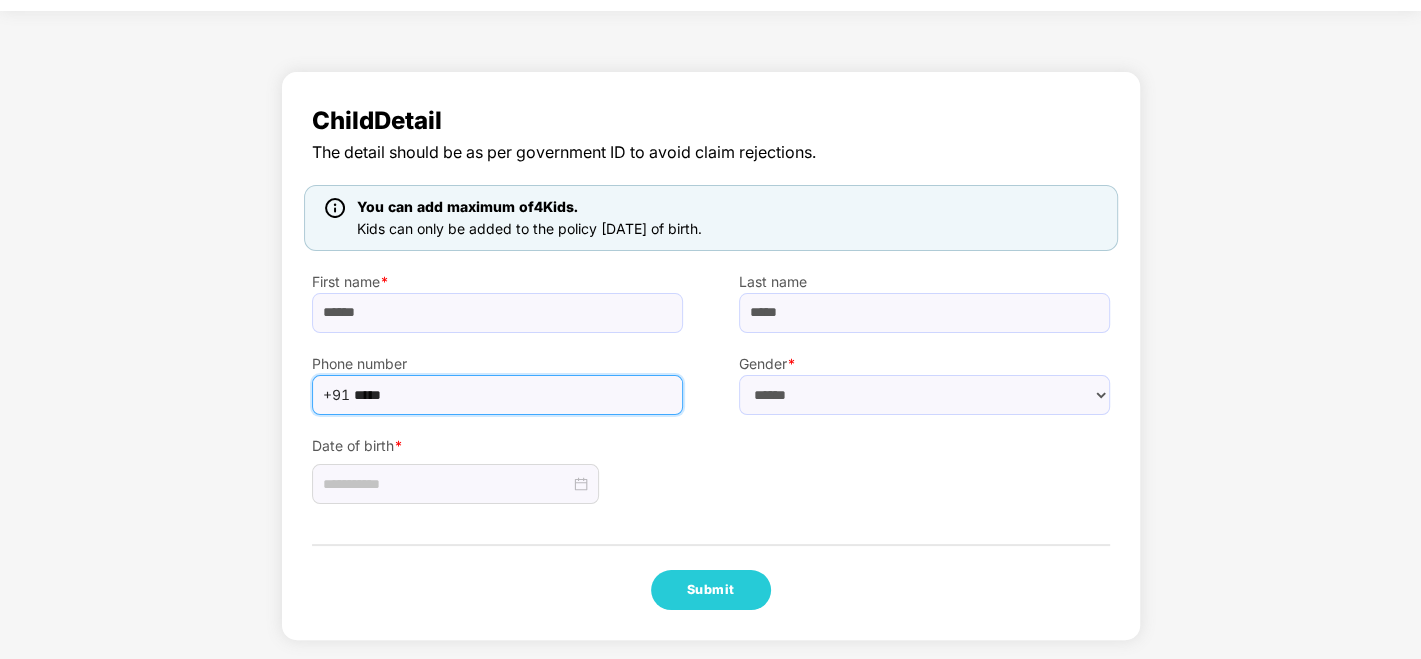 type on "**********" 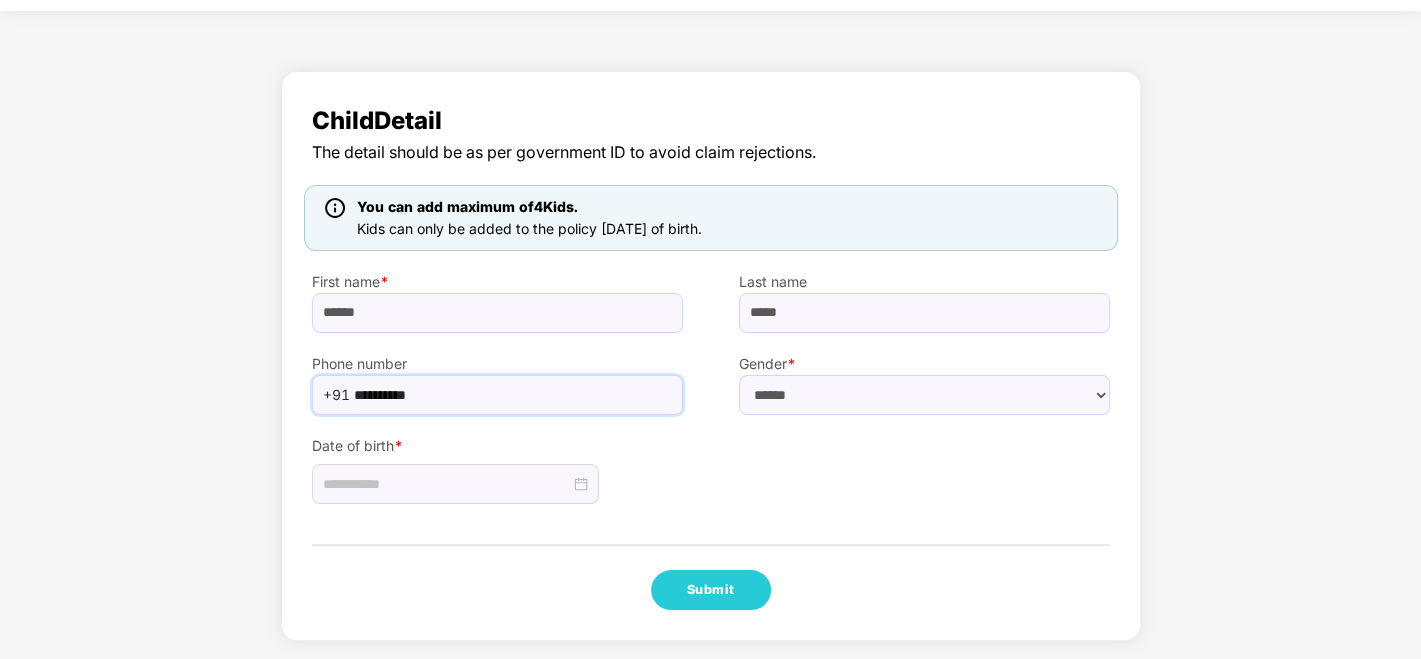 click on "Gender  *" at bounding box center (924, 364) 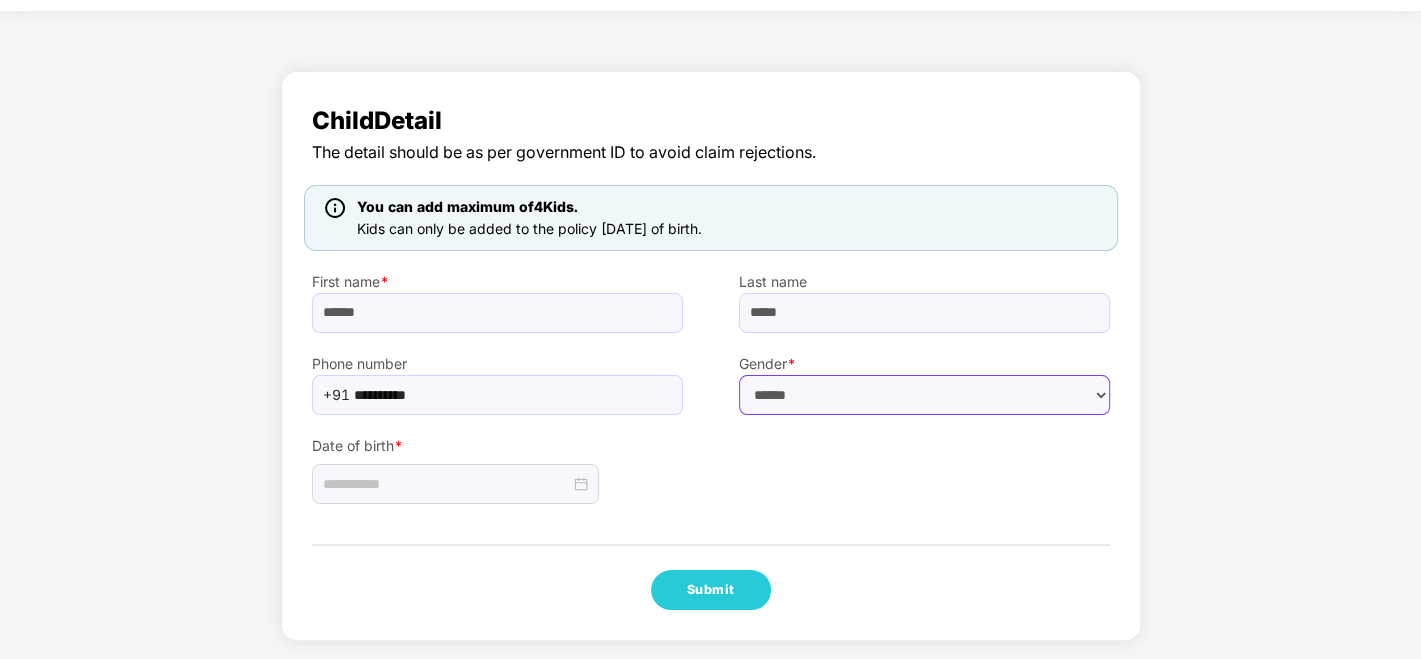 click on "****** **** ******" at bounding box center (924, 395) 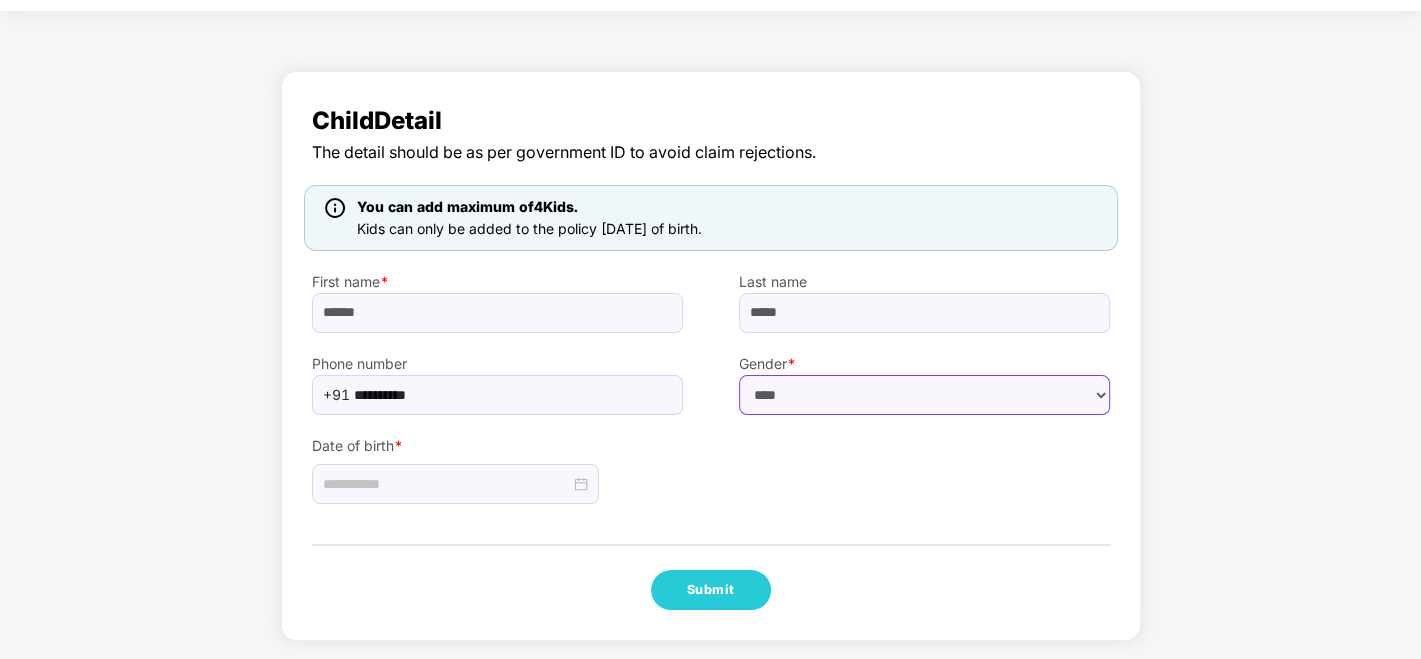 click on "****** **** ******" at bounding box center (924, 395) 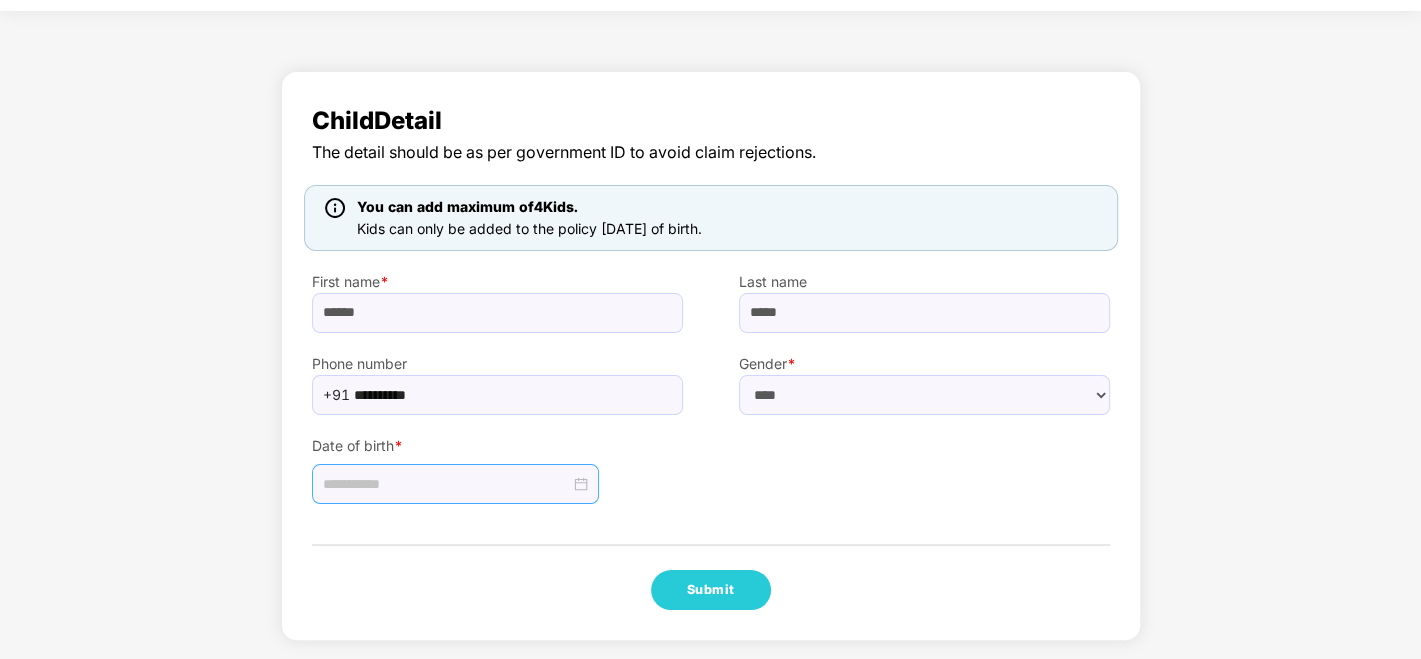 click at bounding box center [455, 484] 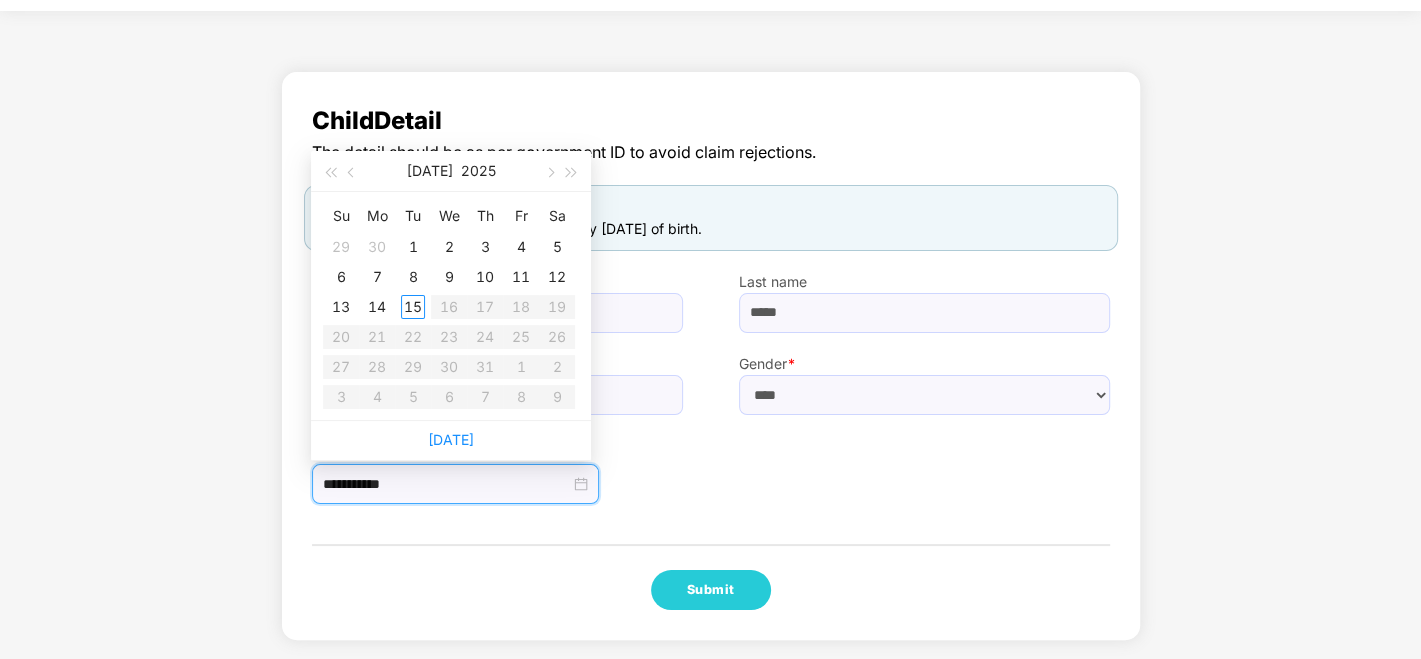 type on "**********" 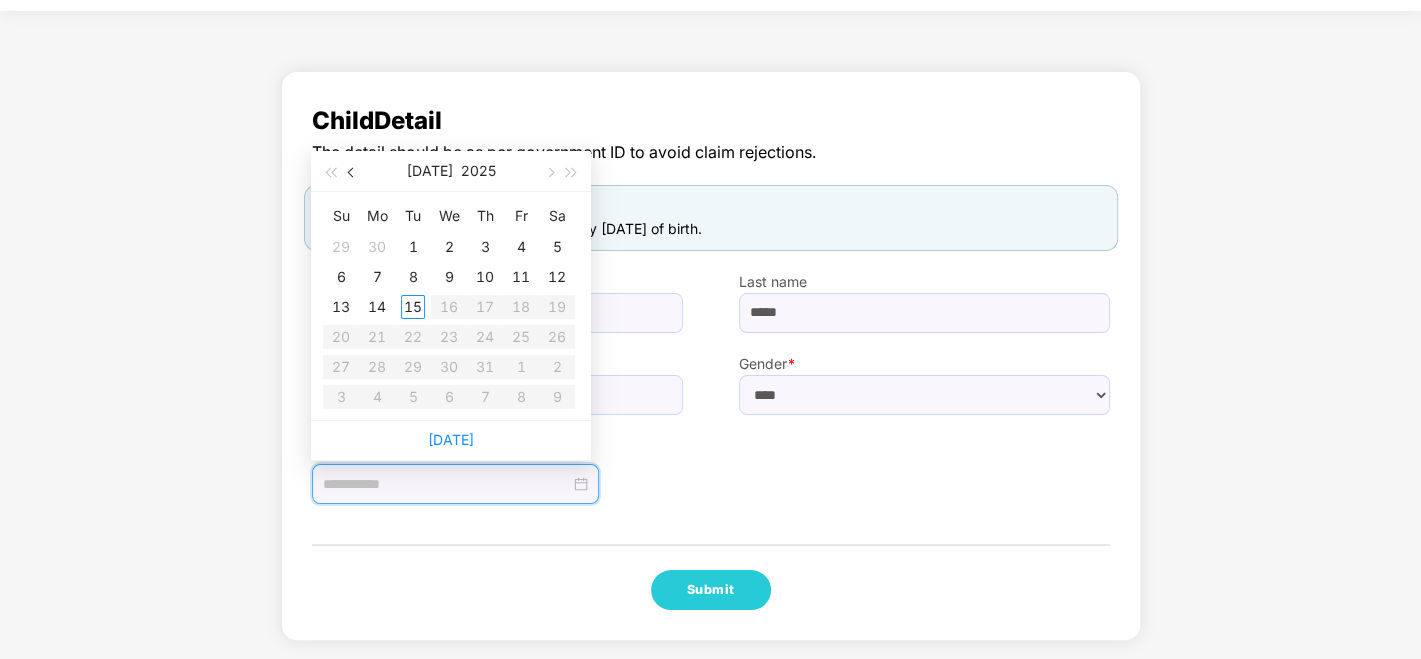 click at bounding box center [352, 171] 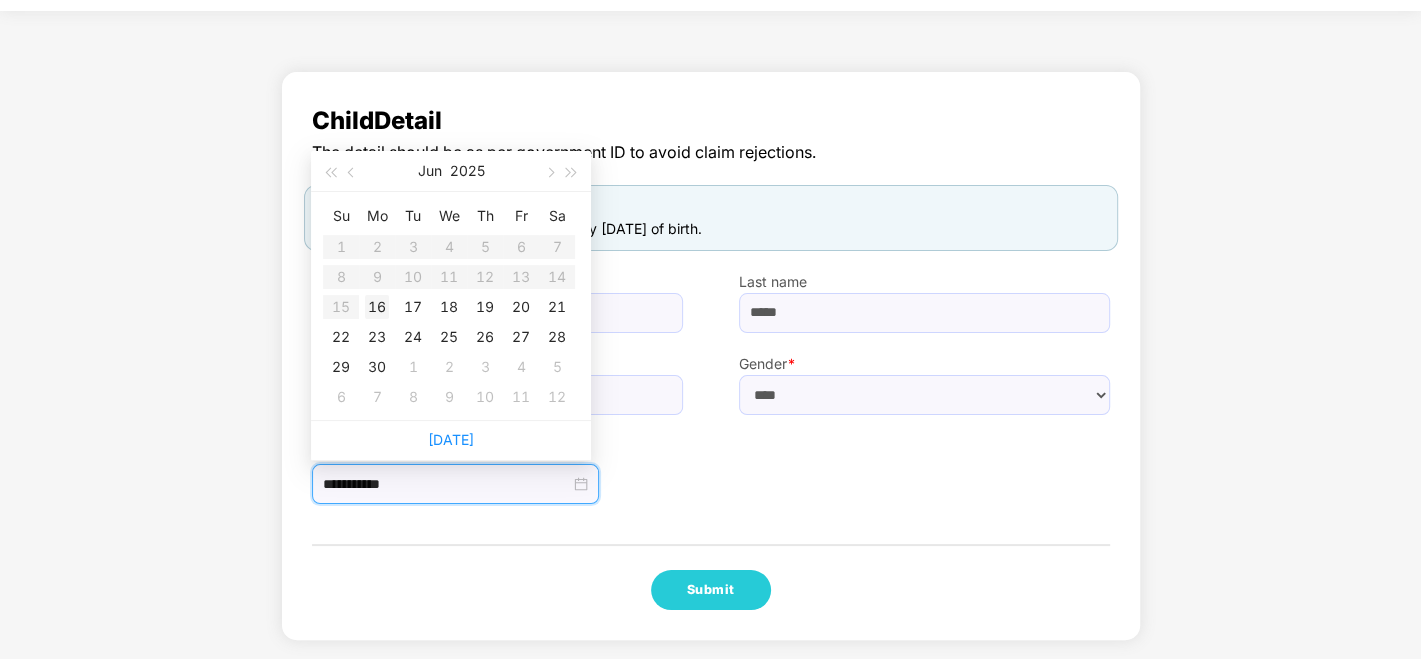 type on "**********" 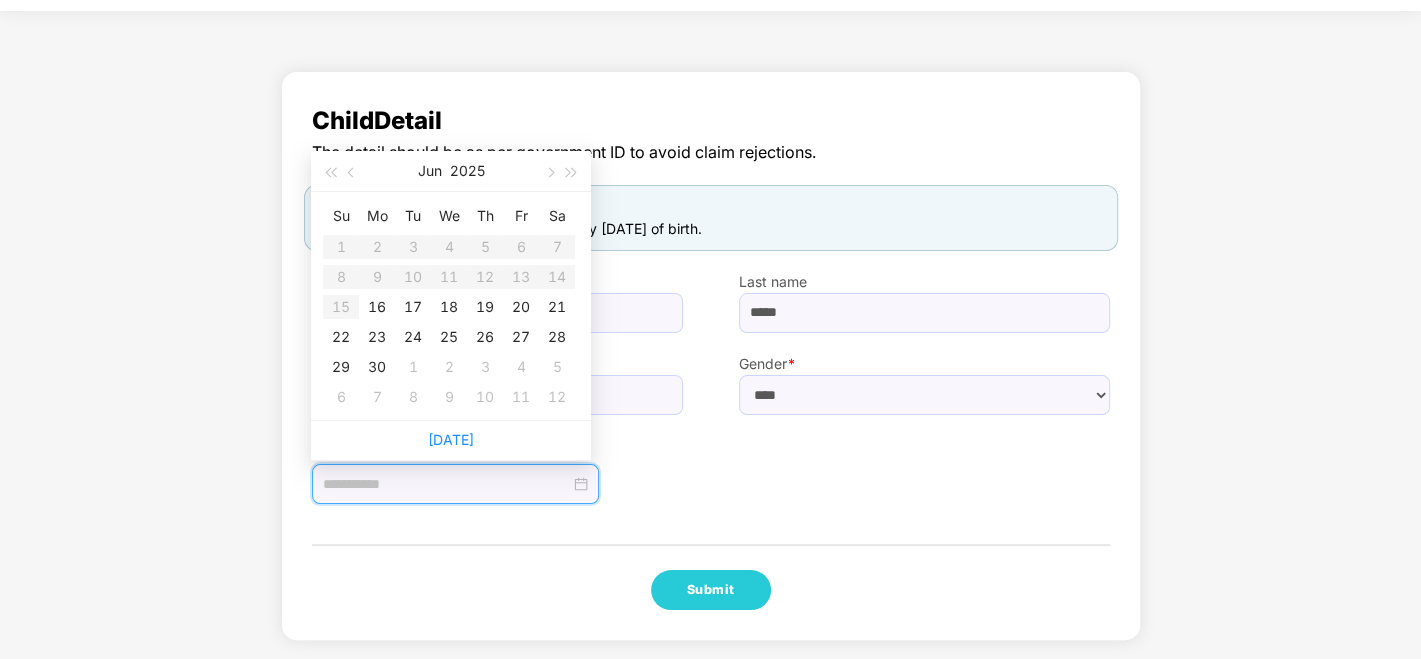 click on "Su Mo Tu We Th Fr Sa 1 2 3 4 5 6 7 8 9 10 11 12 13 14 15 16 17 18 19 20 21 22 23 24 25 26 27 28 29 30 1 2 3 4 5 6 7 8 9 10 11 12" at bounding box center (449, 306) 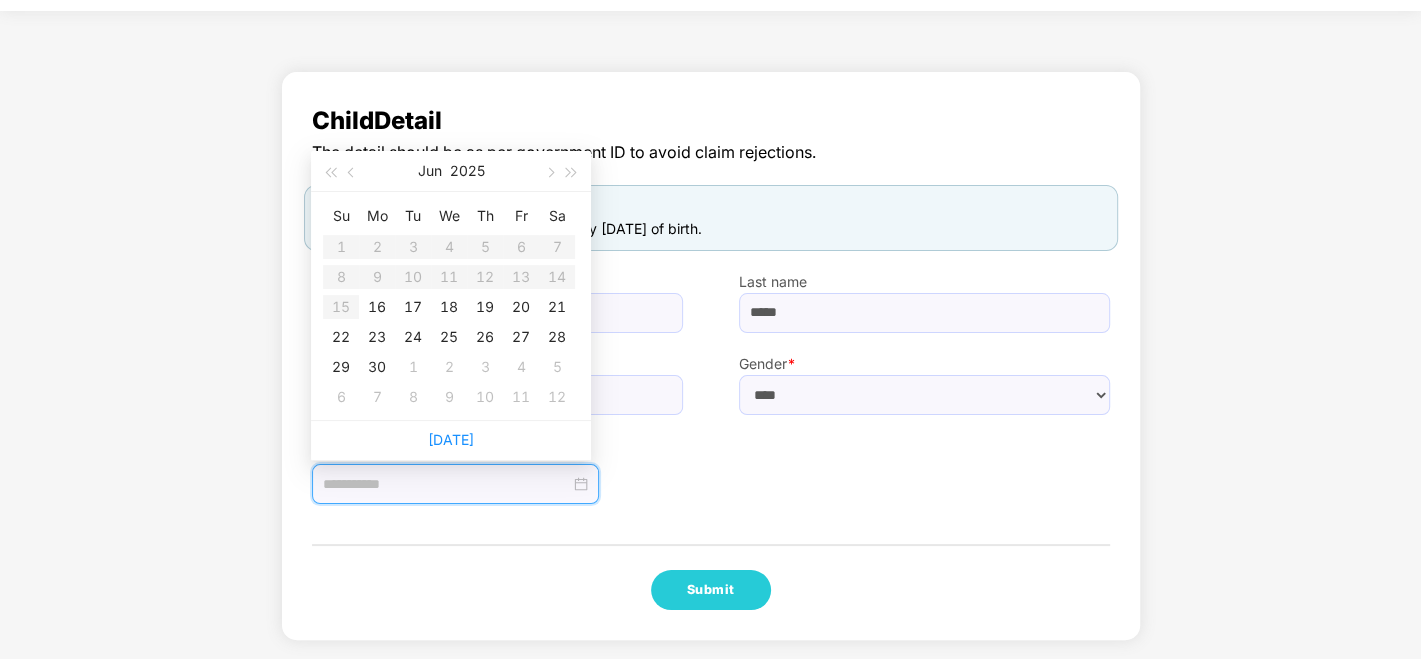 type on "**********" 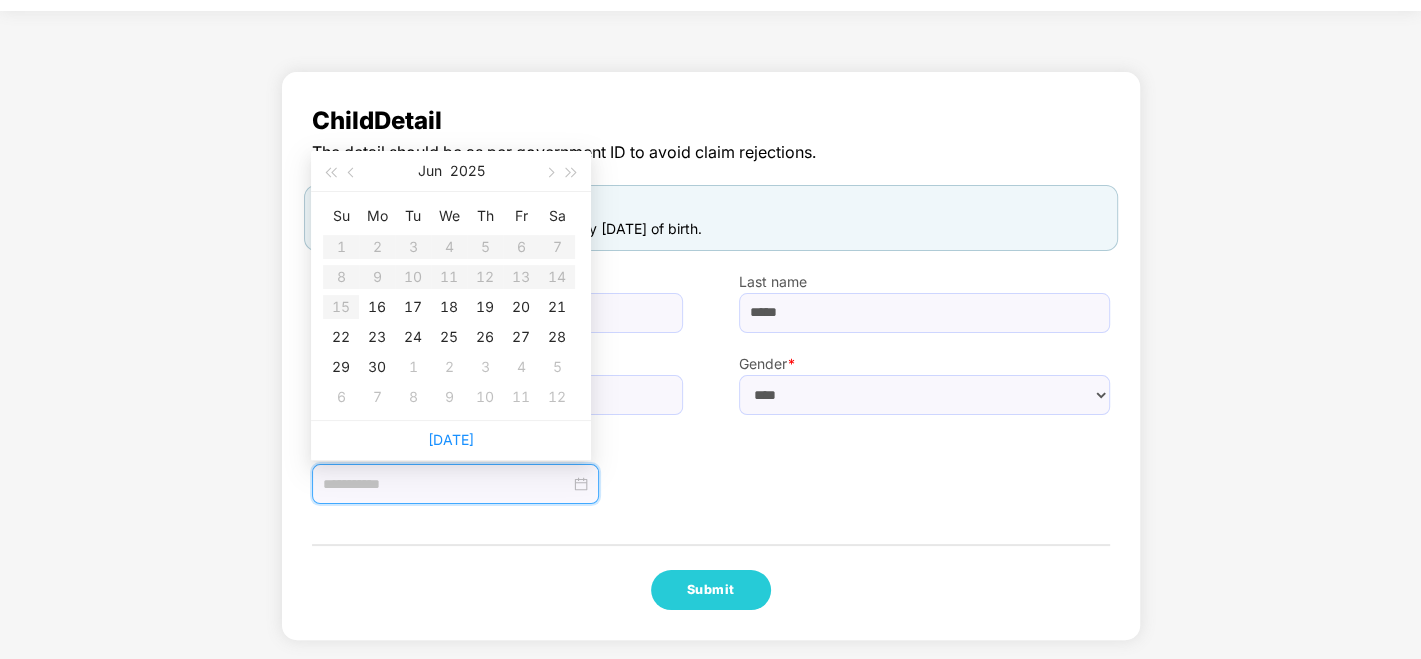 click on "Date of birth  *" at bounding box center (711, 460) 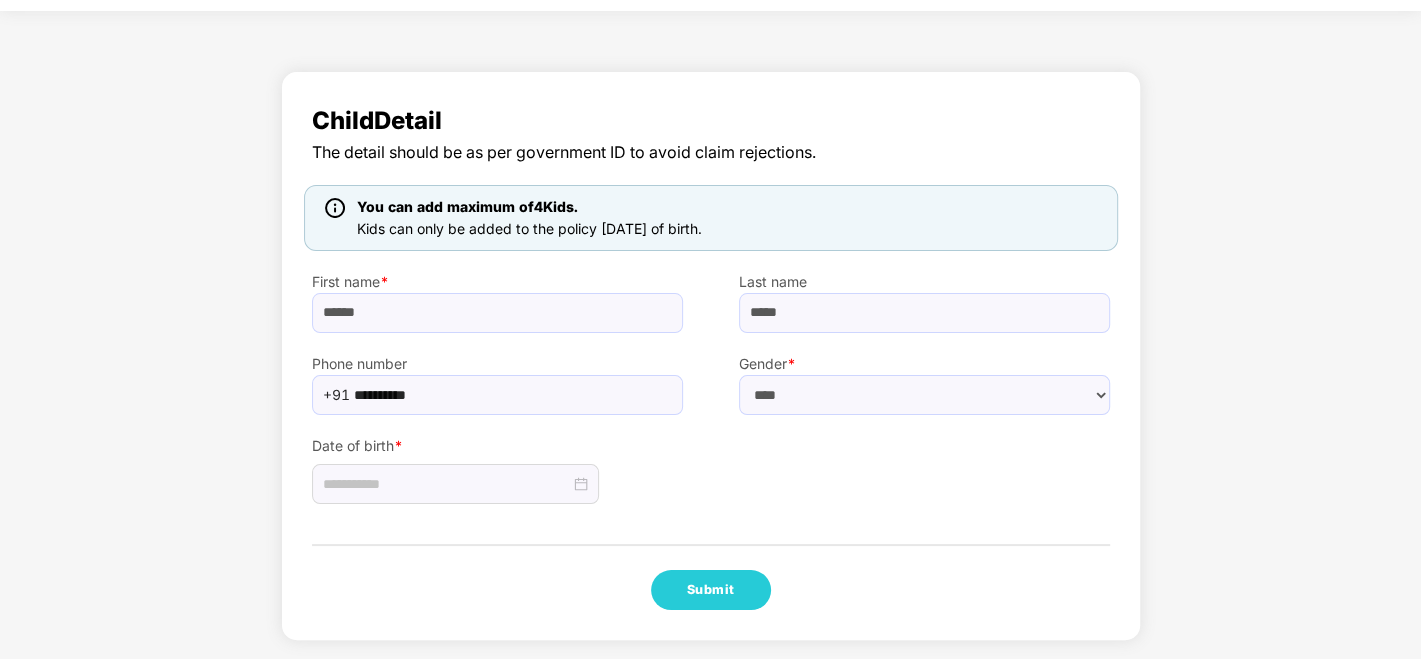 click on "Kids can only be added to the policy [DATE] of birth." at bounding box center [529, 228] 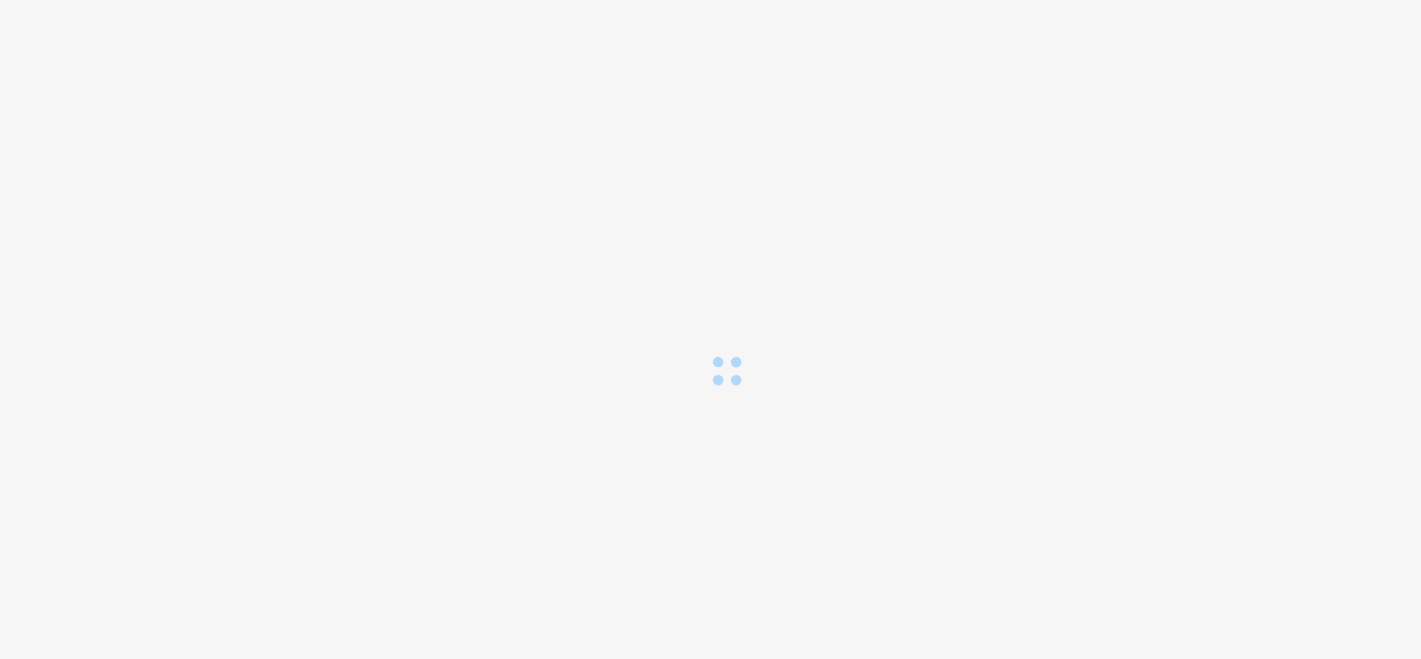scroll, scrollTop: 0, scrollLeft: 0, axis: both 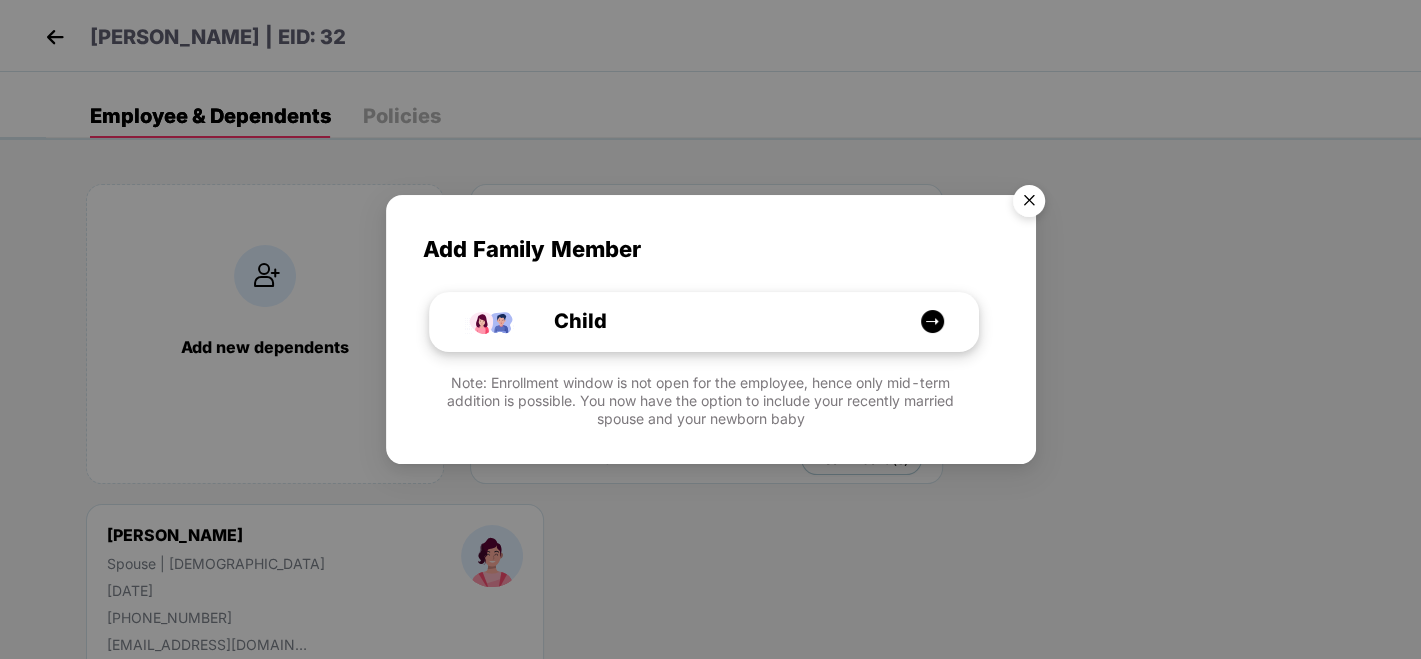 click at bounding box center (932, 321) 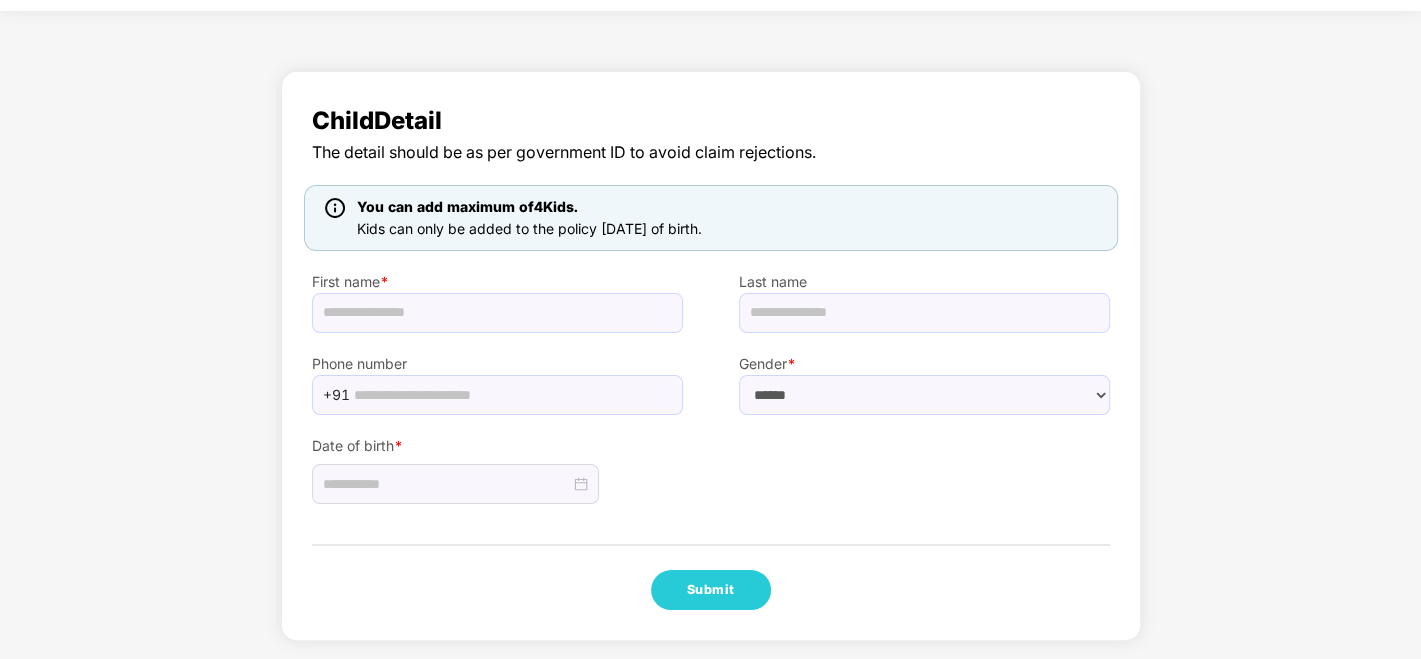 scroll, scrollTop: 0, scrollLeft: 0, axis: both 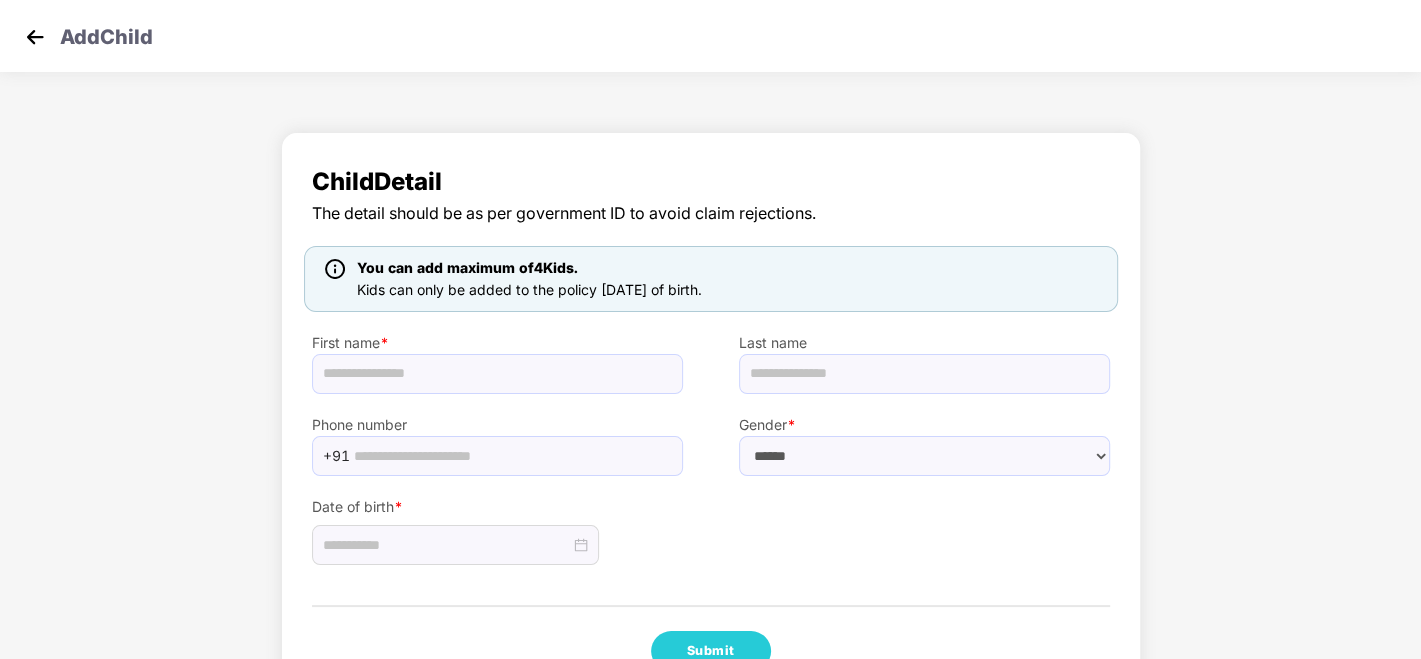 click at bounding box center [35, 37] 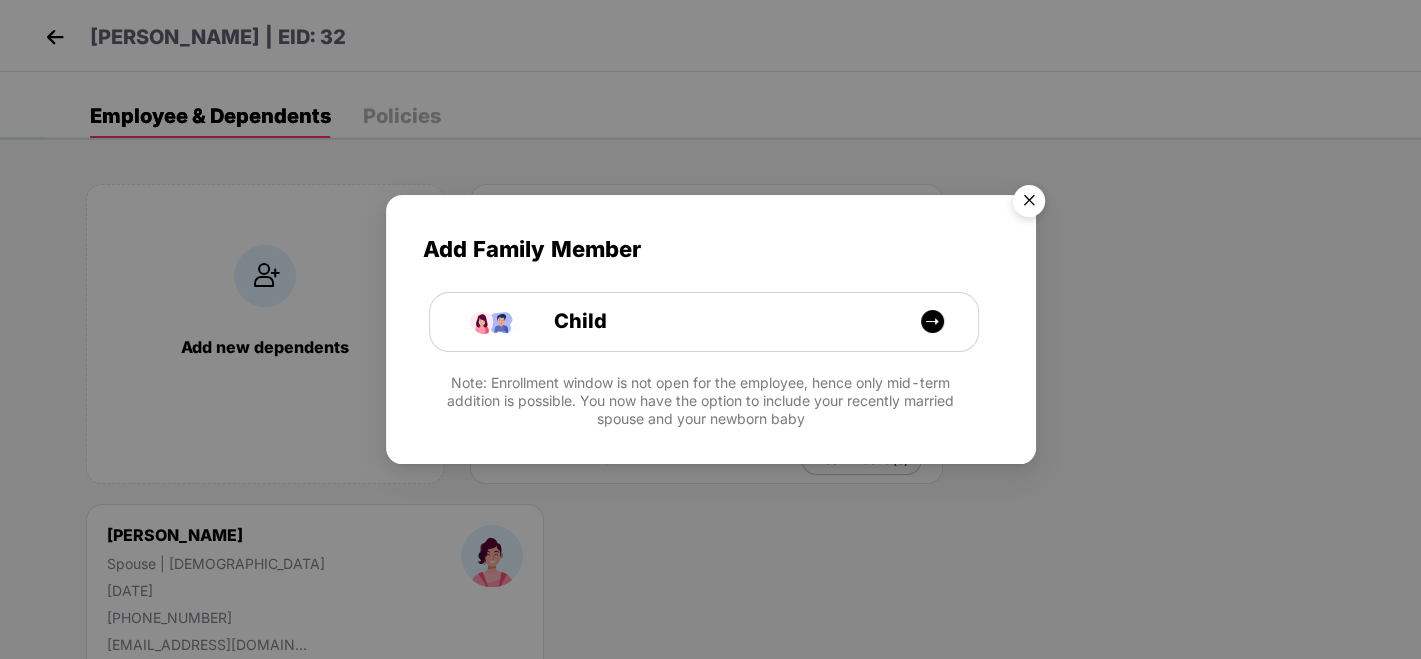click at bounding box center (1029, 204) 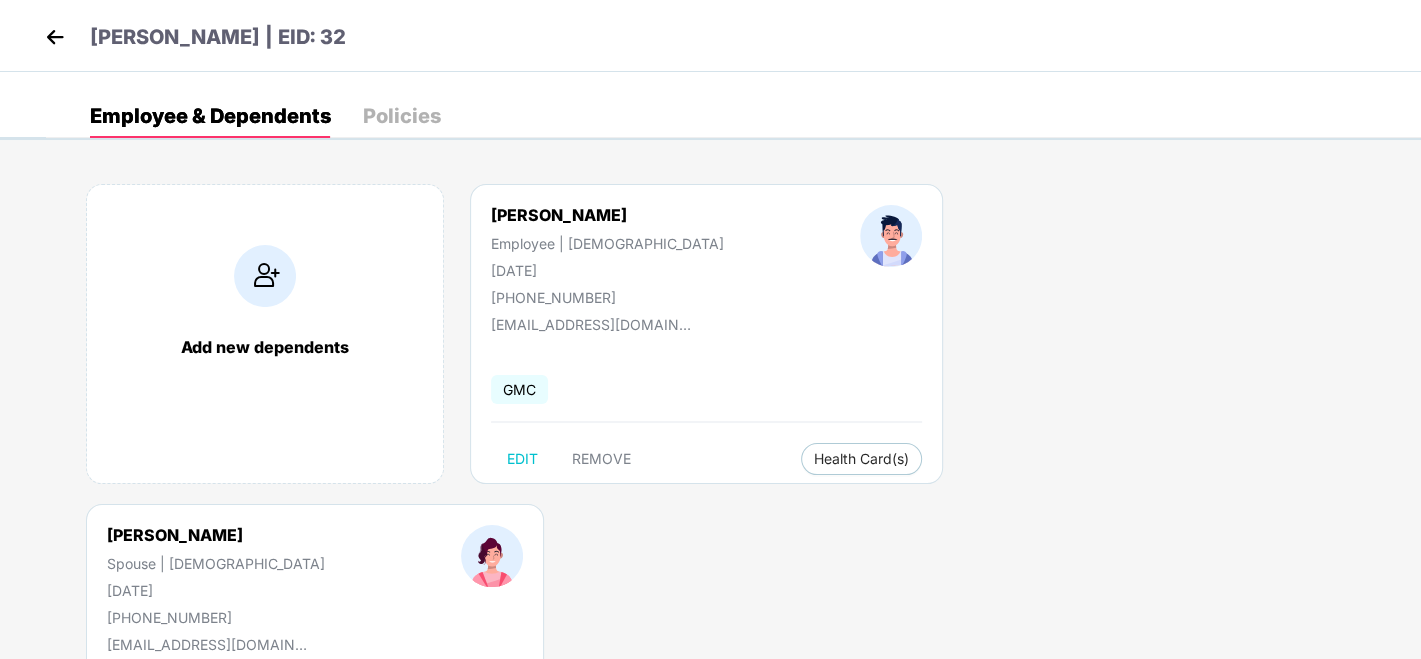 click at bounding box center (55, 37) 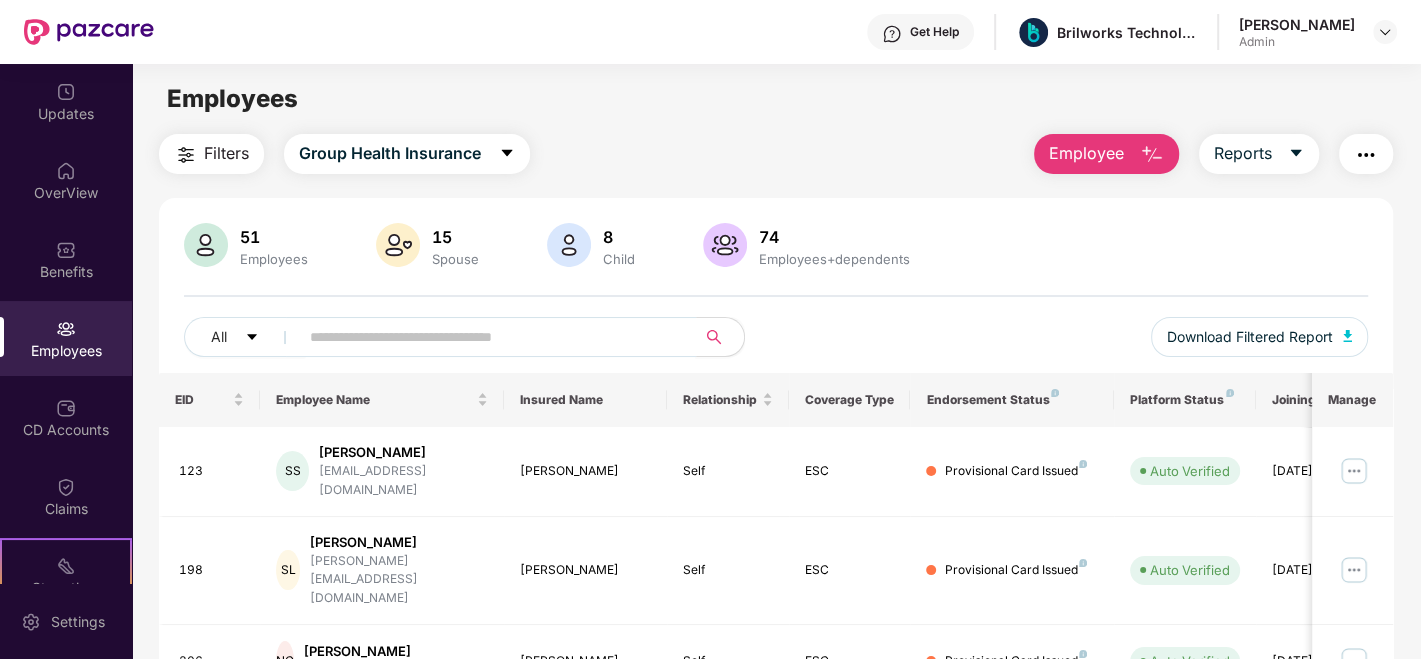 click at bounding box center [489, 337] 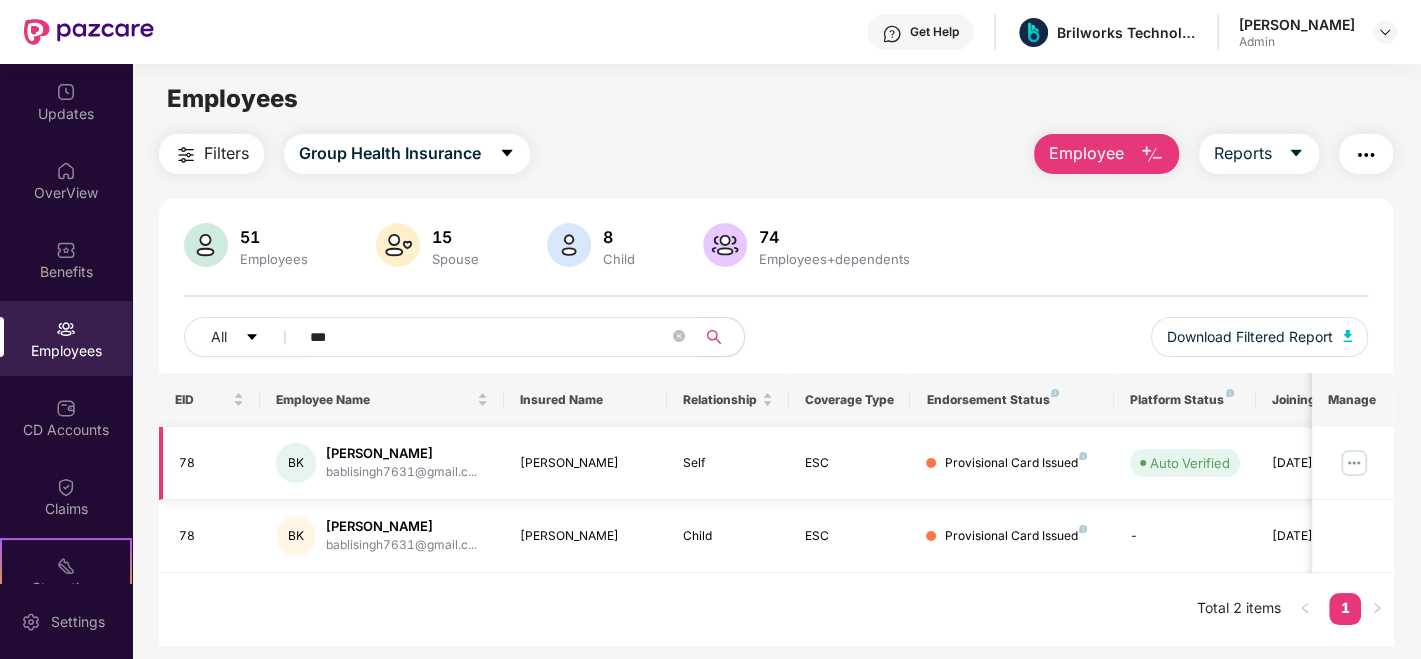 scroll, scrollTop: 63, scrollLeft: 0, axis: vertical 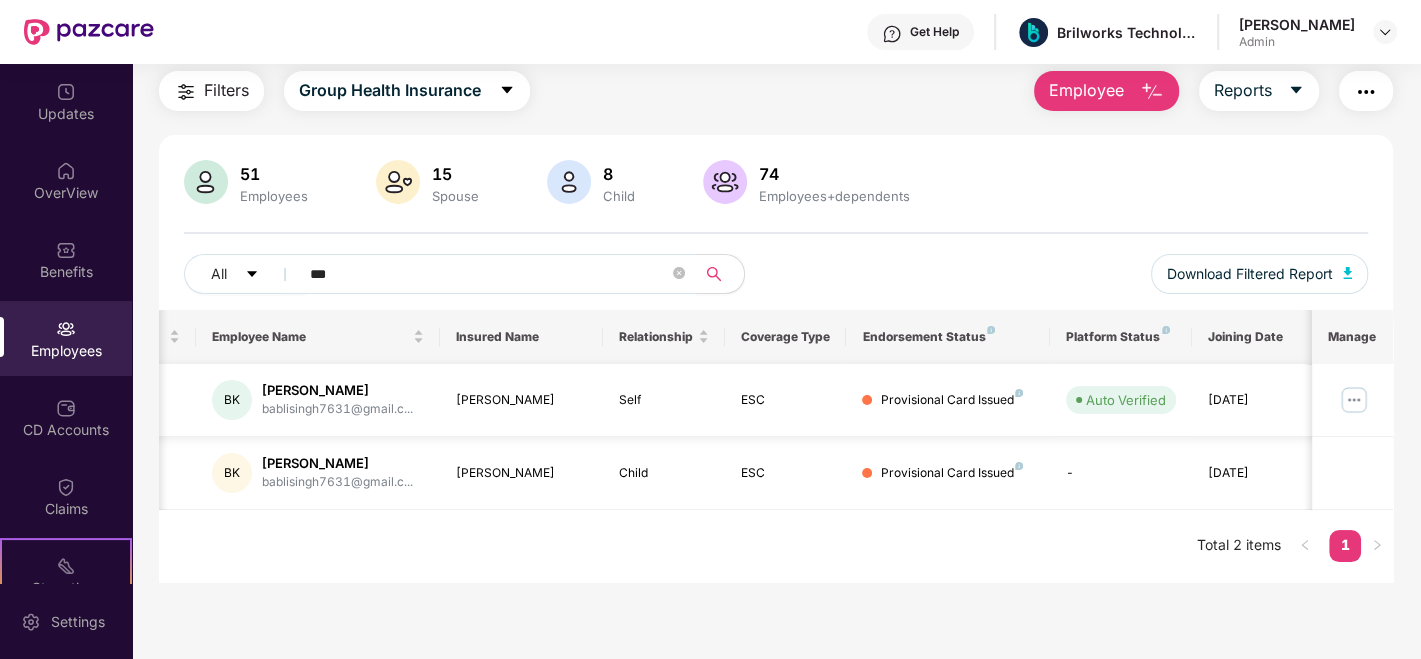 type on "***" 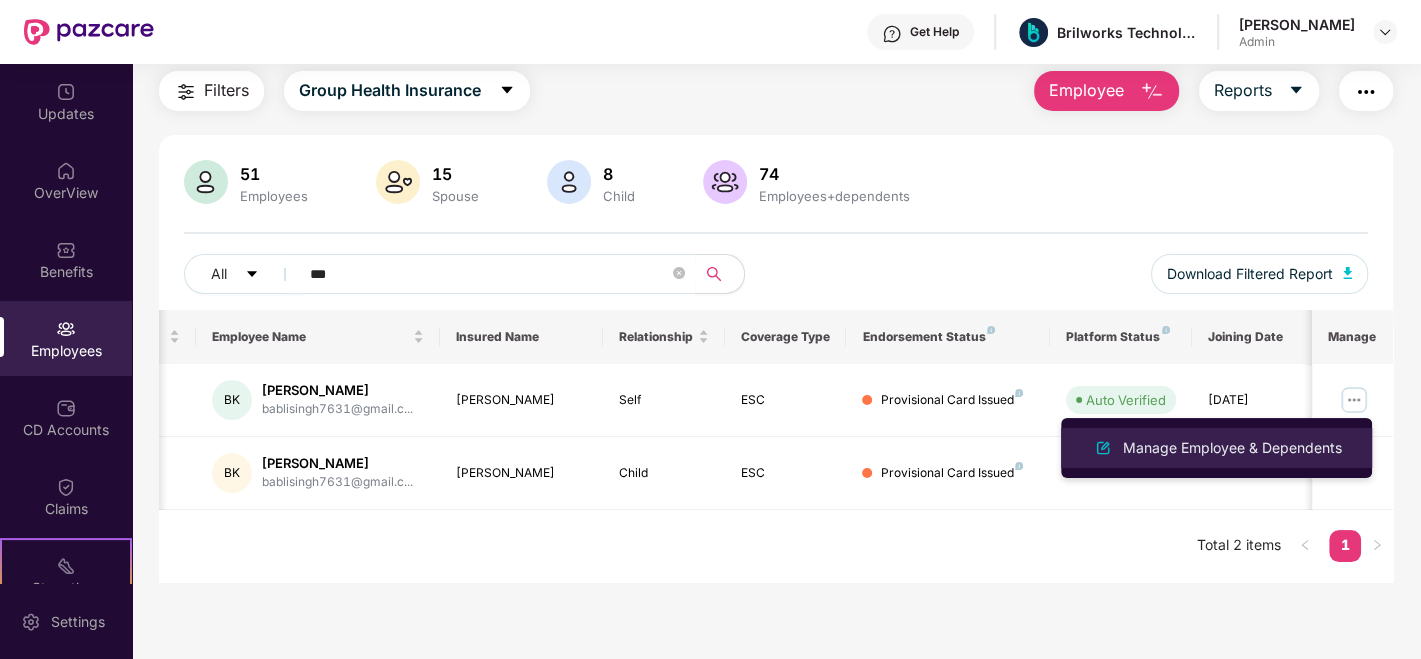 click on "Manage Employee & Dependents" at bounding box center (1232, 448) 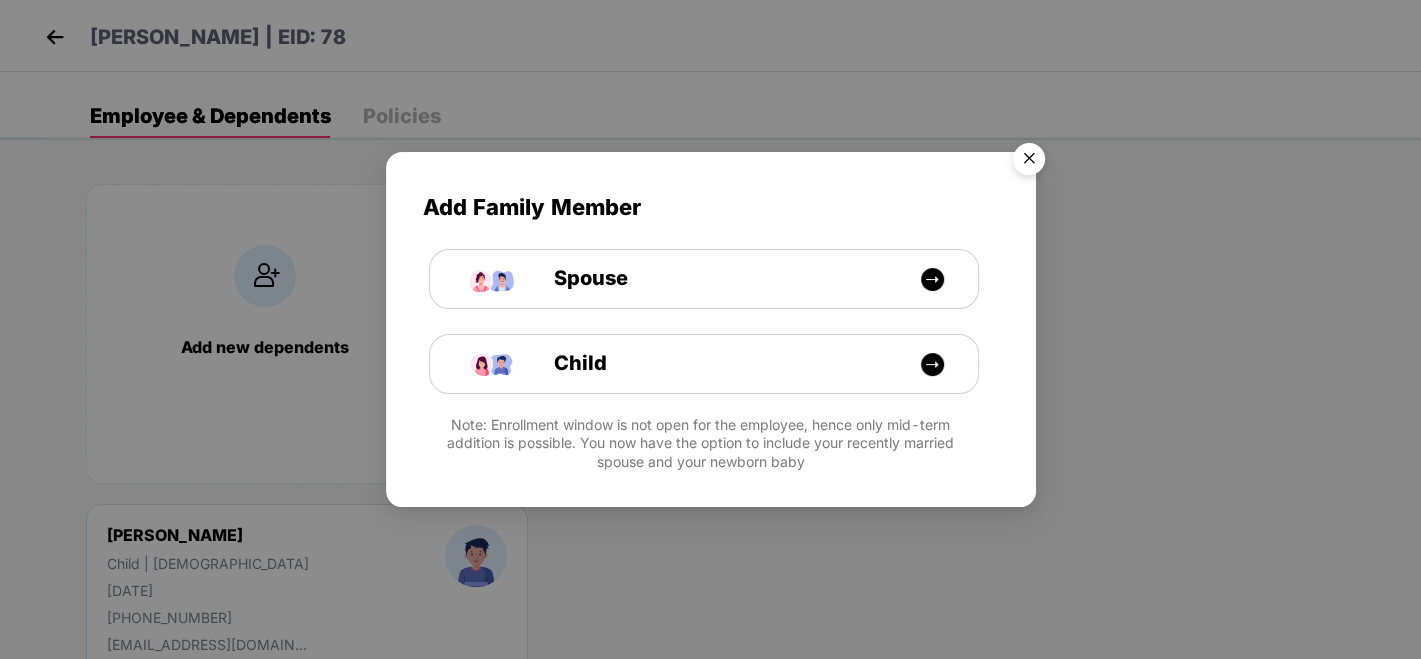 click at bounding box center [1029, 162] 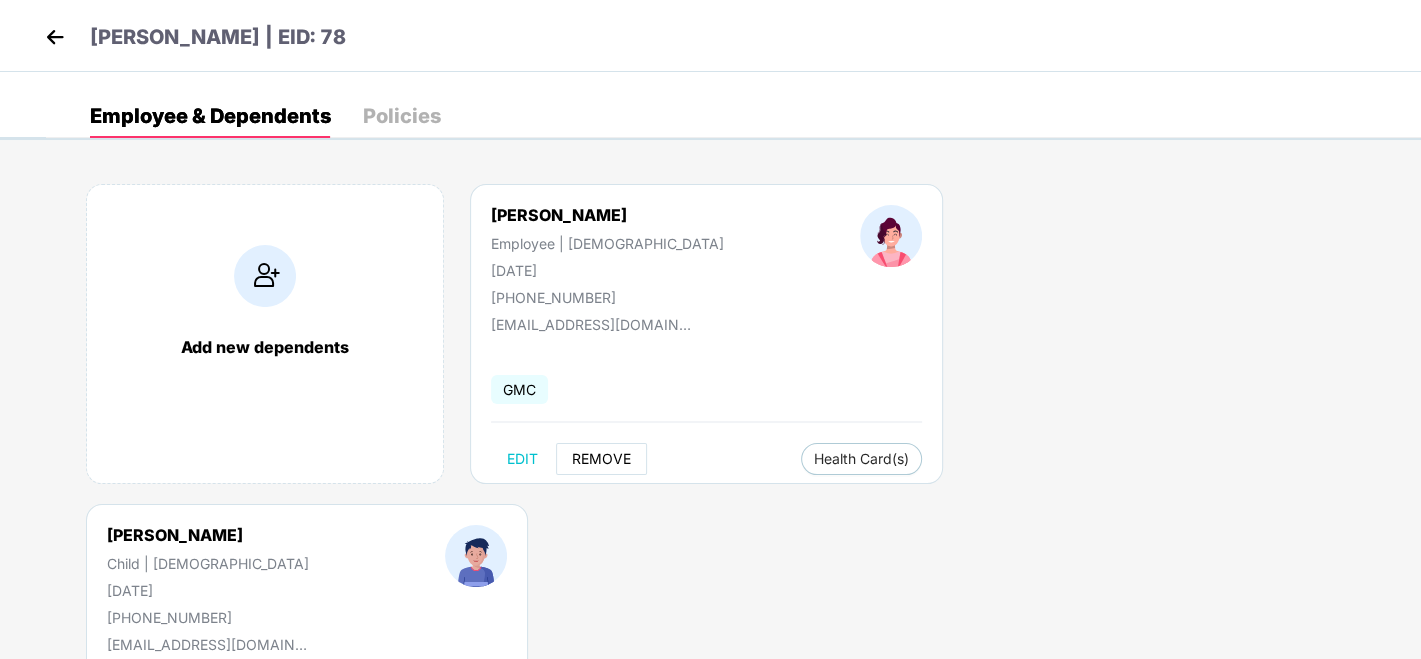 click on "REMOVE" at bounding box center (601, 459) 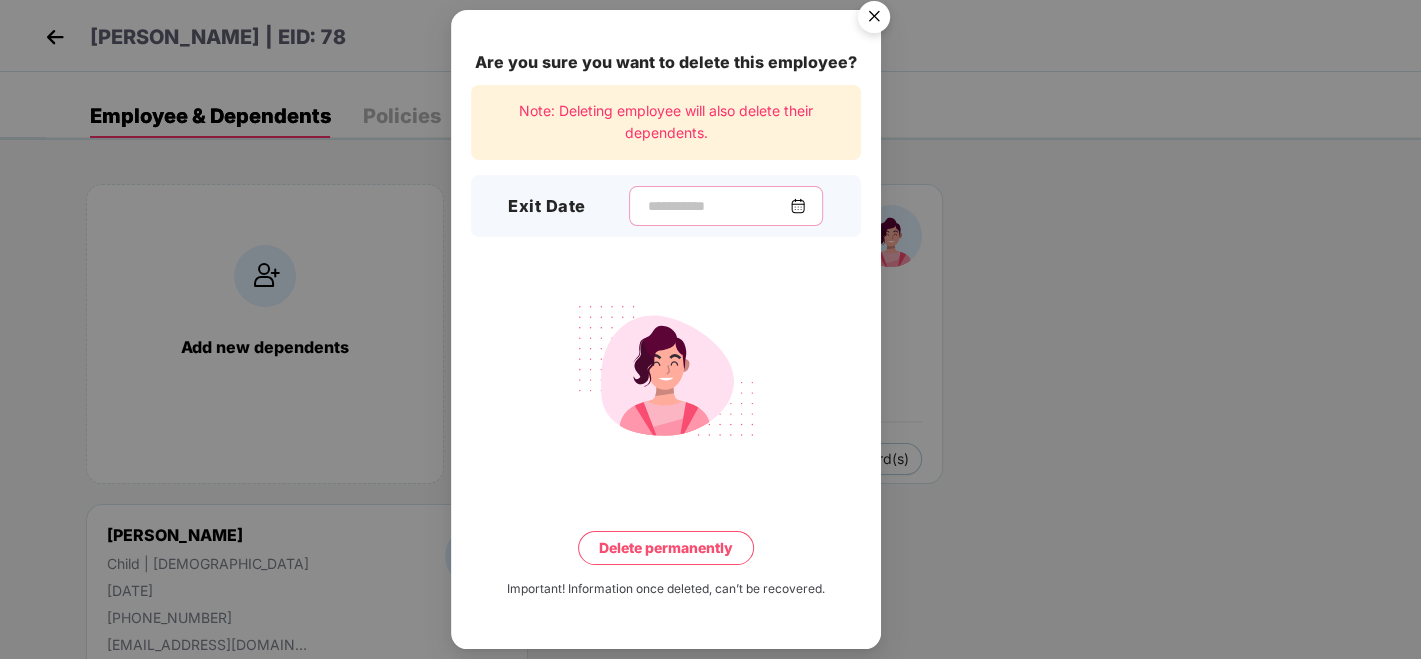 click at bounding box center [718, 206] 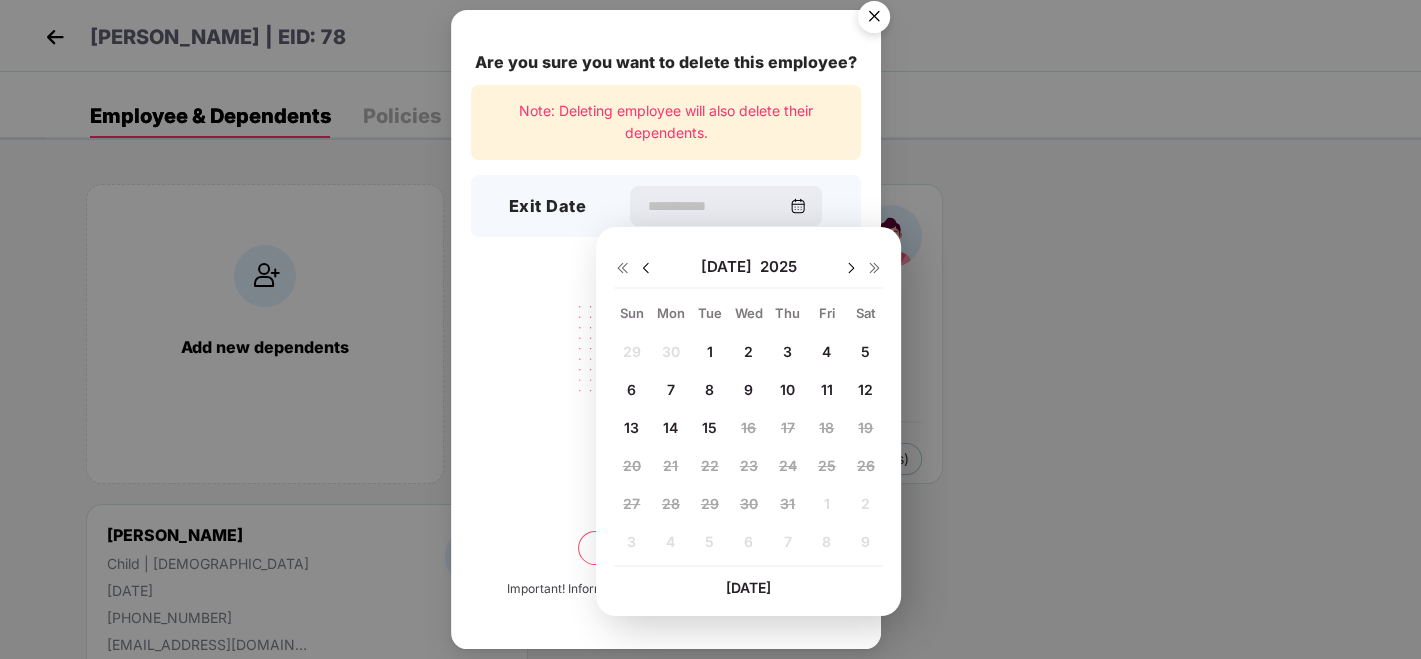 click at bounding box center [646, 268] 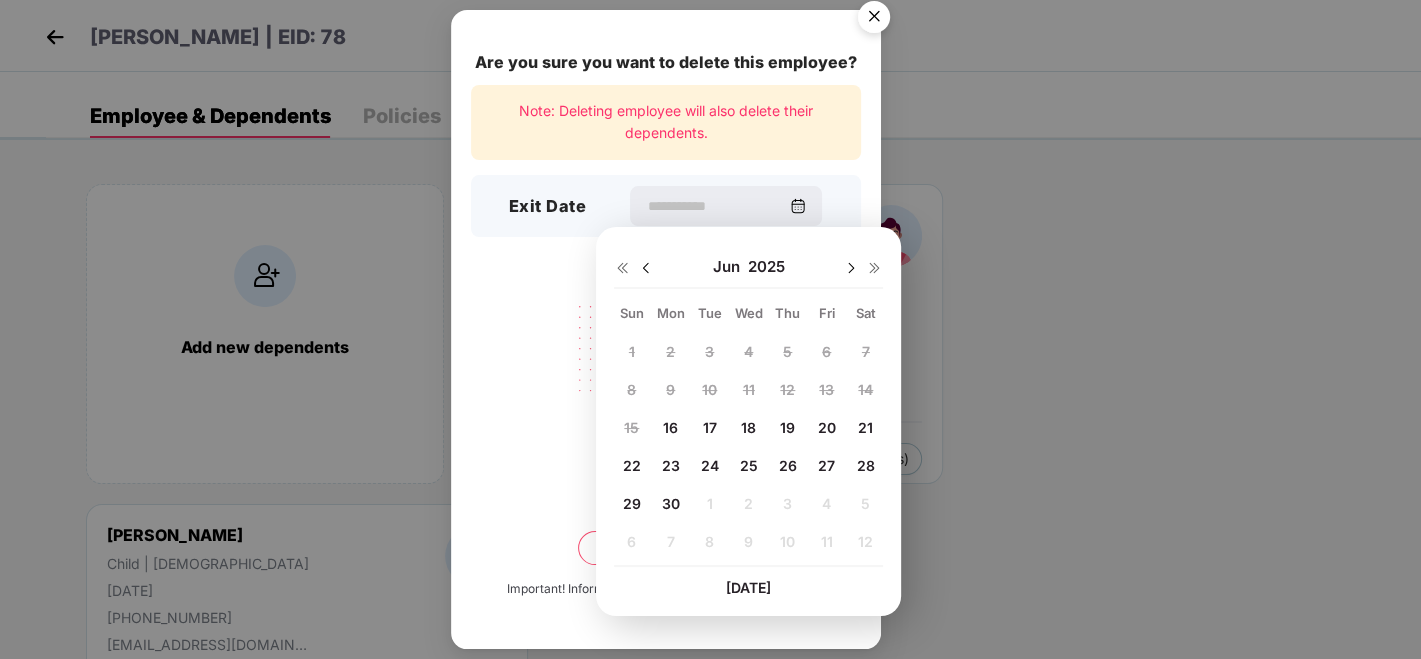 click on "16" at bounding box center [671, 428] 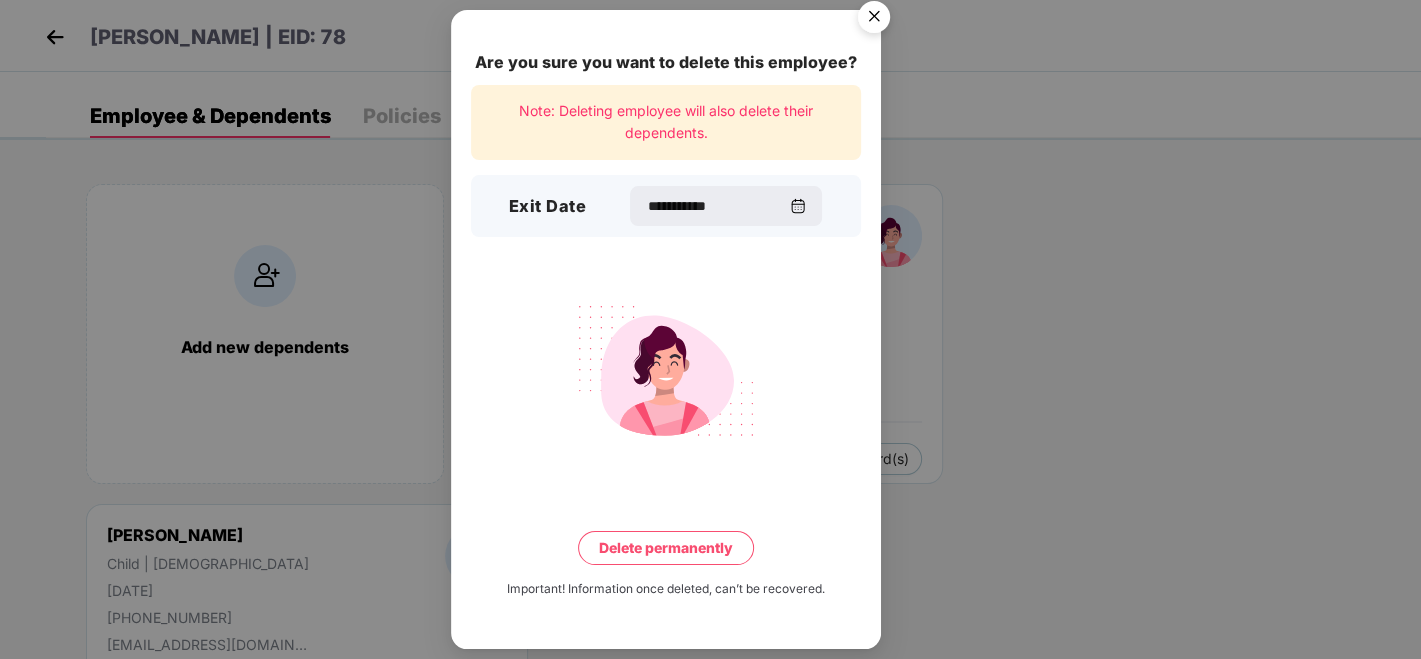 type on "**********" 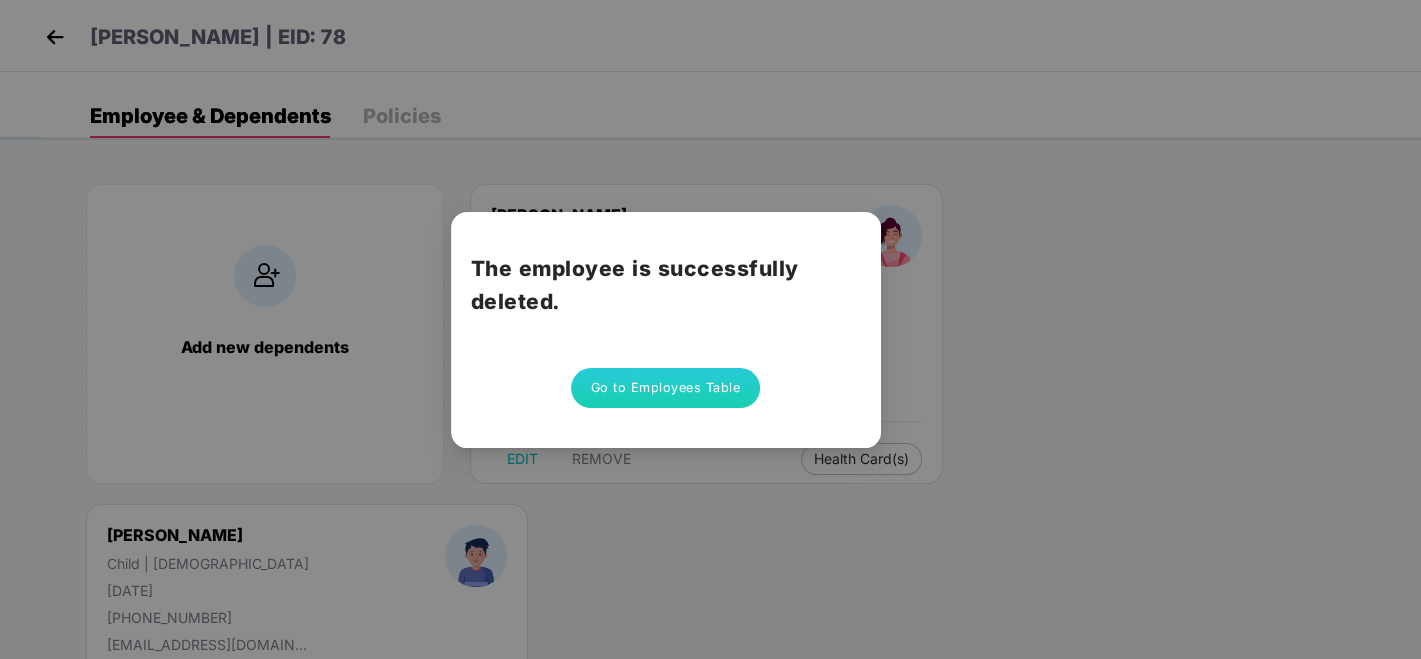 click on "Go to Employees Table" at bounding box center (666, 388) 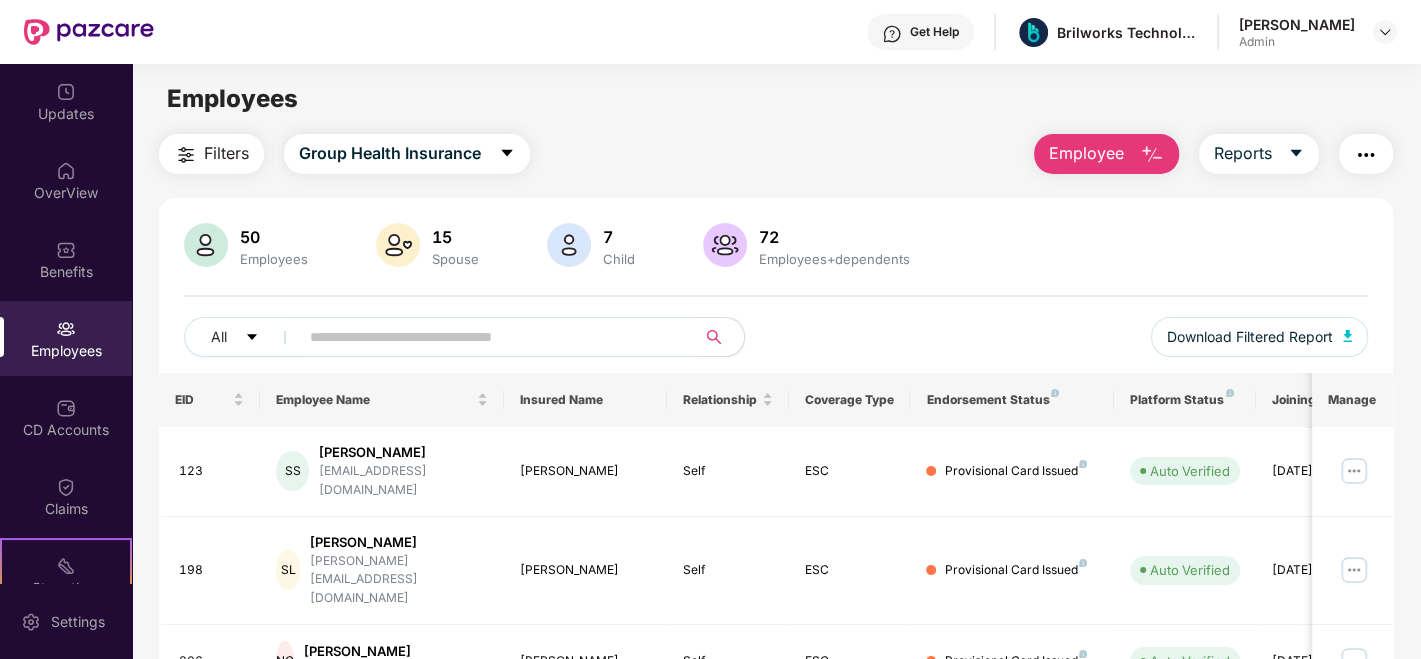 click at bounding box center [489, 337] 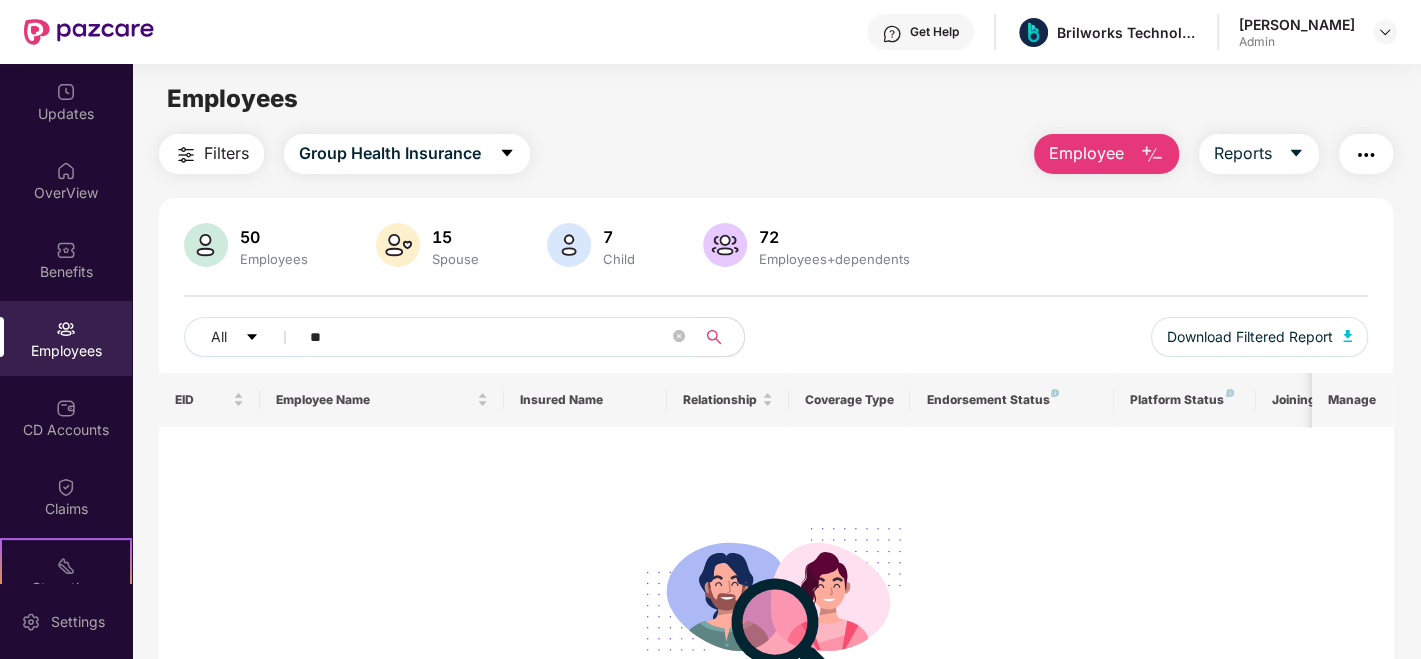 type on "*" 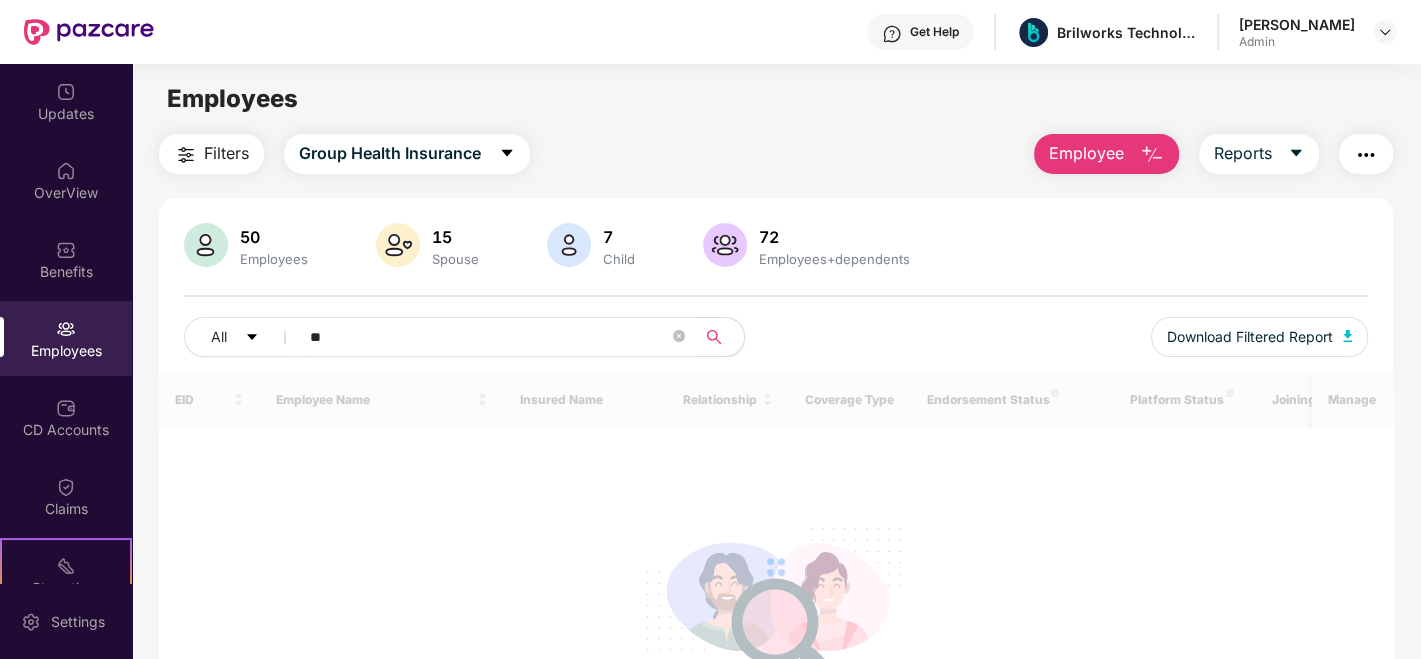 type on "*" 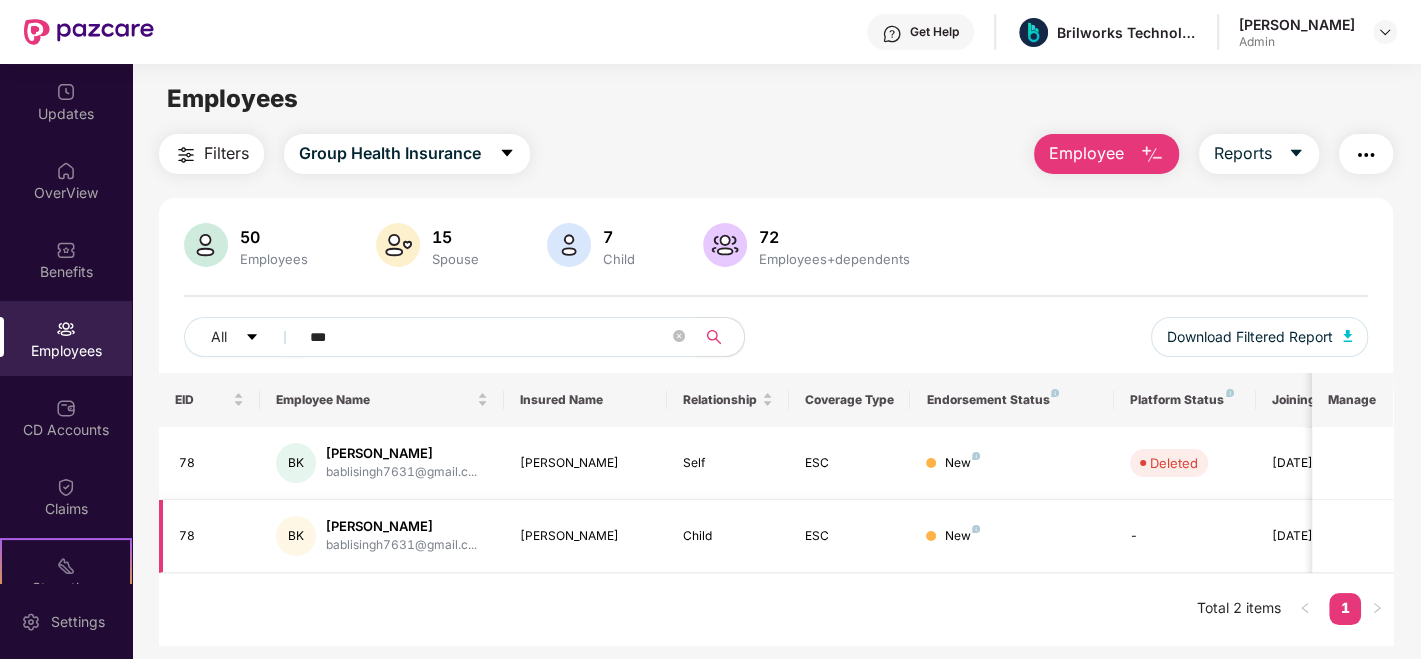 scroll, scrollTop: 63, scrollLeft: 0, axis: vertical 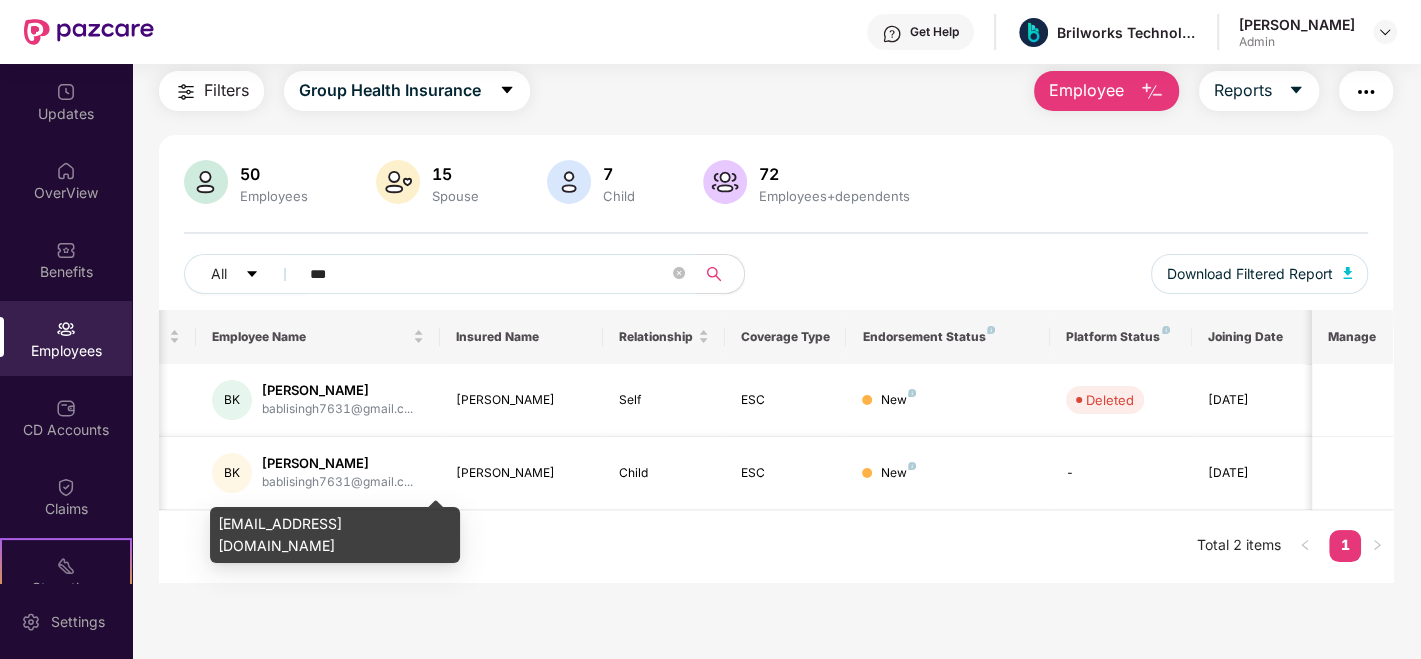 type on "***" 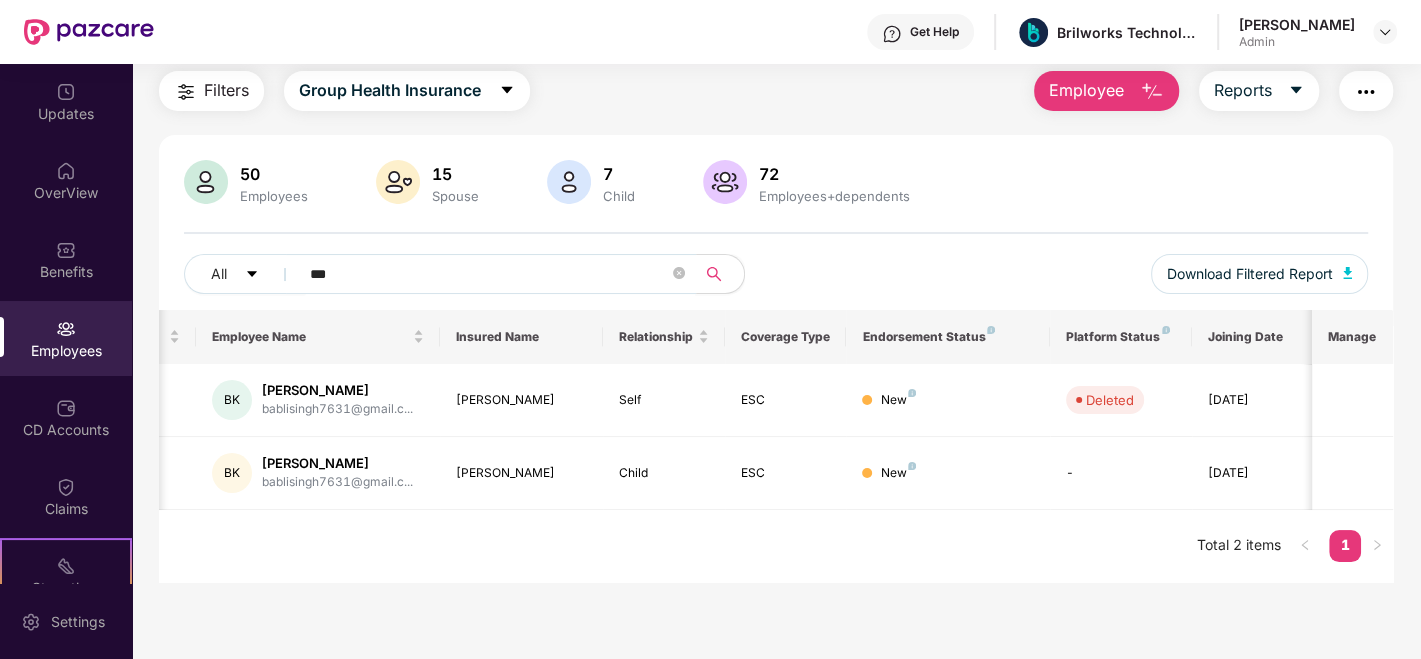 click on "***" at bounding box center (489, 274) 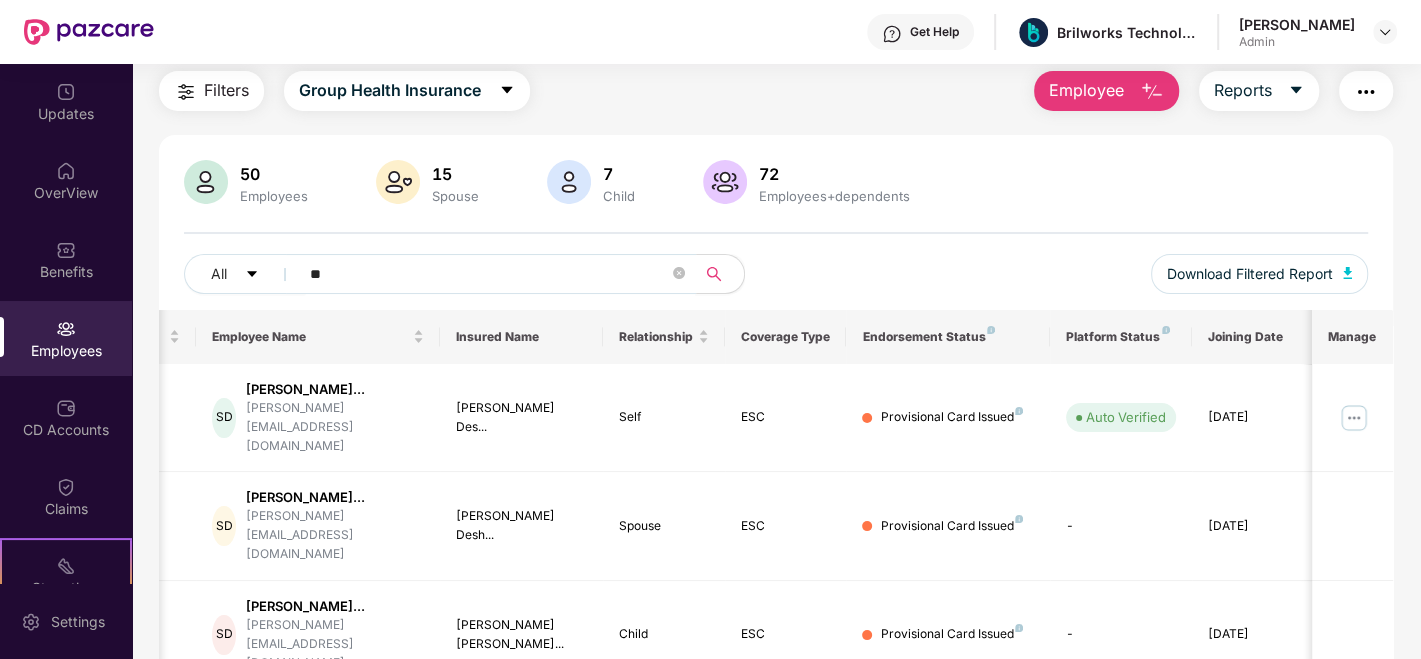 type on "*" 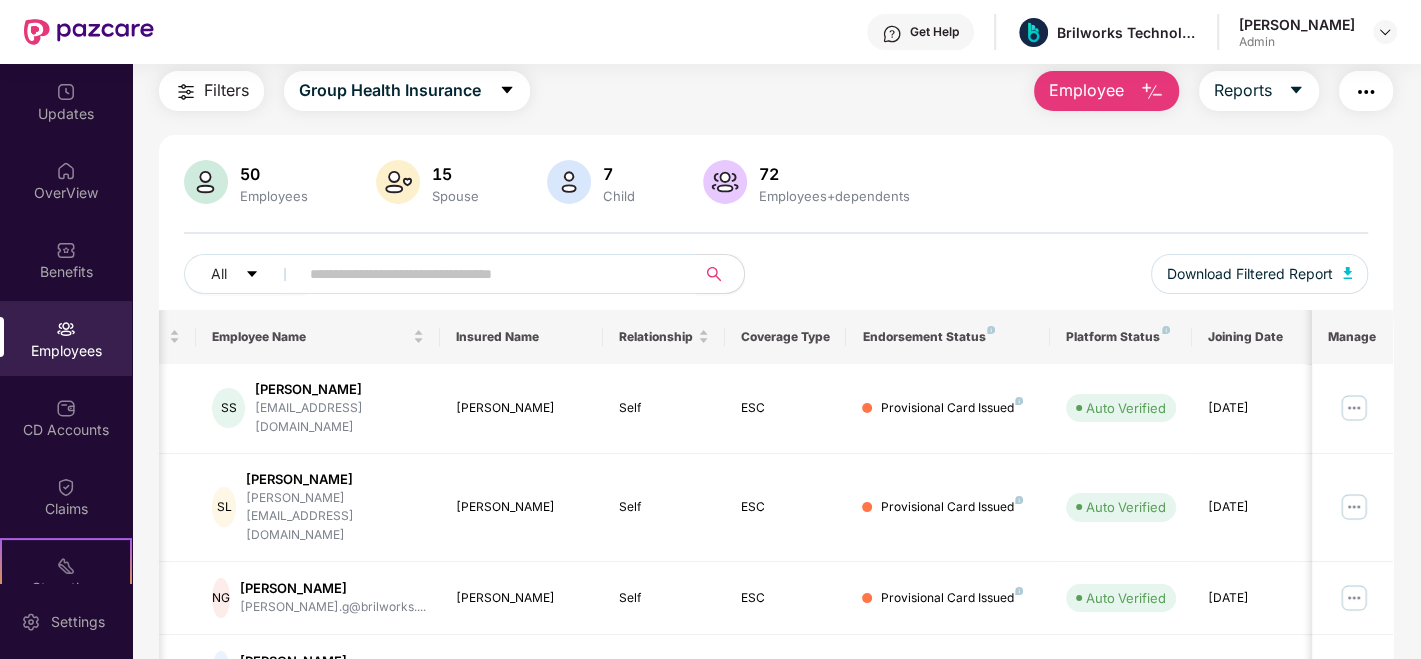 type 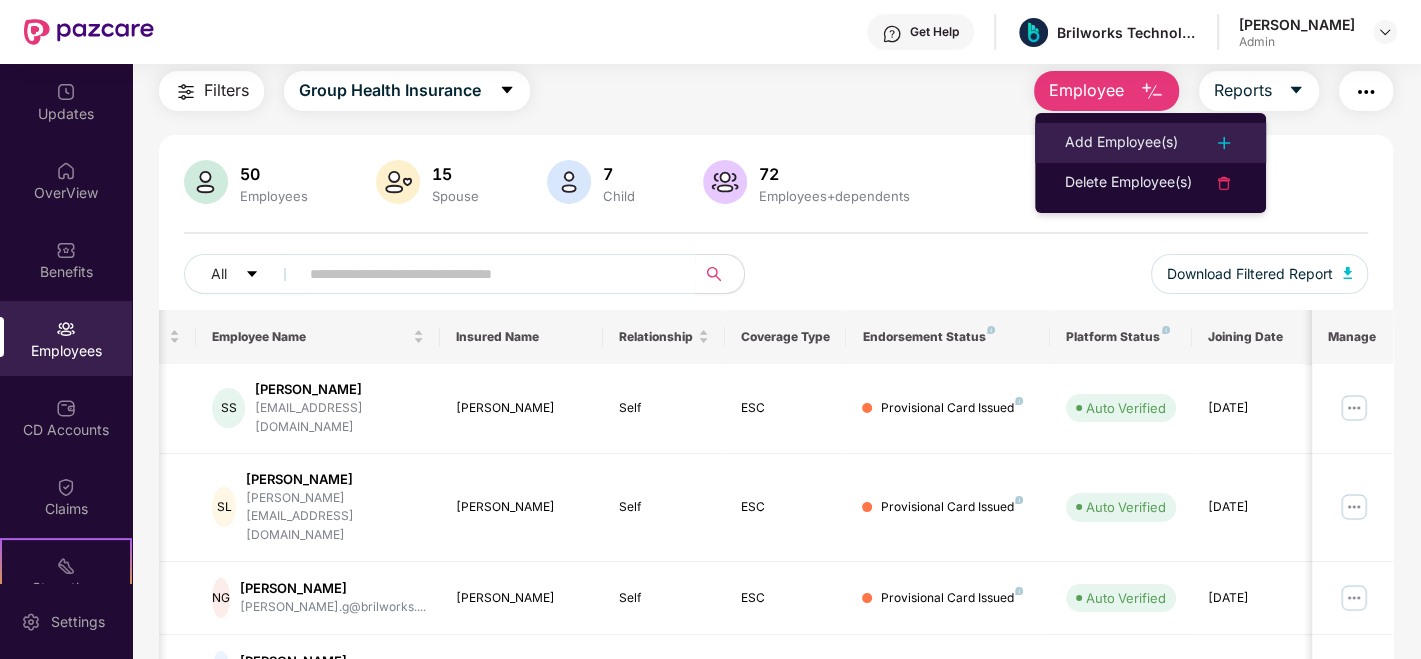 click on "Add Employee(s)" at bounding box center (1121, 143) 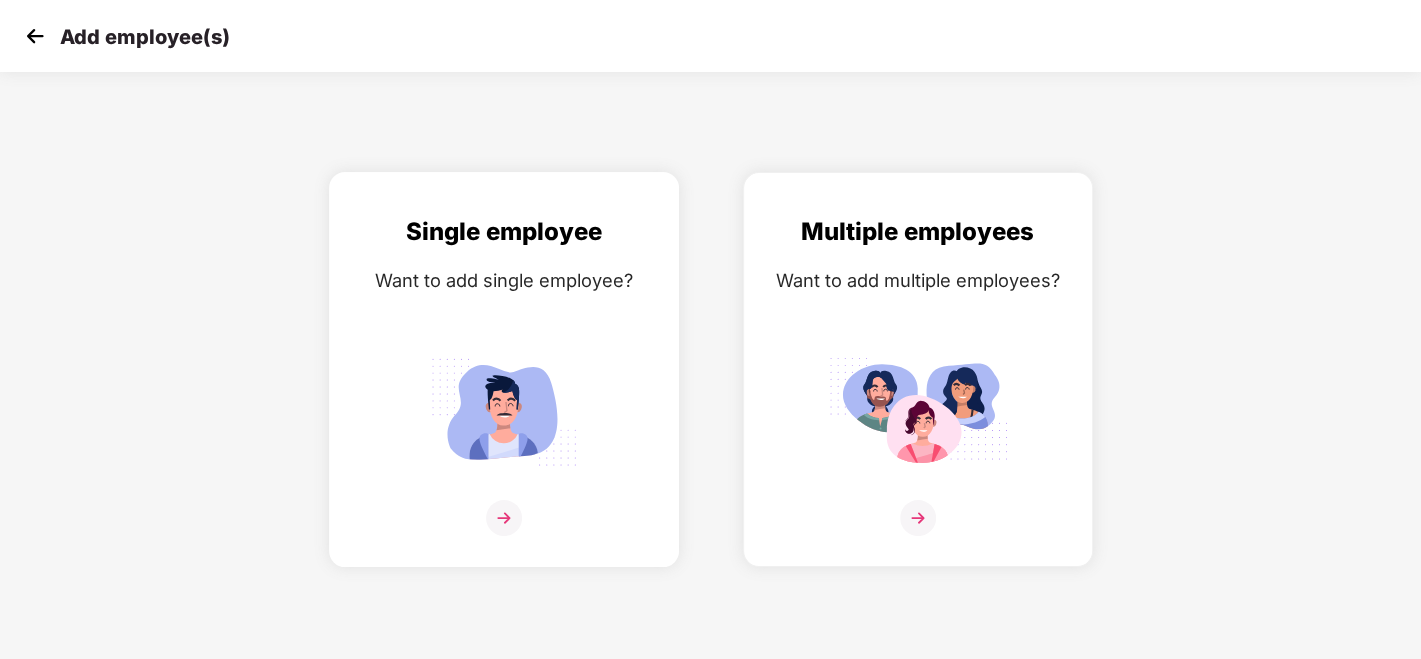 click at bounding box center [504, 518] 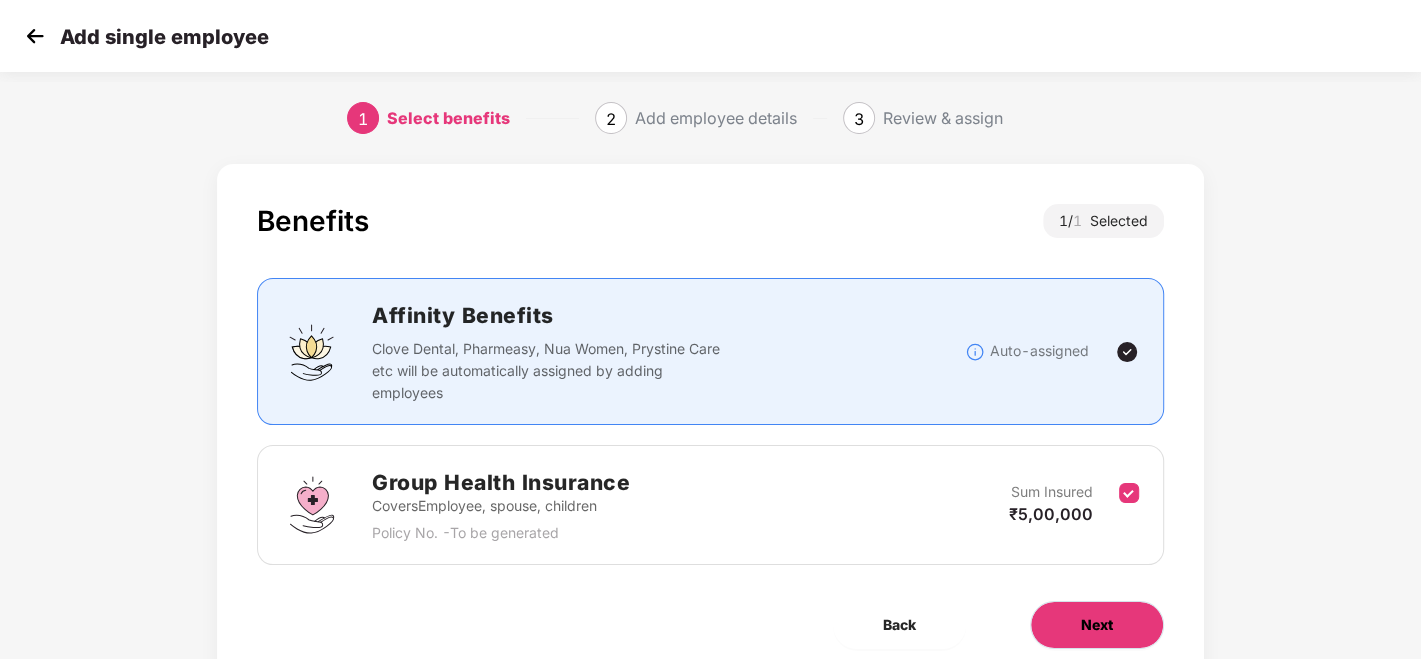 click on "Next" at bounding box center [1097, 625] 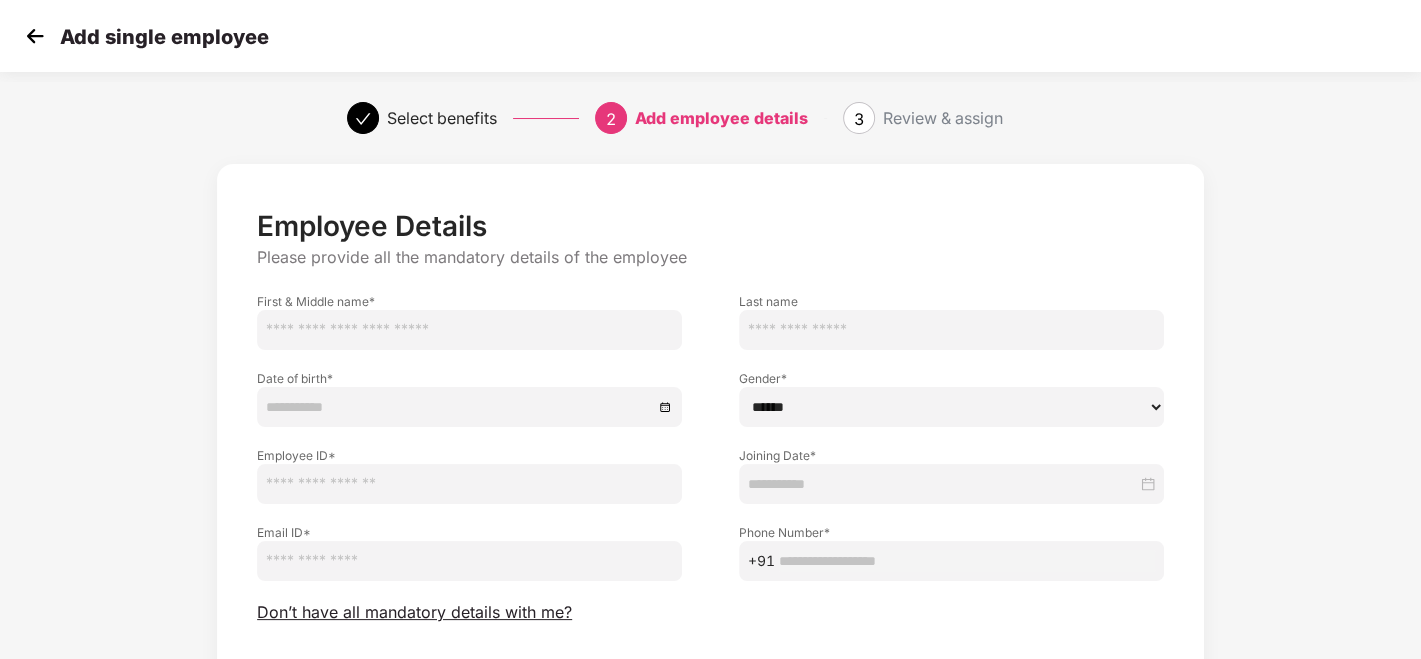 click at bounding box center [469, 330] 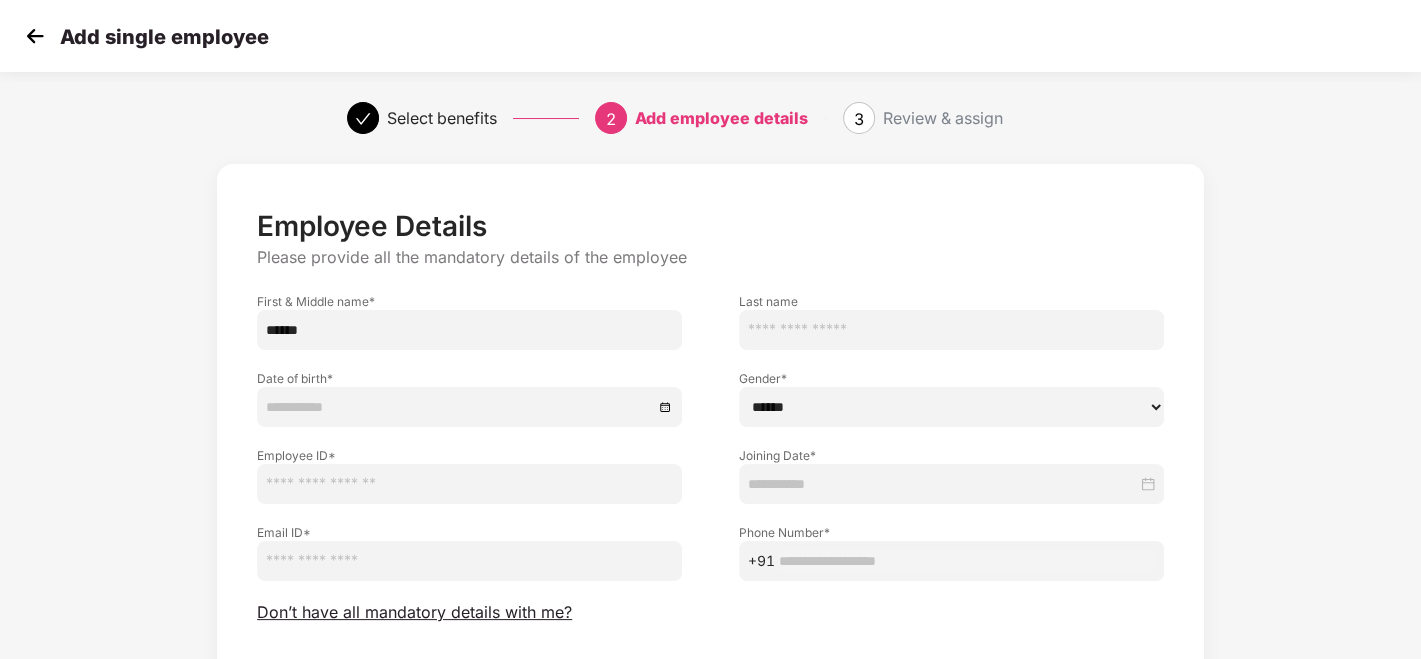 type on "******" 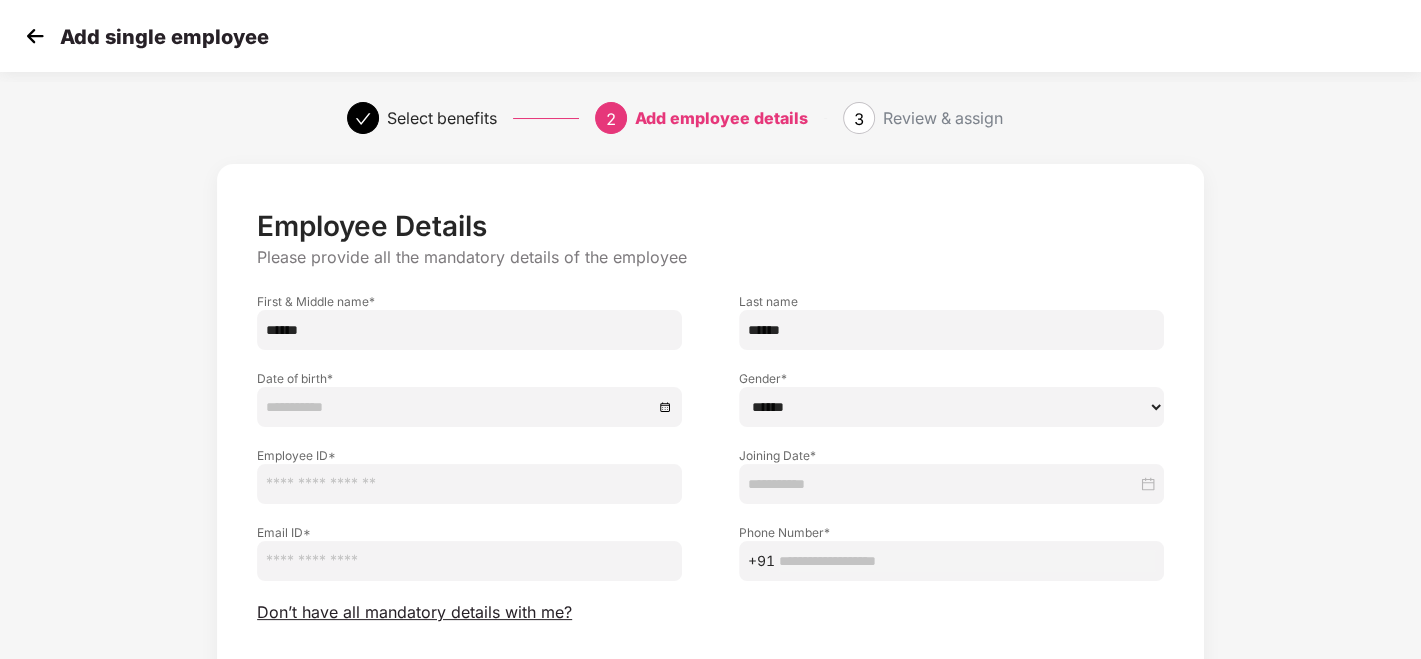 type on "******" 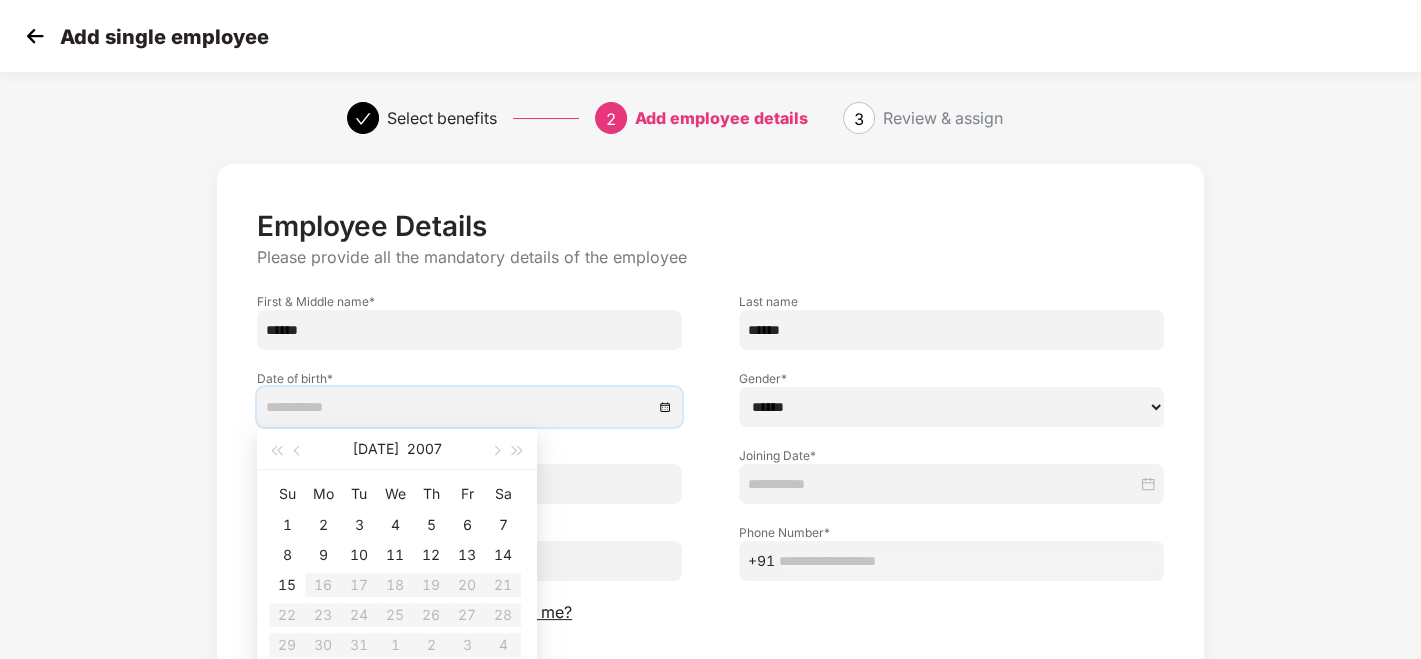 click at bounding box center [459, 407] 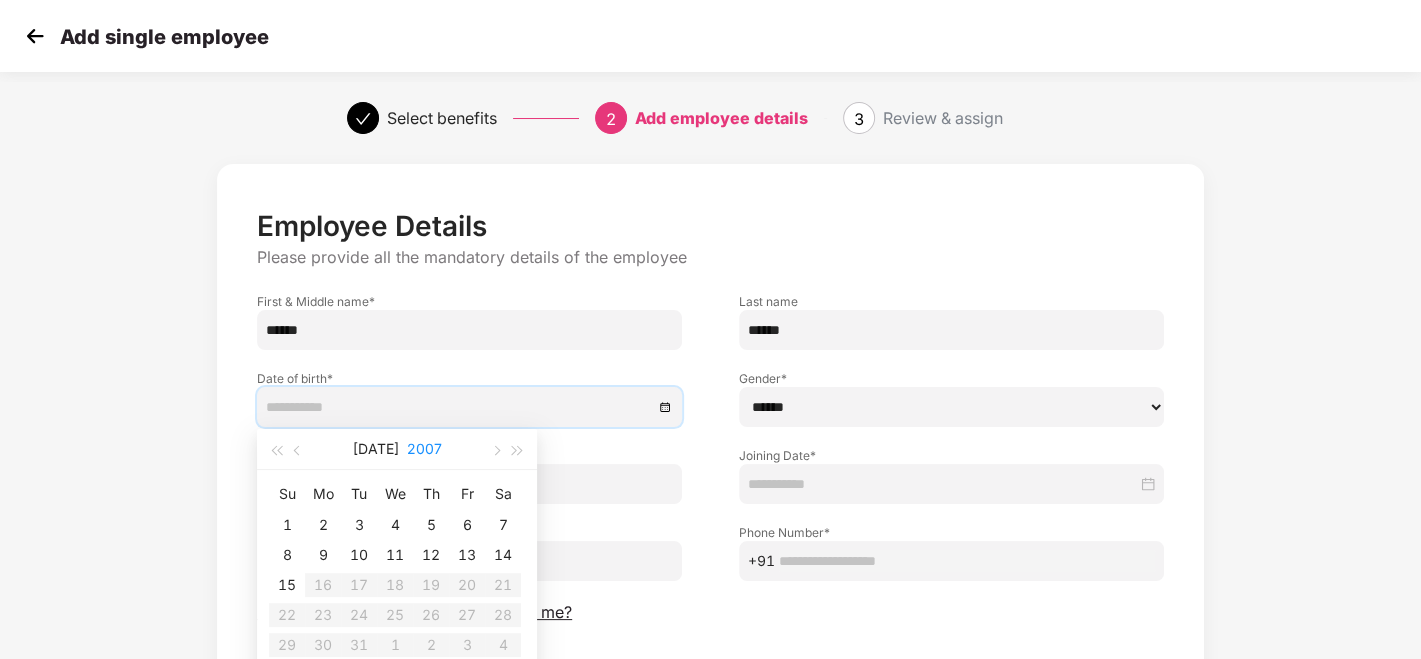 click on "2007" at bounding box center (424, 449) 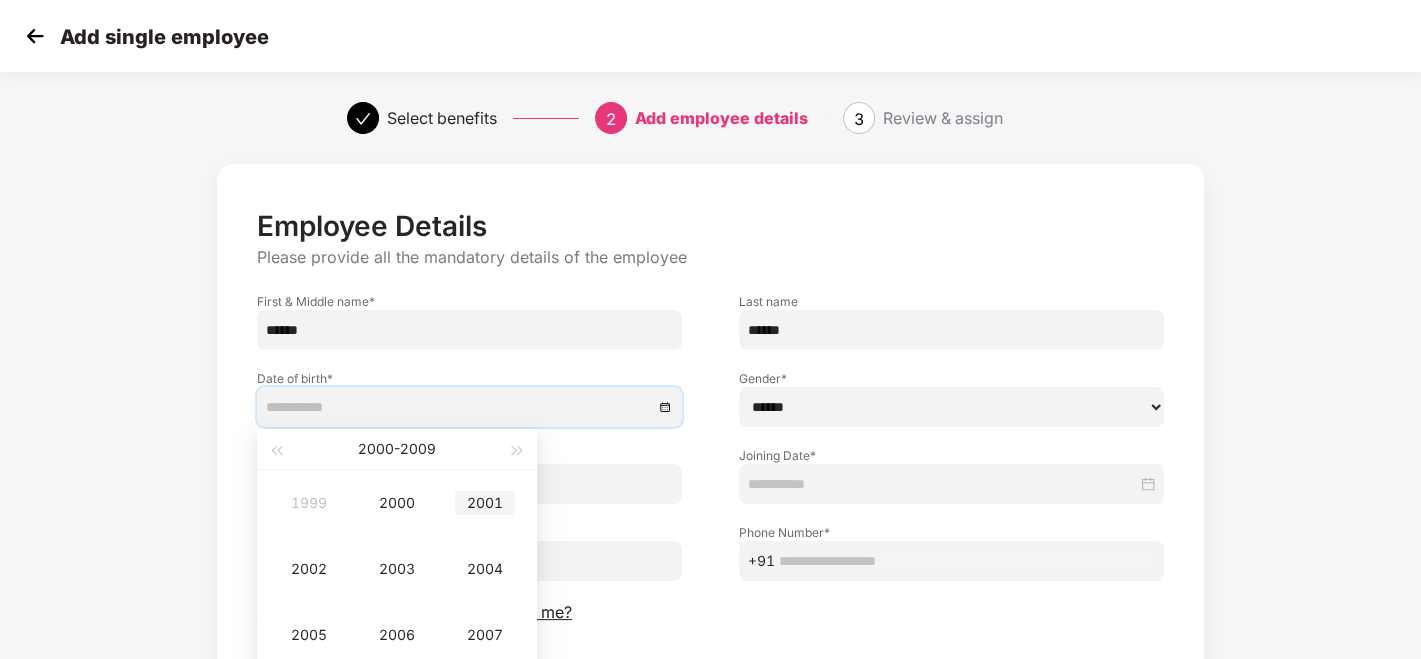 type on "**********" 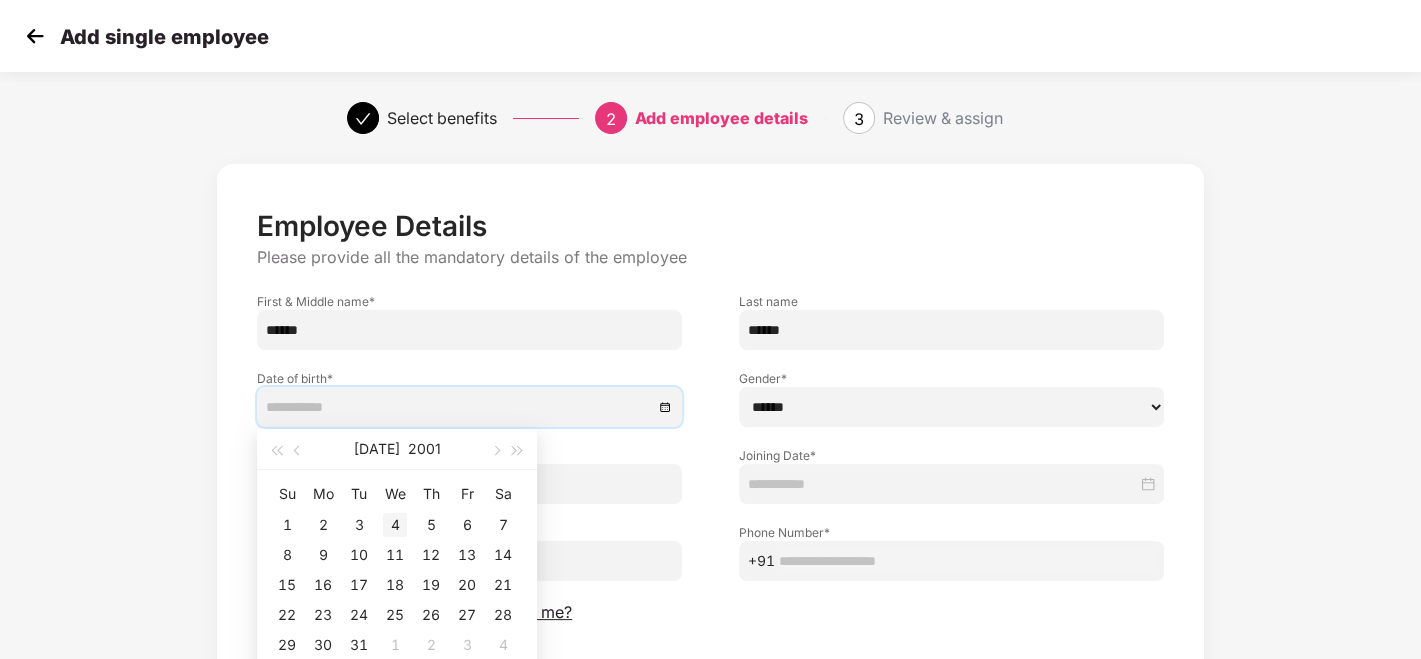 type on "**********" 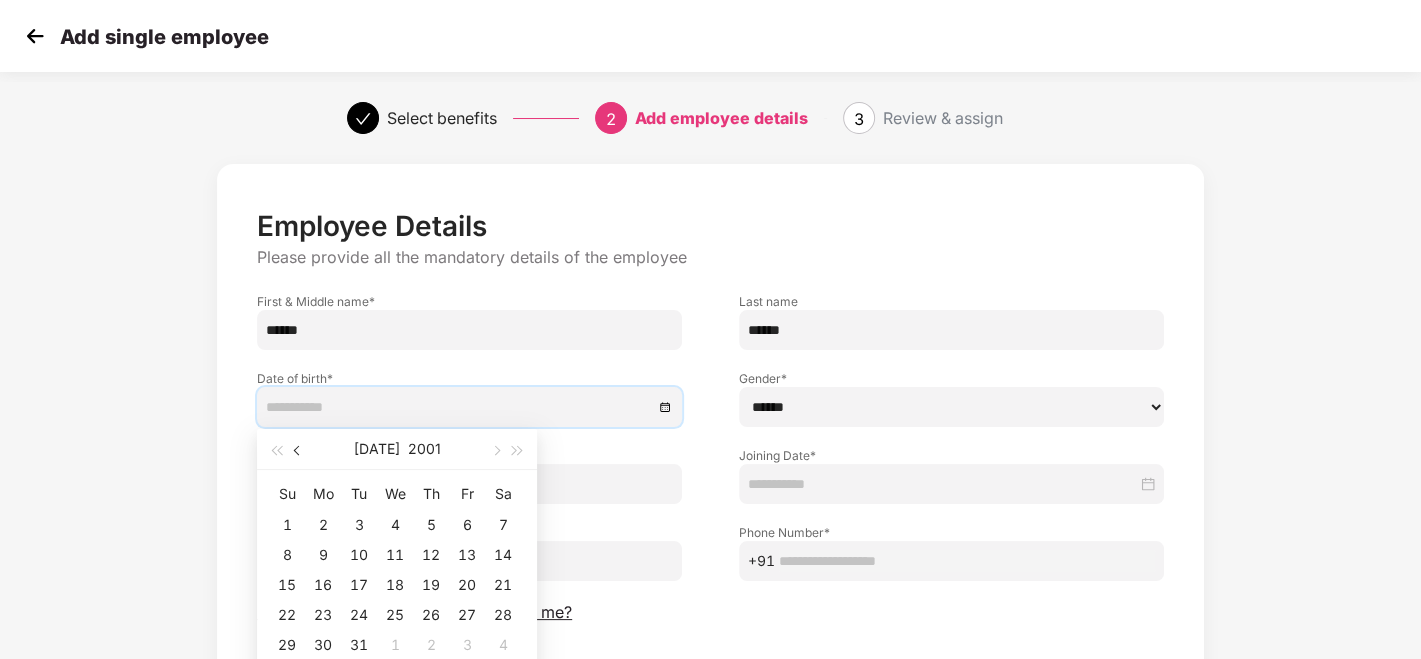 click at bounding box center [299, 451] 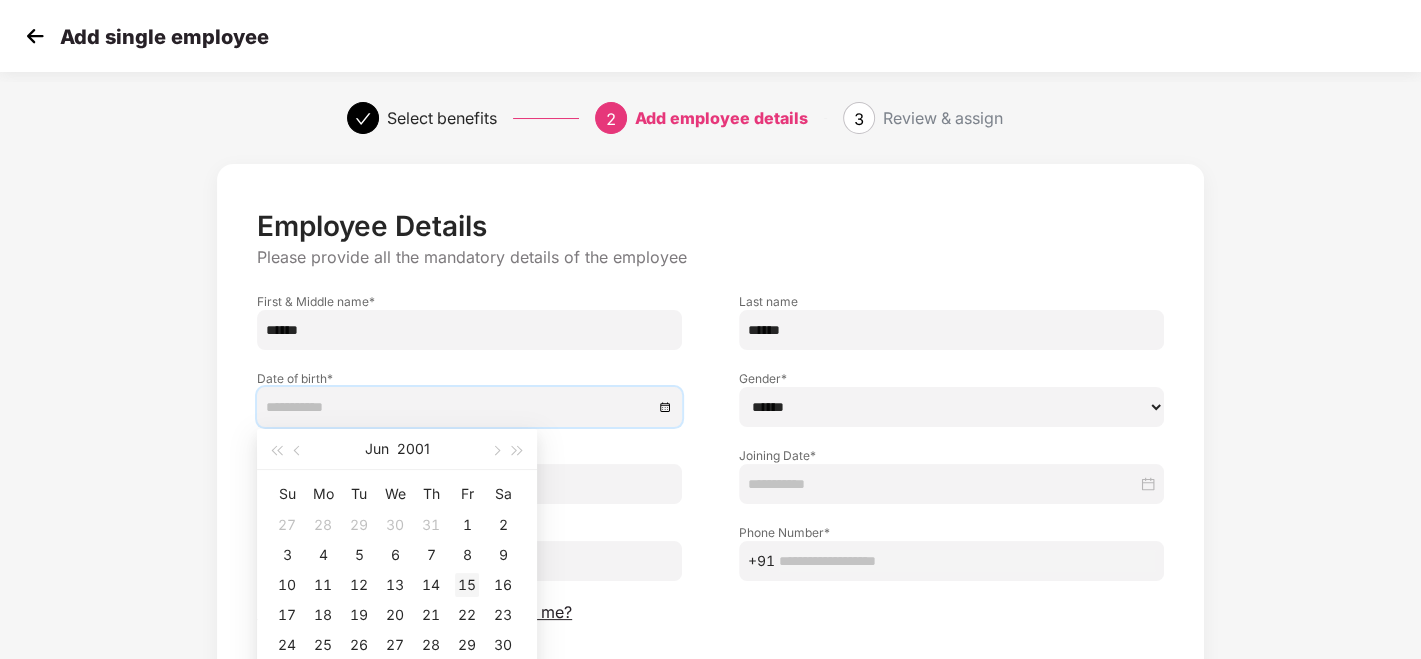 type on "**********" 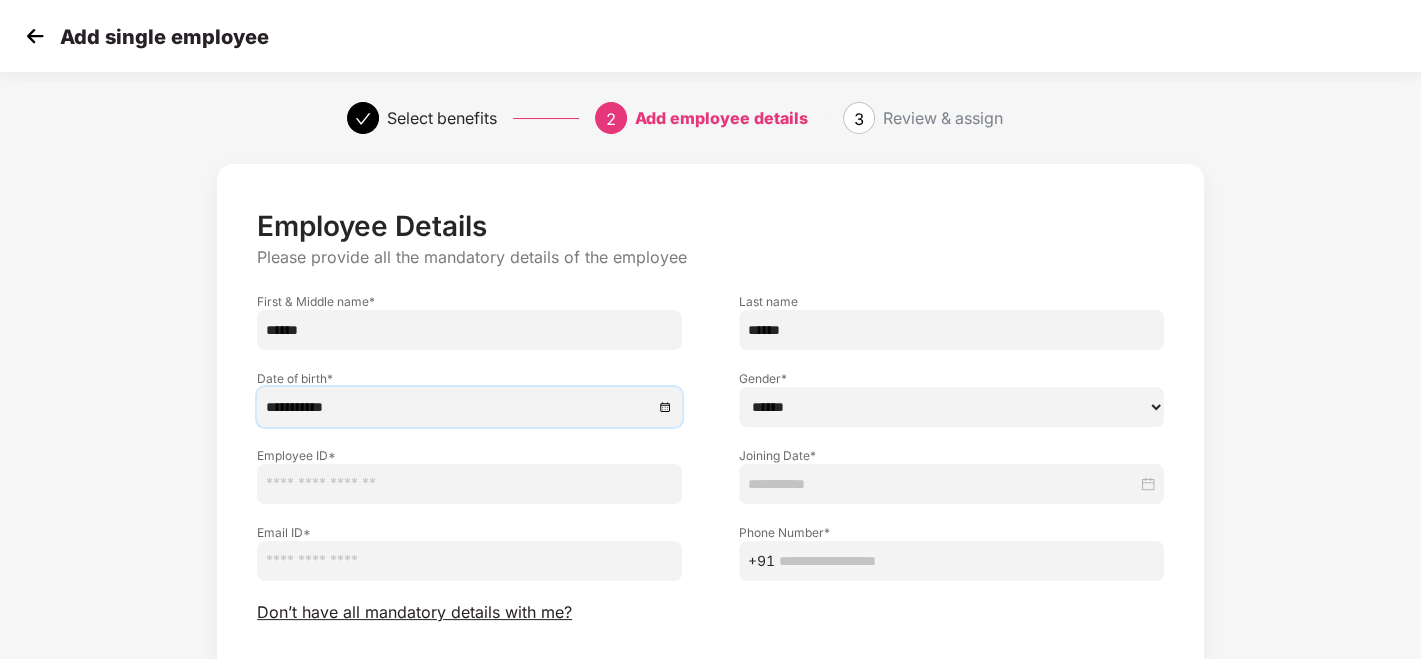 click on "Joining Date  *" at bounding box center [951, 465] 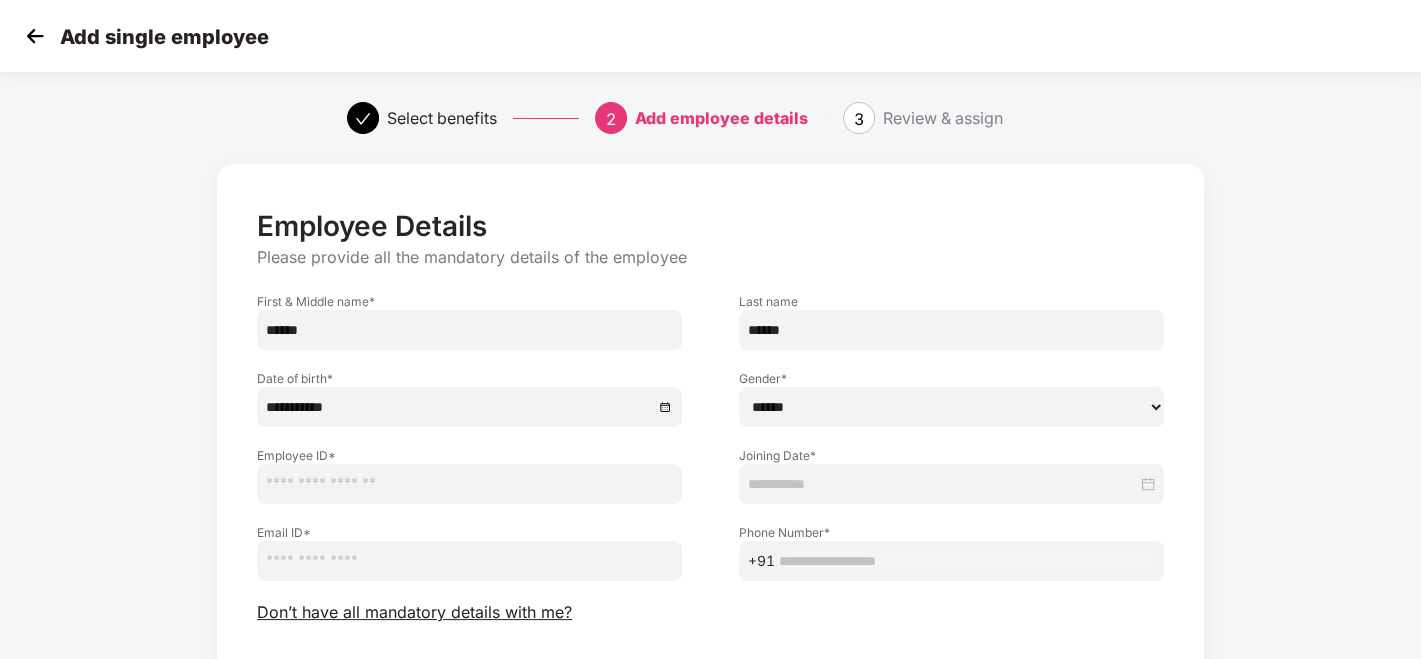 click on "****** **** ******" at bounding box center (951, 407) 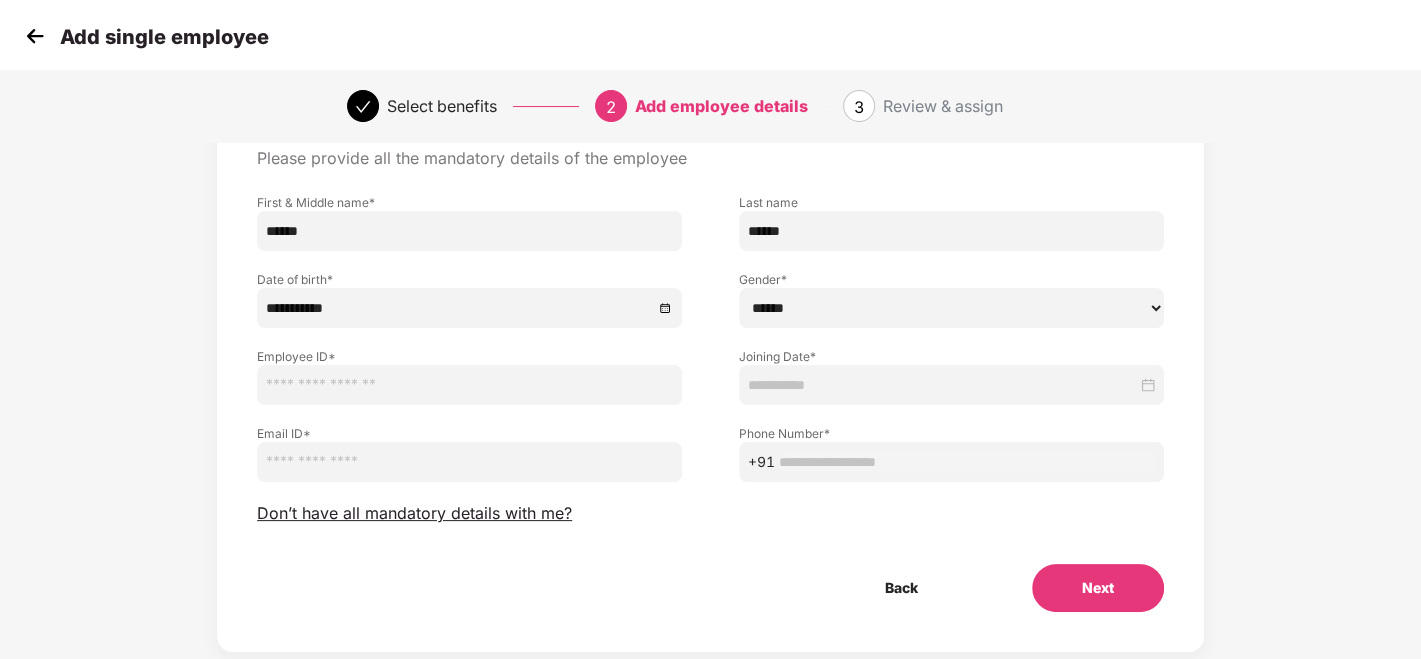 click at bounding box center (469, 385) 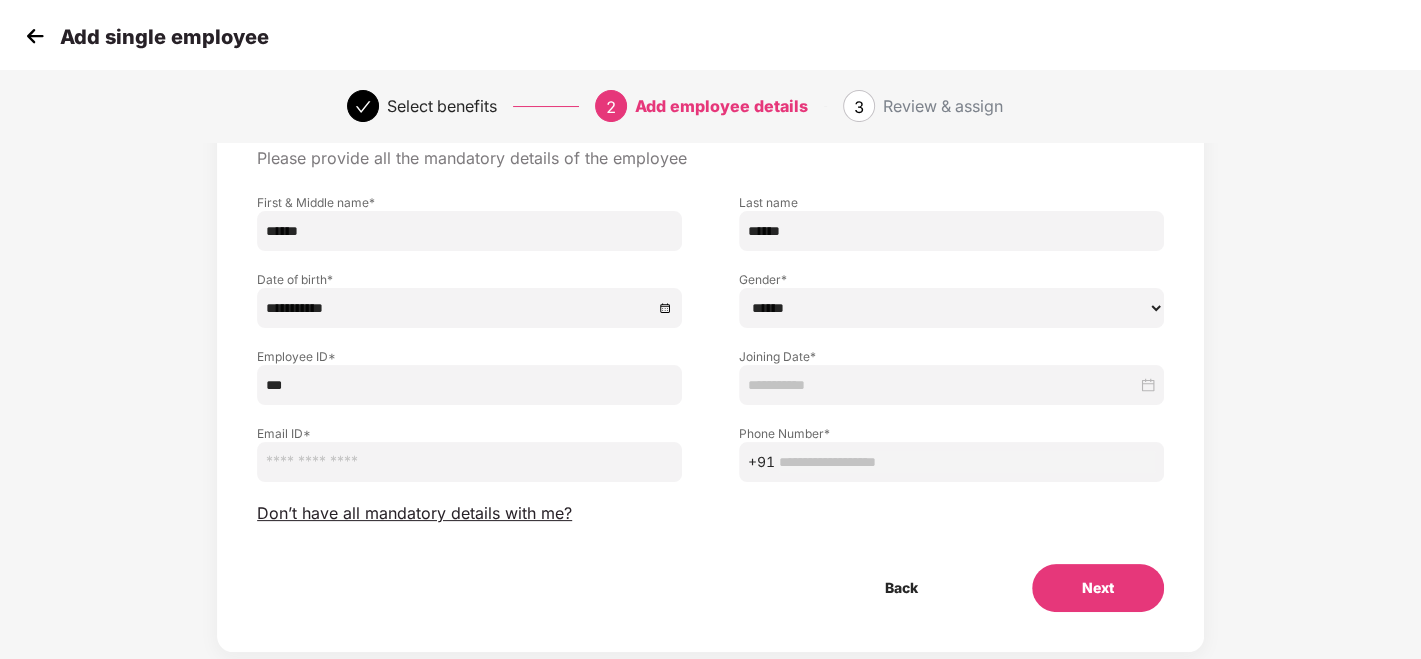 type on "***" 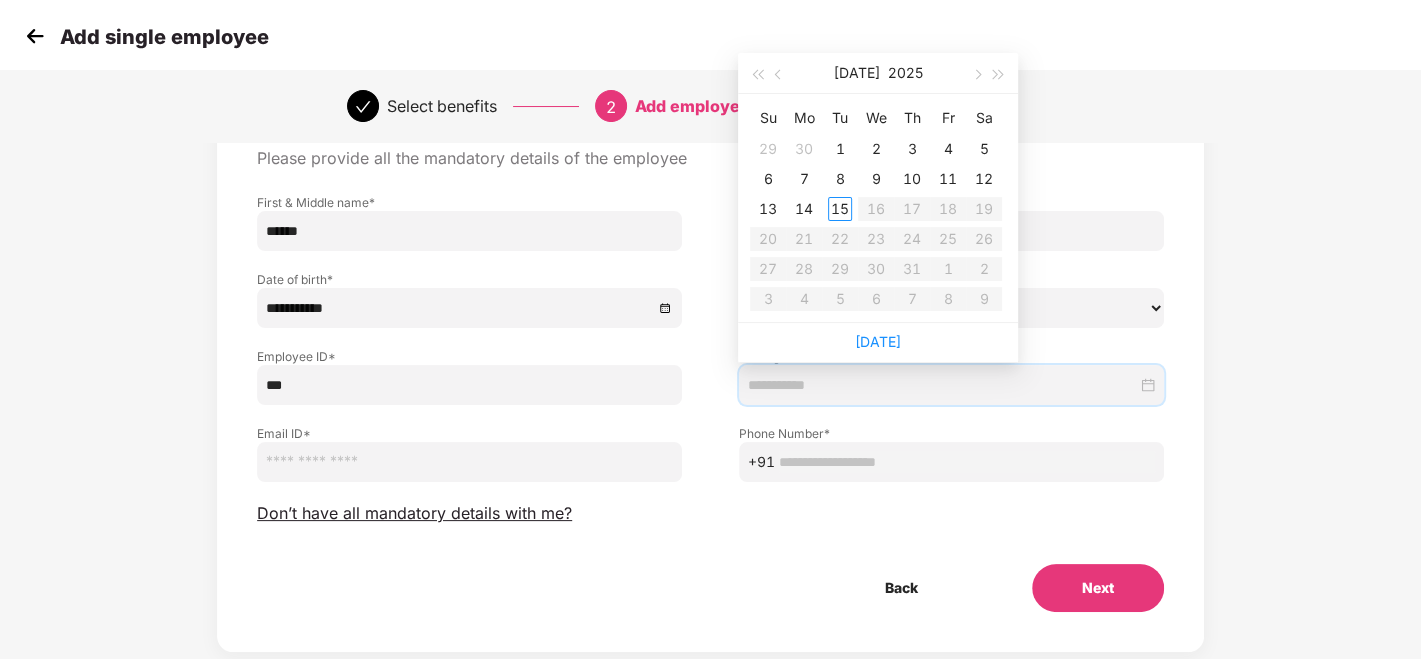 click at bounding box center (942, 385) 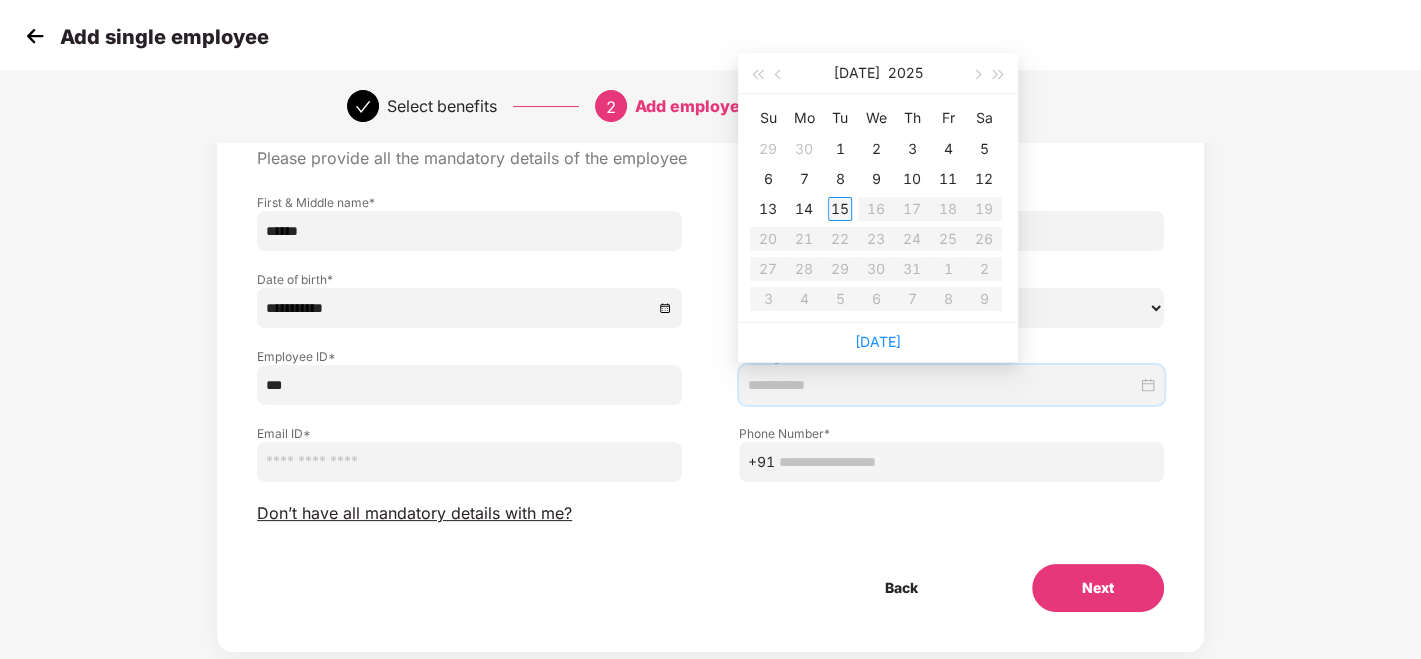 type on "**********" 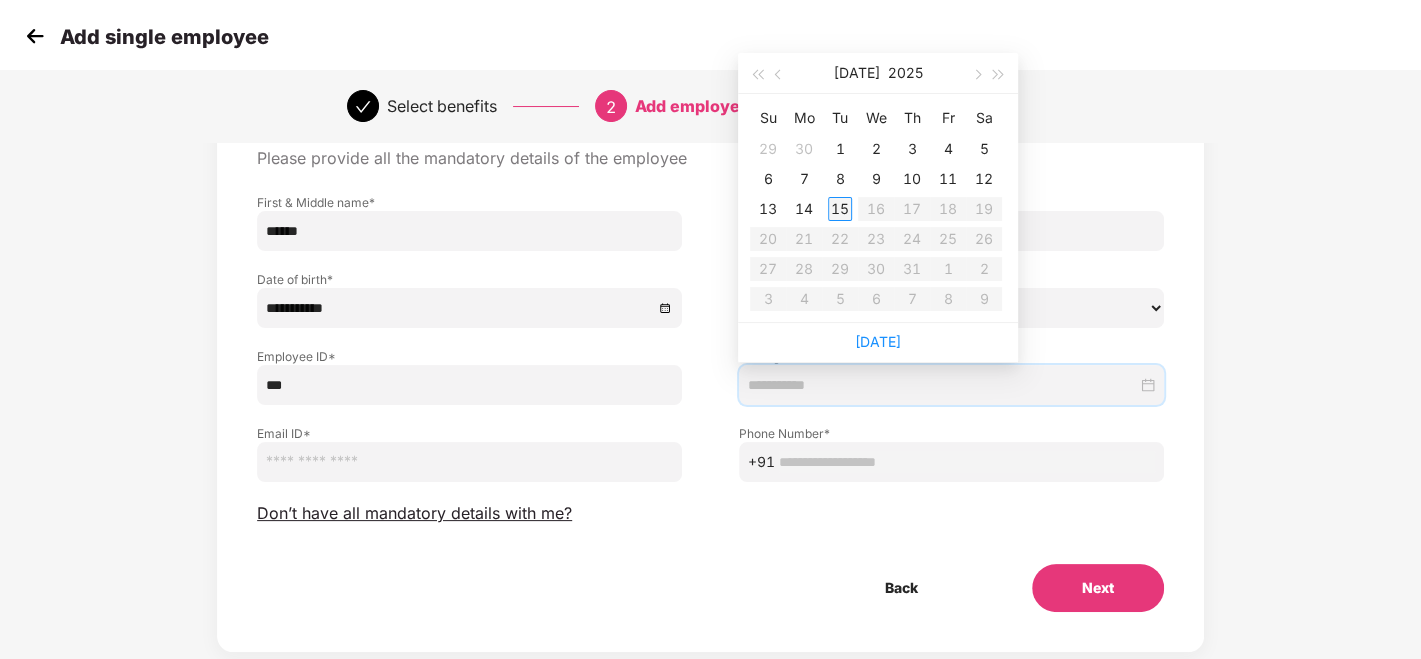 click on "15" at bounding box center [840, 209] 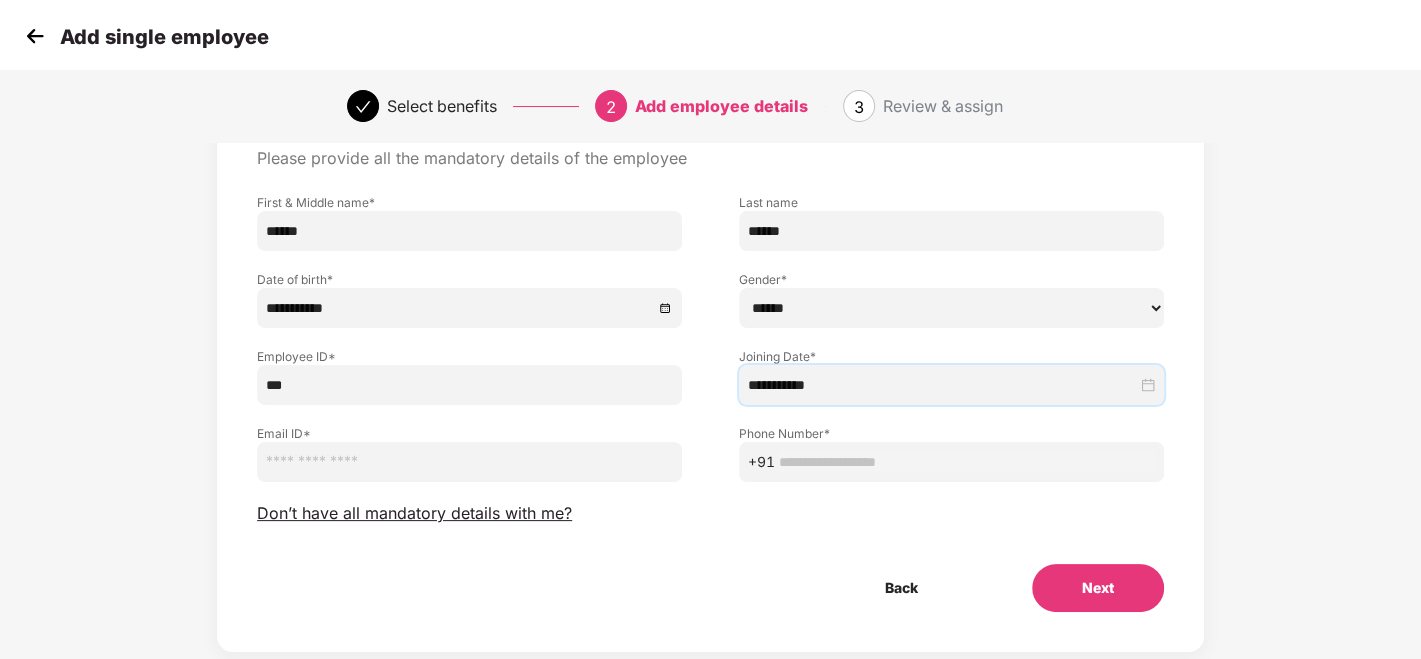 click at bounding box center (469, 462) 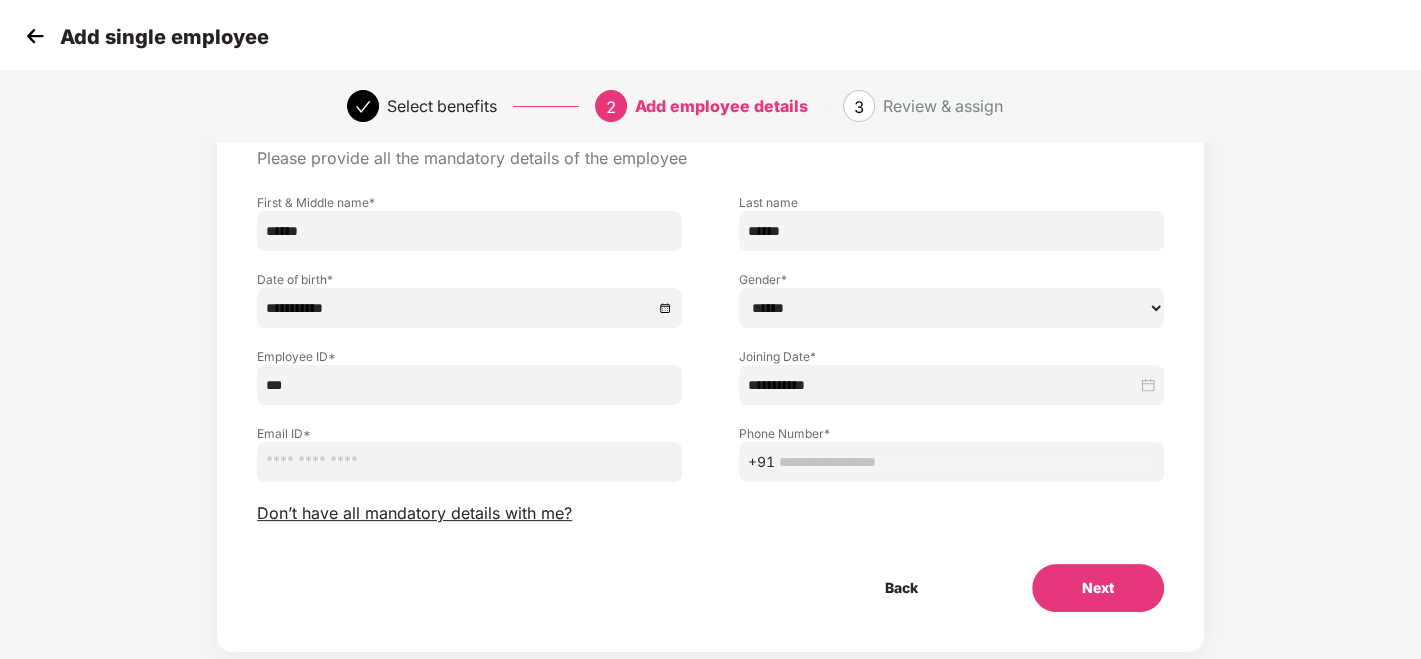 paste on "**********" 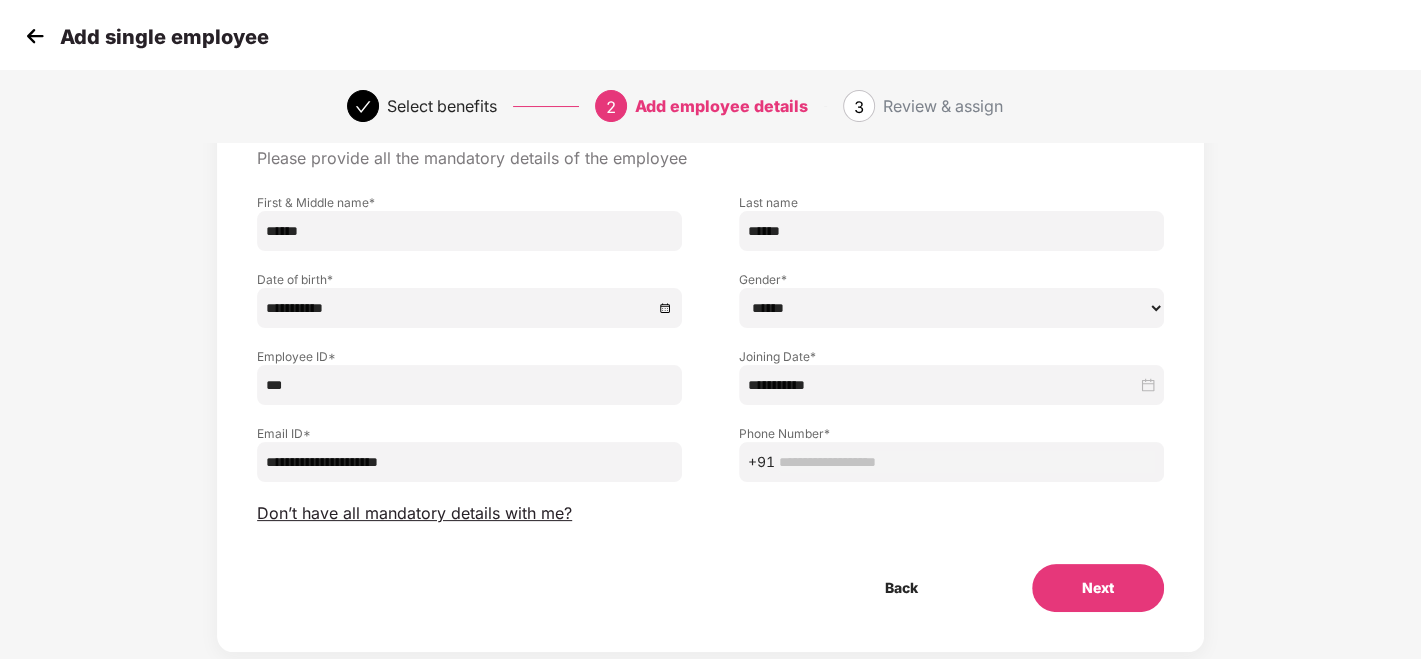 type on "**********" 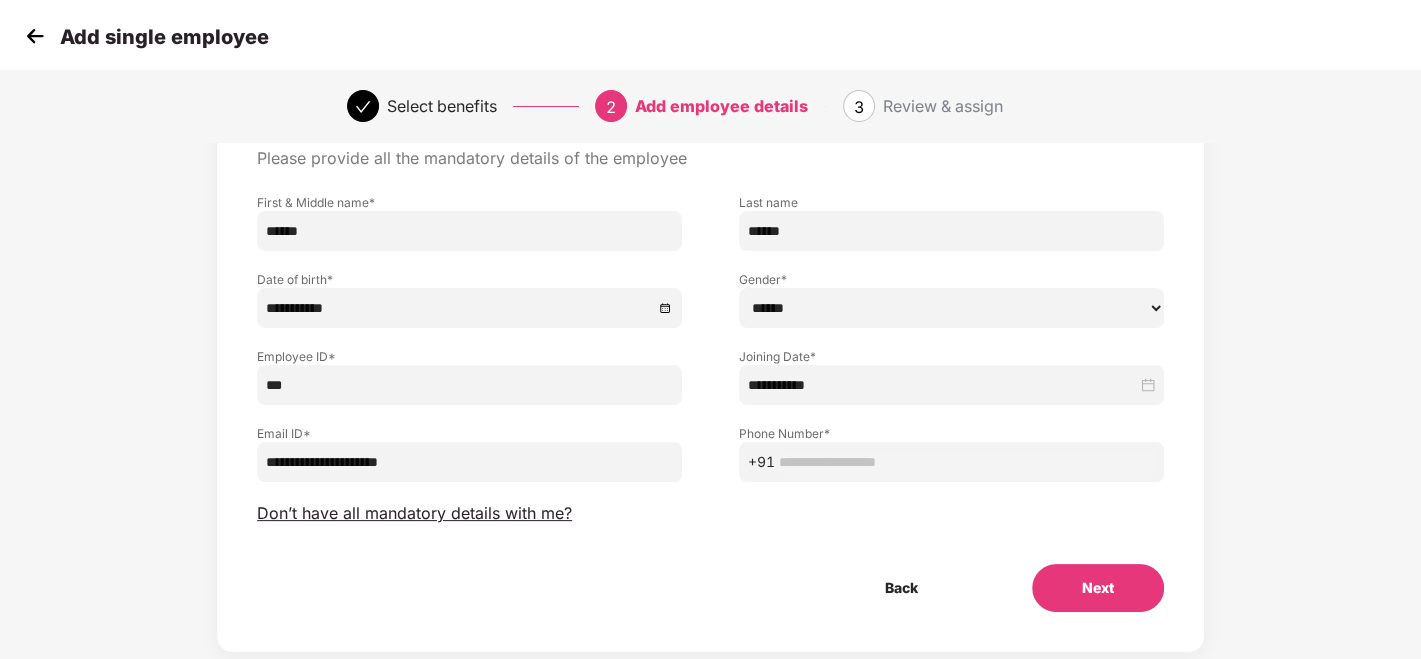 drag, startPoint x: 878, startPoint y: 457, endPoint x: 747, endPoint y: 278, distance: 221.81523 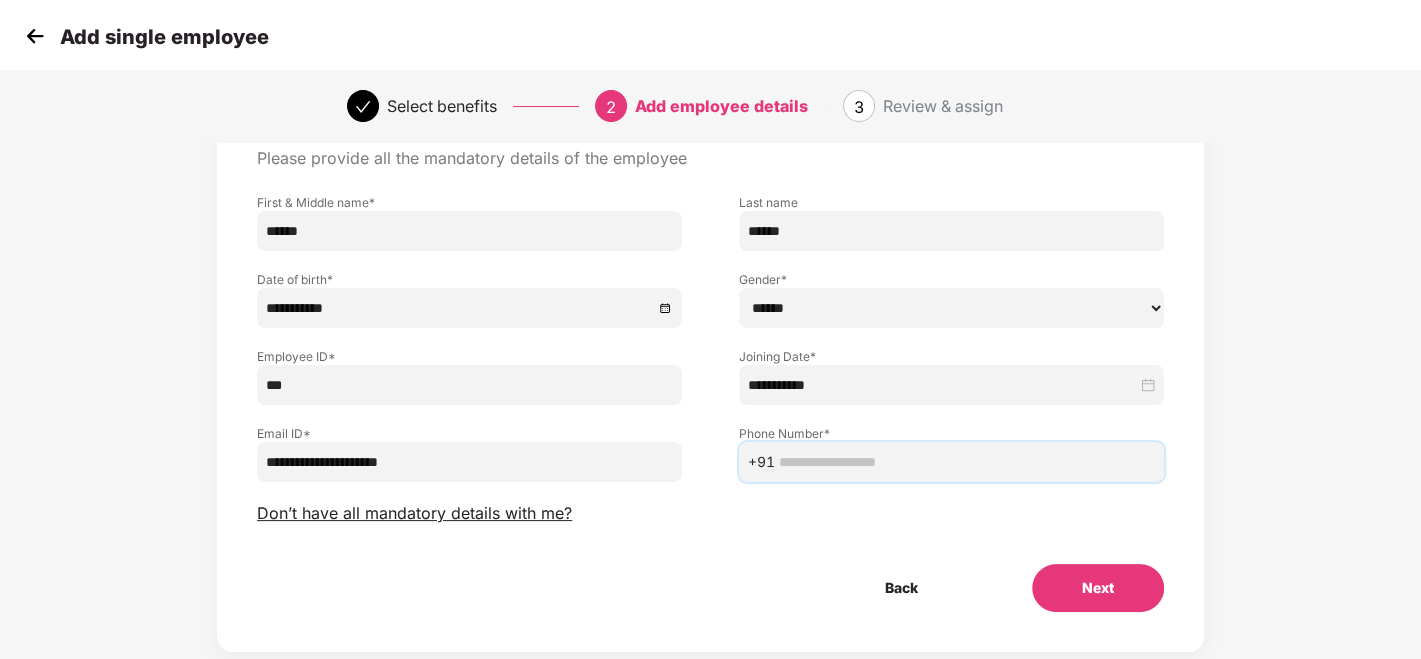 paste on "**********" 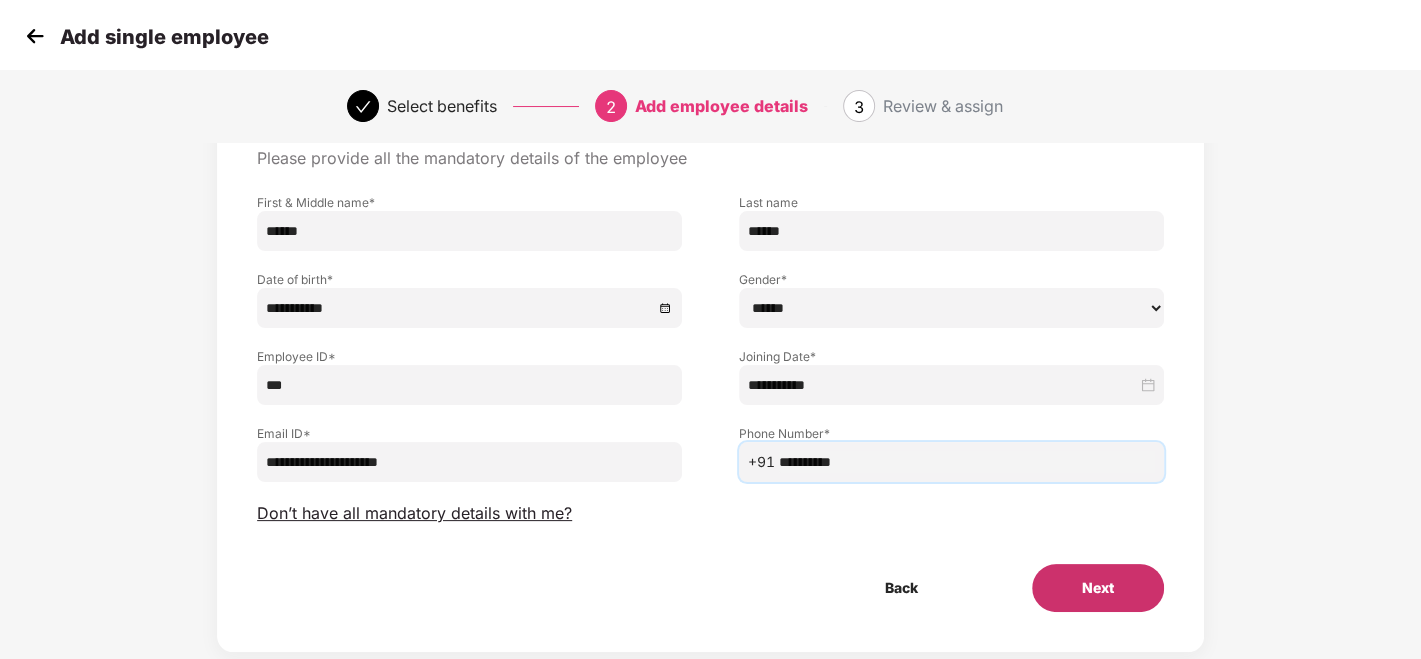 type on "**********" 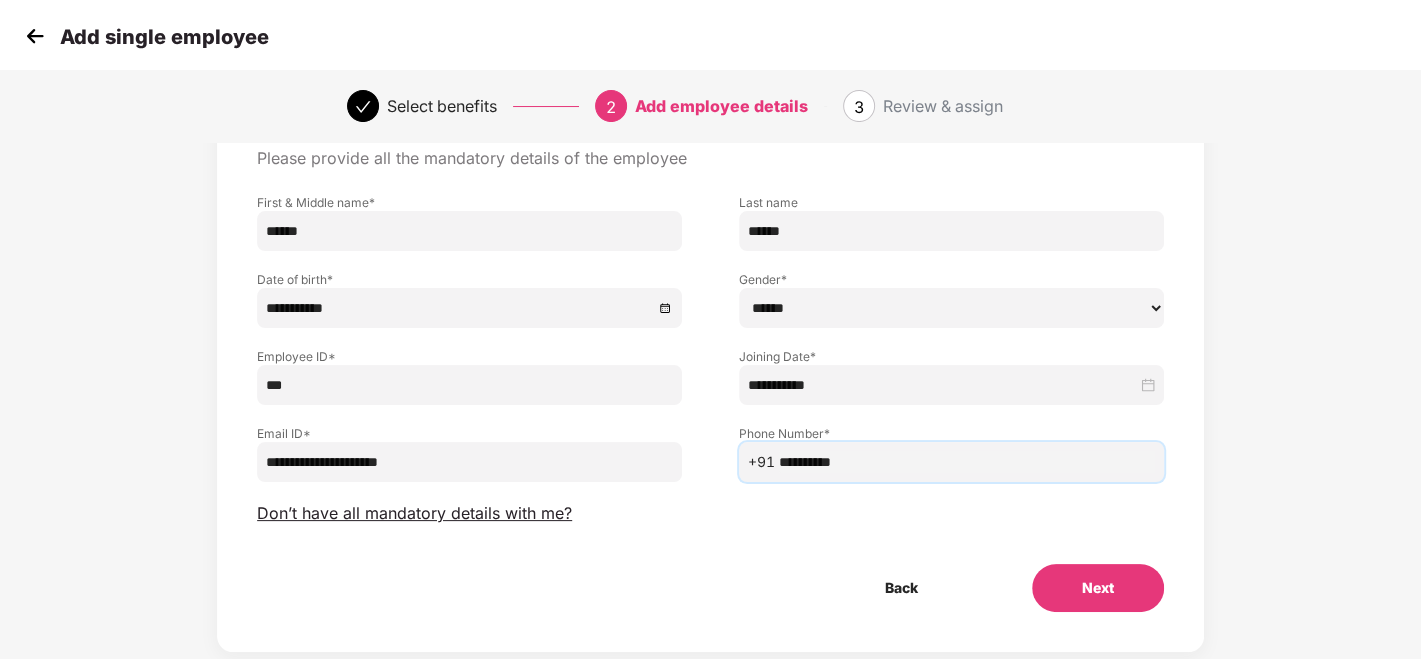 click on "Next" at bounding box center (1098, 588) 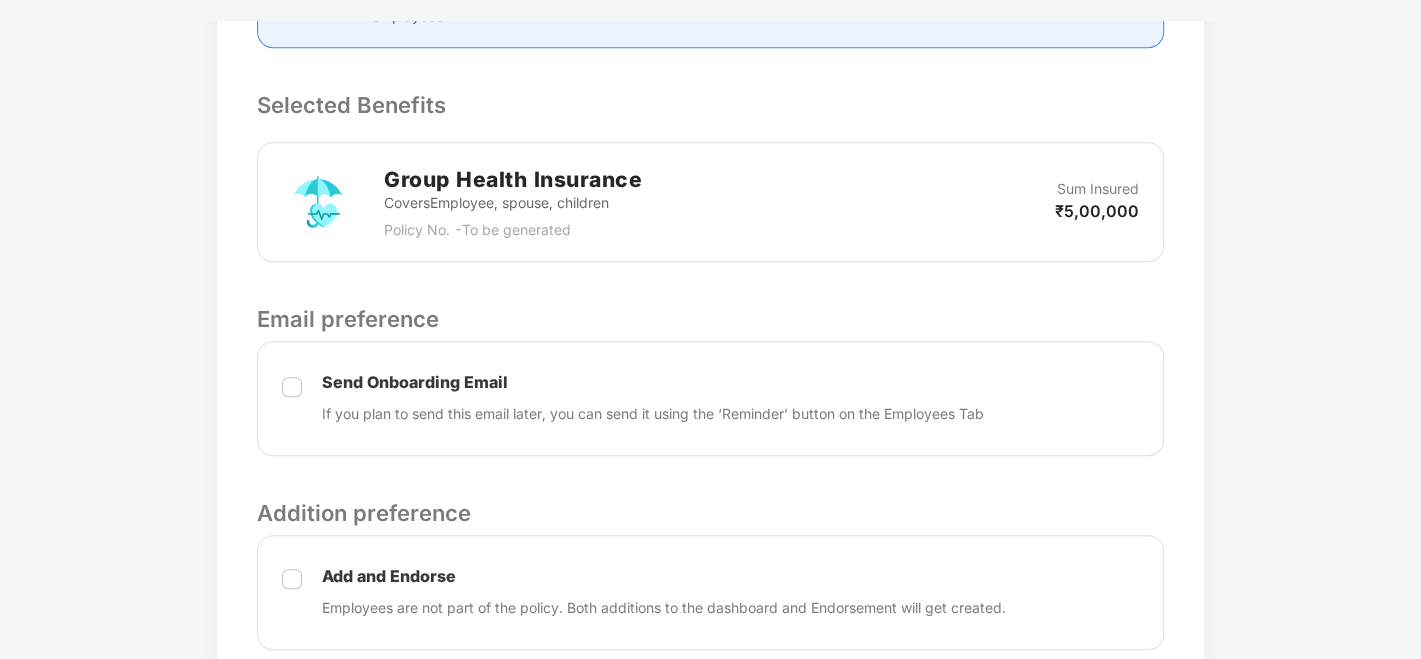 scroll, scrollTop: 697, scrollLeft: 0, axis: vertical 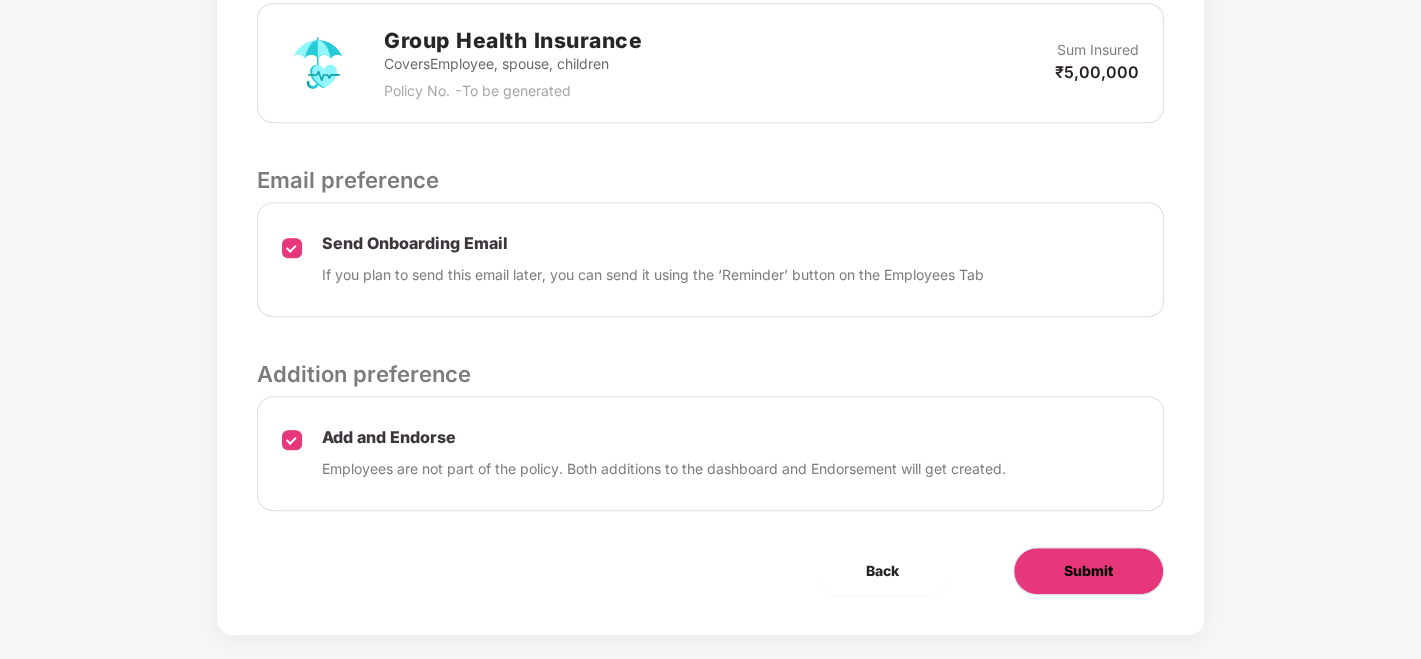 click on "Submit" at bounding box center (1088, 571) 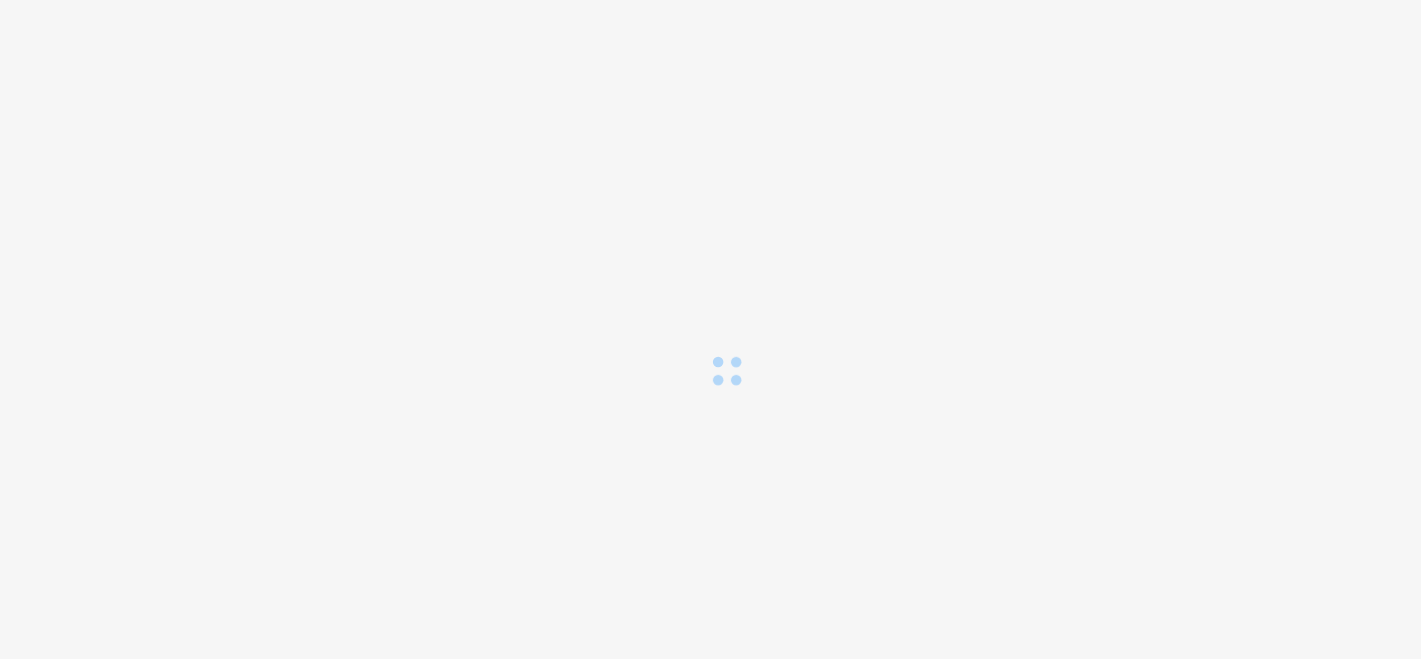 scroll, scrollTop: 0, scrollLeft: 0, axis: both 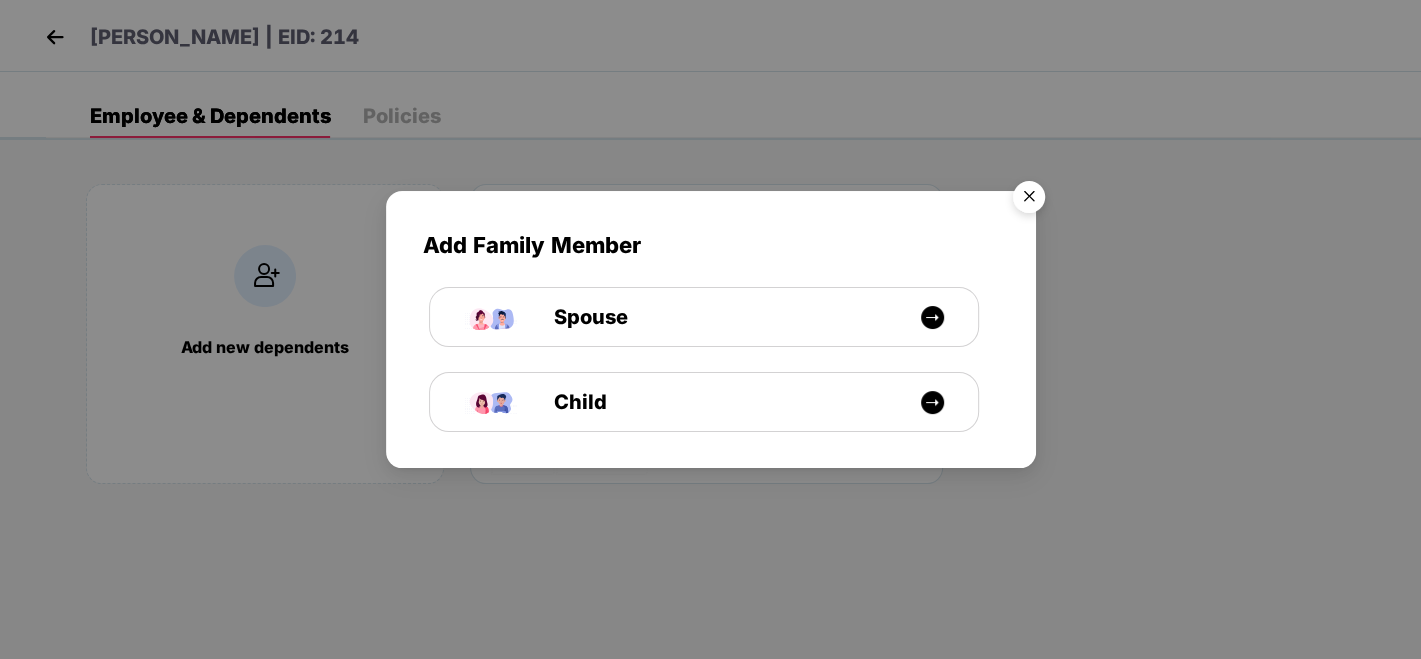 click at bounding box center [1029, 200] 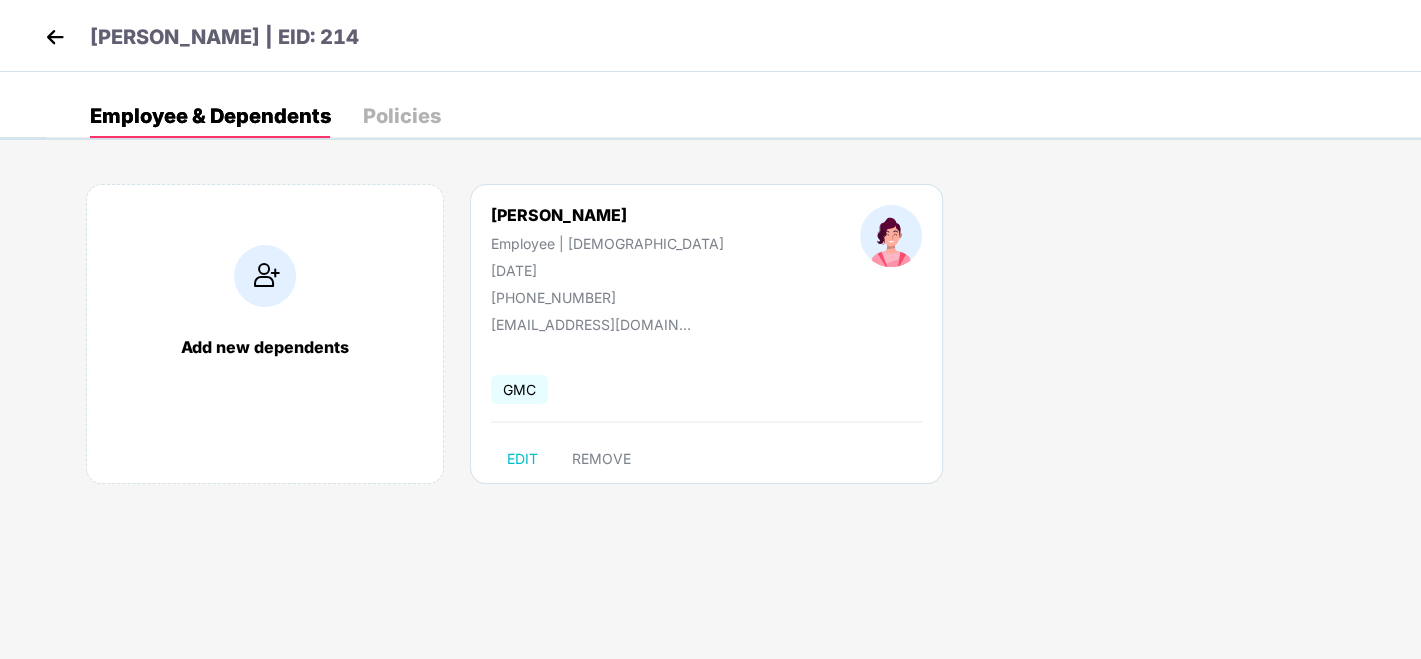 click at bounding box center [55, 37] 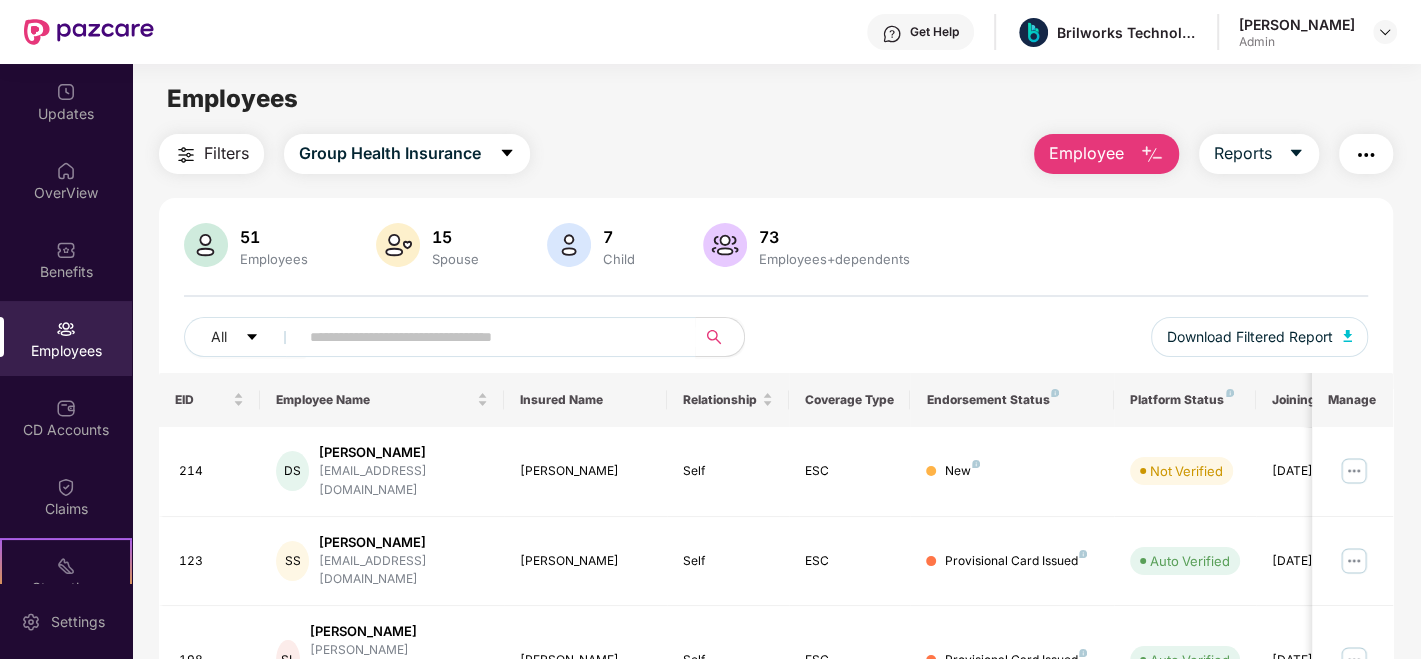 click on "Employee" at bounding box center [1106, 154] 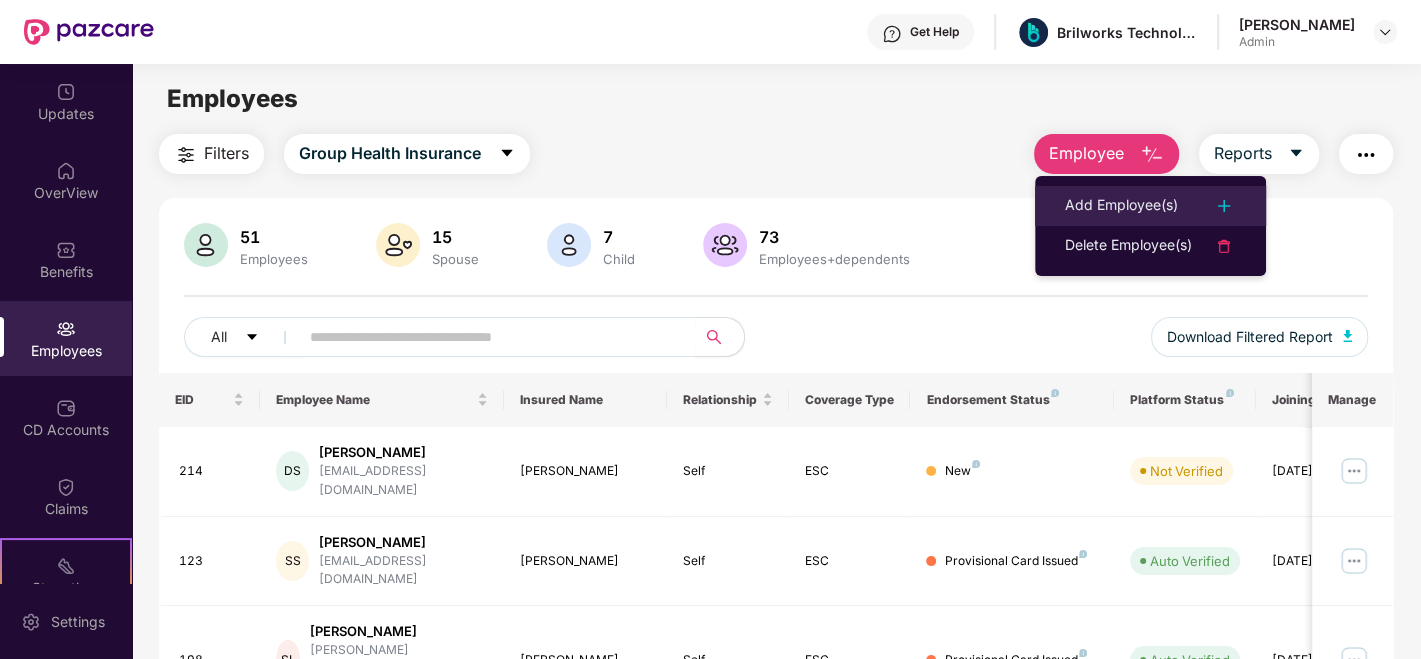 click on "Add Employee(s)" at bounding box center [1121, 206] 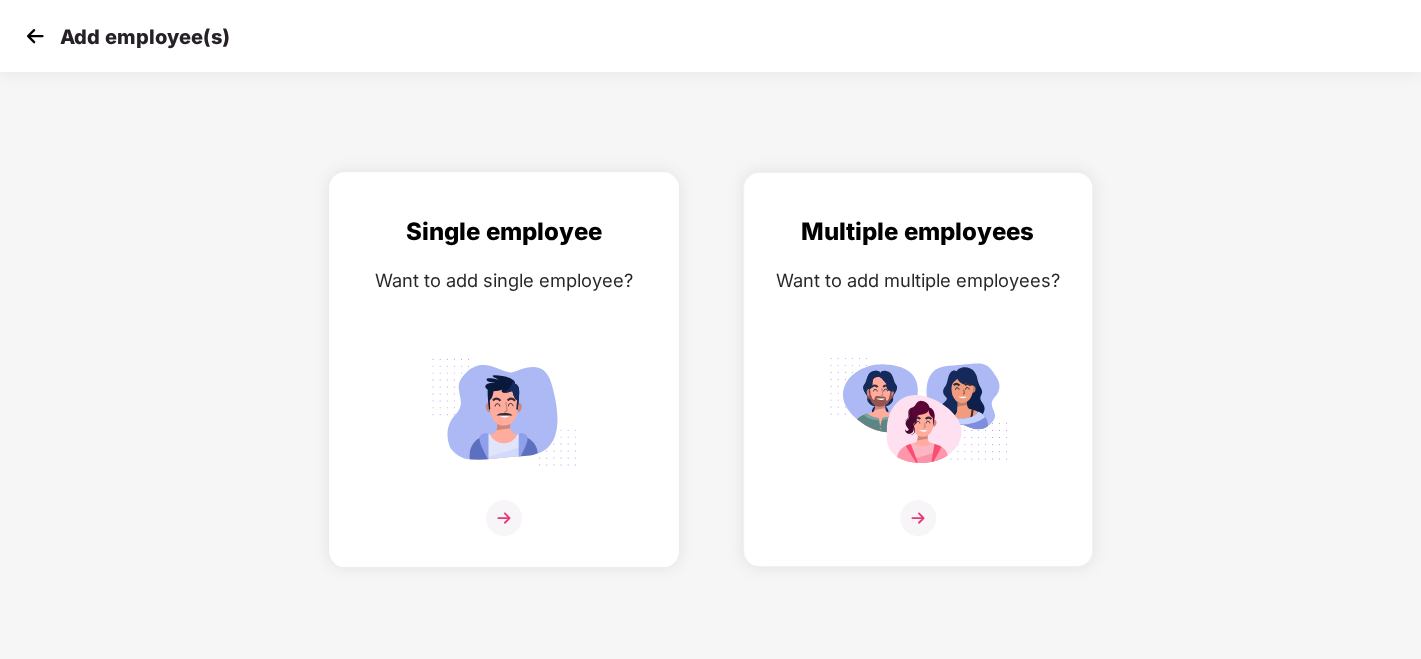 click at bounding box center (504, 518) 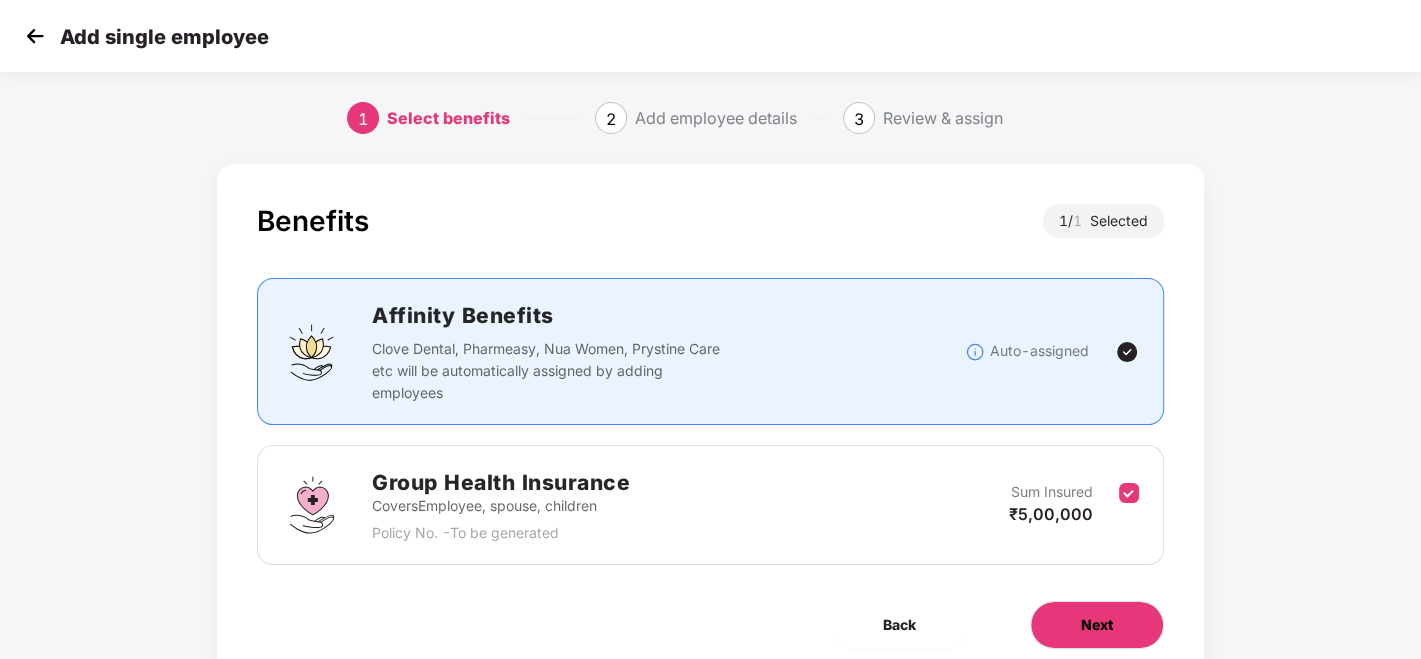 click on "Next" at bounding box center [1097, 625] 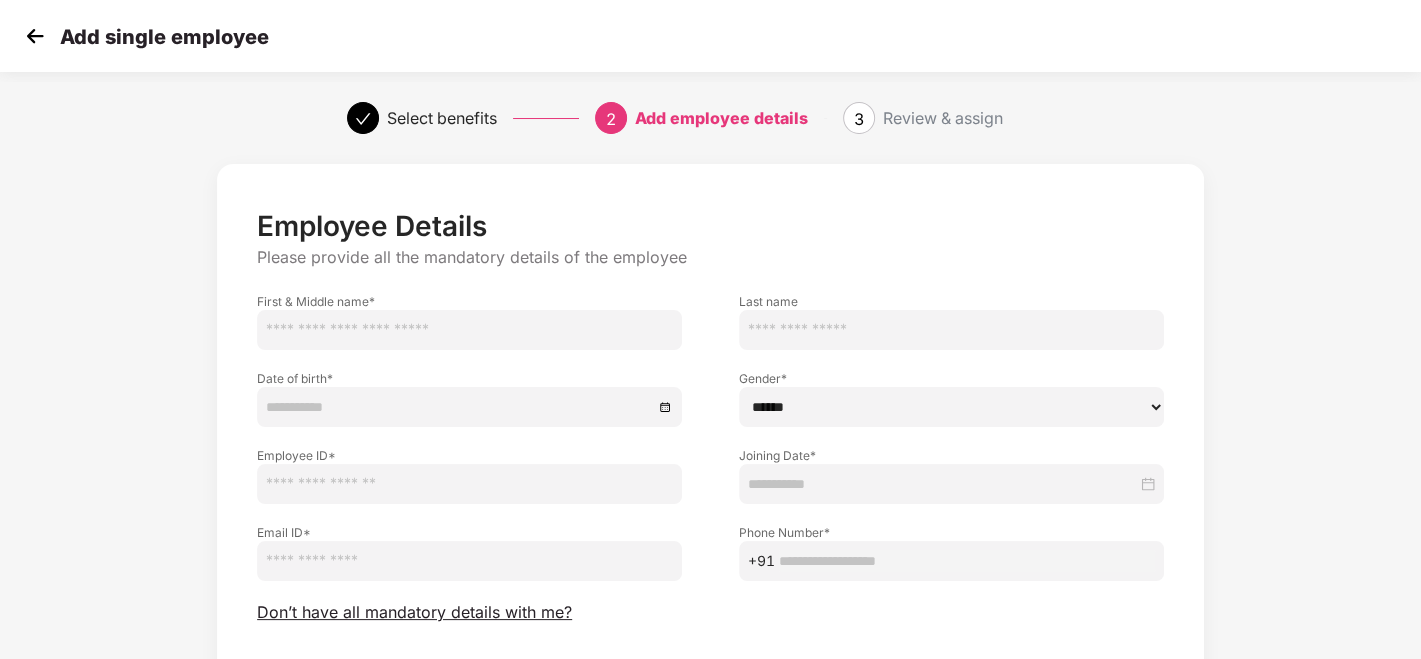 click at bounding box center [469, 330] 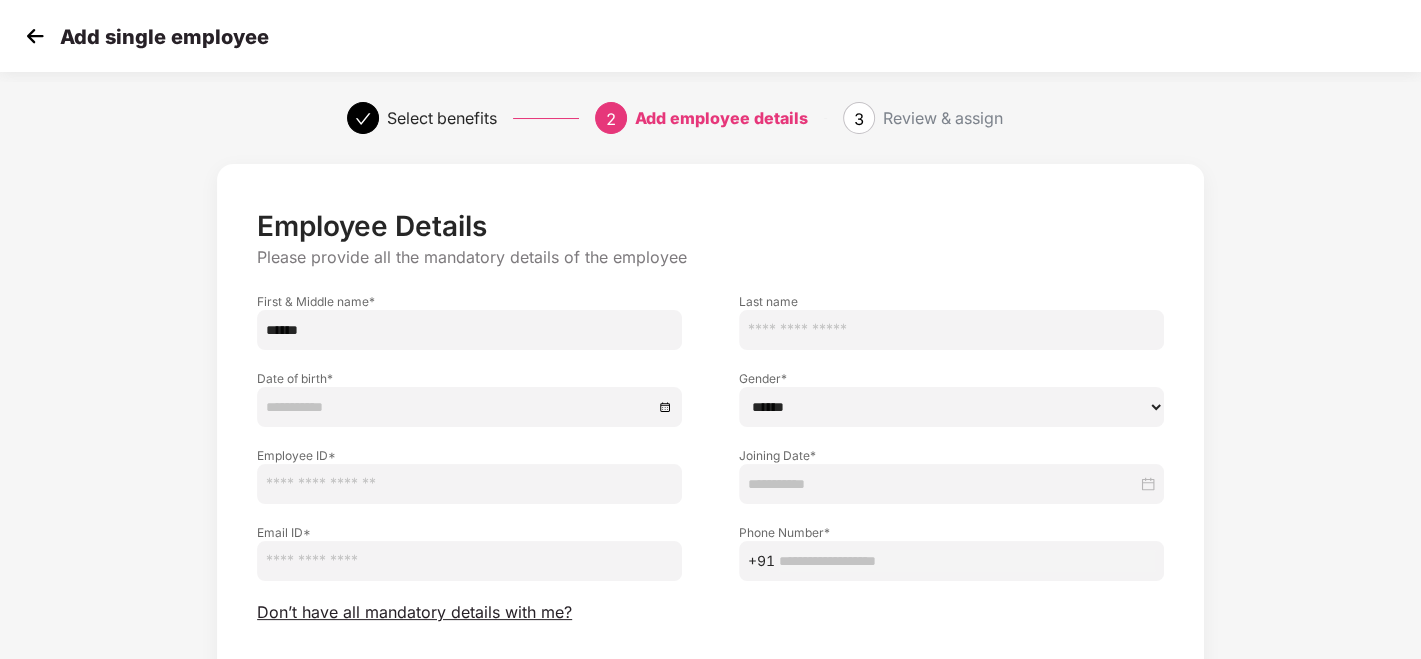 type on "******" 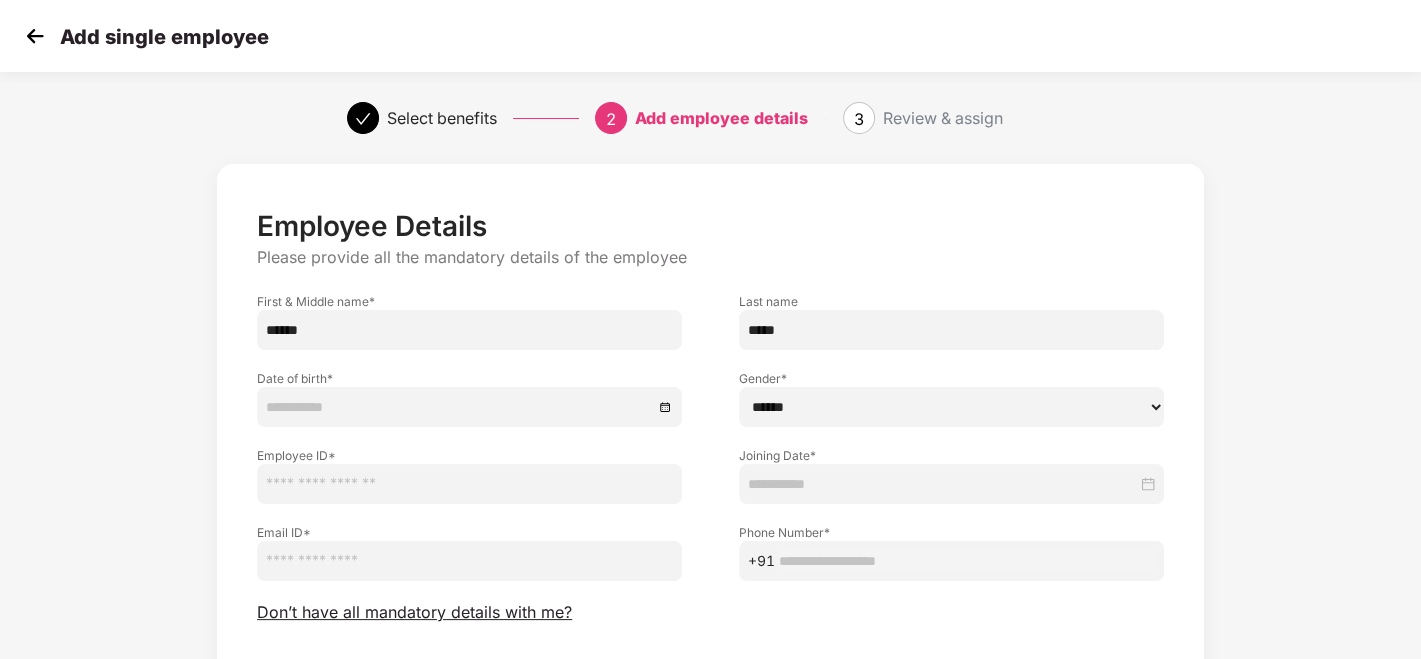 type on "*****" 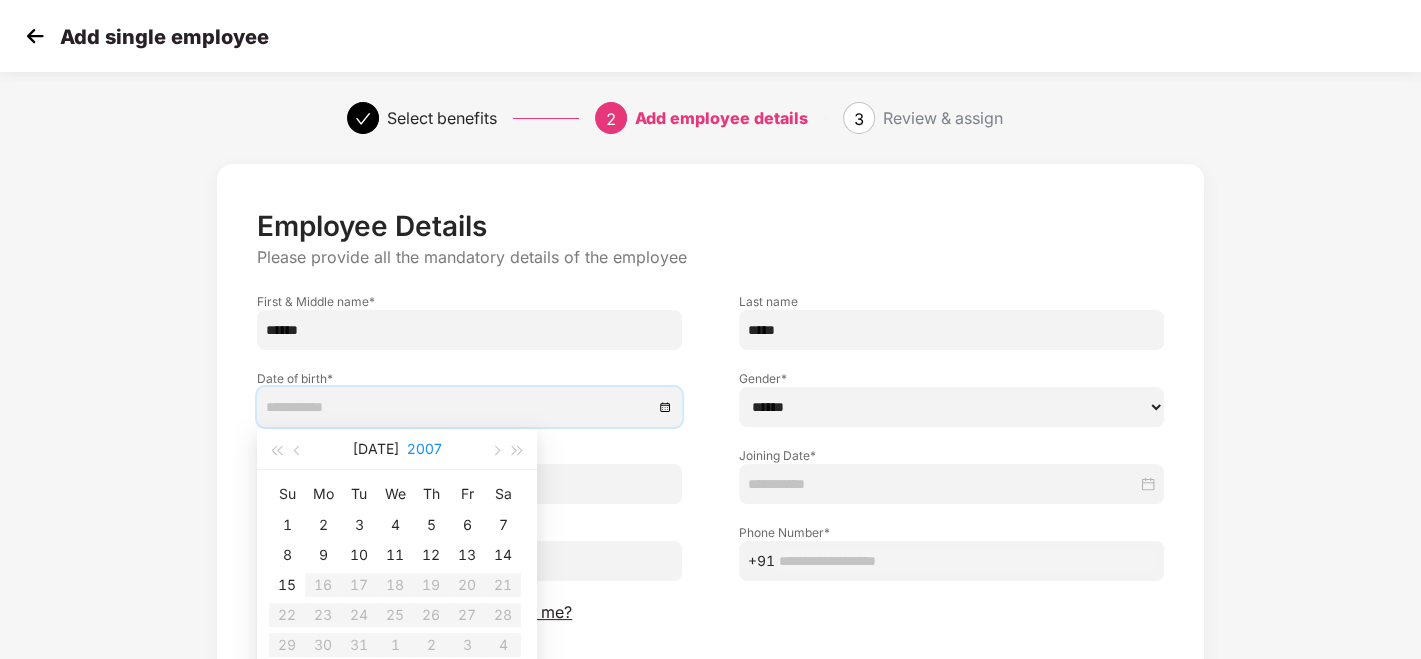 click on "2007" at bounding box center [424, 449] 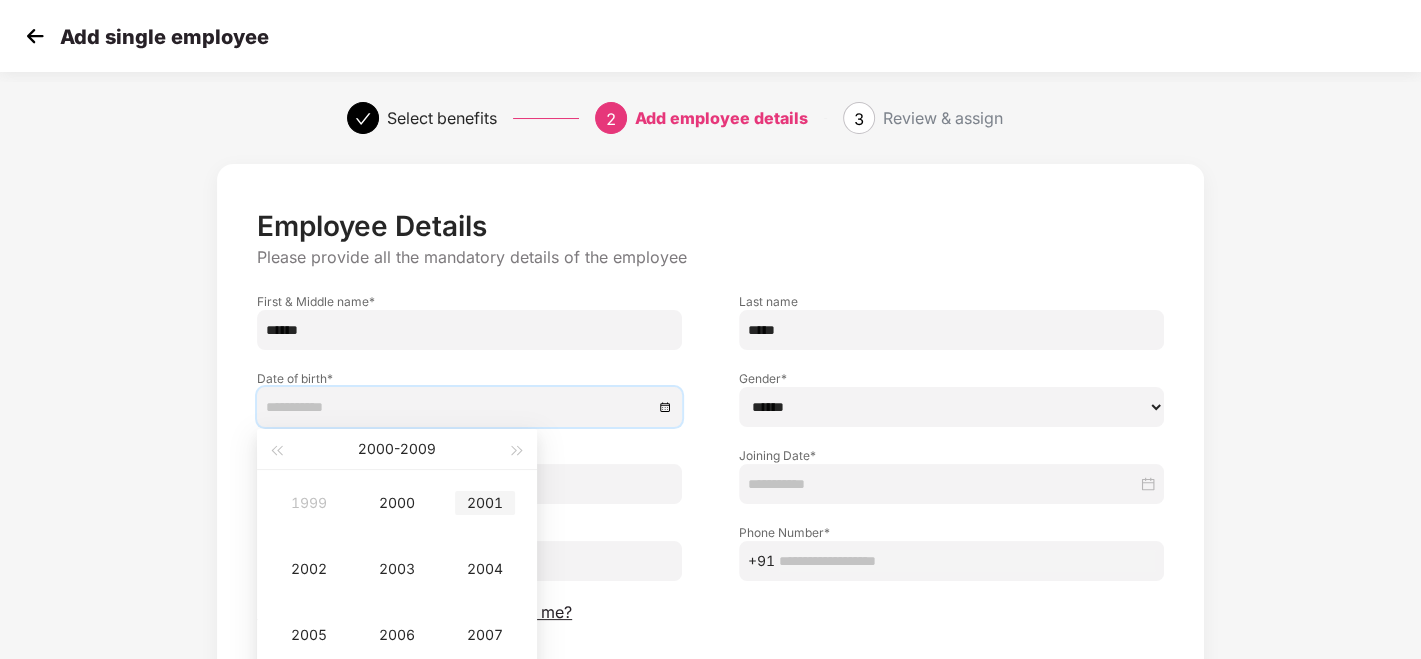 type on "**********" 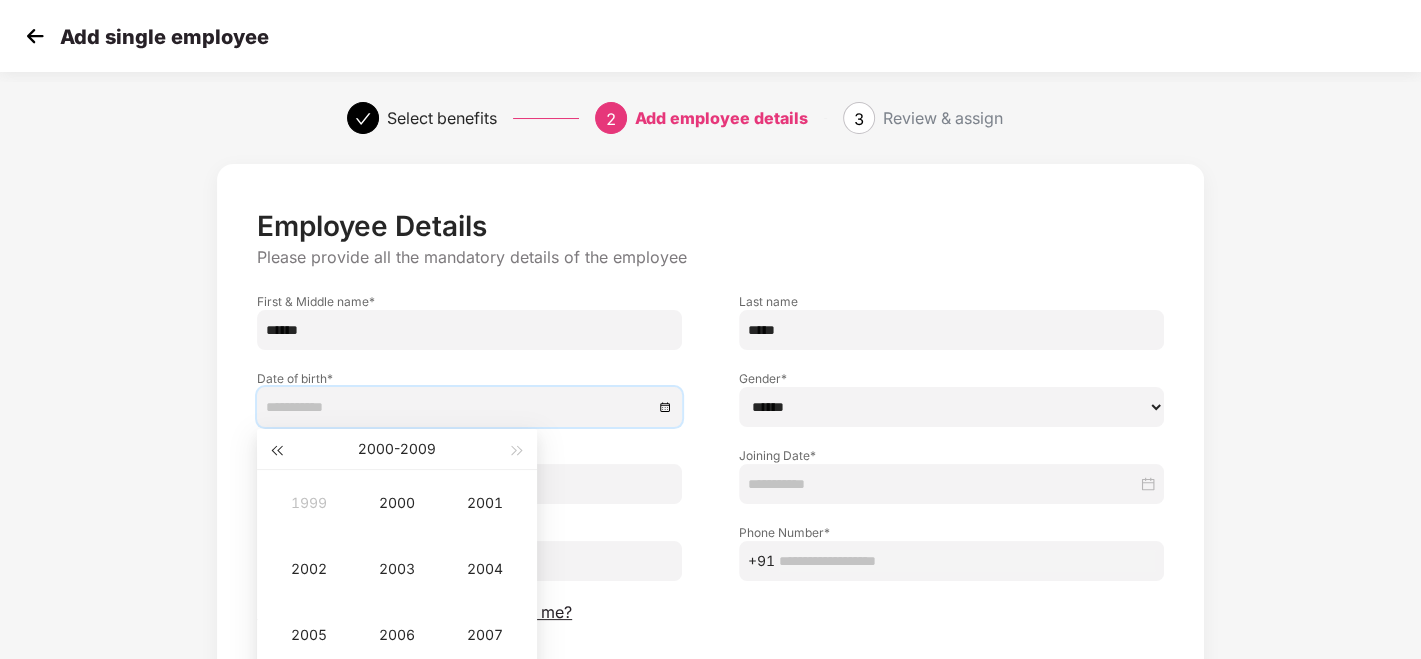 click at bounding box center (276, 451) 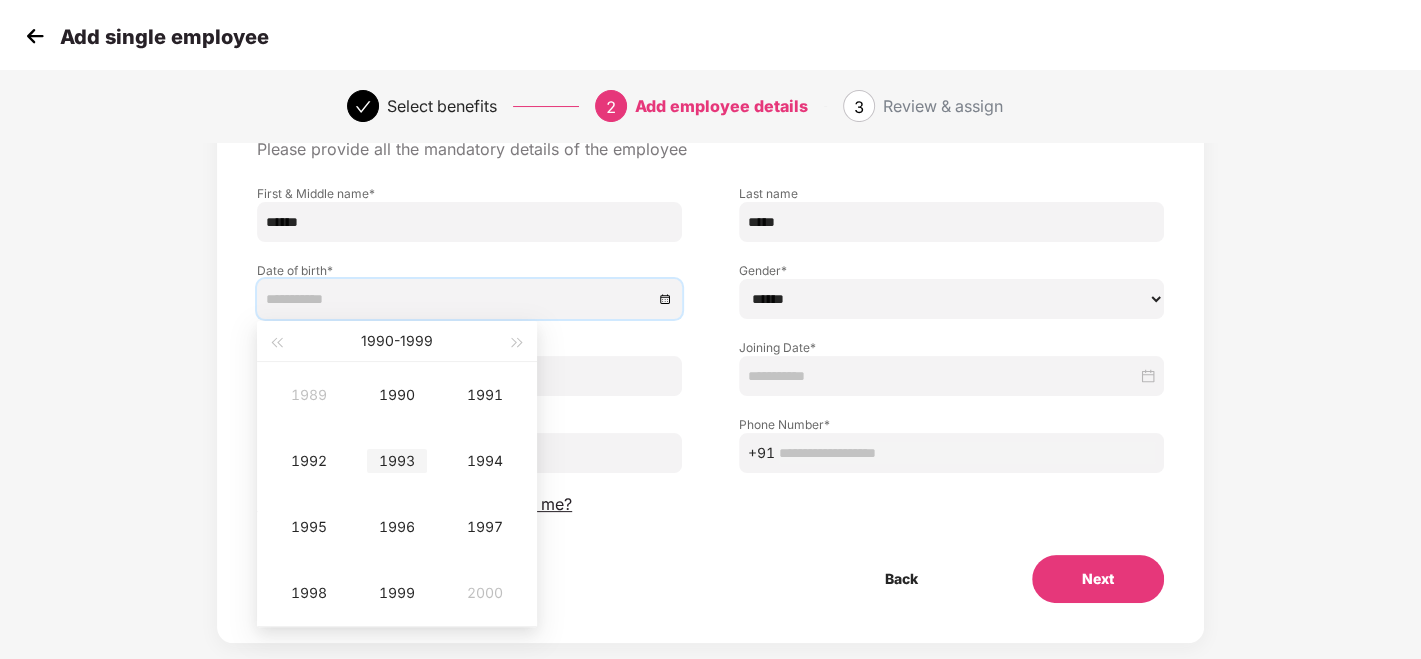 scroll, scrollTop: 108, scrollLeft: 0, axis: vertical 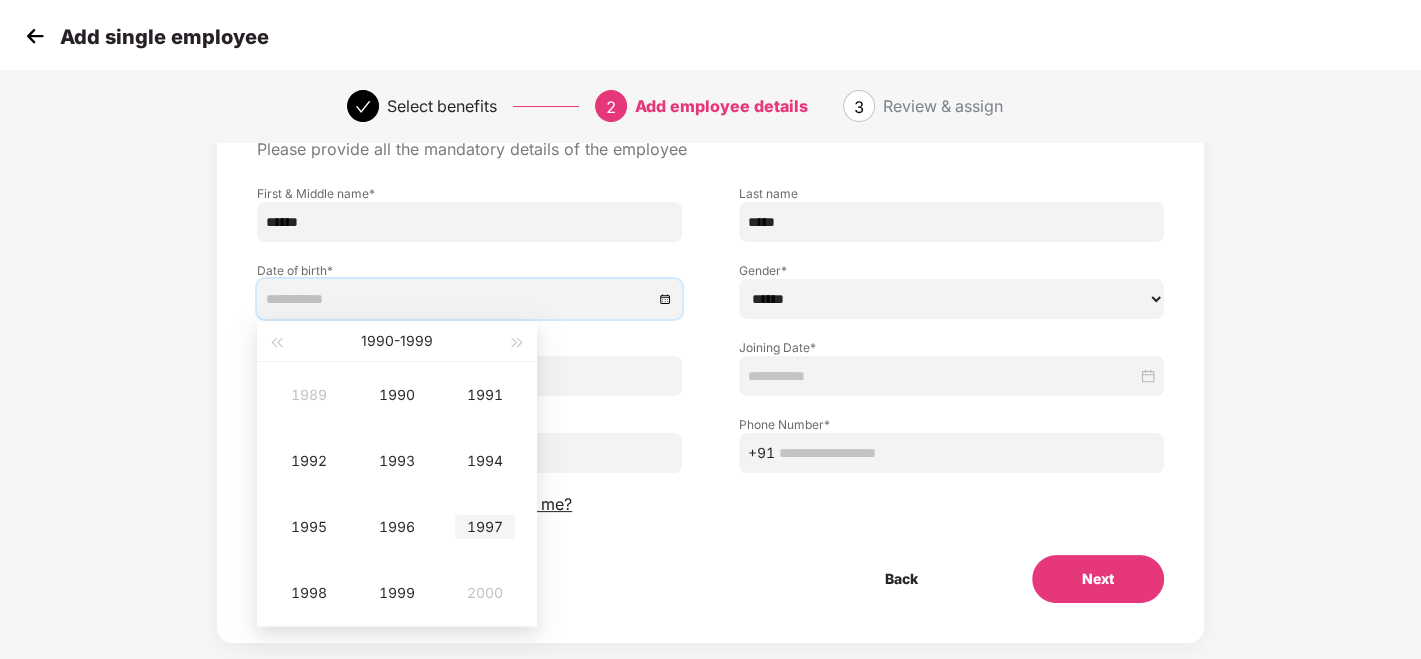 type on "**********" 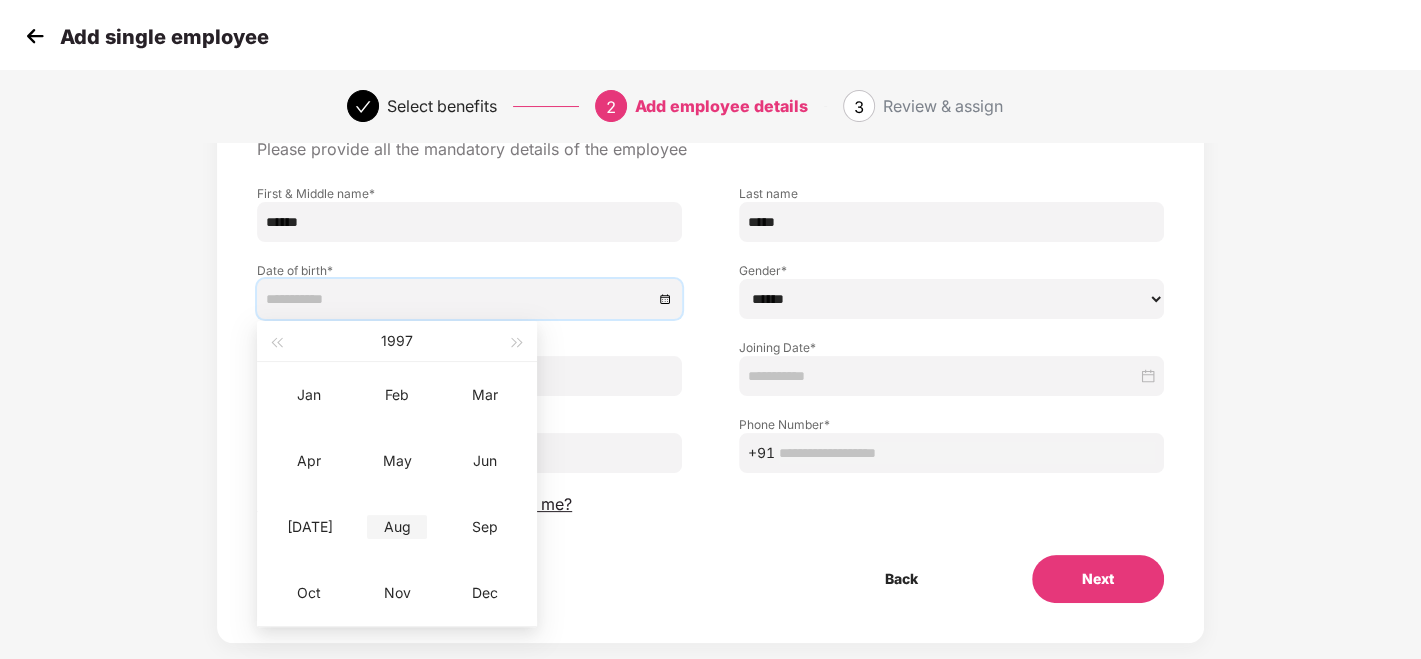 type on "**********" 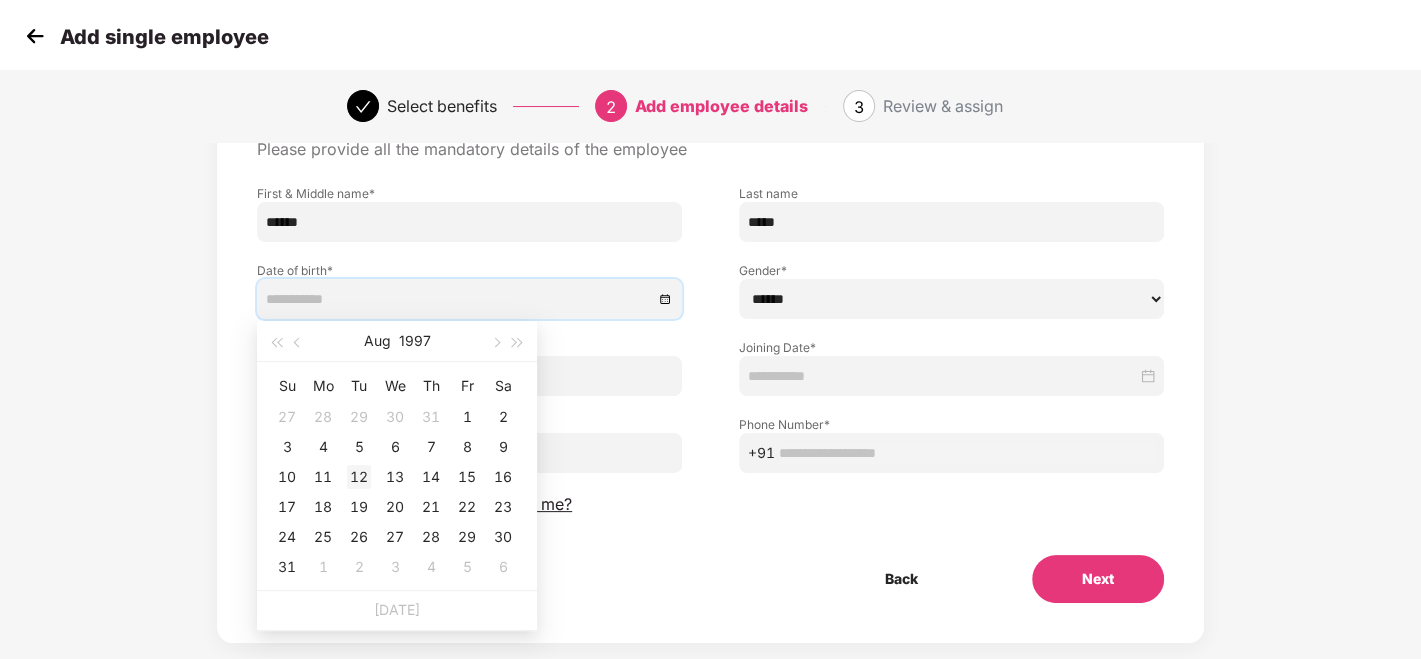 type on "**********" 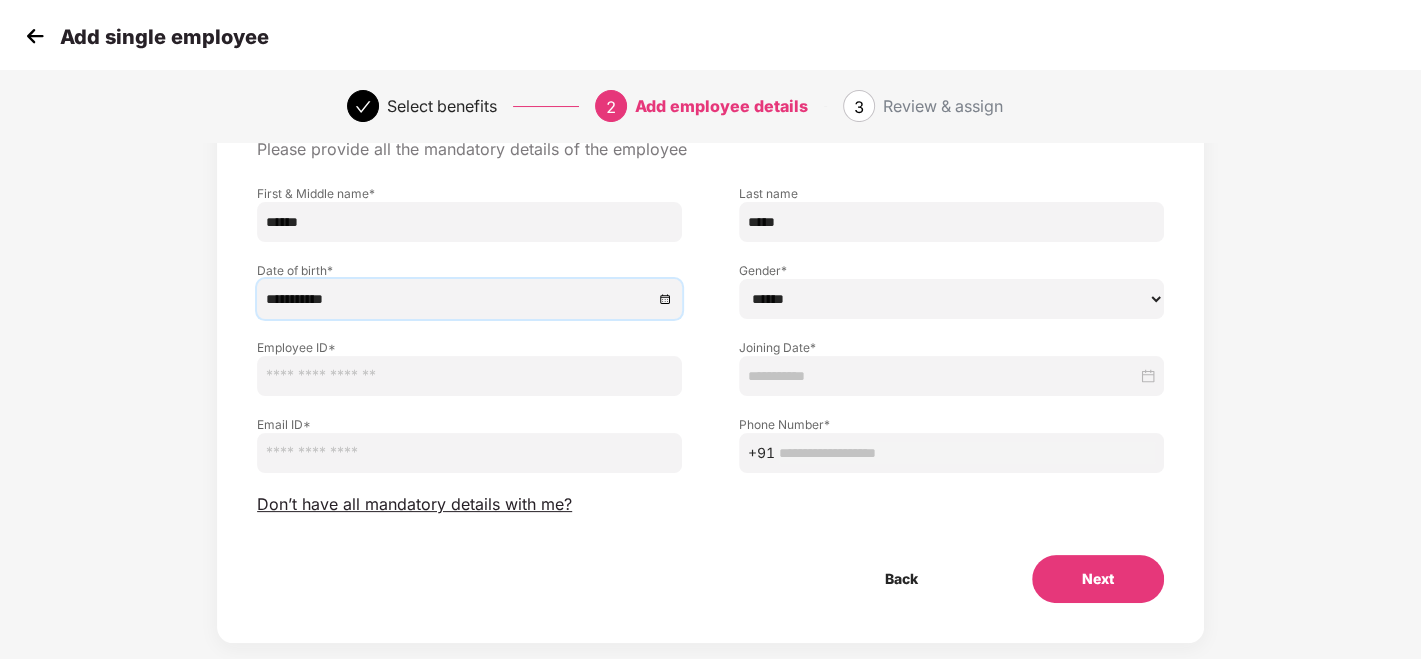 click on "****** **** ******" at bounding box center (951, 299) 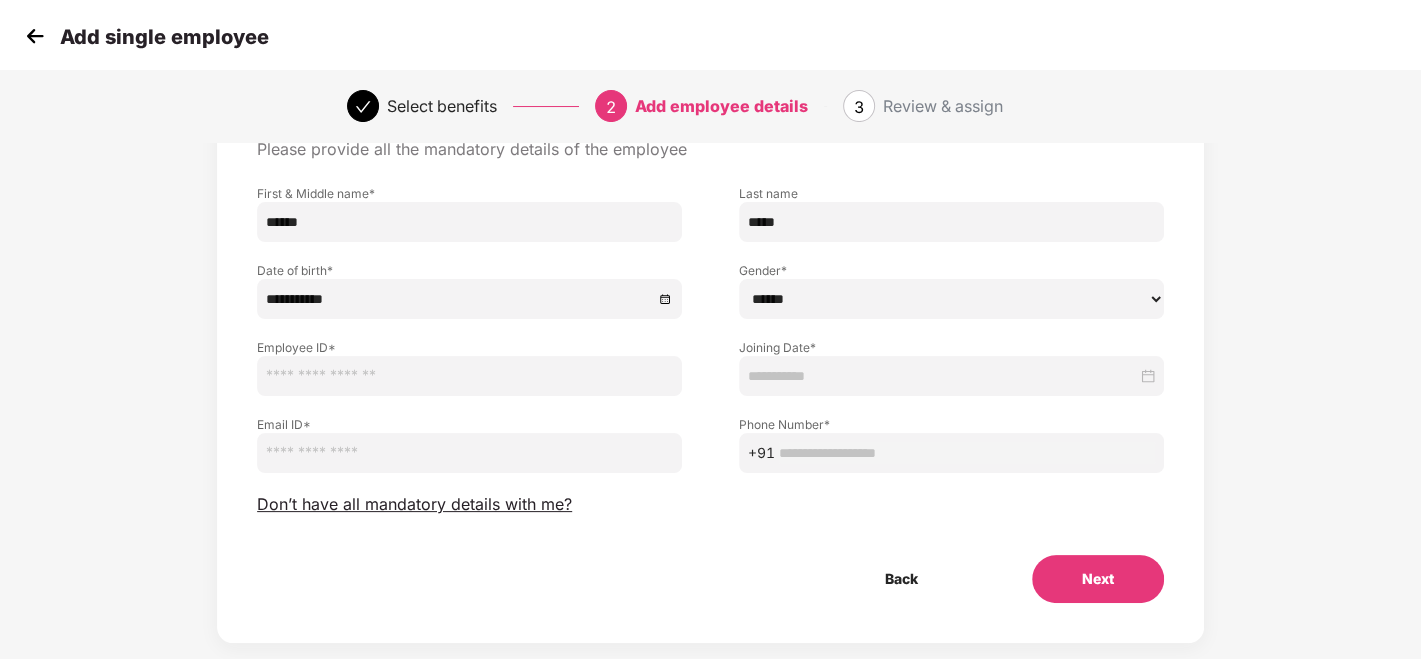 select on "****" 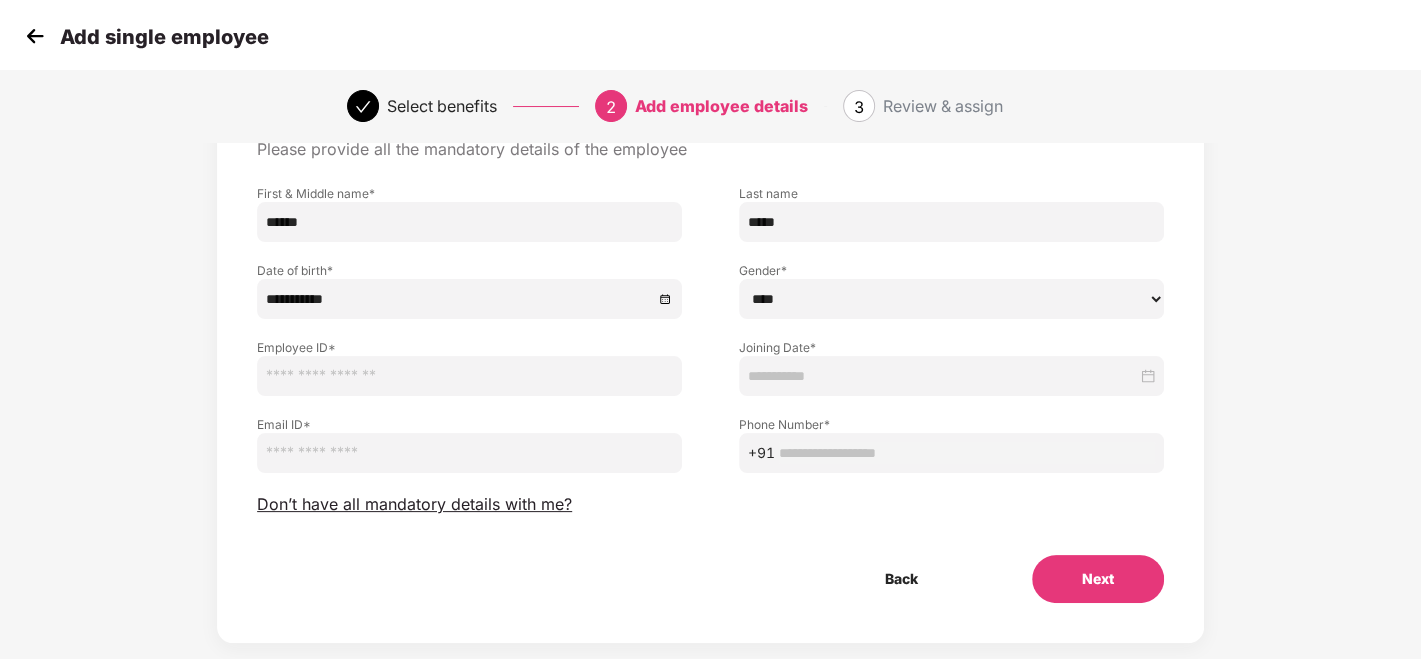 click on "****** **** ******" at bounding box center [951, 299] 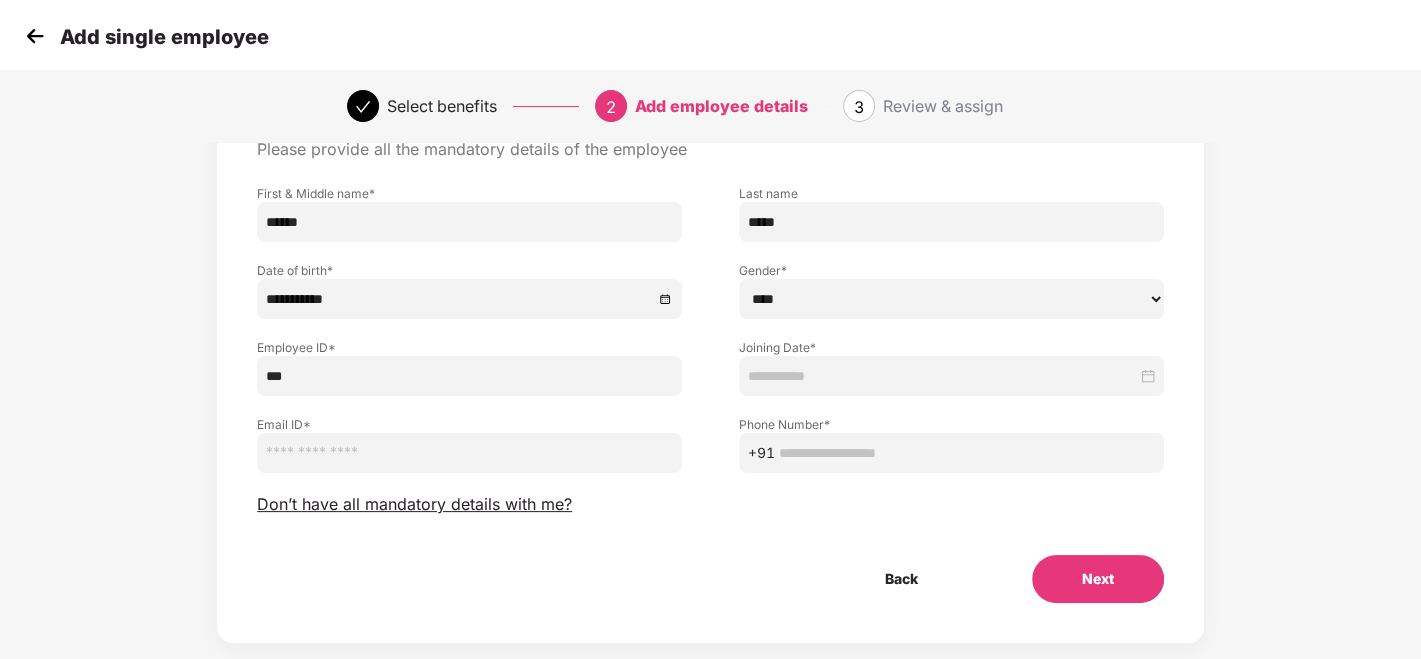 type on "***" 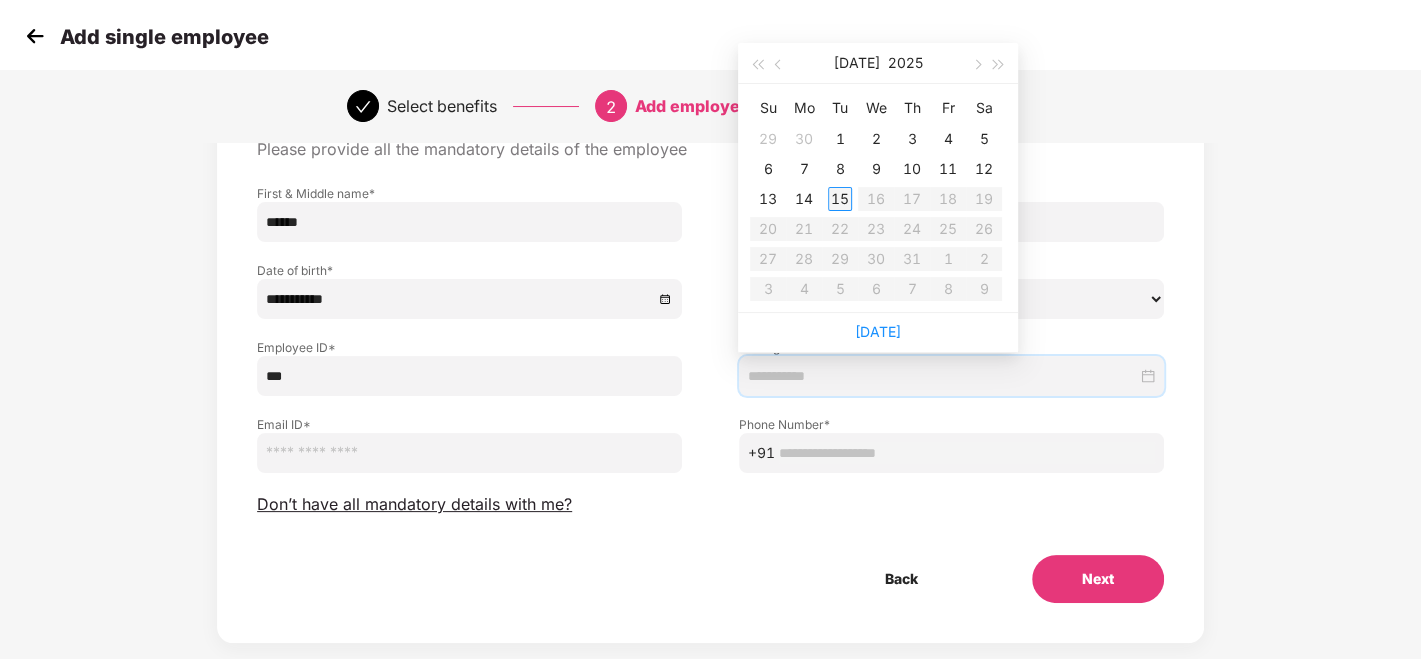 type on "**********" 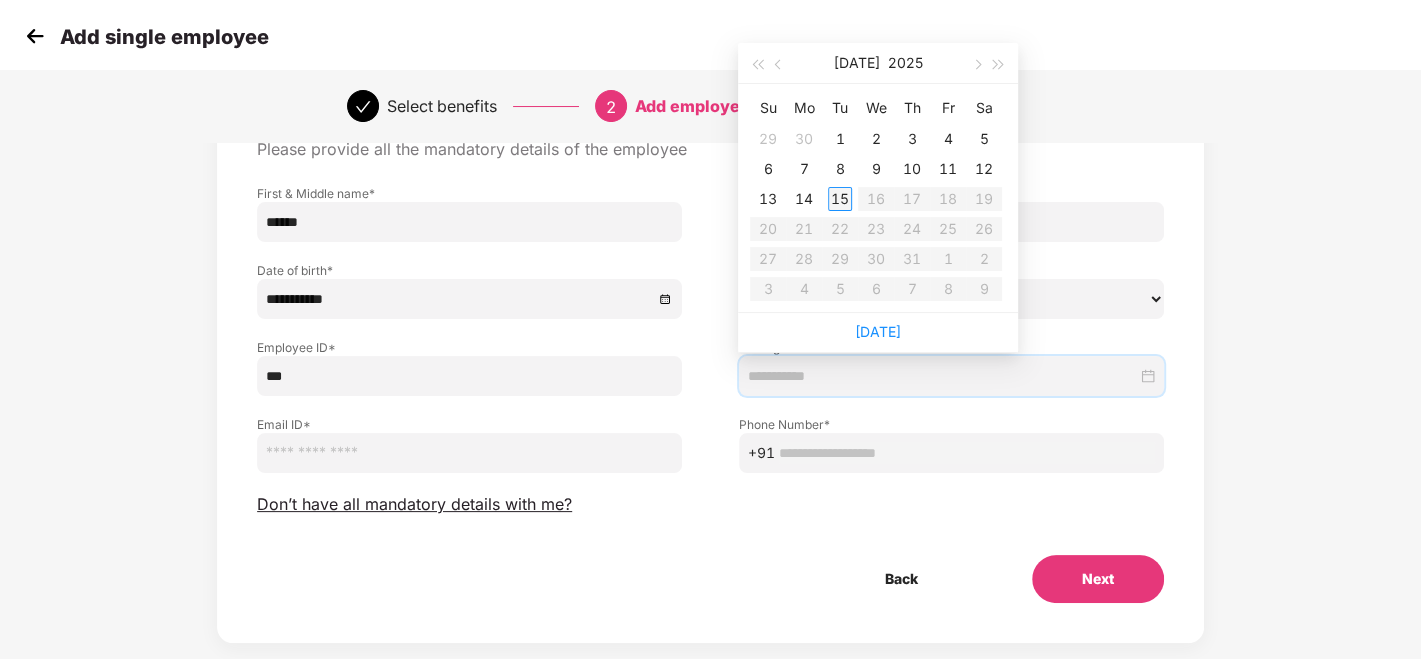 click on "15" at bounding box center (840, 199) 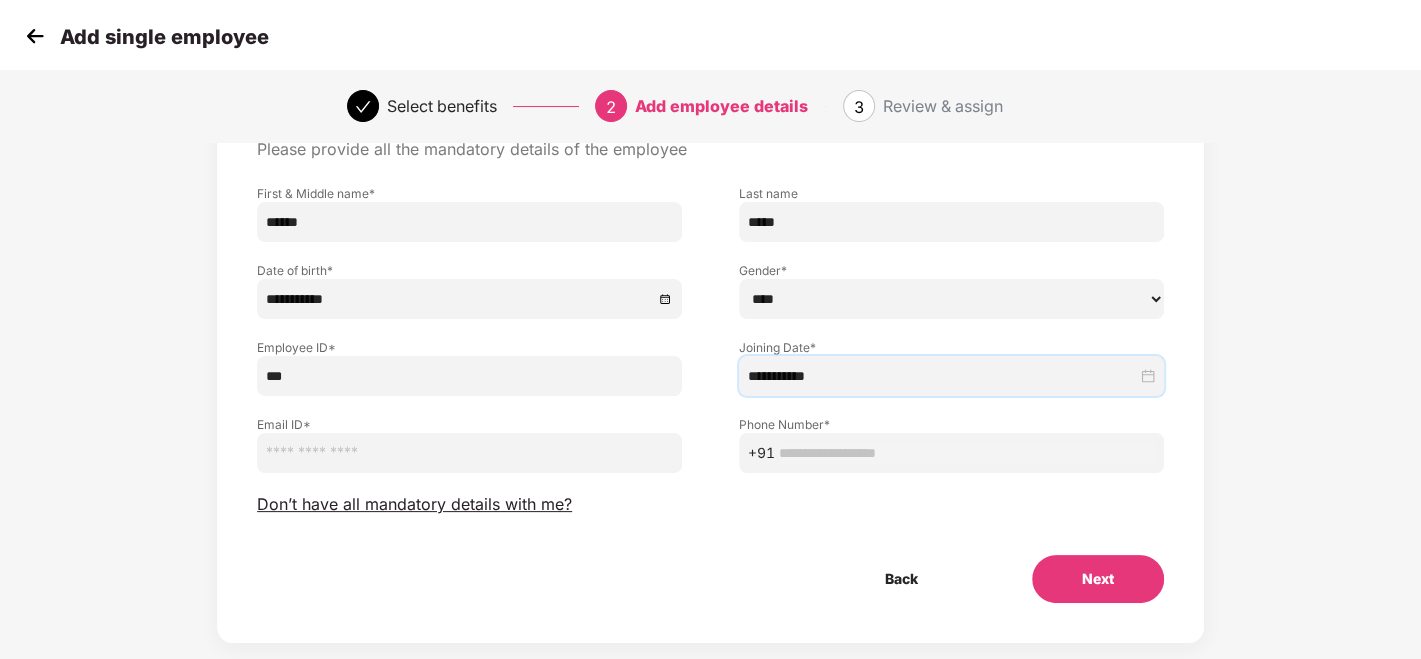 click at bounding box center [469, 453] 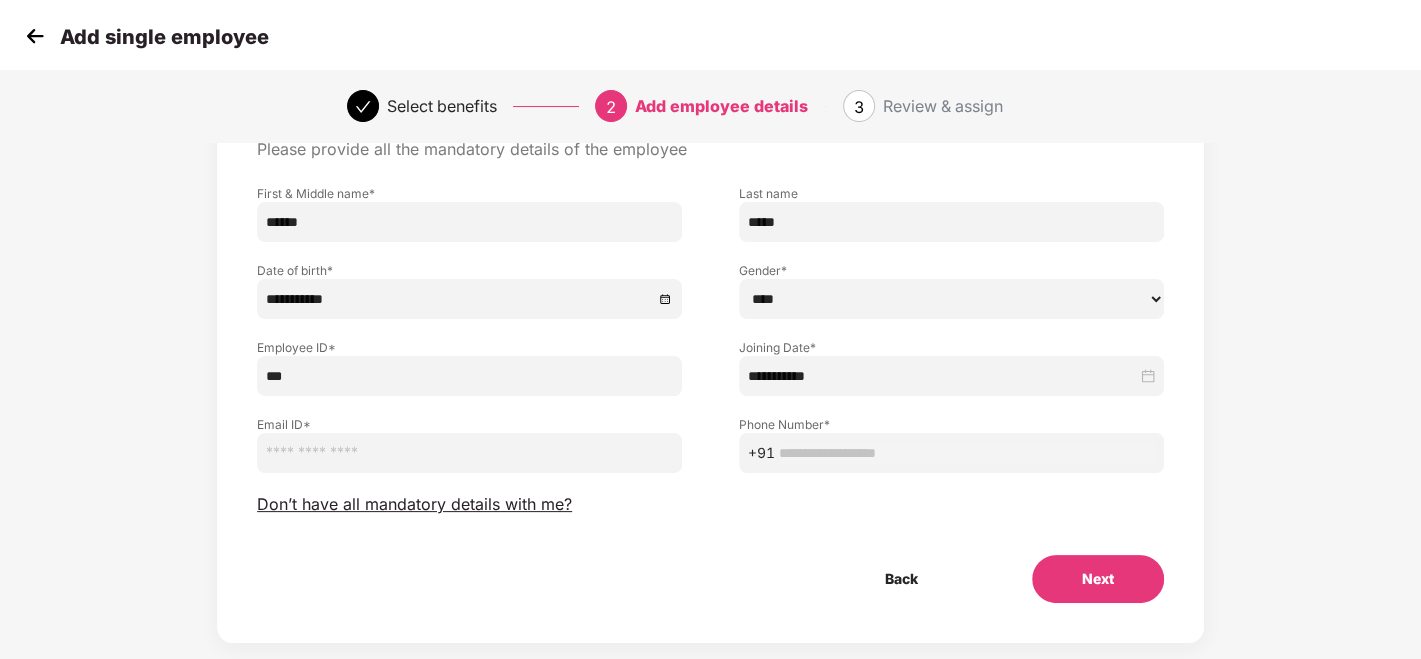 paste on "**********" 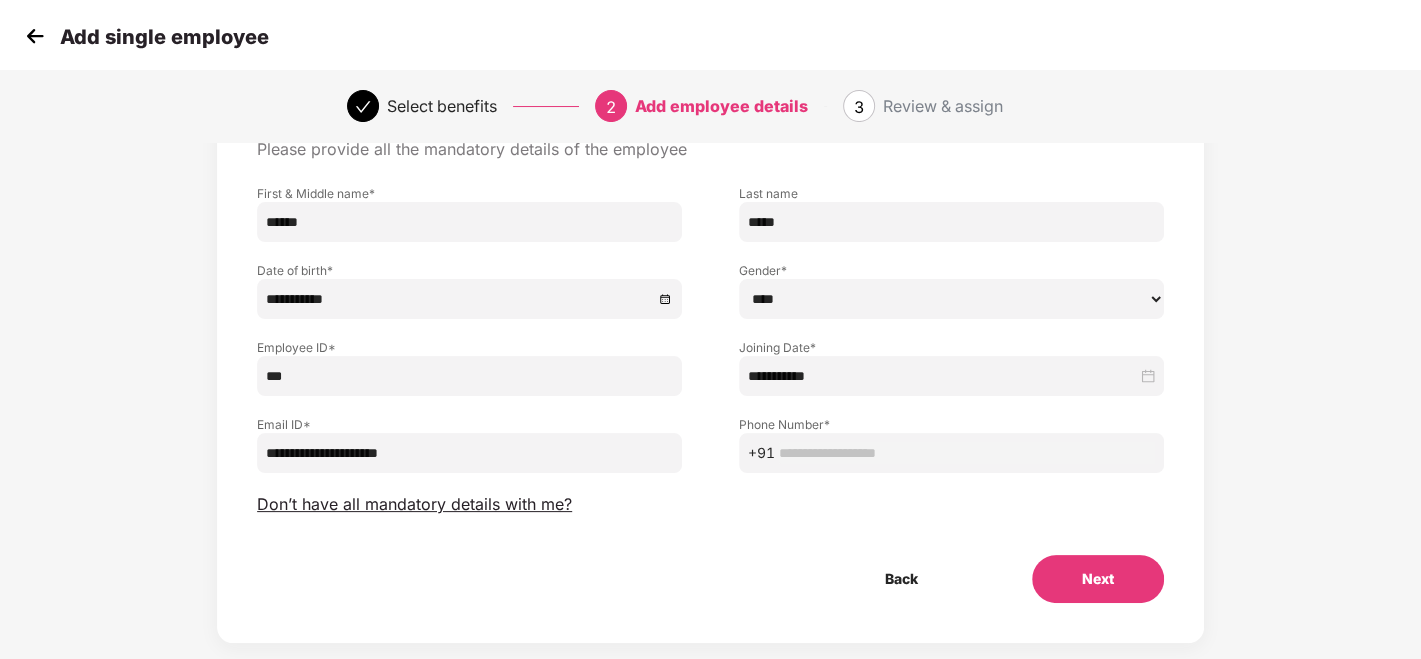 type on "**********" 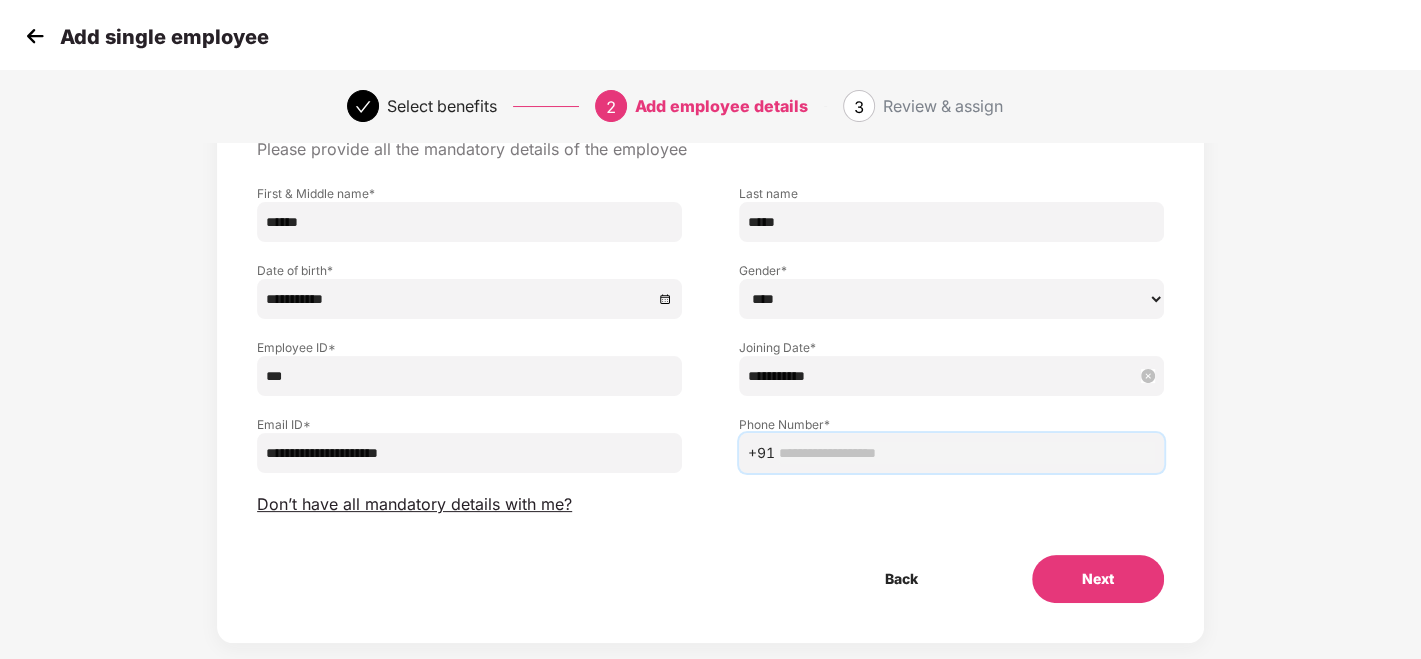 paste on "**********" 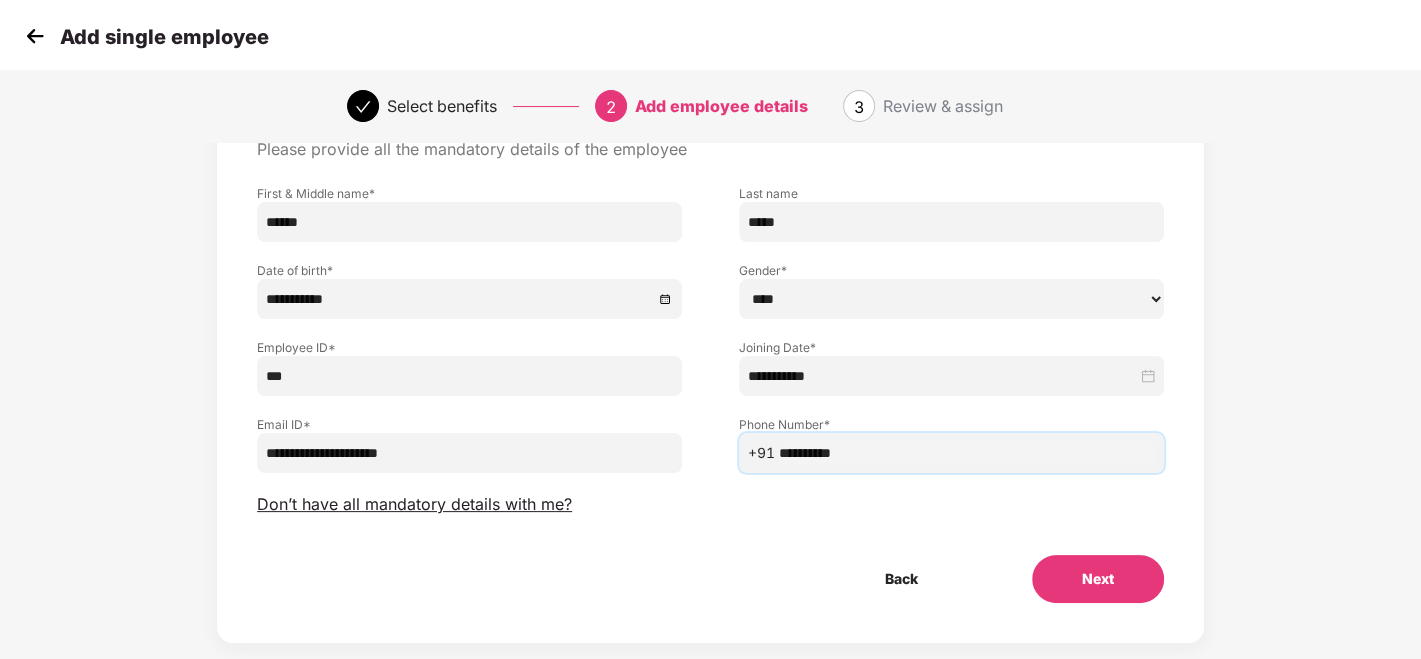 type on "**********" 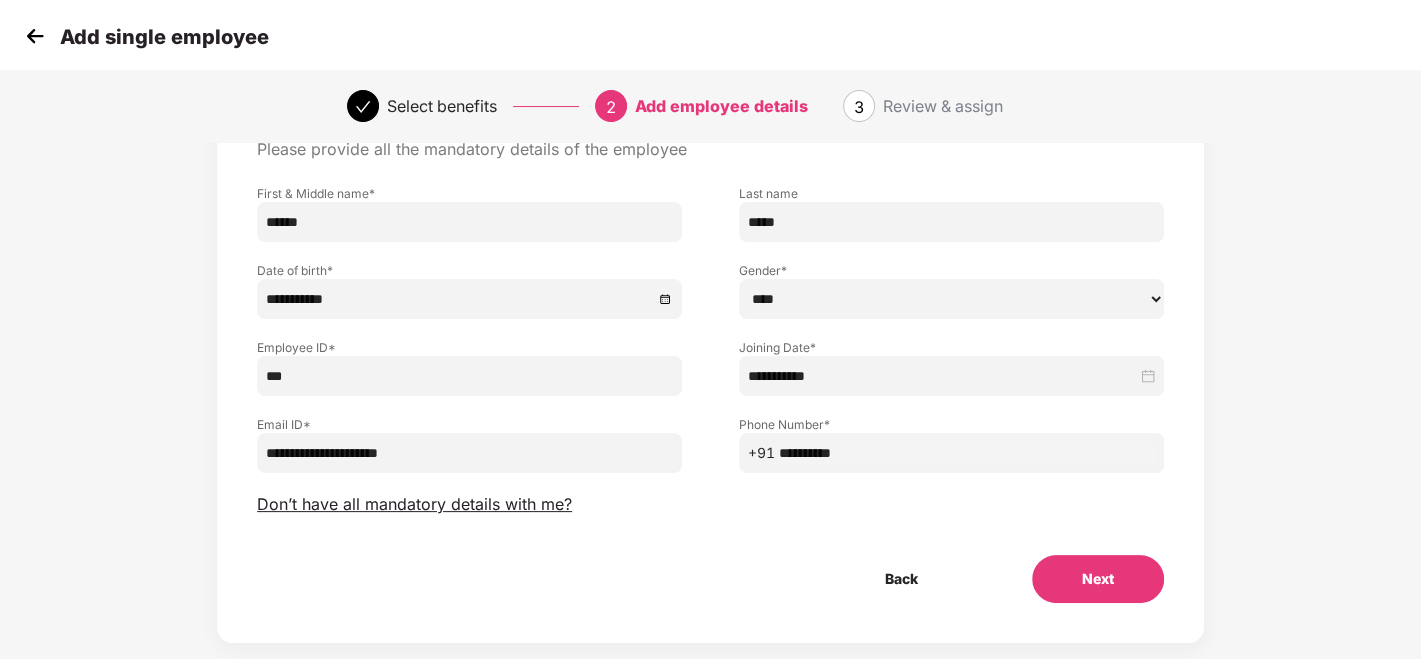 click on "Next" at bounding box center [1098, 579] 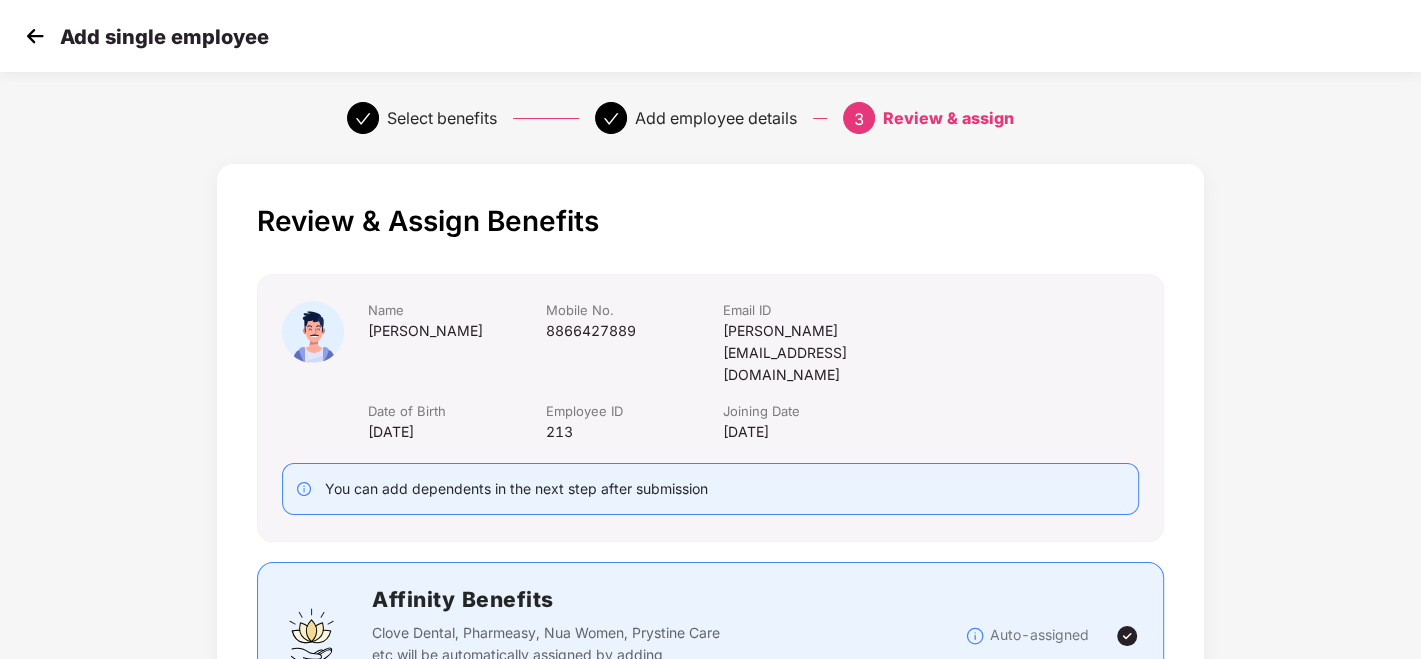 scroll, scrollTop: 778, scrollLeft: 0, axis: vertical 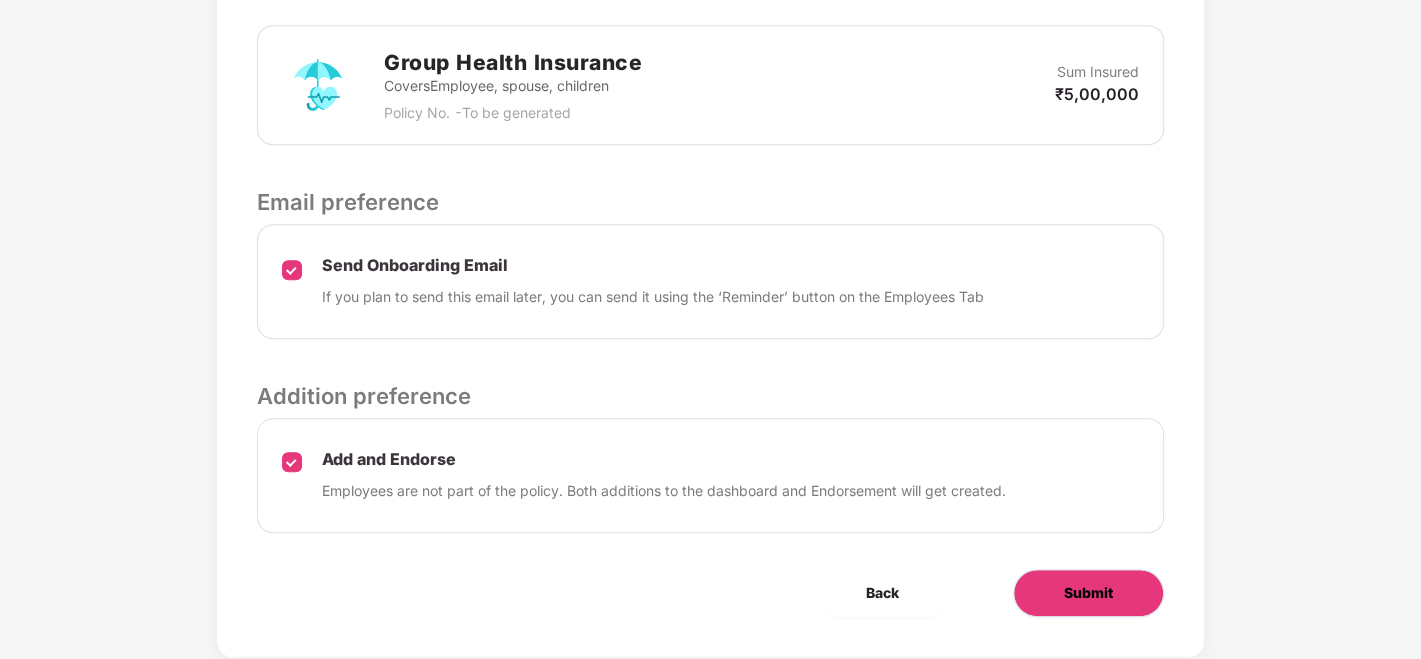 click on "Submit" at bounding box center (1088, 593) 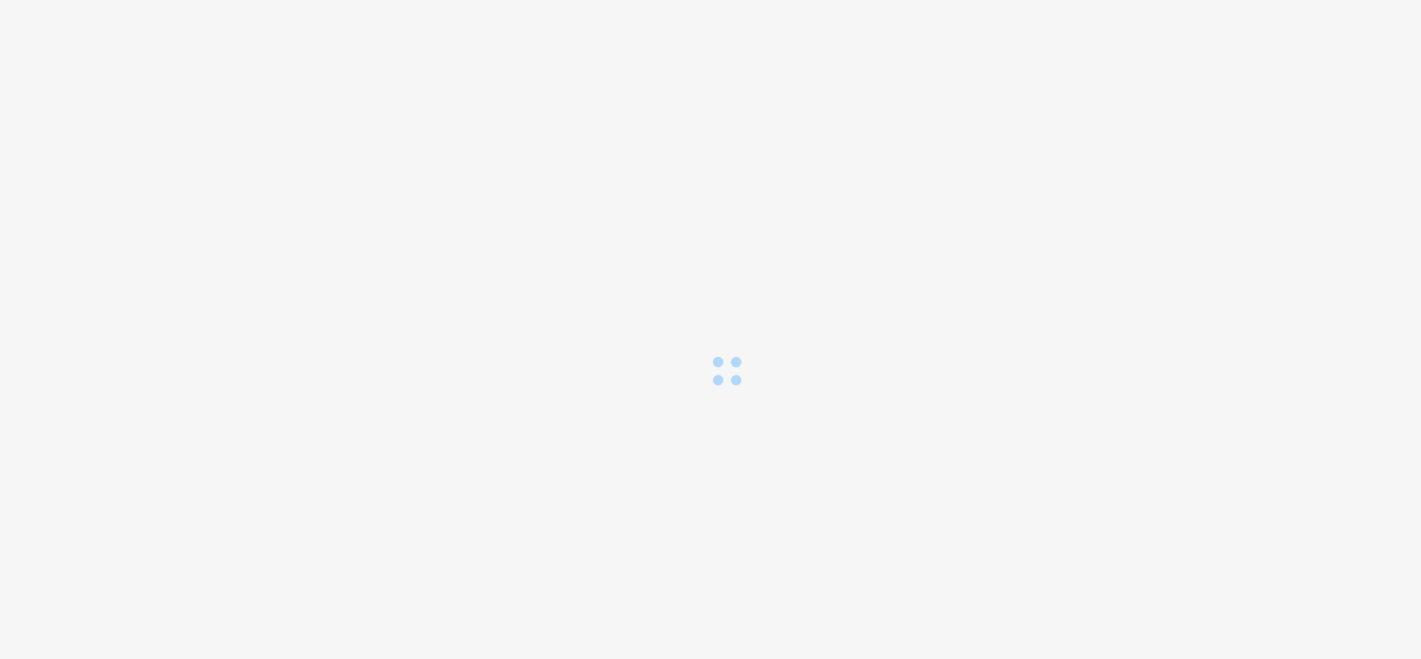 scroll, scrollTop: 0, scrollLeft: 0, axis: both 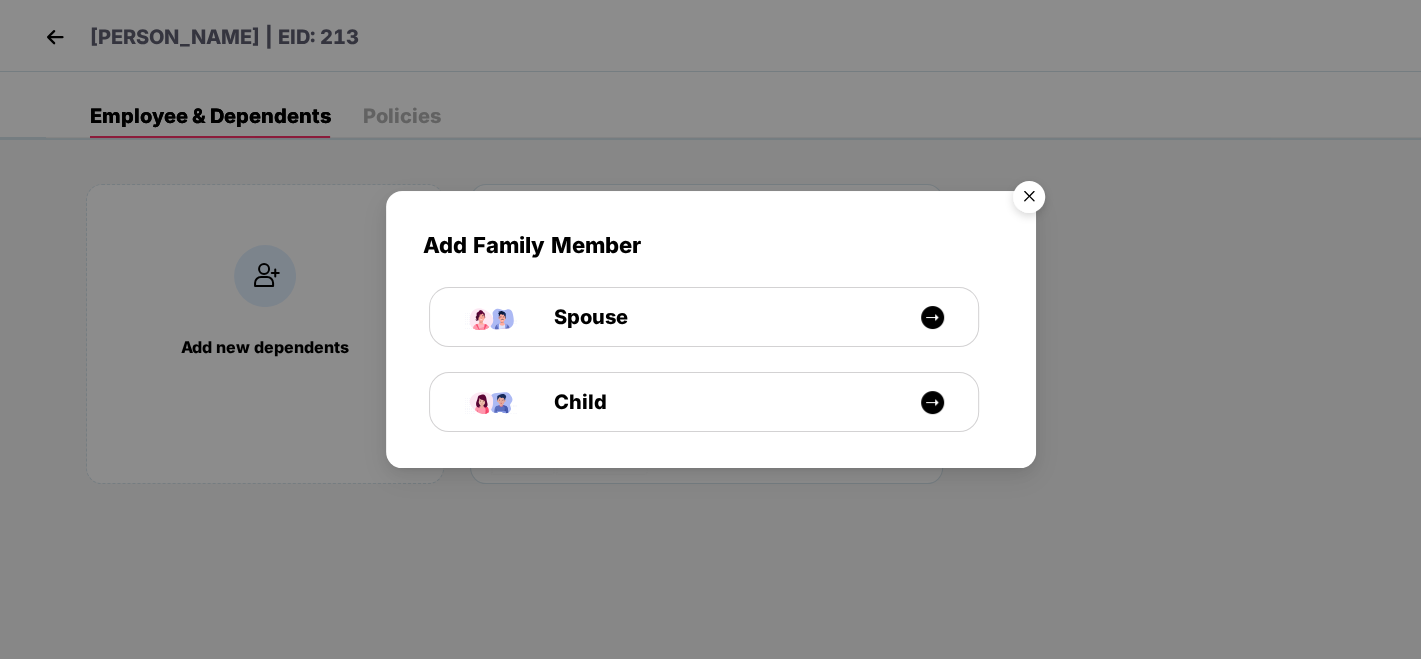 click at bounding box center [1029, 200] 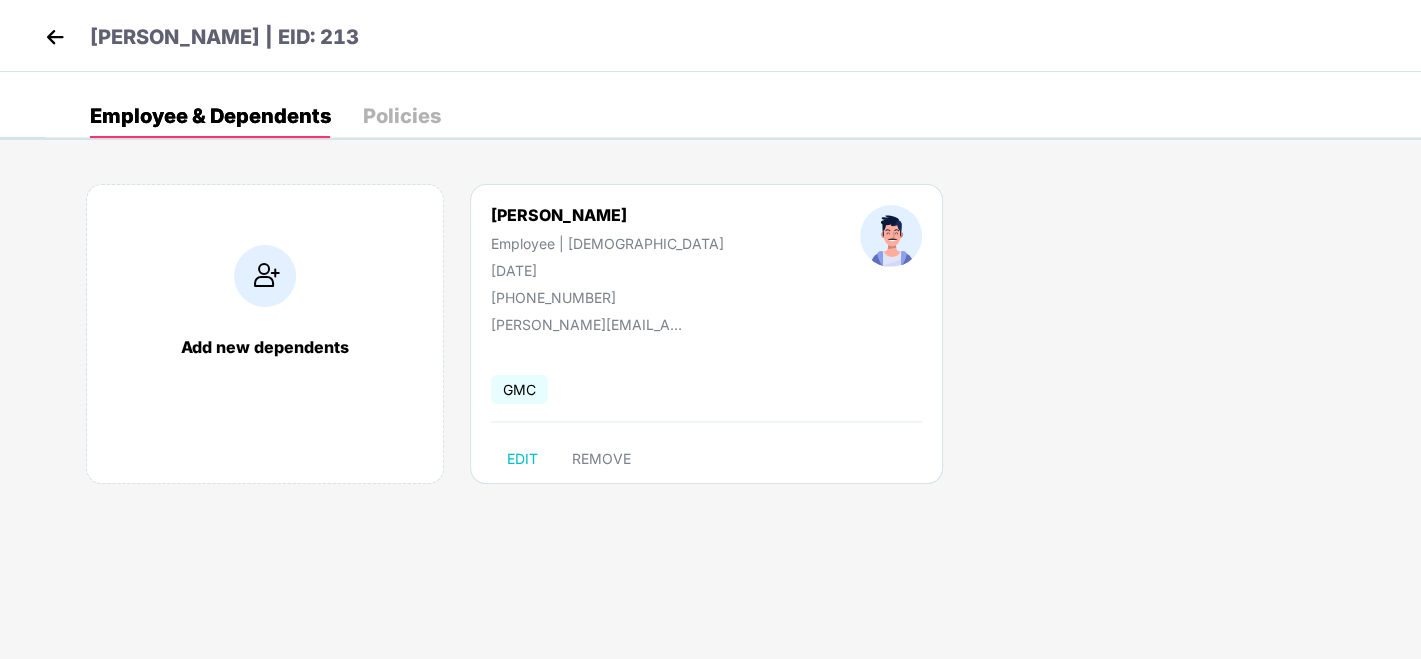 click at bounding box center [55, 37] 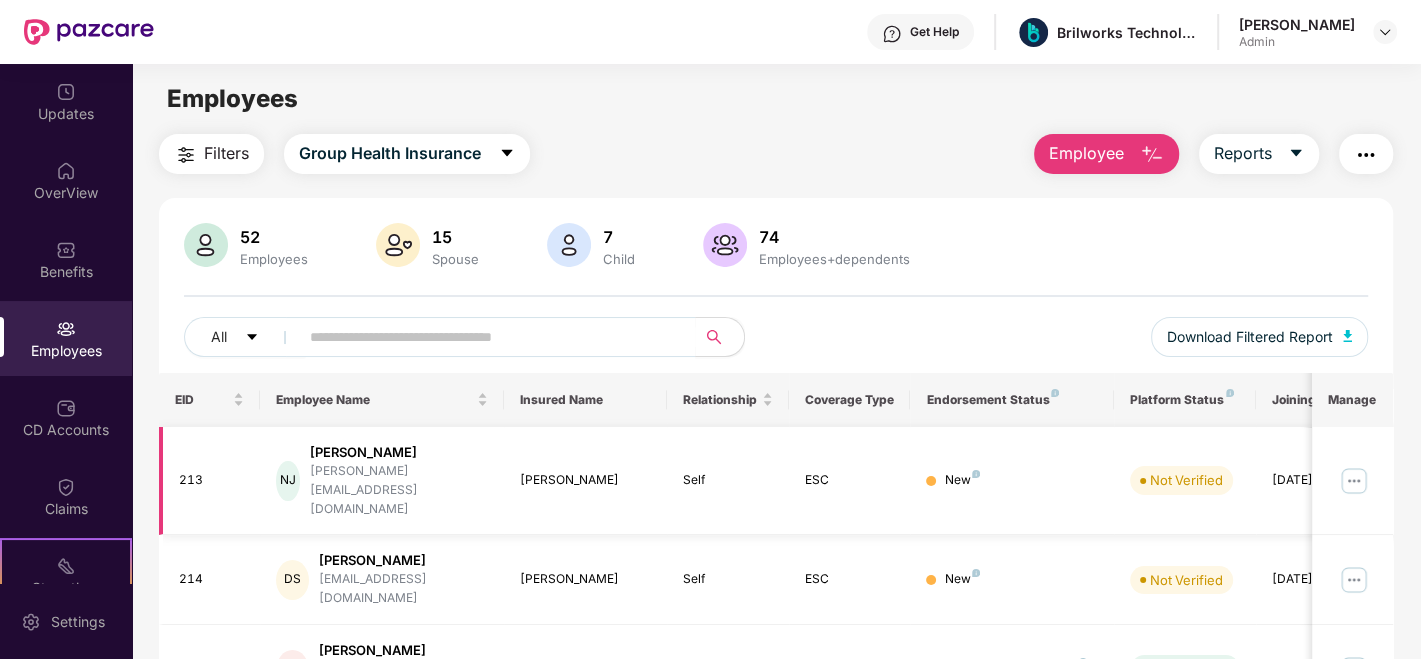 click at bounding box center [1354, 481] 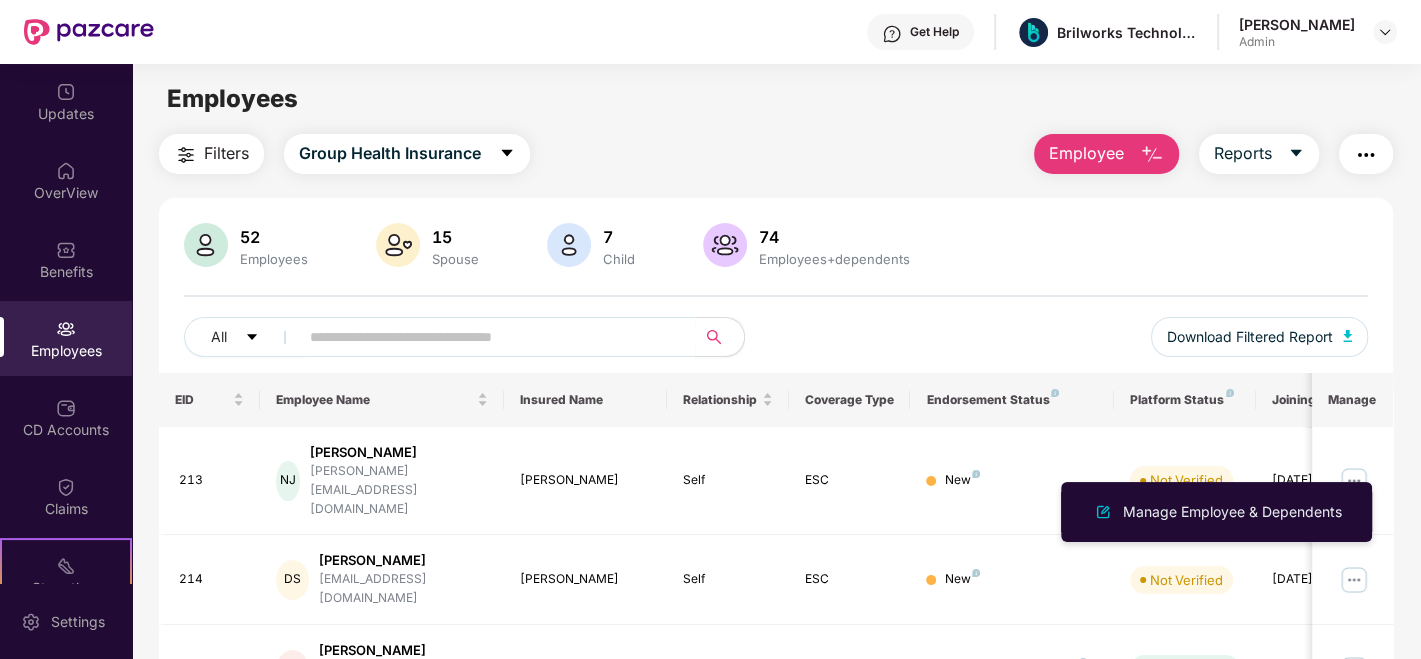 click on "Manage Employee & Dependents" at bounding box center (1216, 512) 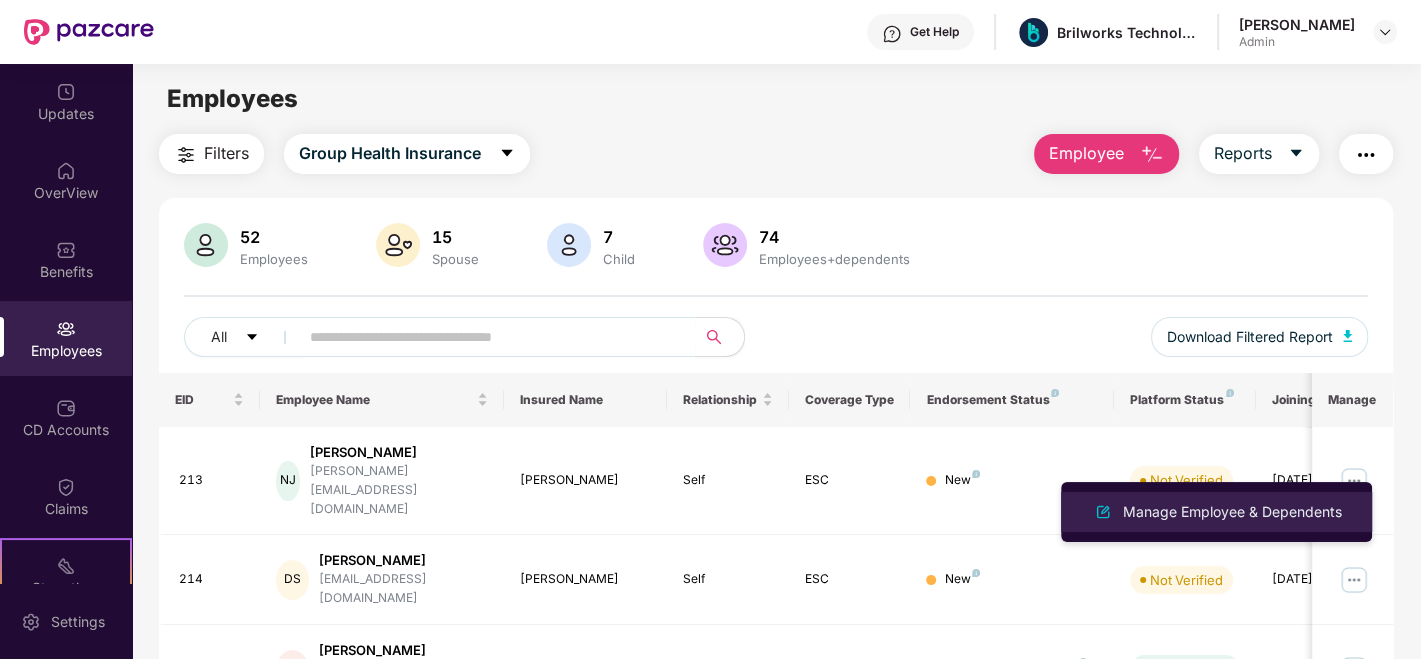 click on "Manage Employee & Dependents" at bounding box center [1232, 512] 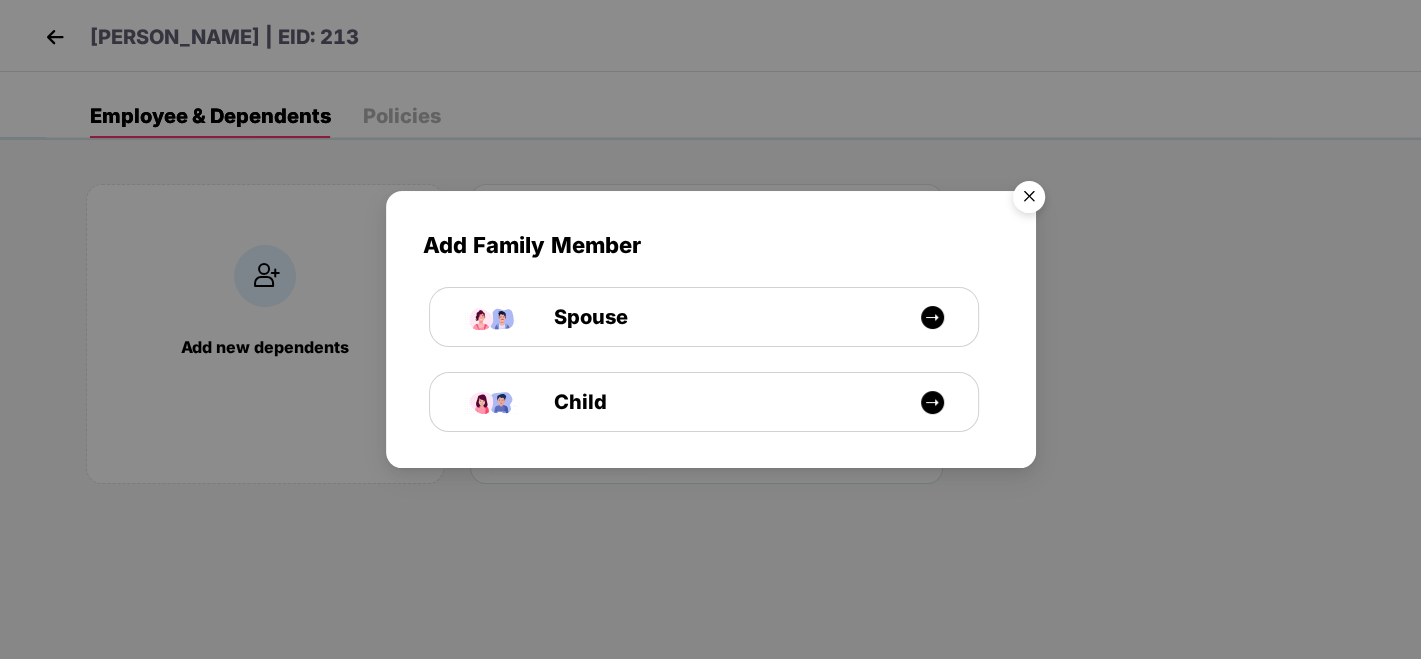 click at bounding box center (1029, 200) 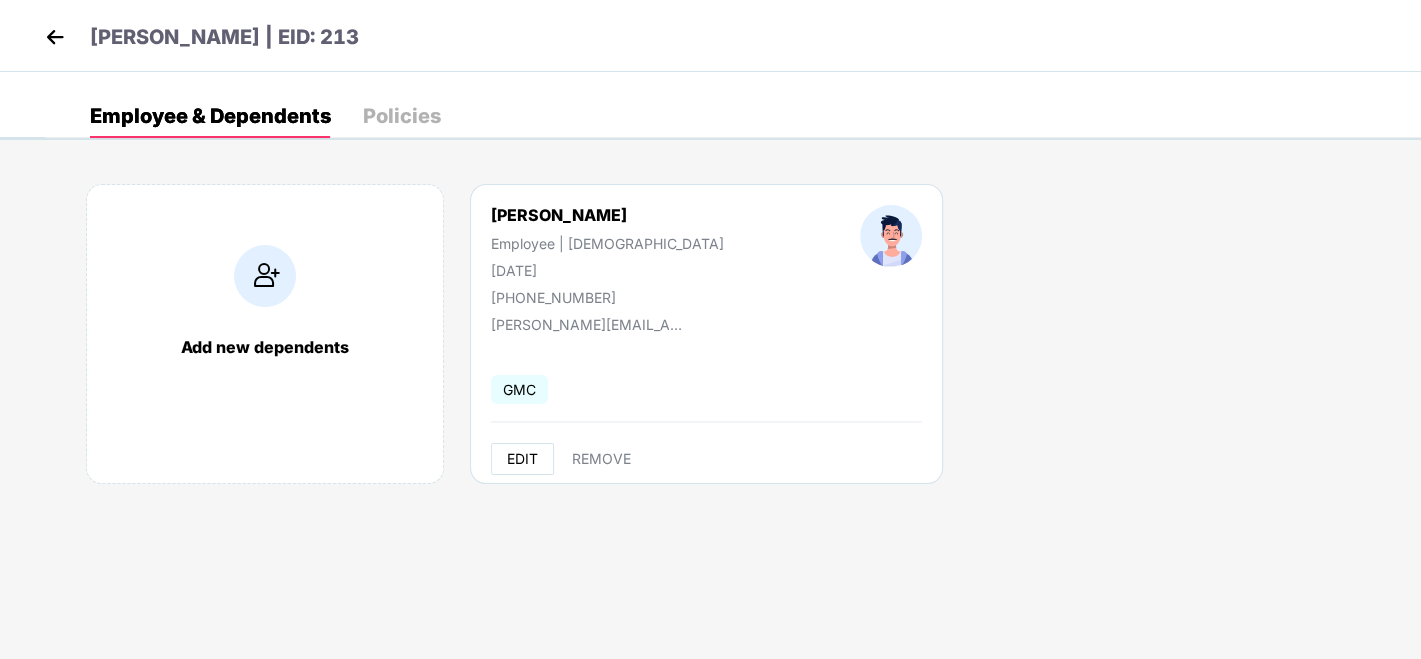 click on "EDIT" at bounding box center (522, 459) 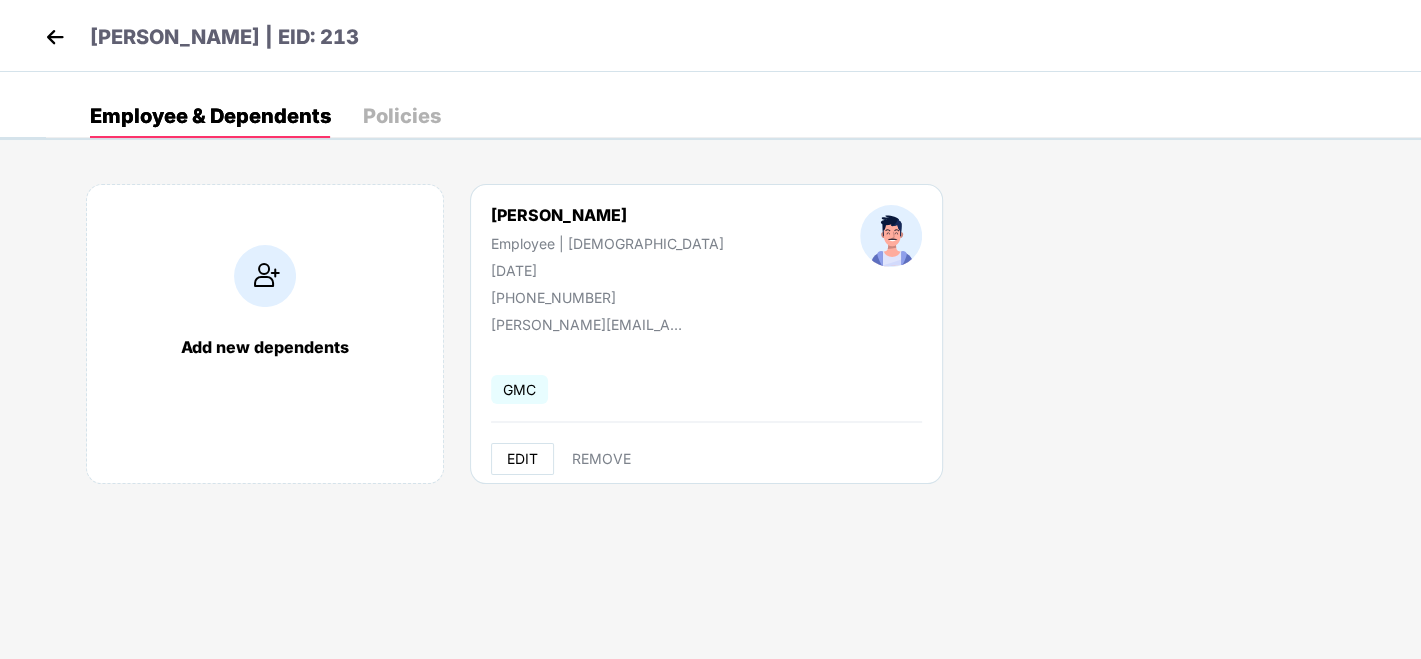 select on "****" 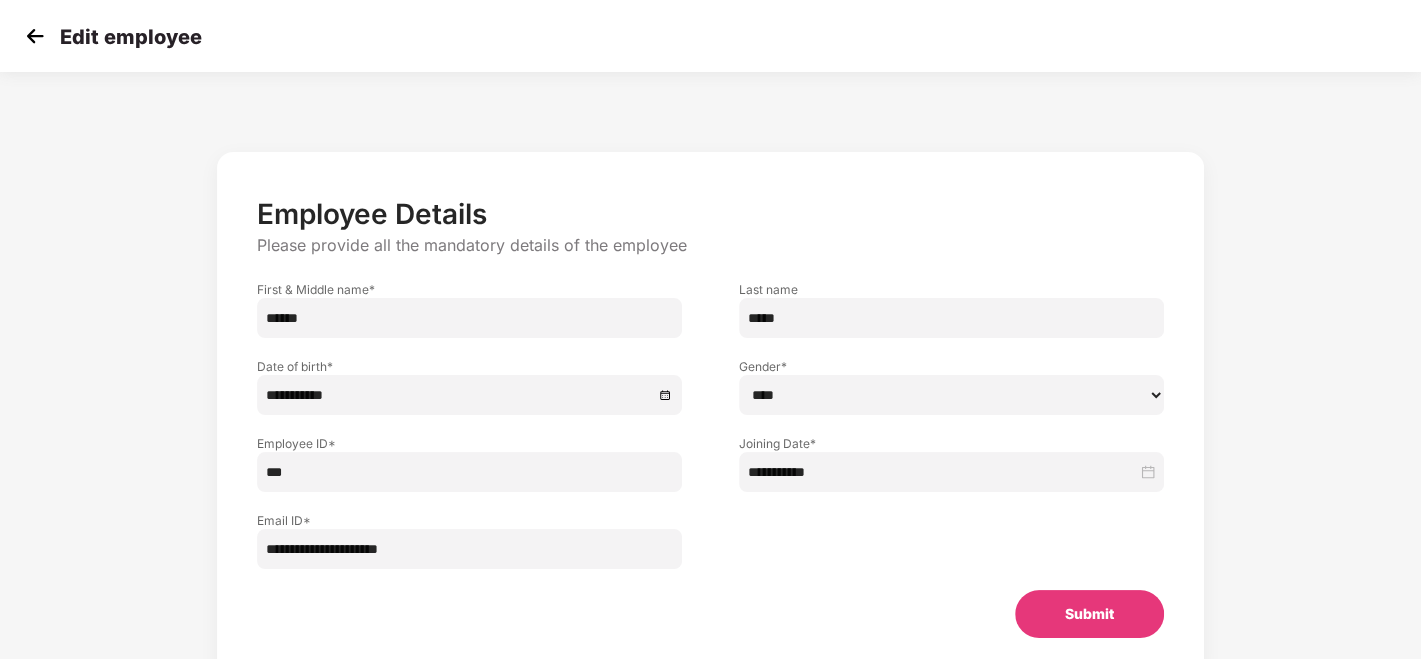click on "******" at bounding box center (469, 318) 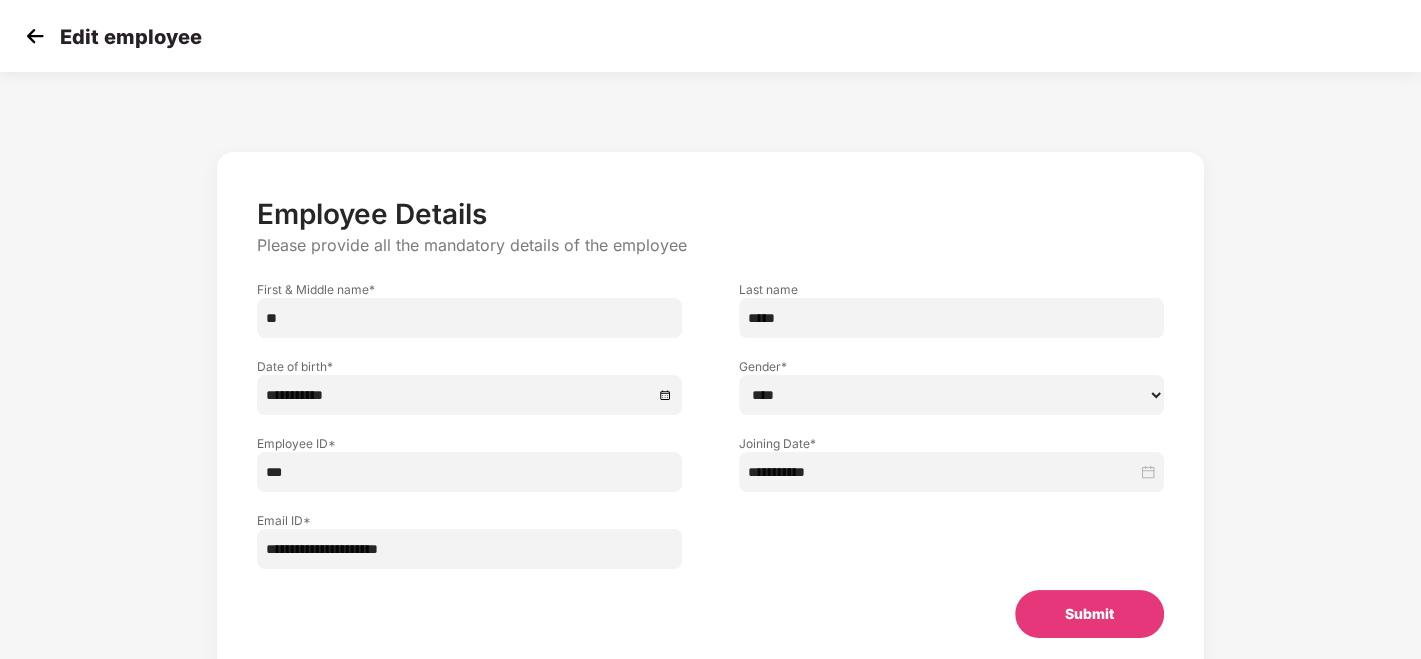 type on "*" 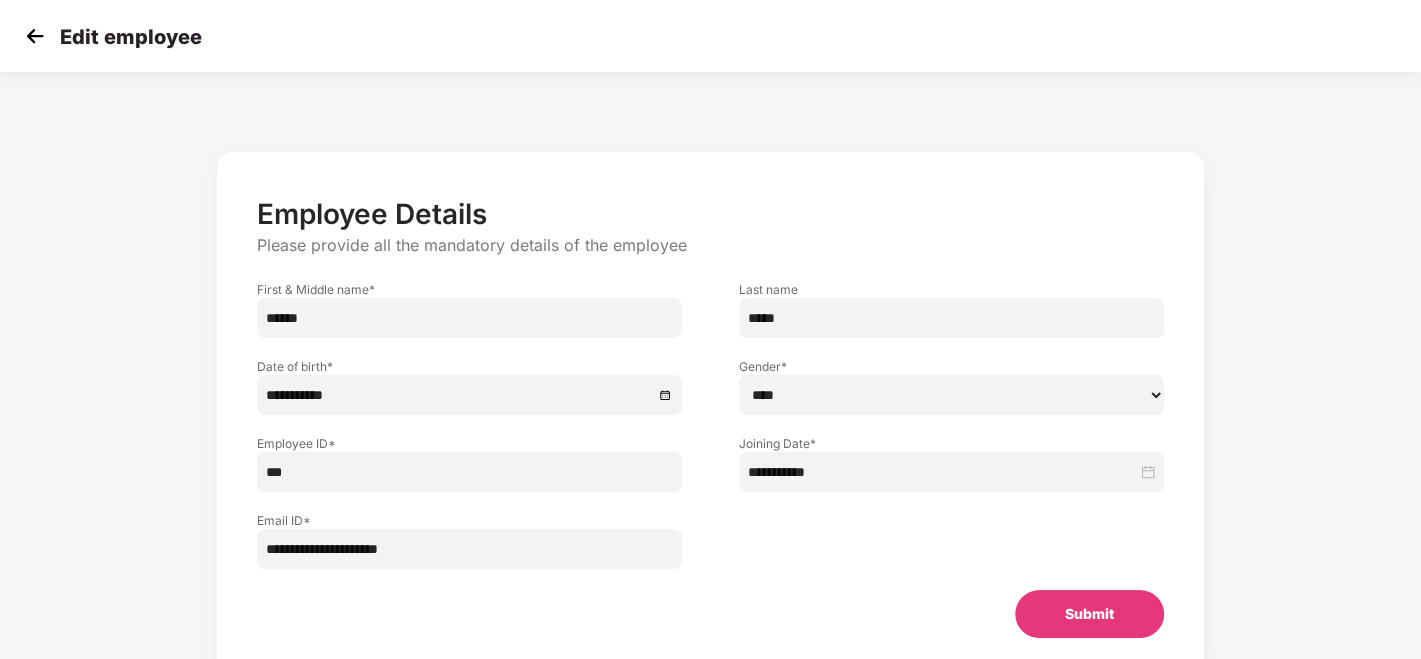 type on "******" 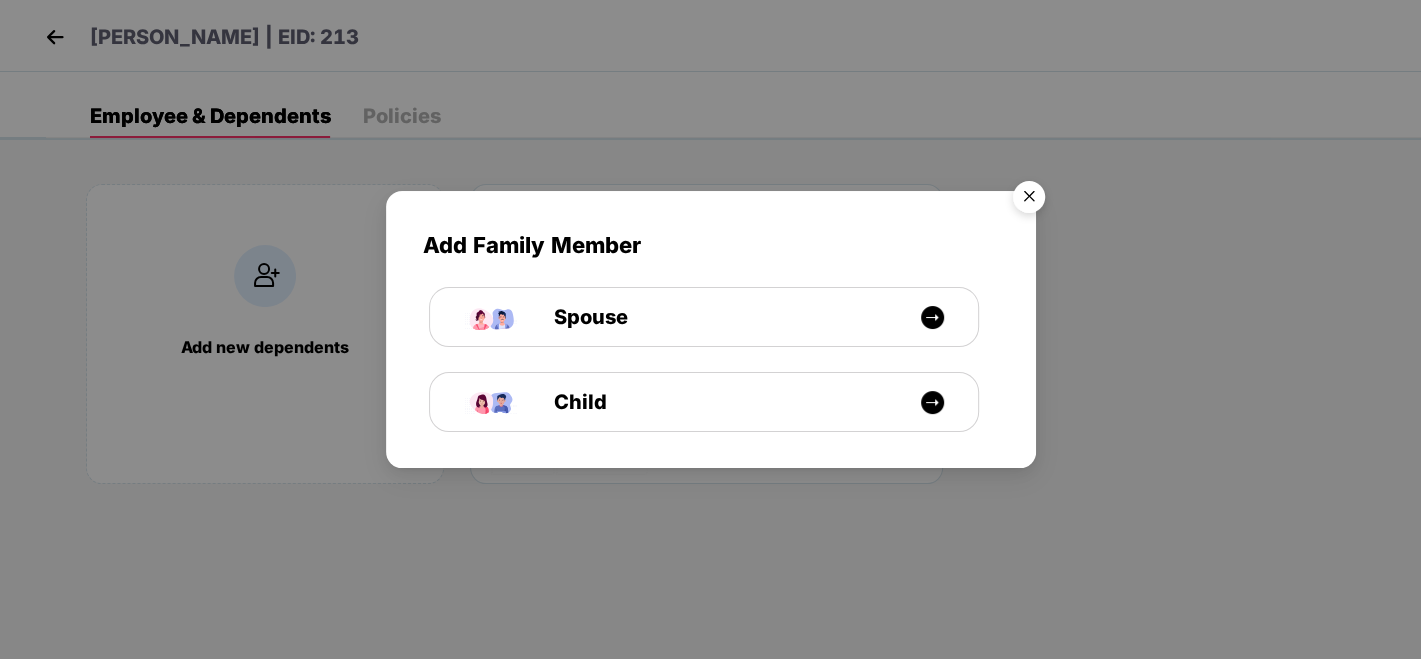 click at bounding box center [1029, 200] 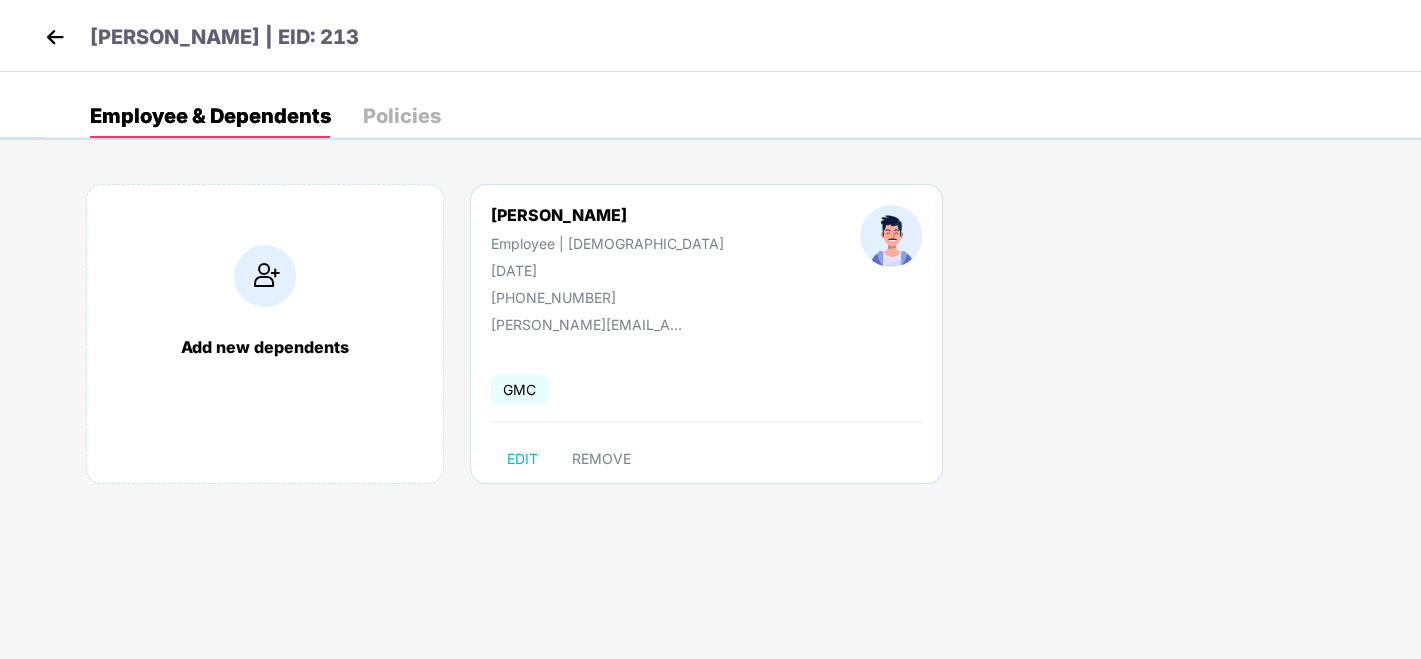 click at bounding box center [55, 37] 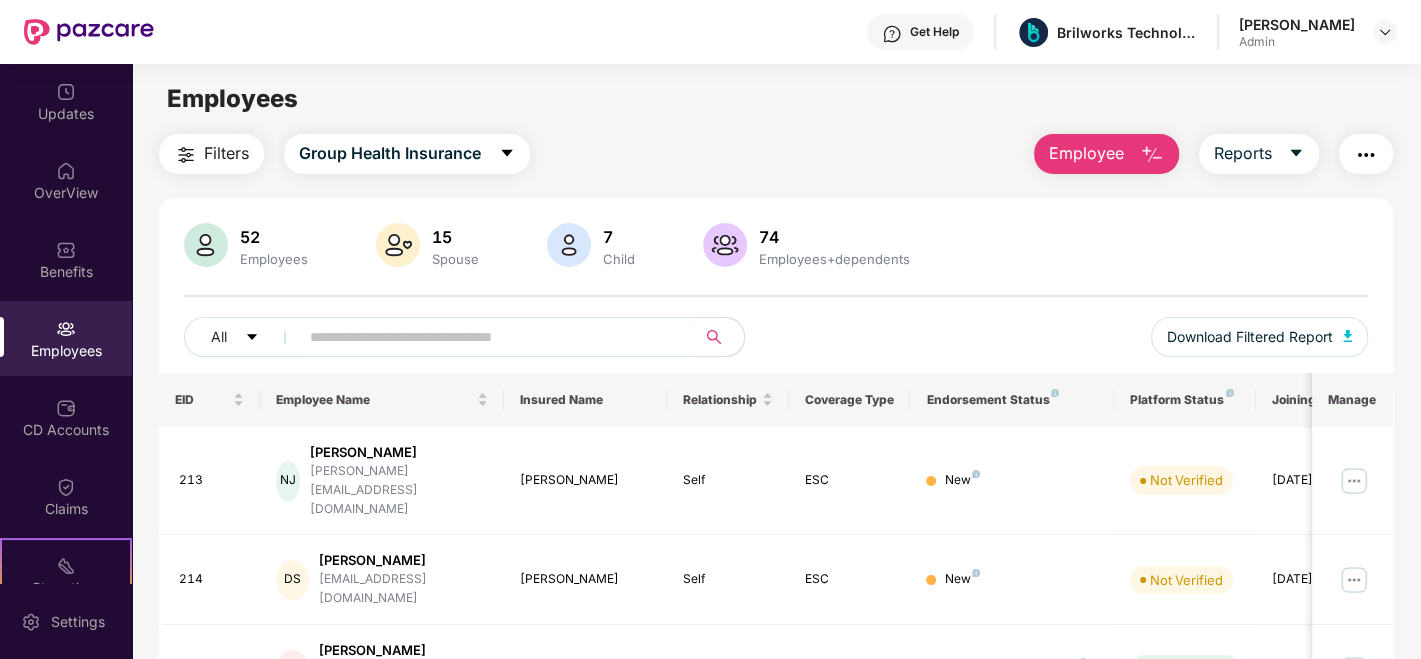 click on "Employee" at bounding box center [1086, 153] 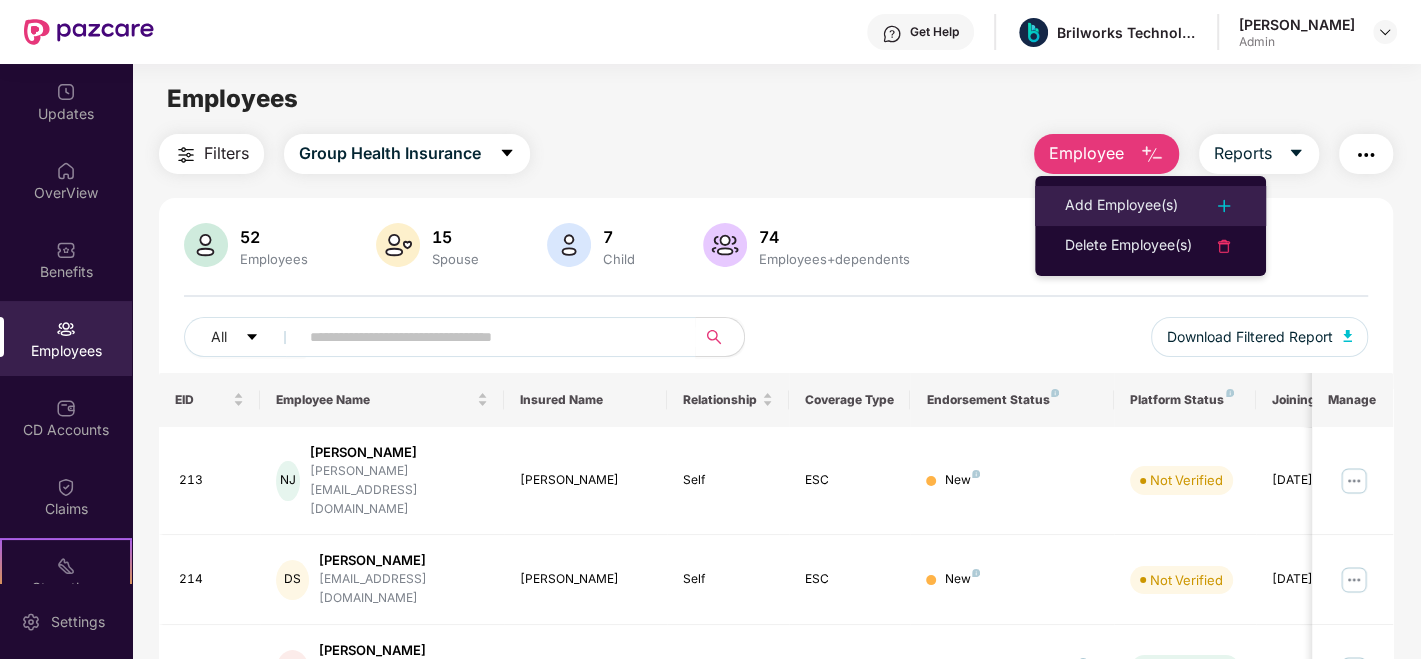 click on "Add Employee(s)" at bounding box center [1121, 206] 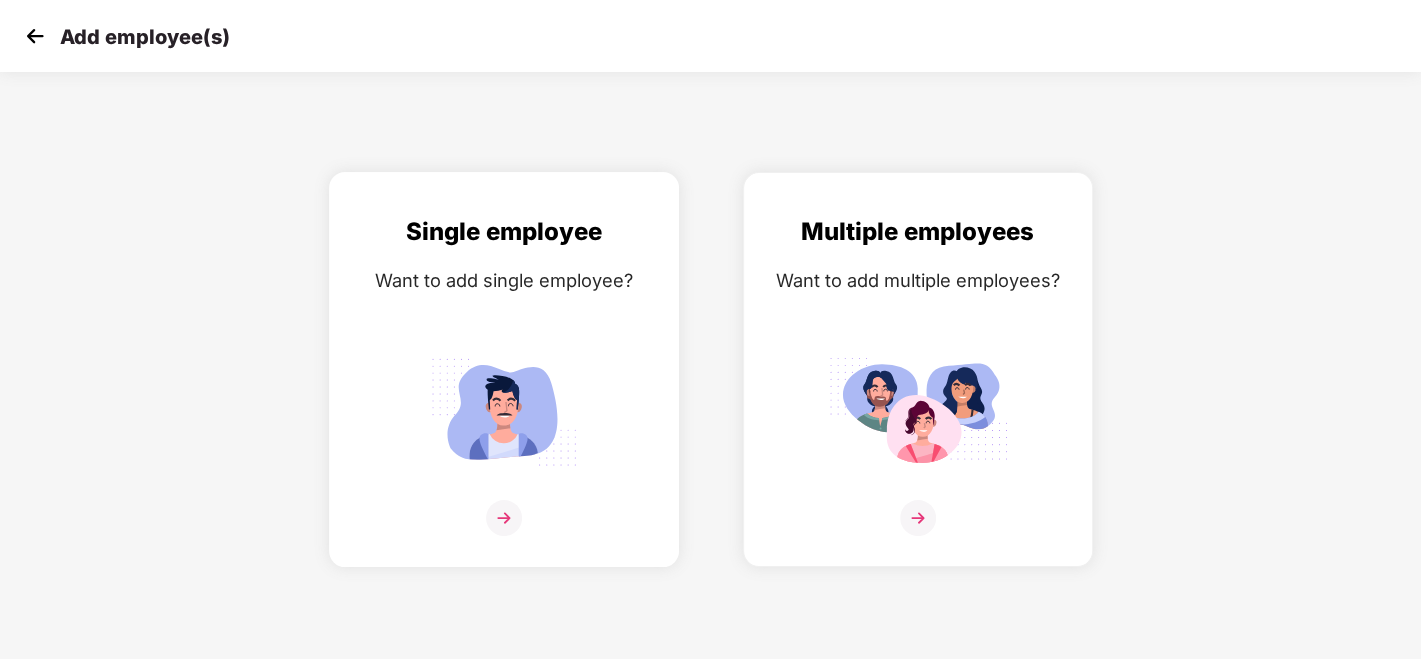 click at bounding box center [504, 518] 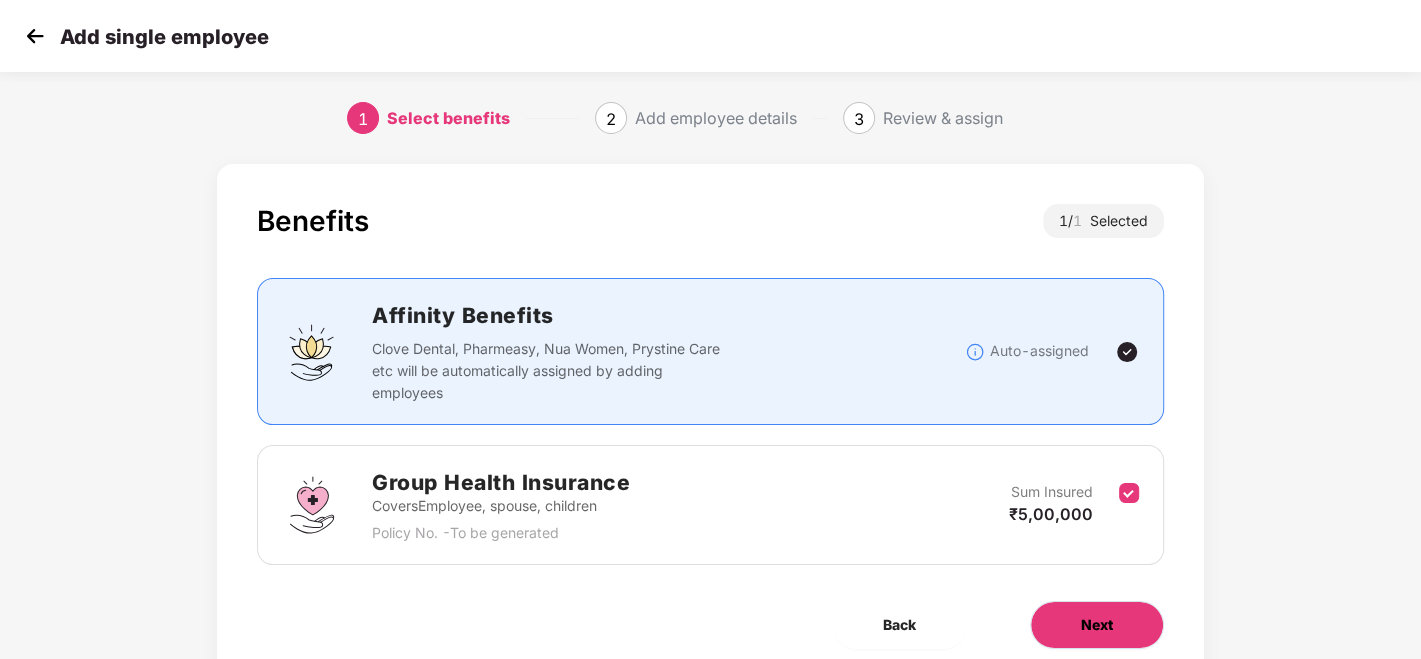 click on "Next" at bounding box center (1097, 625) 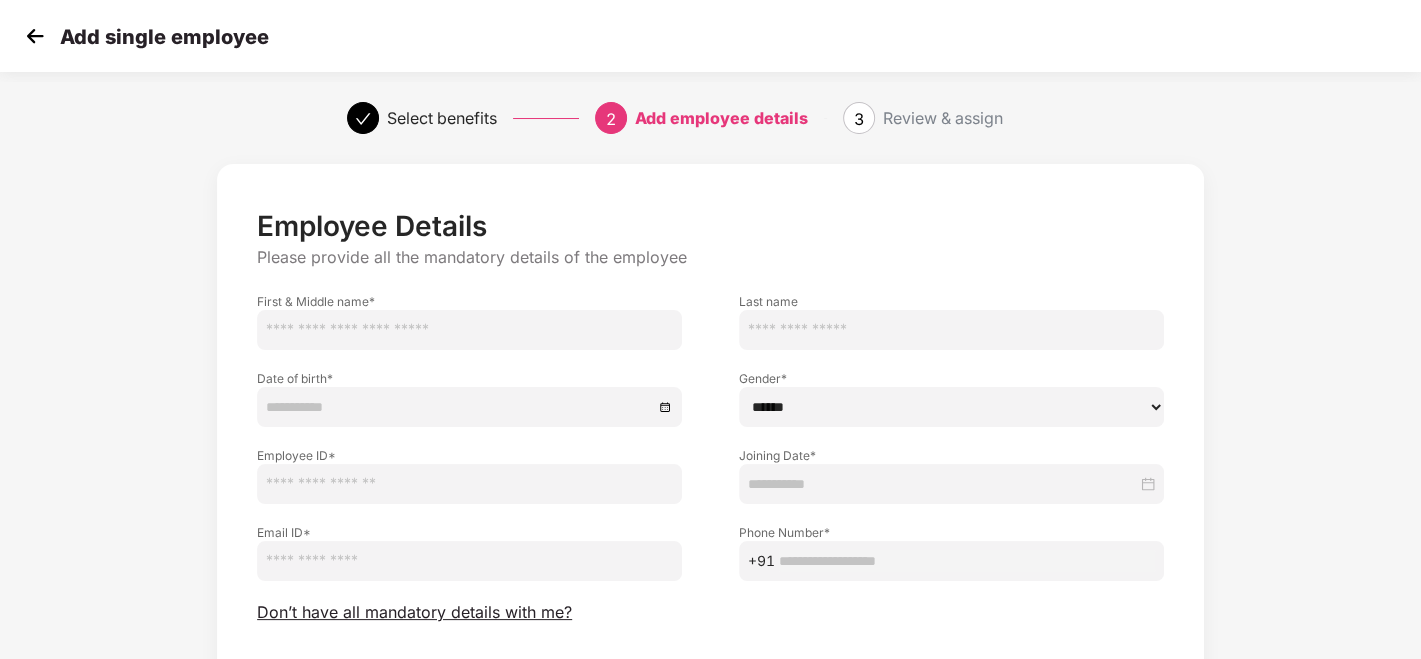click at bounding box center [469, 330] 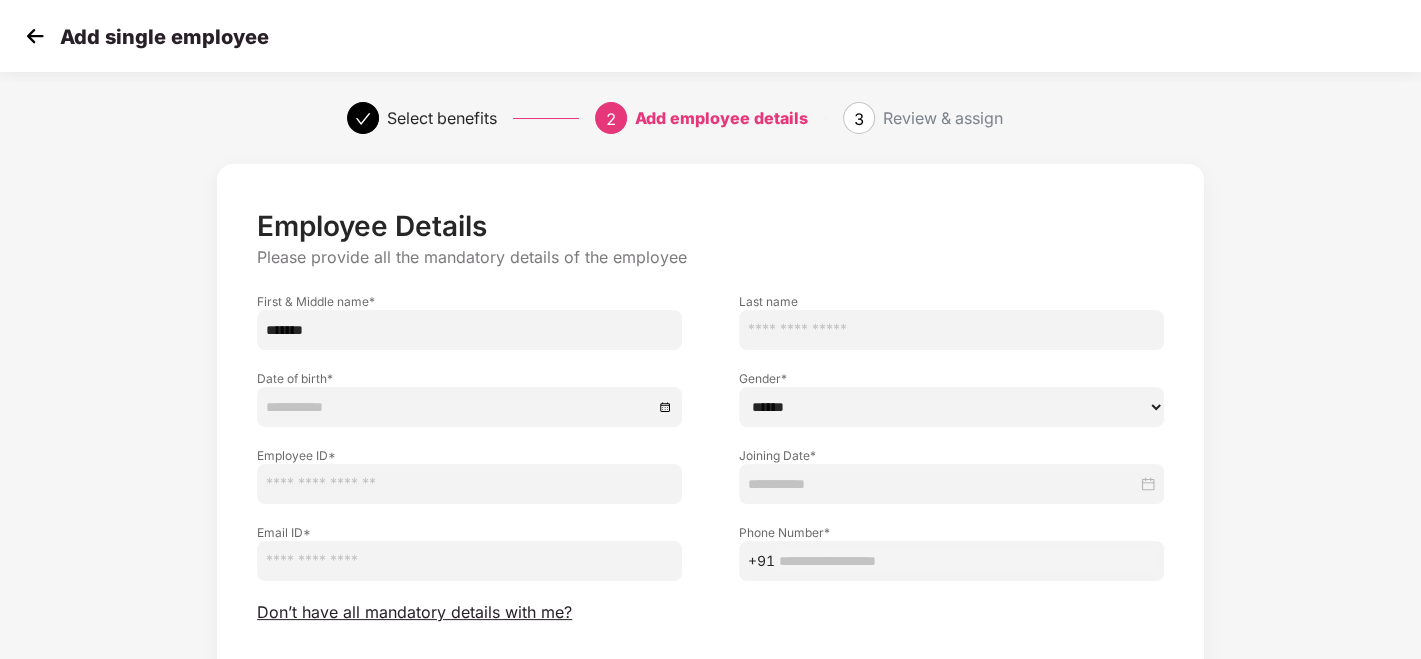 type on "******" 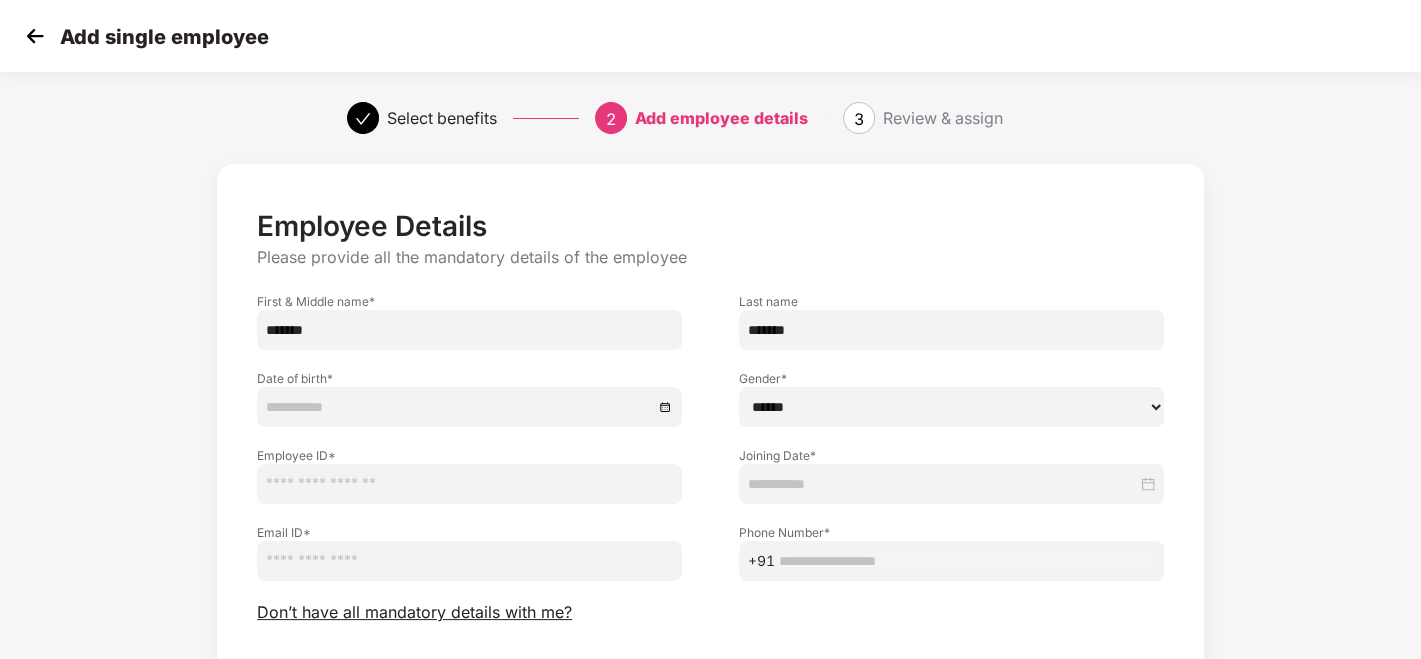 type on "*******" 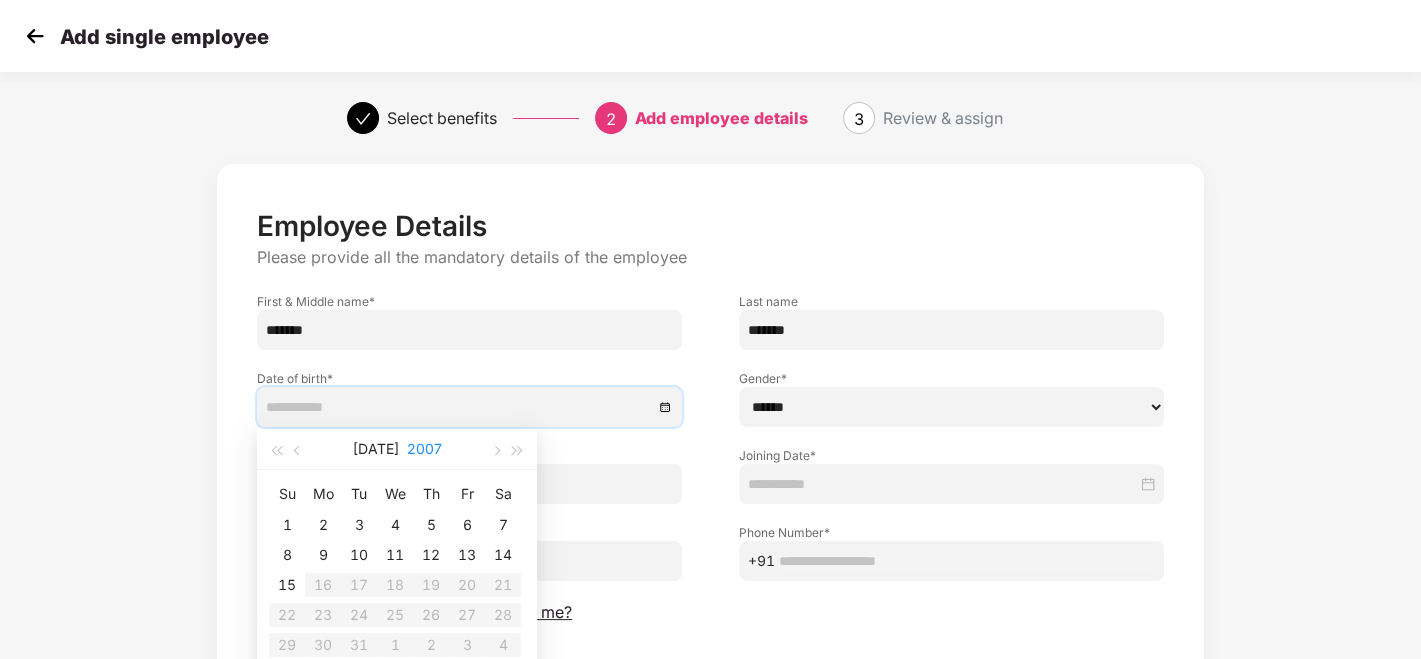 click on "2007" at bounding box center [424, 449] 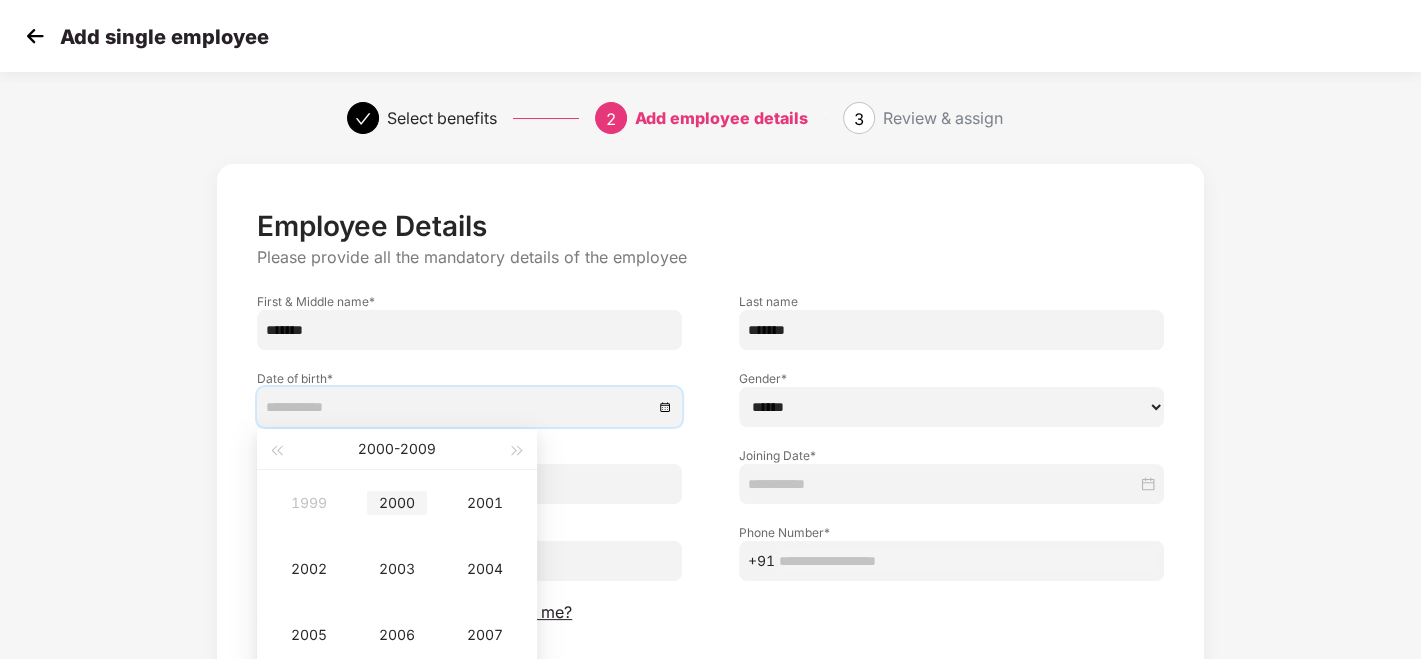 type on "**********" 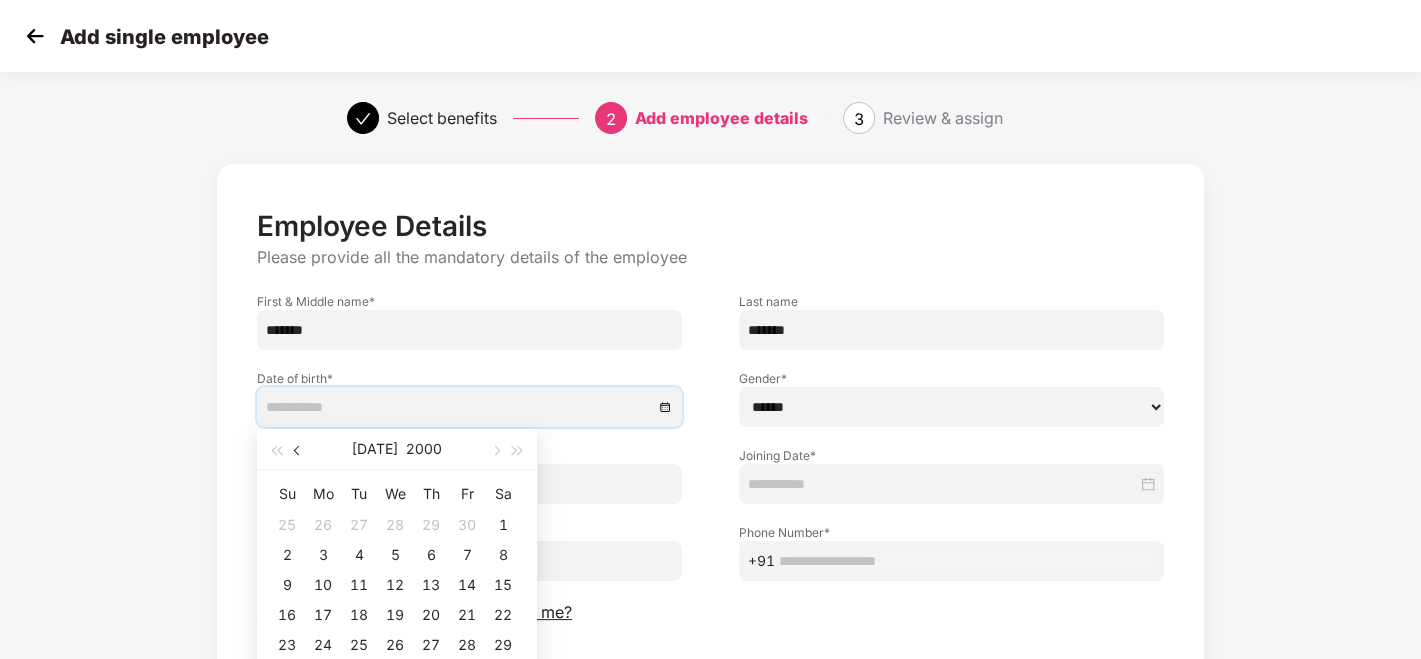 click at bounding box center (299, 451) 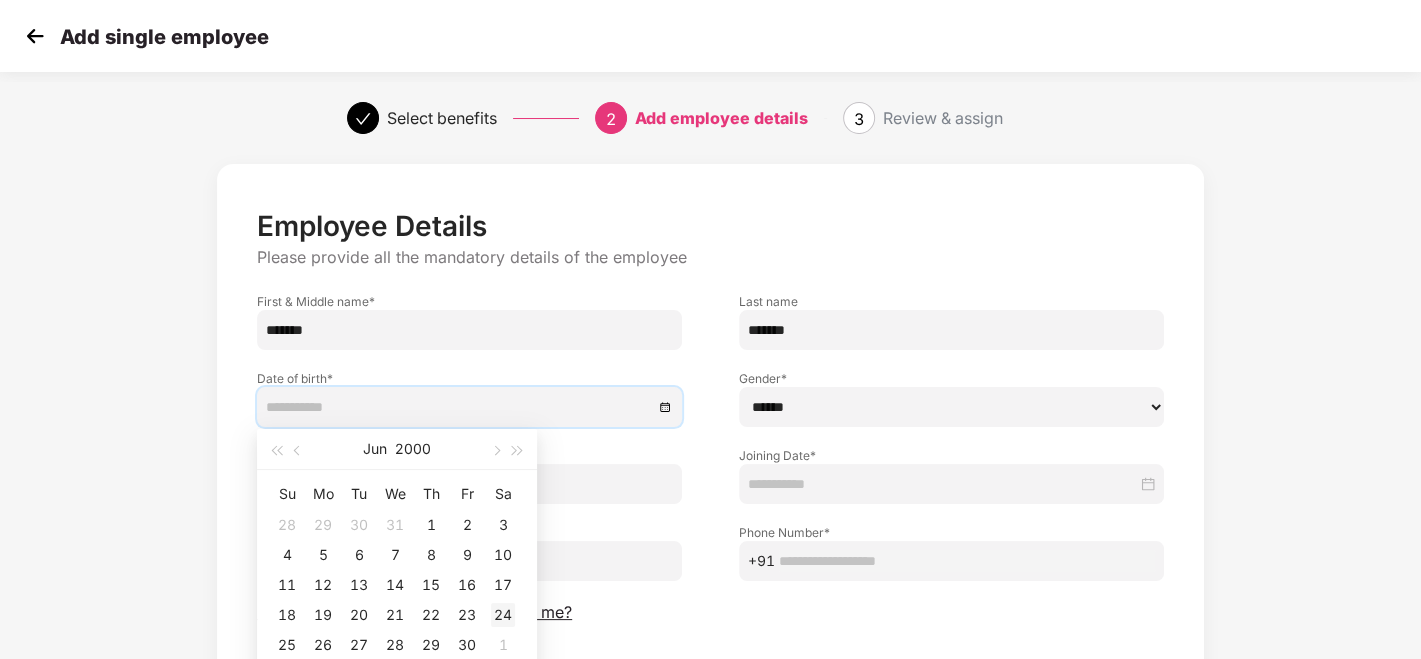 type on "**********" 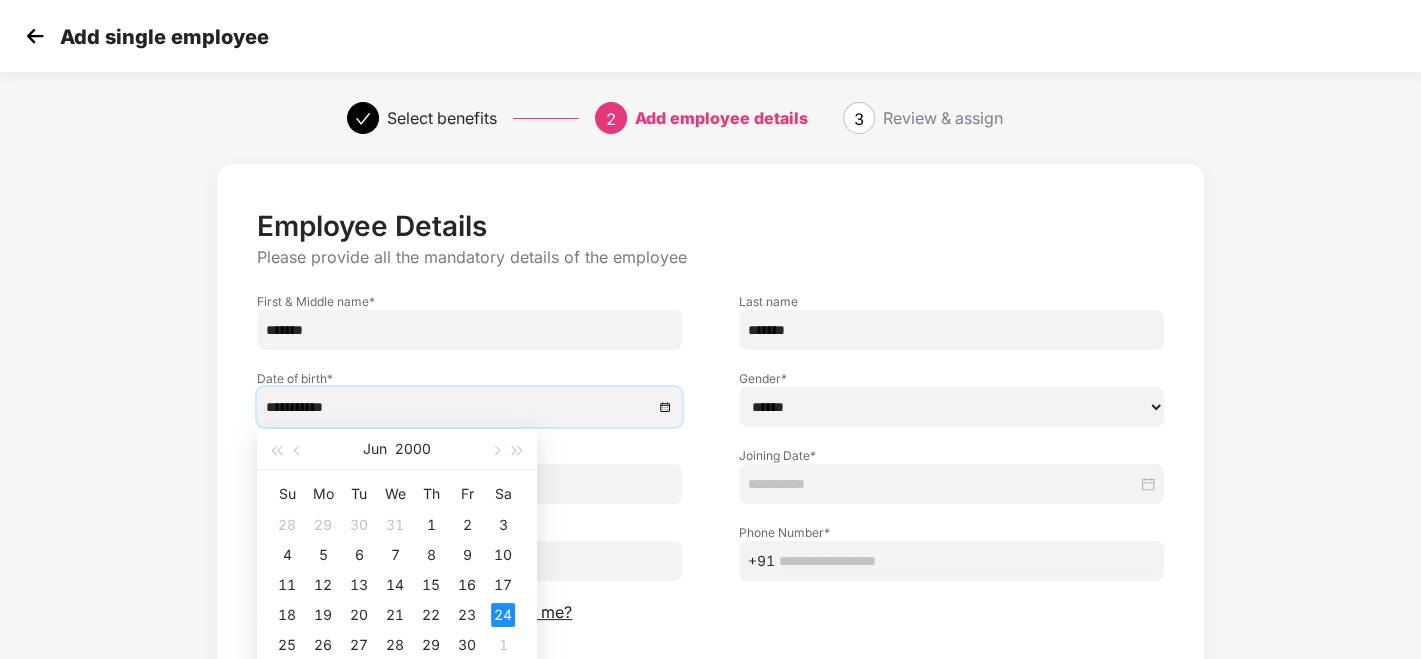 click on "****** **** ******" at bounding box center [951, 407] 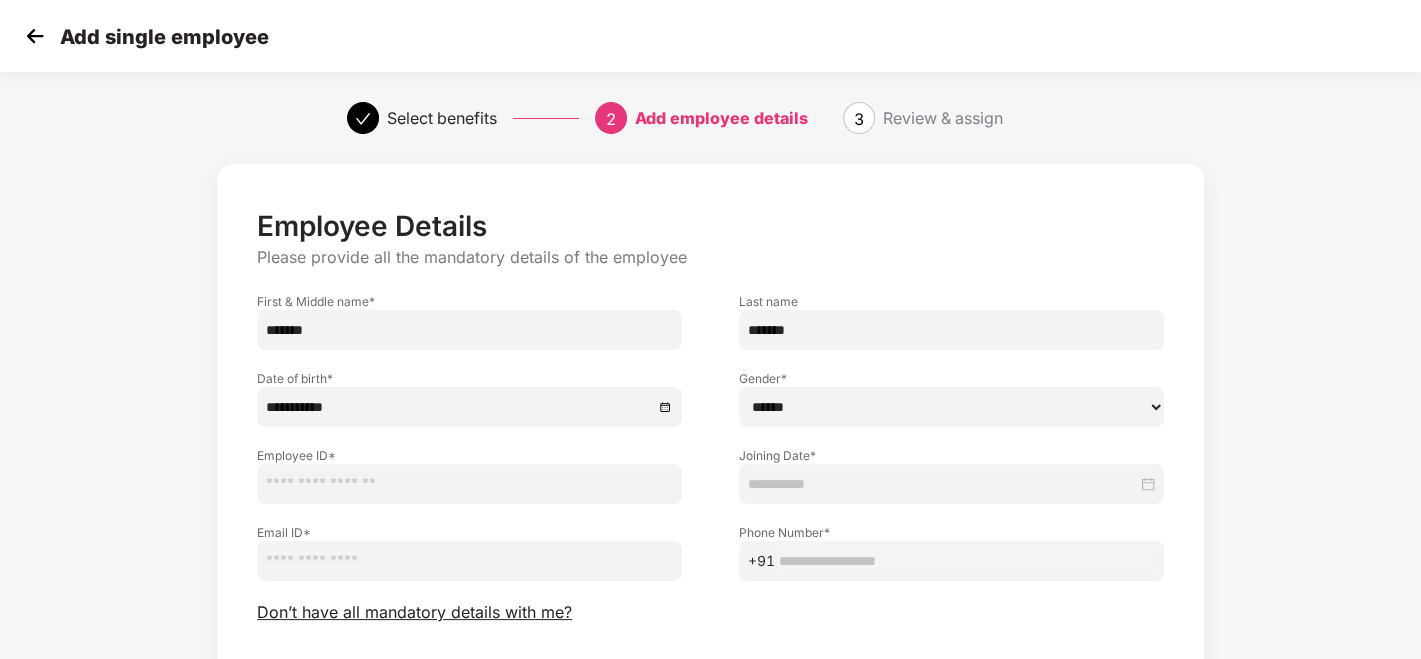 select on "******" 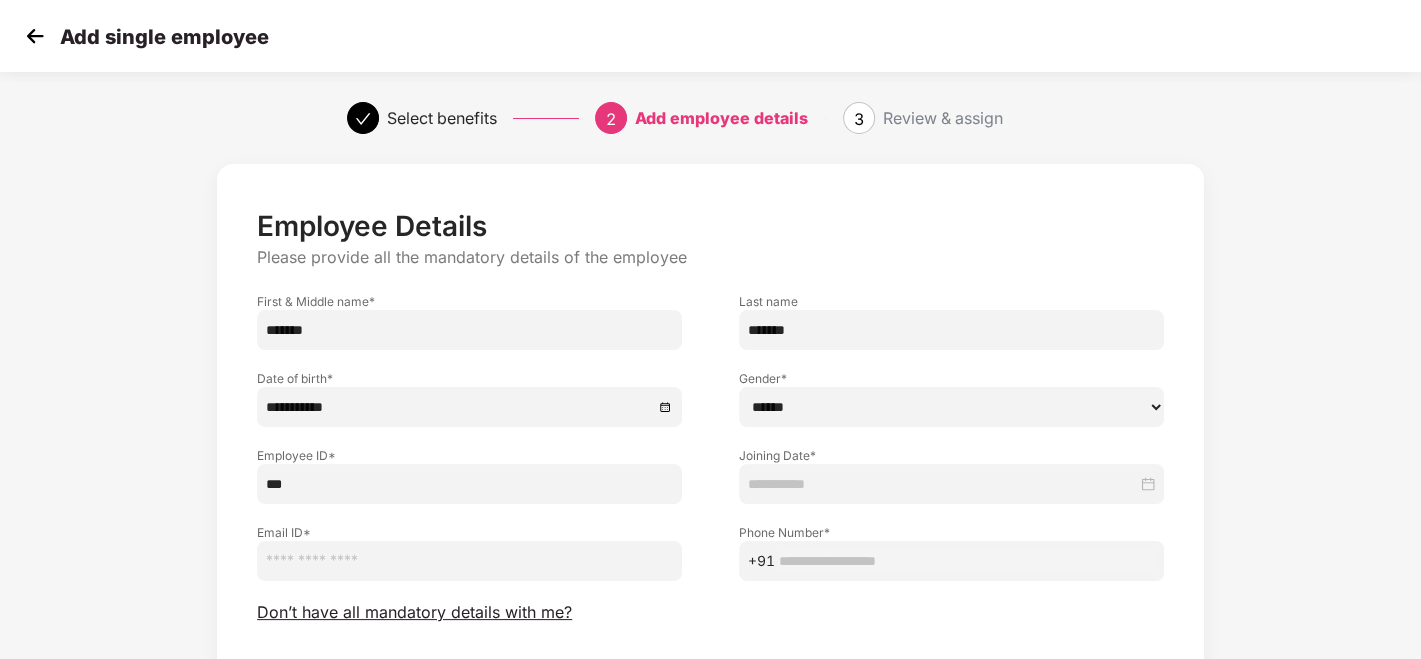 type on "***" 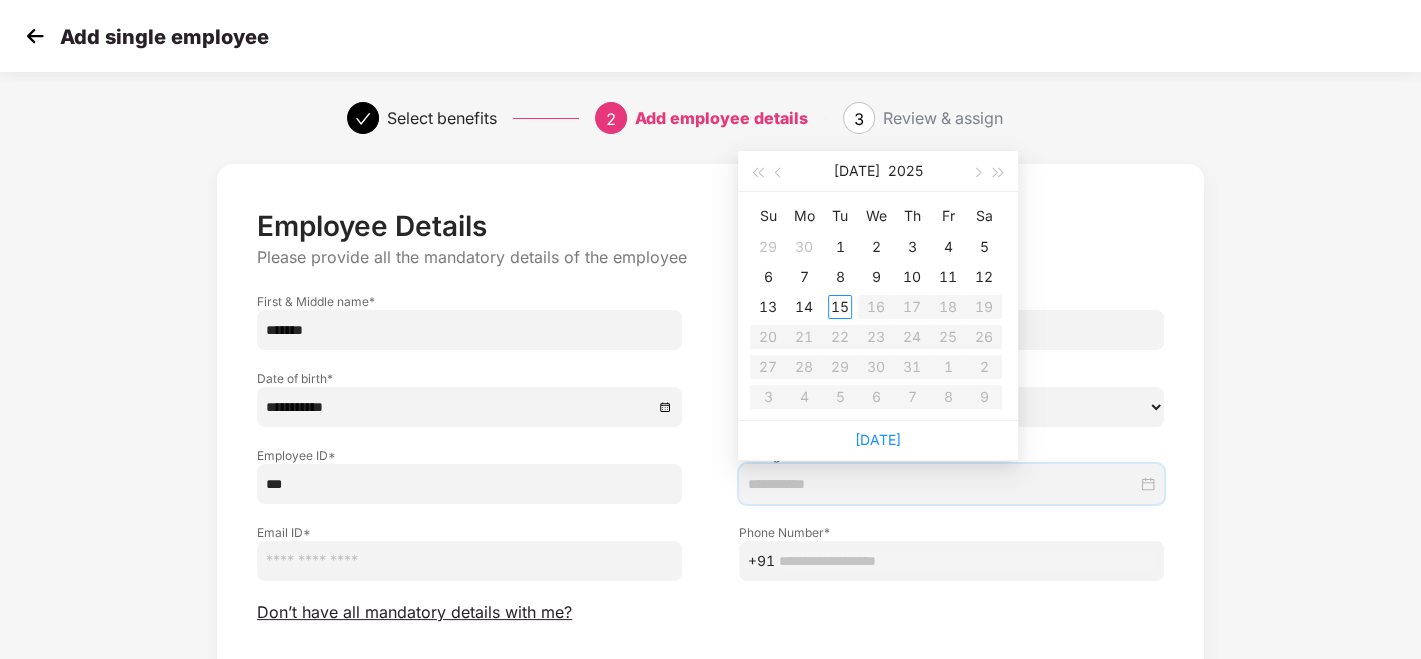 click at bounding box center (942, 484) 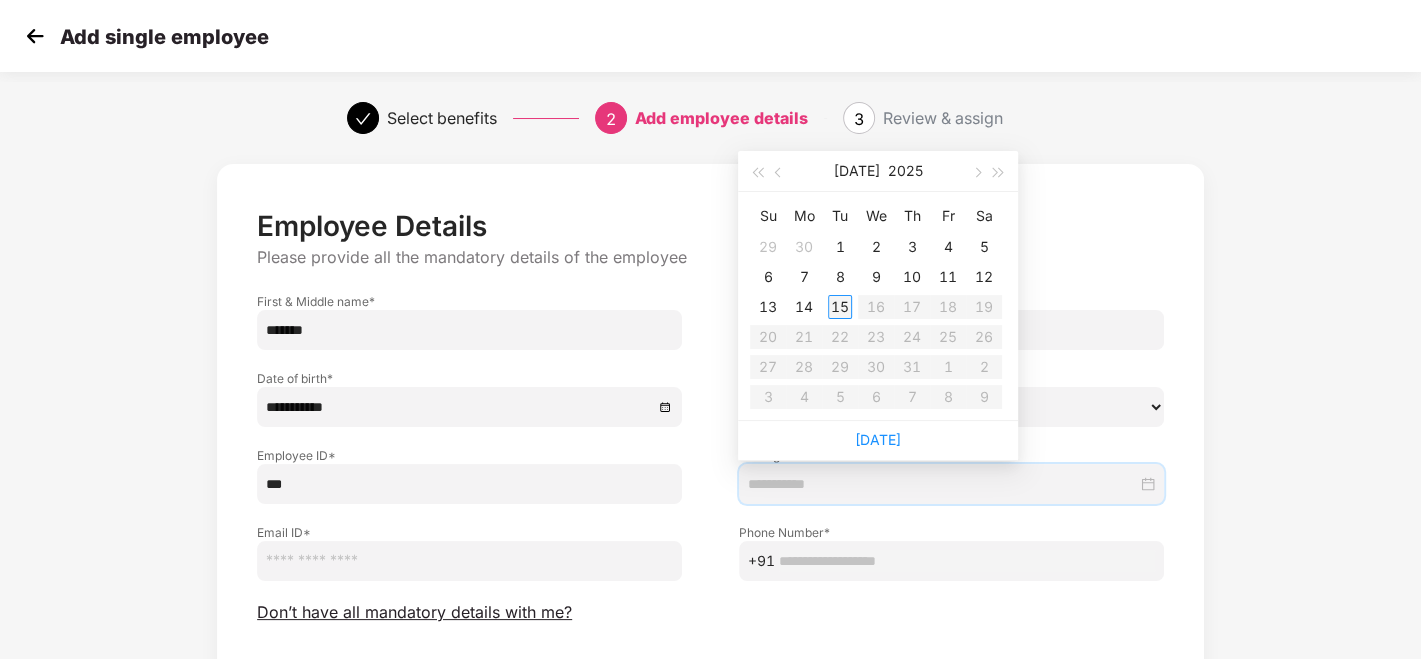 type on "**********" 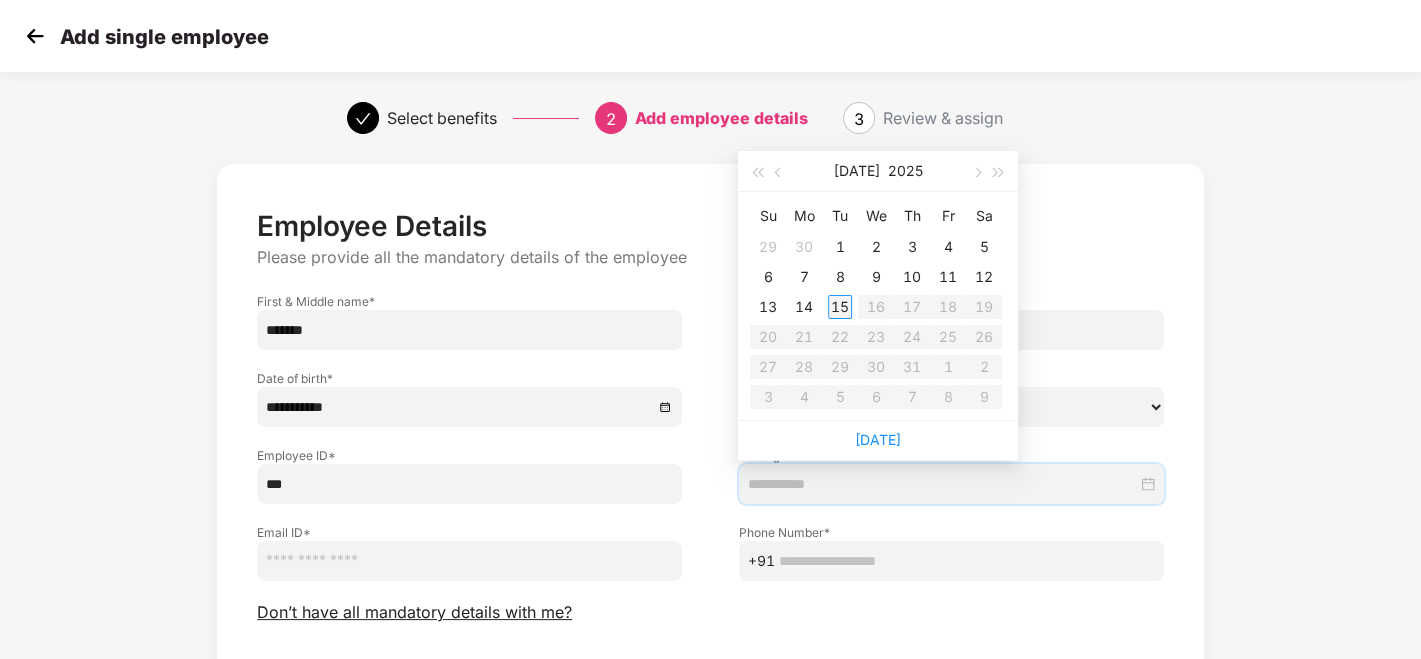 click on "15" at bounding box center (840, 307) 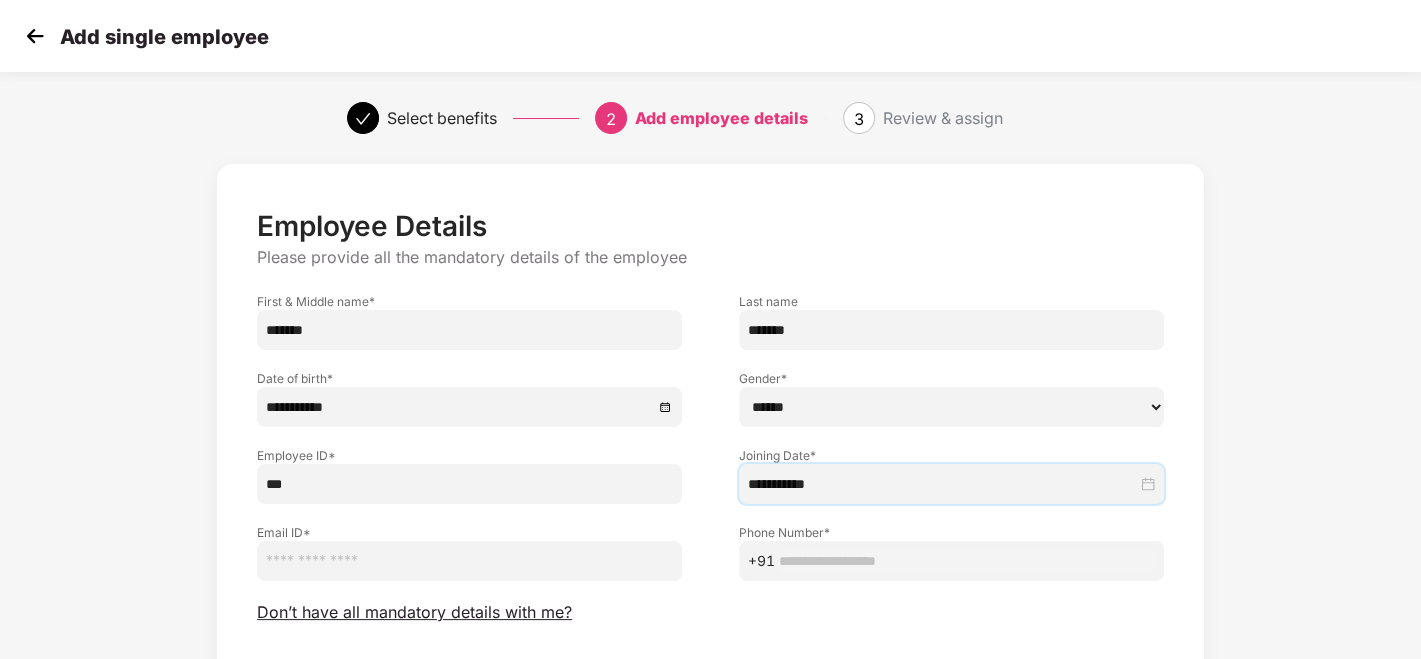click at bounding box center [469, 561] 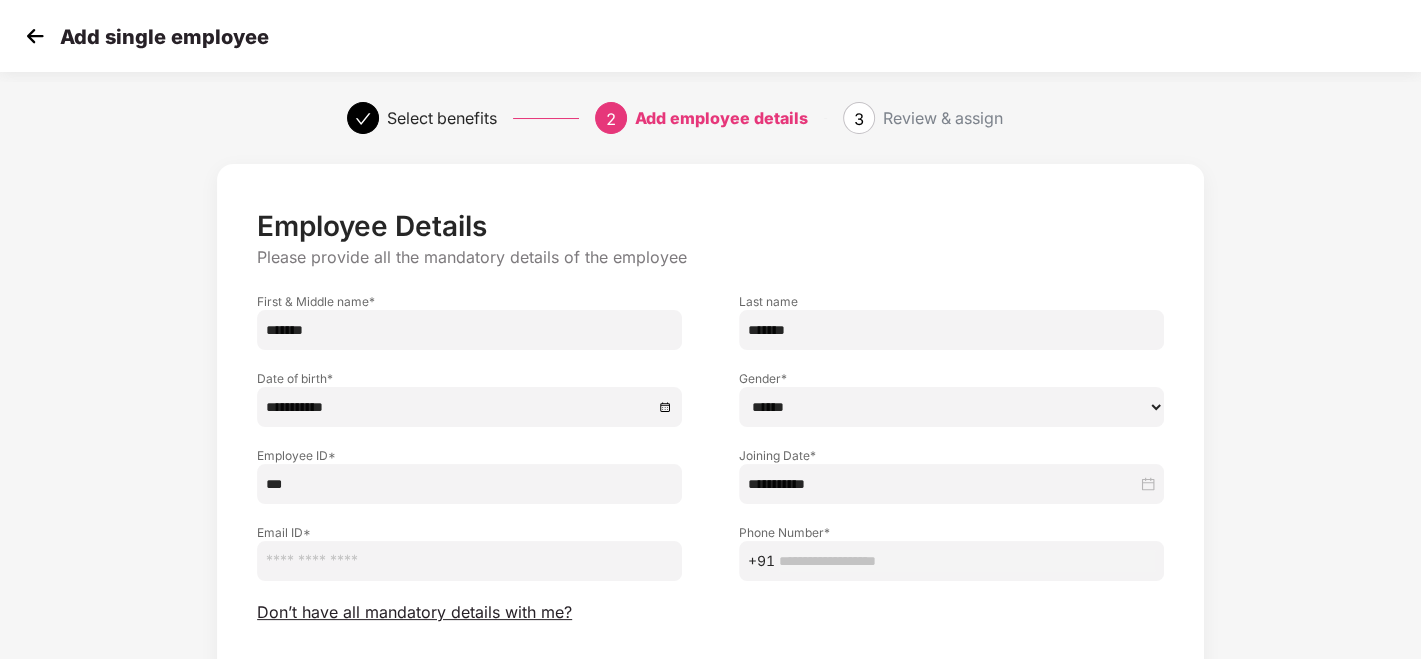 paste on "**********" 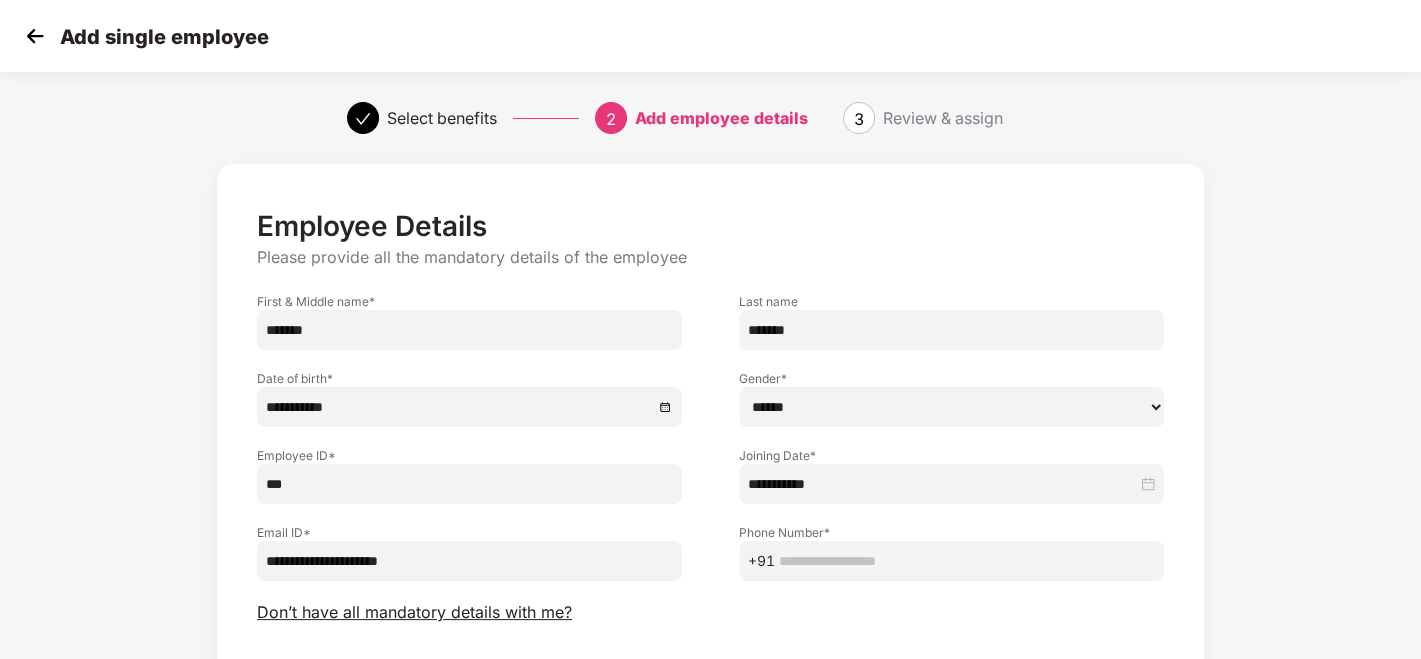 type on "**********" 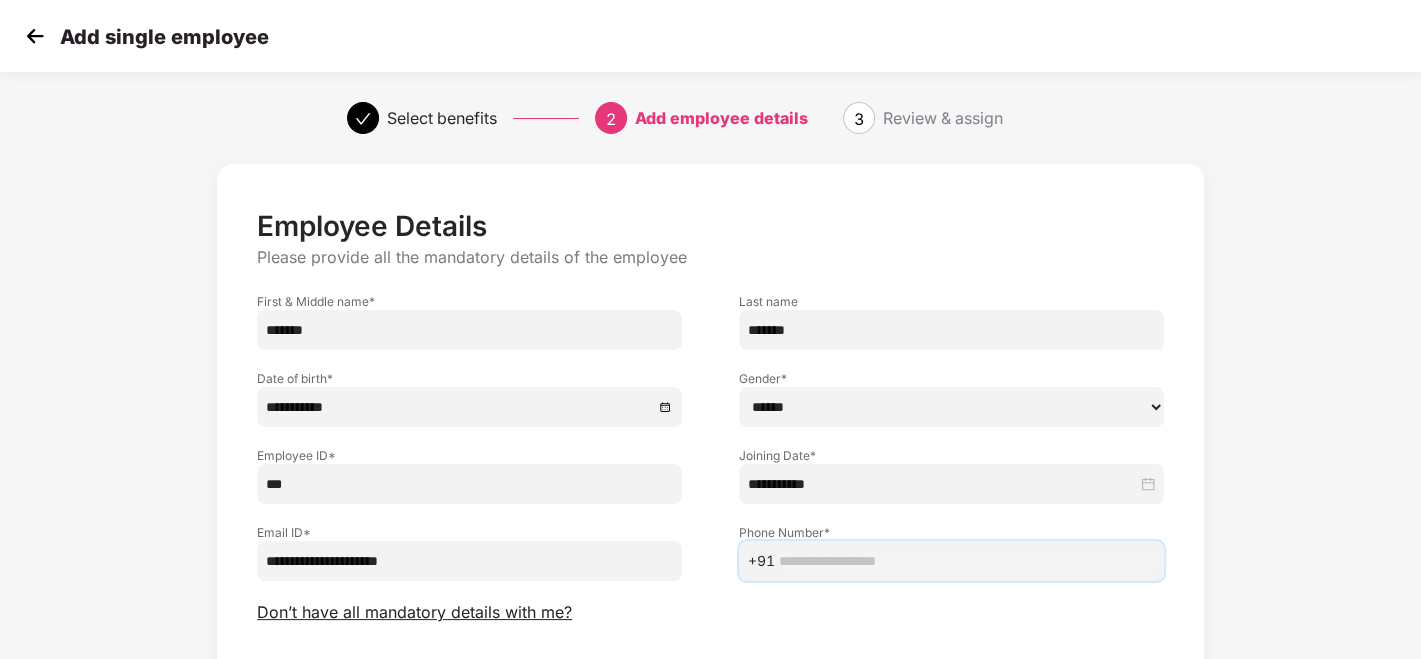 paste on "**********" 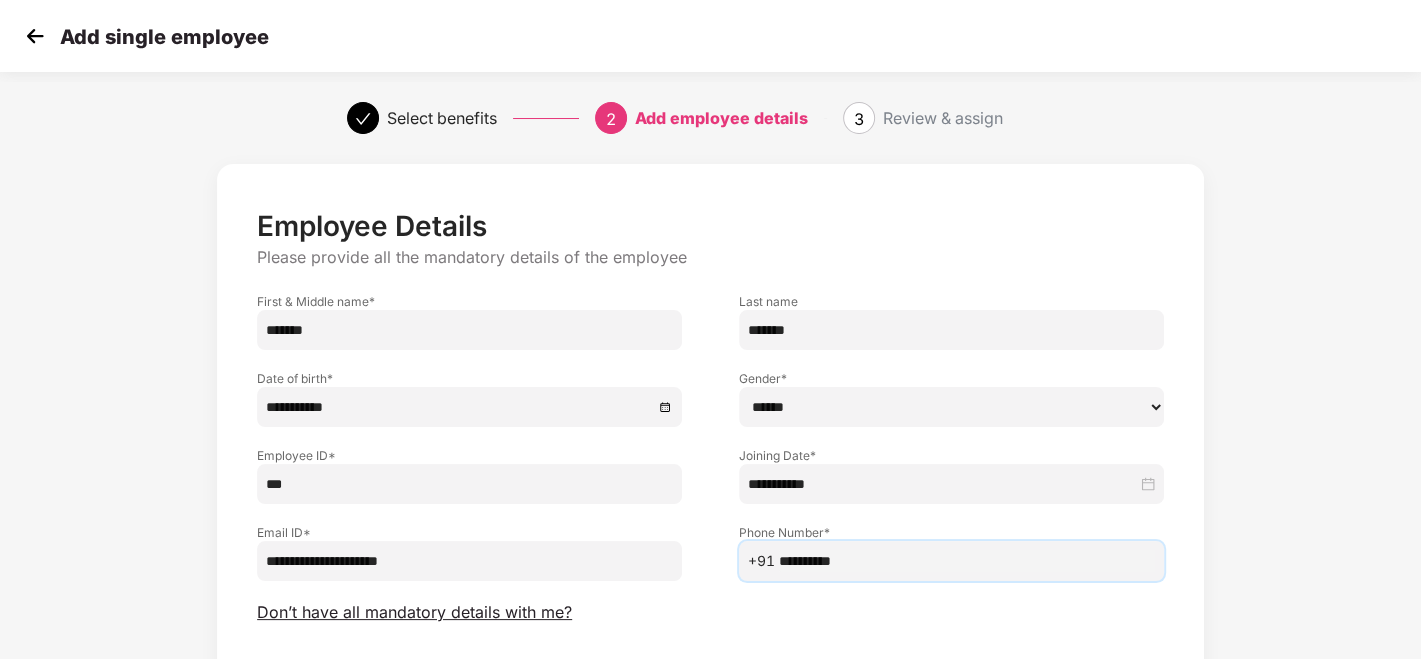 type on "**********" 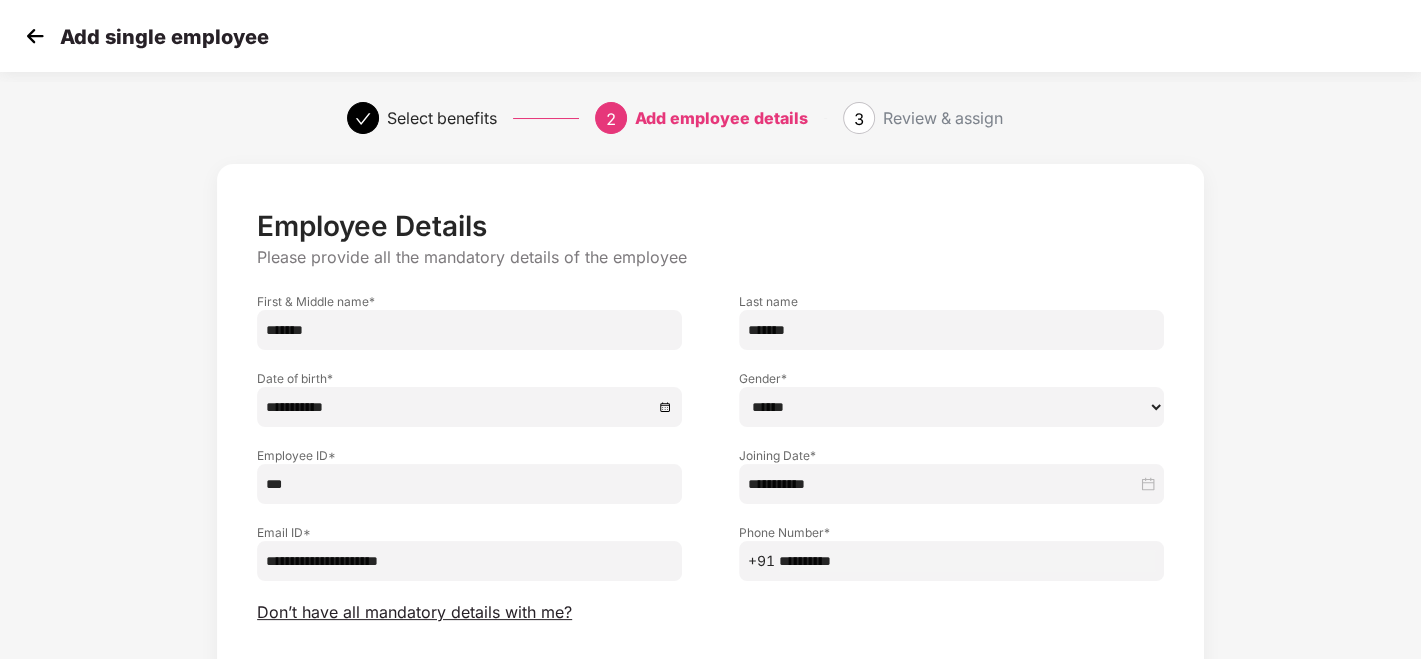scroll, scrollTop: 141, scrollLeft: 0, axis: vertical 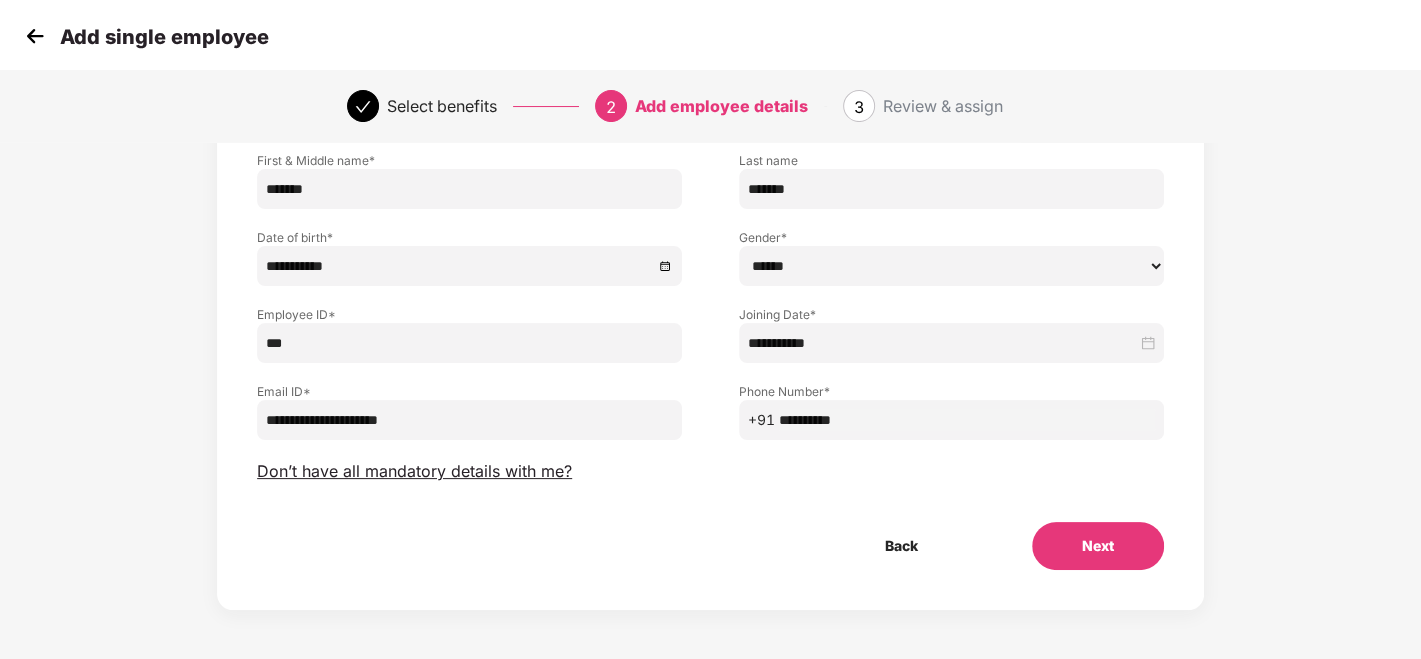 click on "Next" at bounding box center [1098, 546] 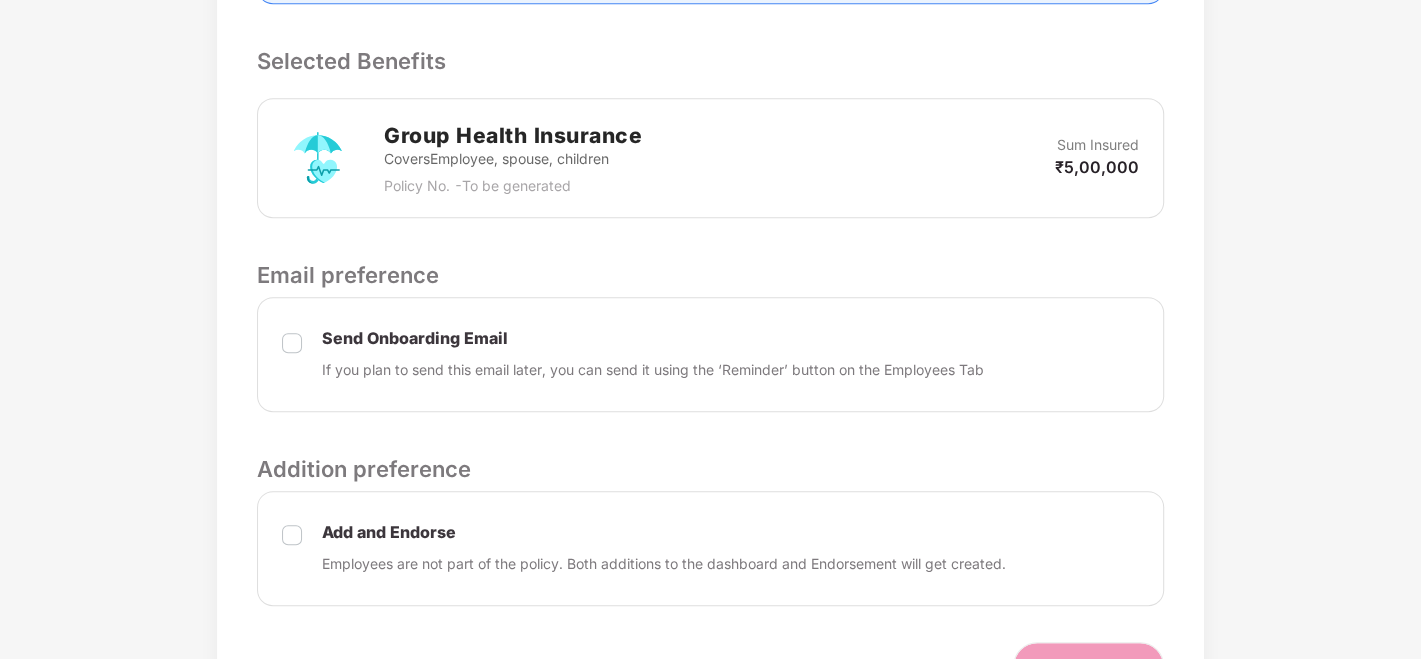 scroll, scrollTop: 778, scrollLeft: 0, axis: vertical 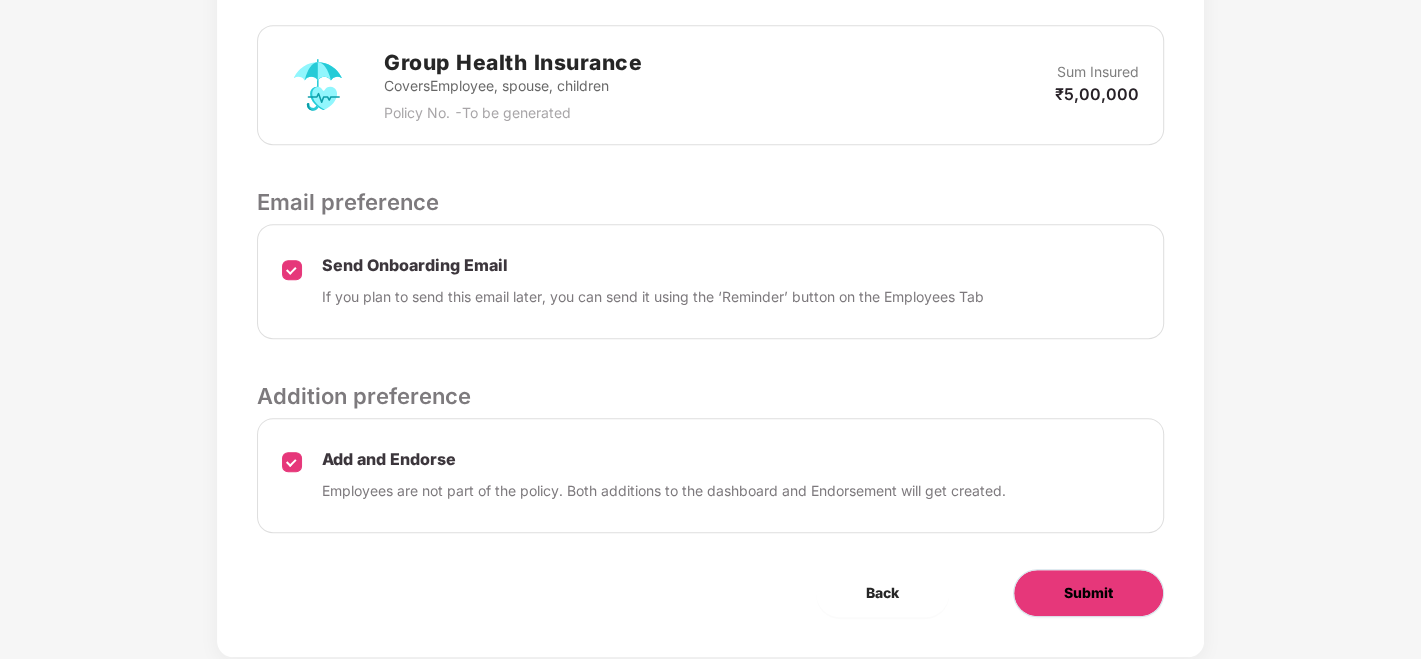 click on "Submit" at bounding box center (1088, 593) 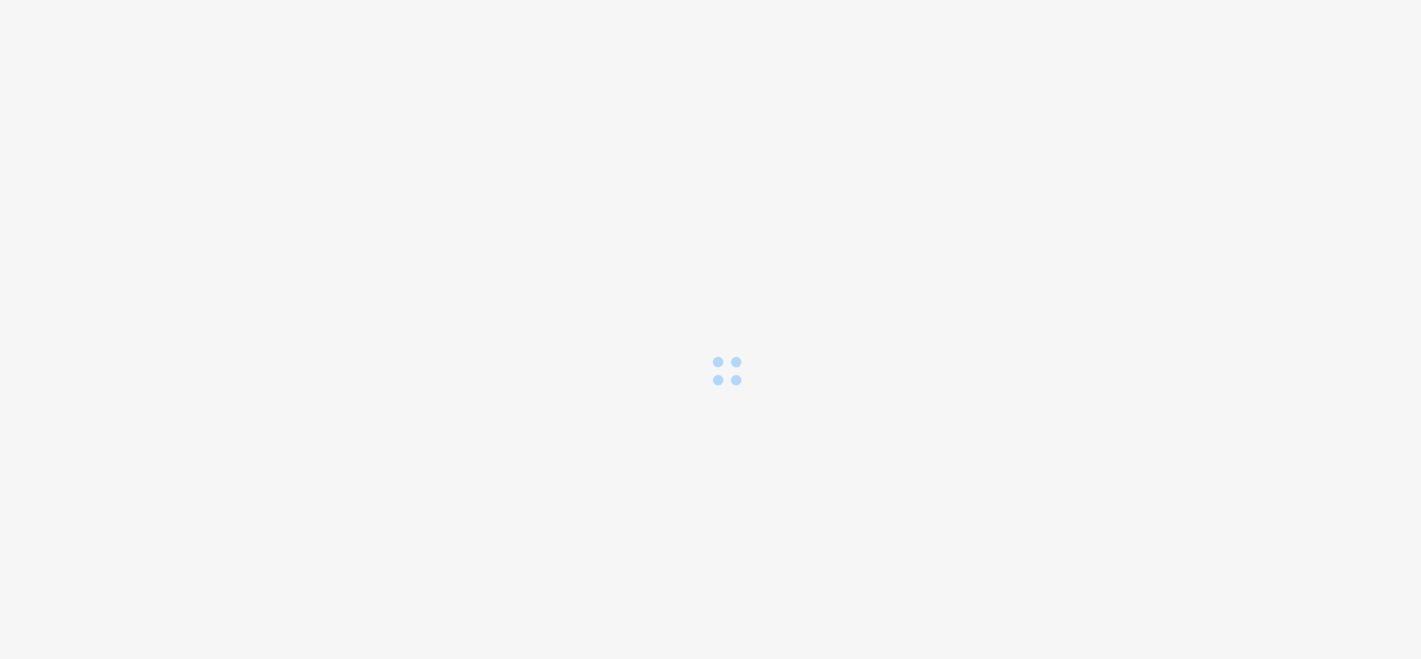 scroll, scrollTop: 0, scrollLeft: 0, axis: both 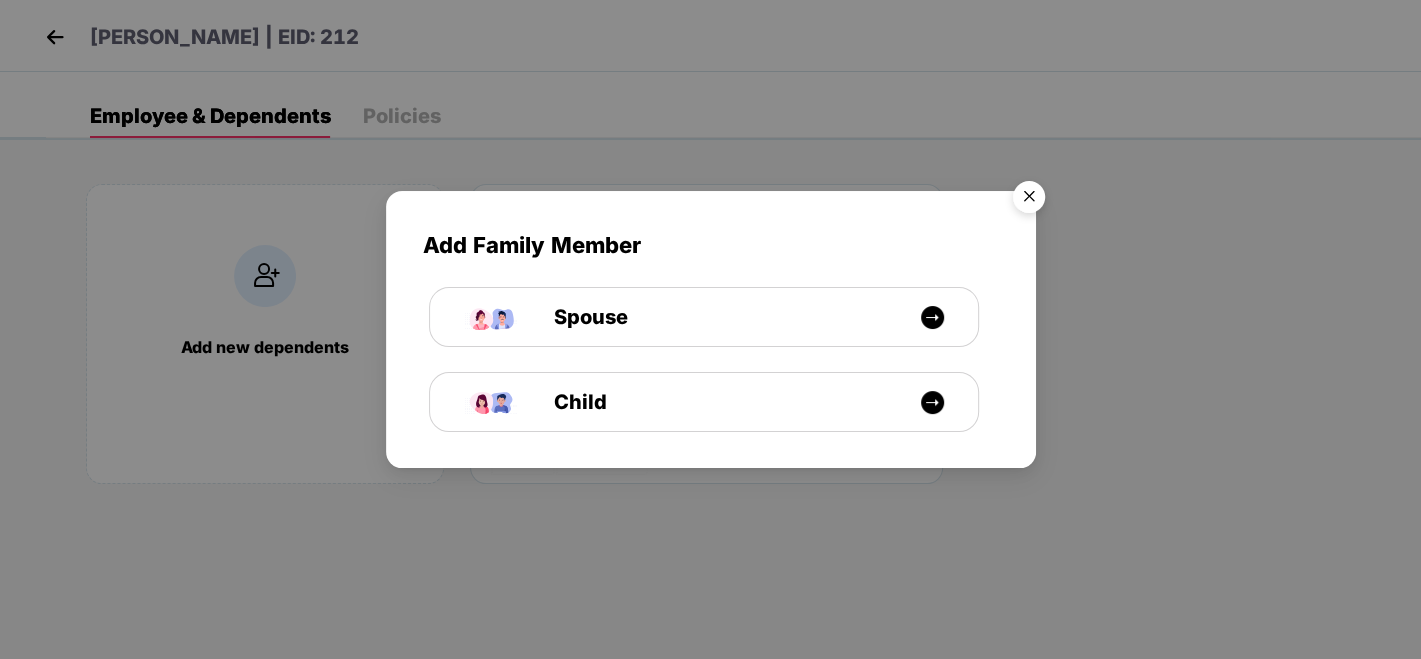 click at bounding box center [1029, 200] 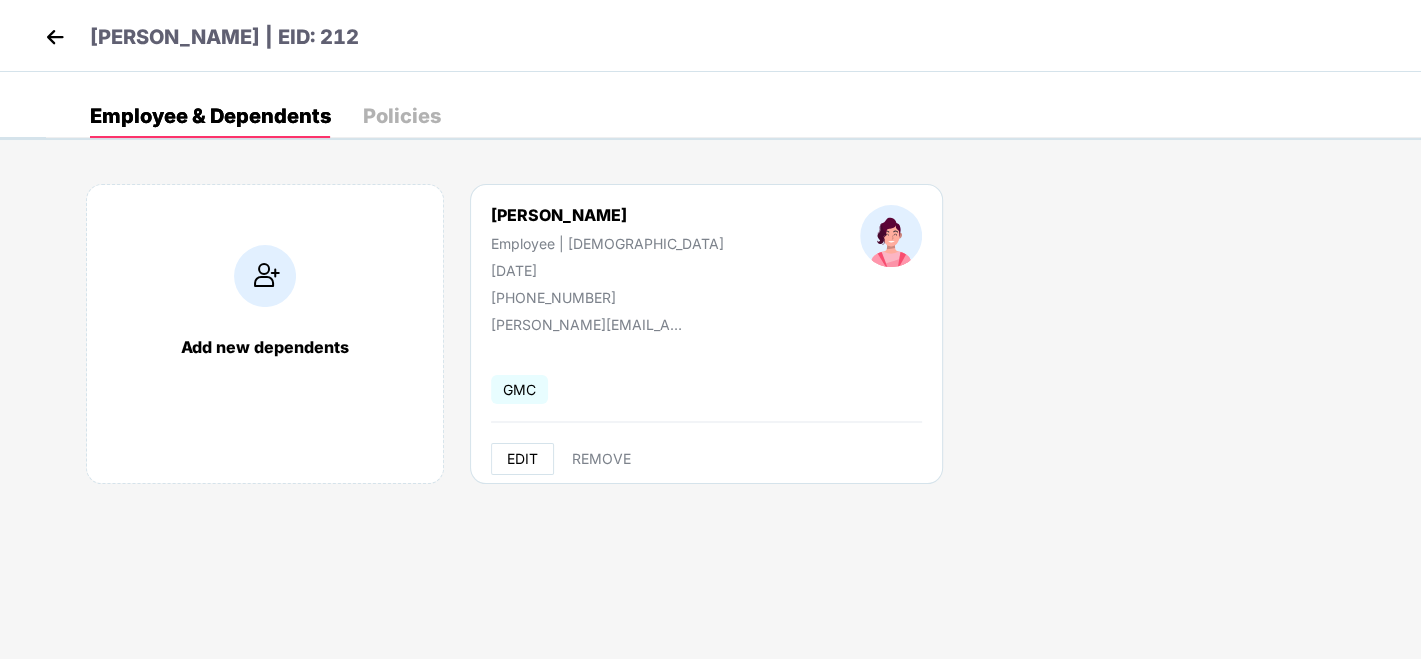 click on "EDIT" at bounding box center [522, 459] 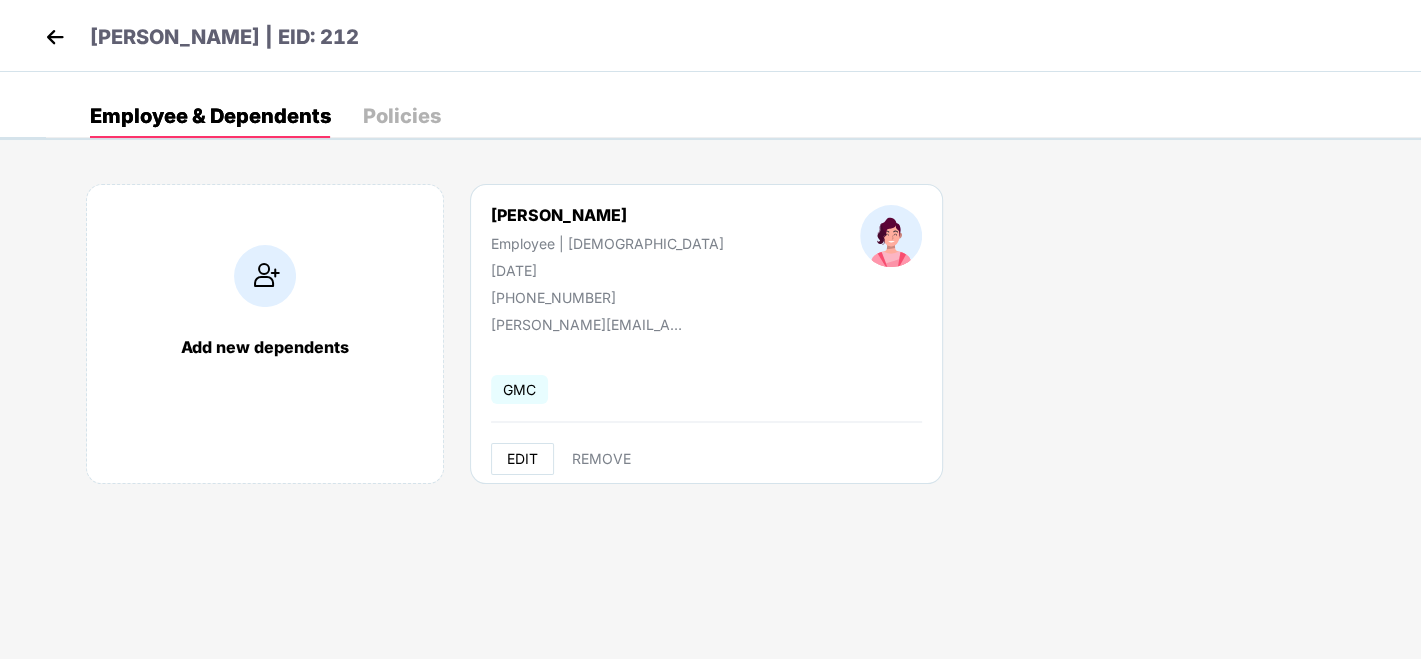 select on "******" 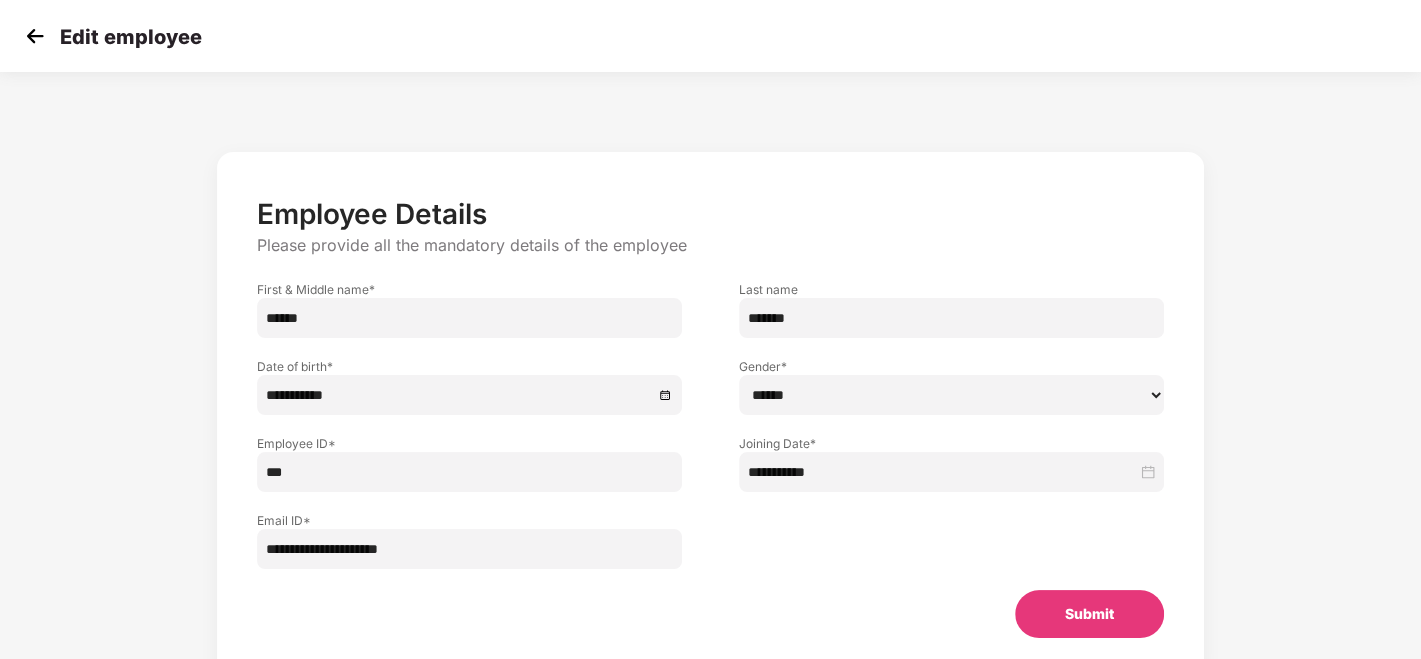 click on "******" at bounding box center (469, 318) 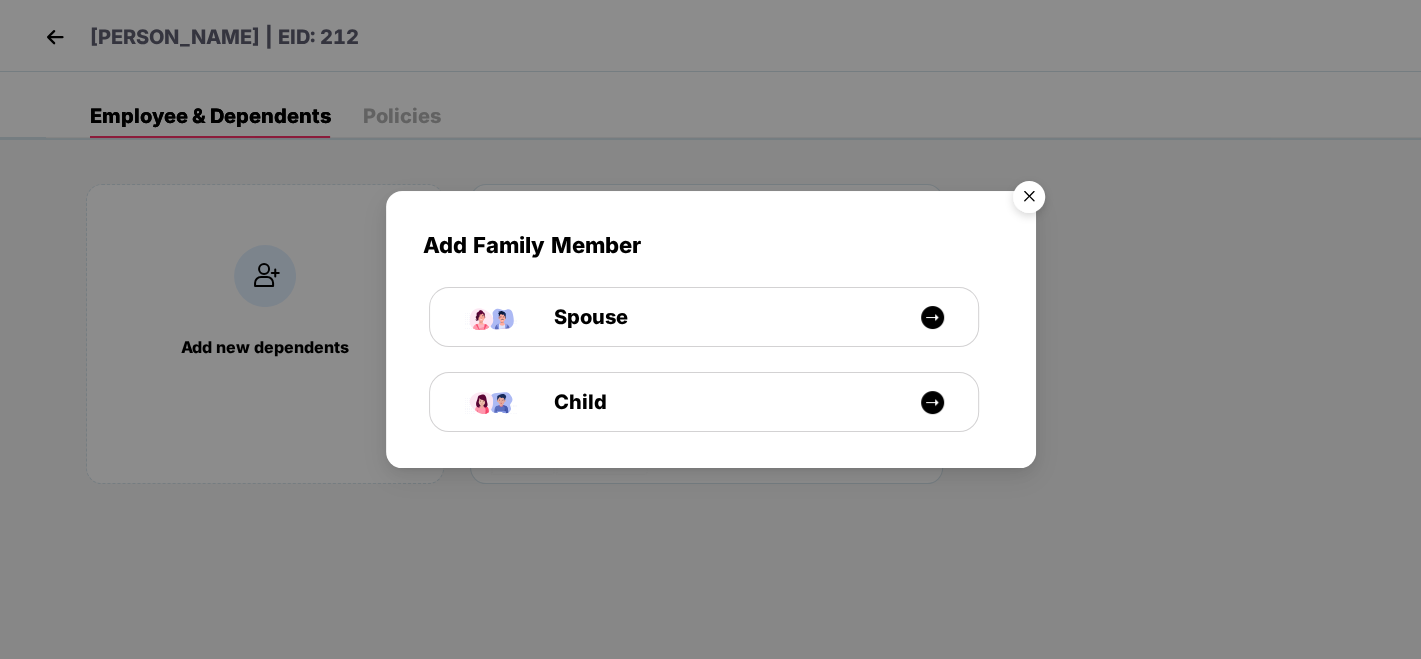 click at bounding box center [1029, 200] 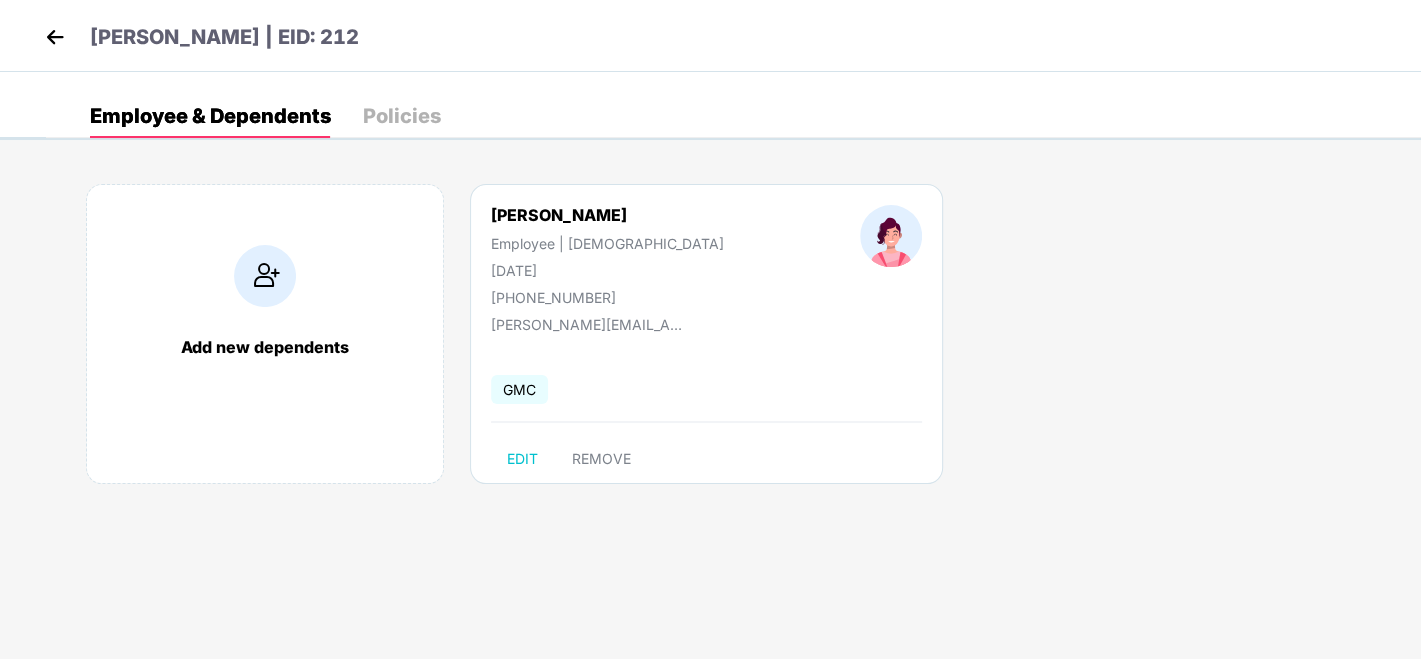 click at bounding box center (55, 37) 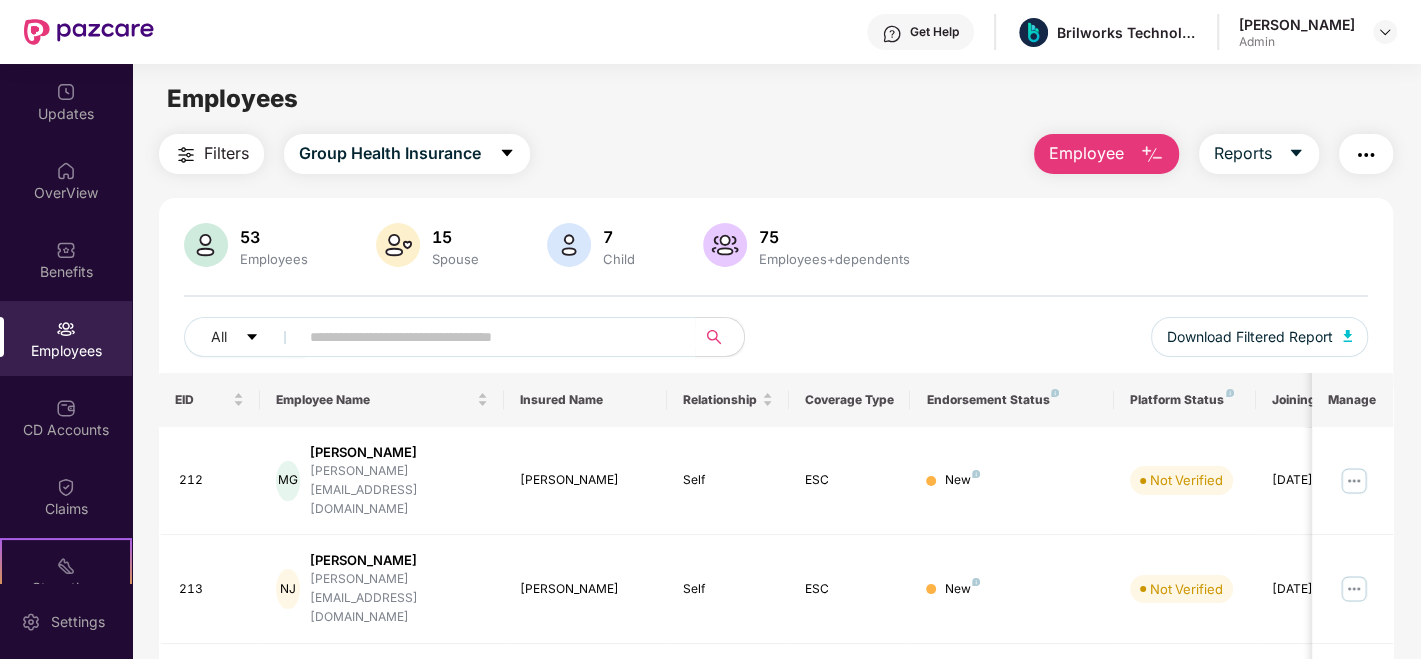 click on "Employee" at bounding box center (1086, 153) 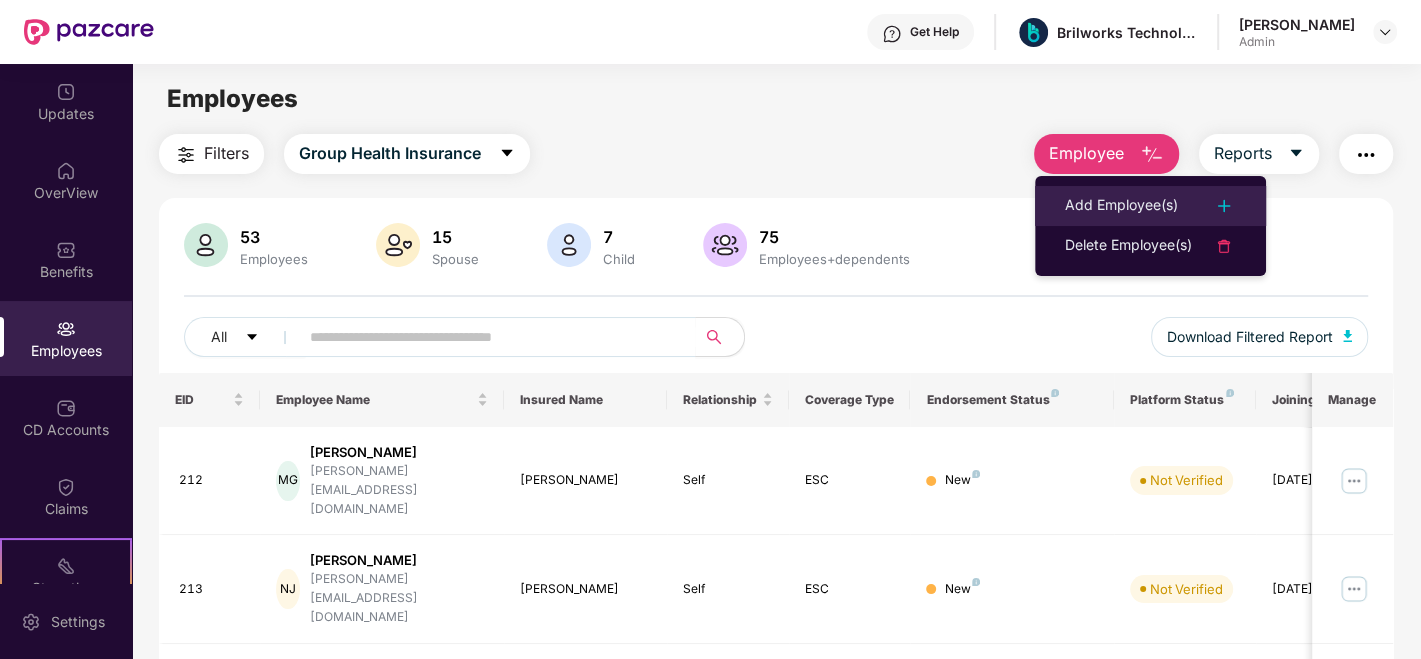 click on "Add Employee(s)" at bounding box center (1121, 206) 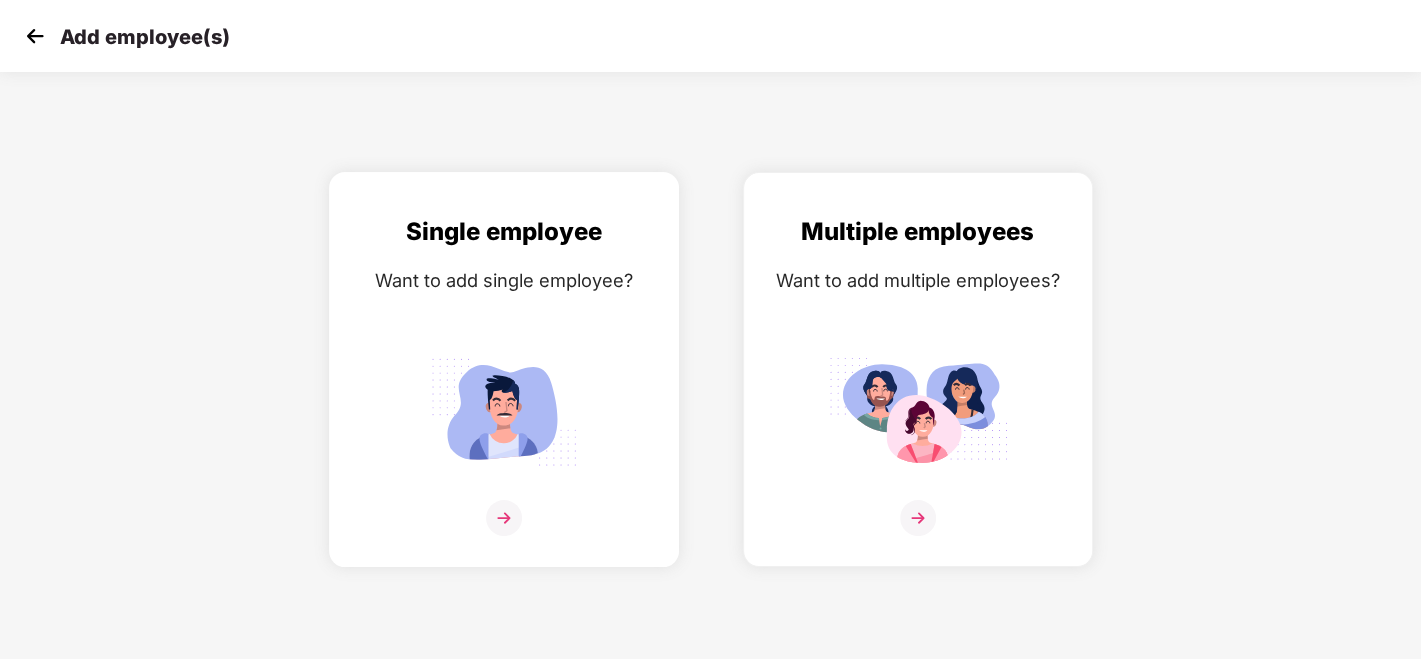 click at bounding box center [504, 518] 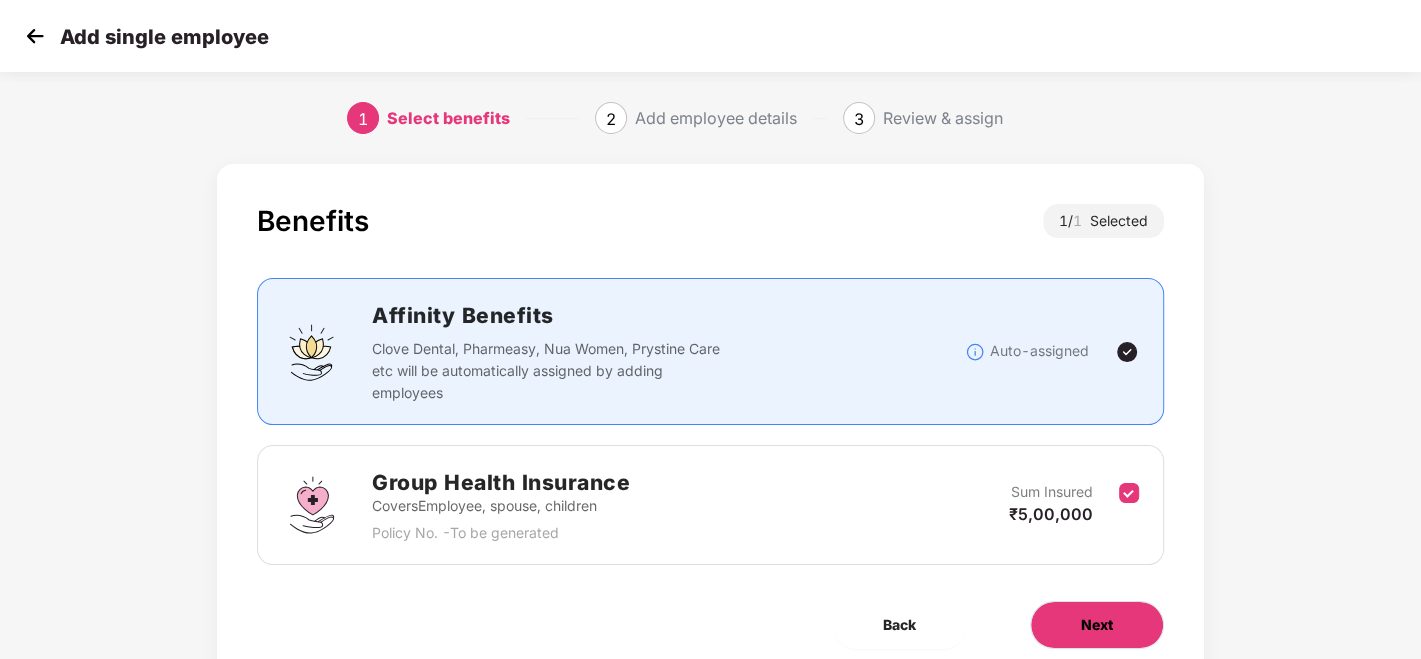 click on "Next" at bounding box center [1097, 625] 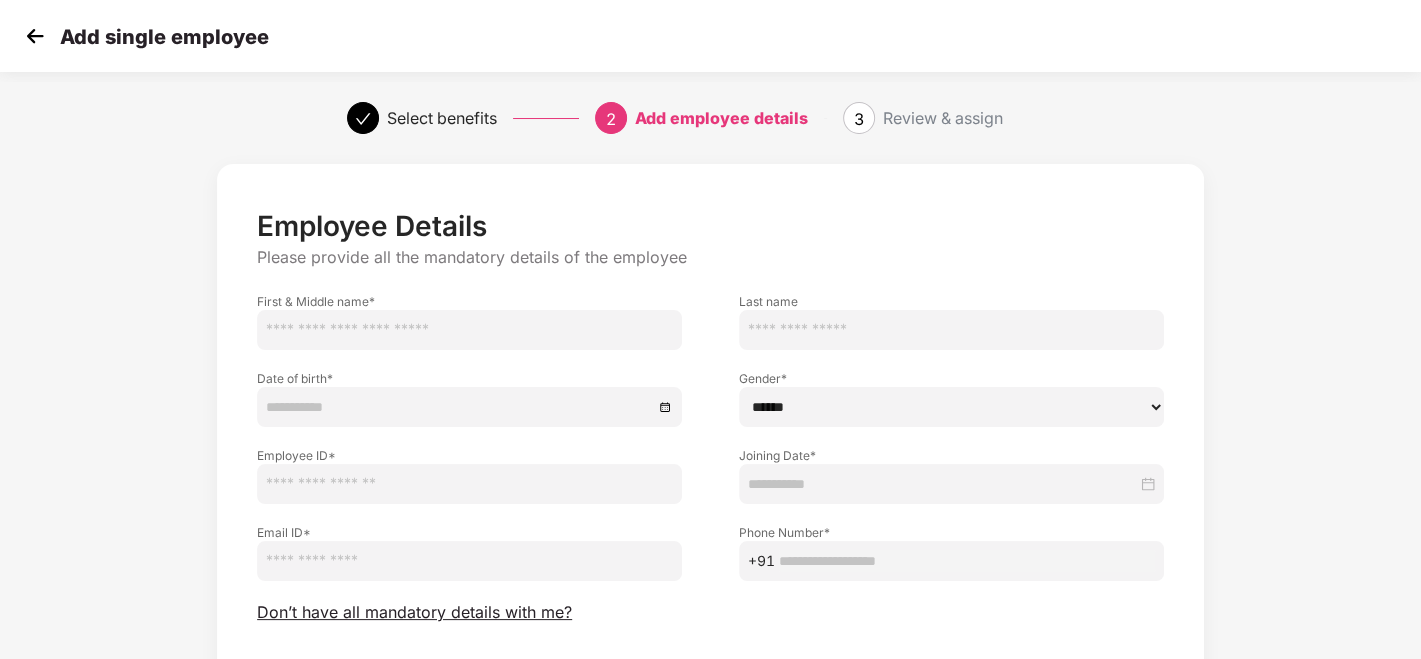 click on "Date of birth  *" at bounding box center [469, 388] 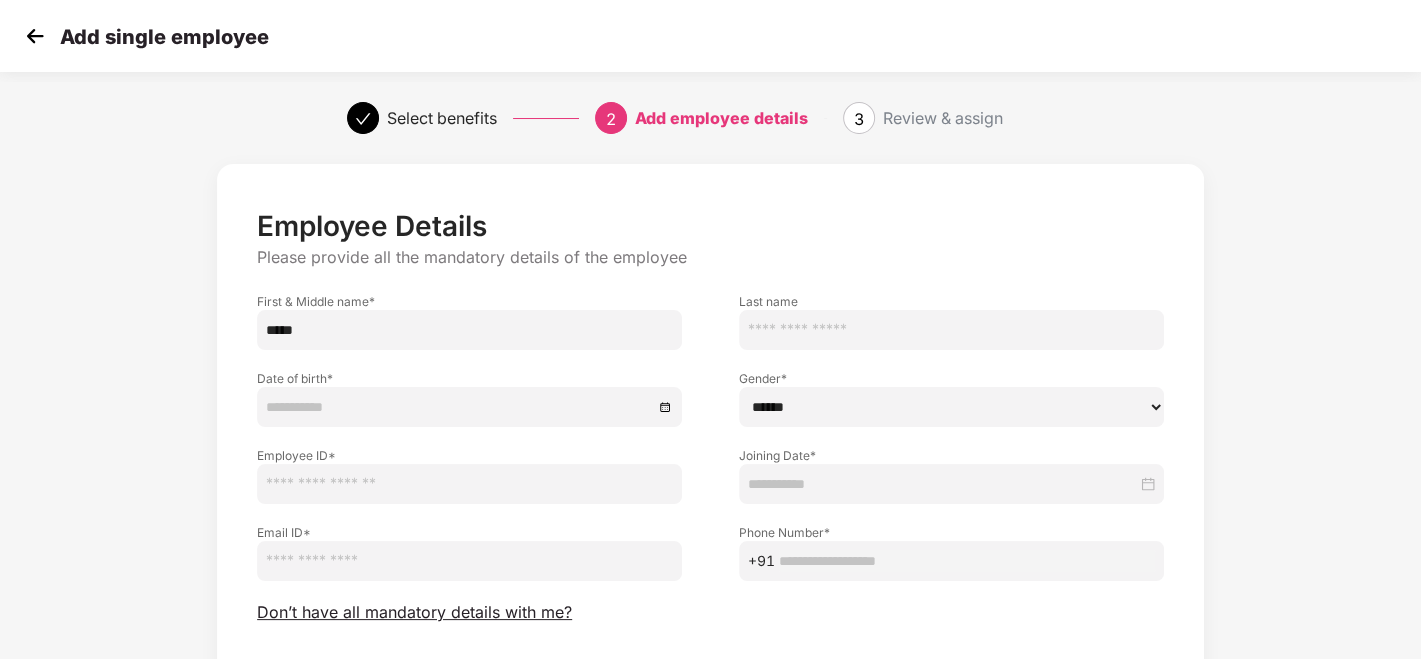 type on "*****" 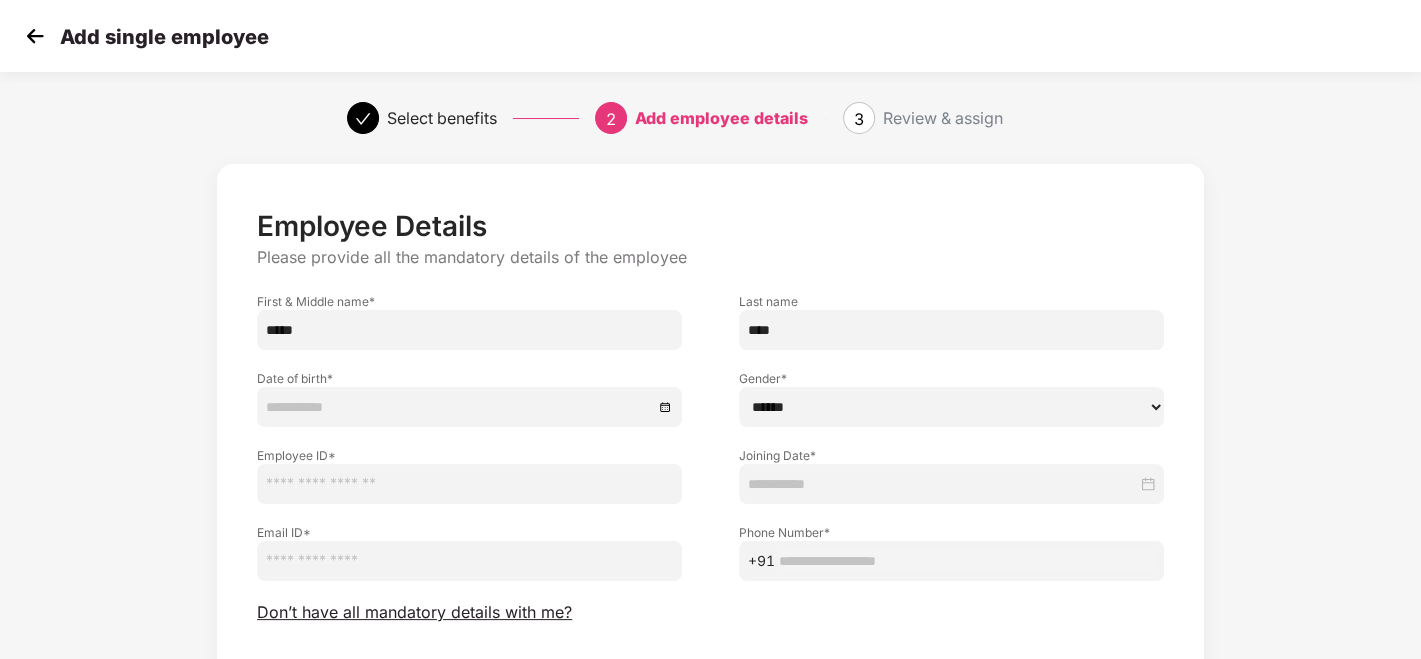 type on "****" 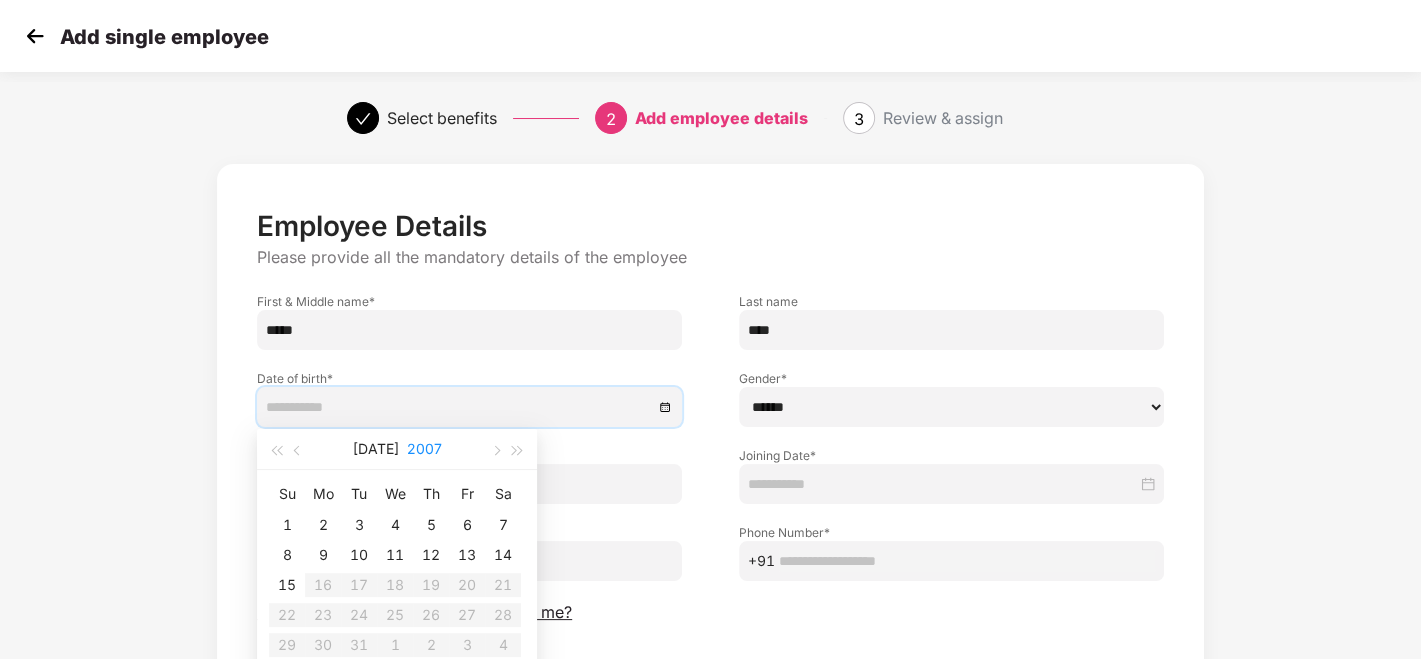 click on "2007" at bounding box center (424, 449) 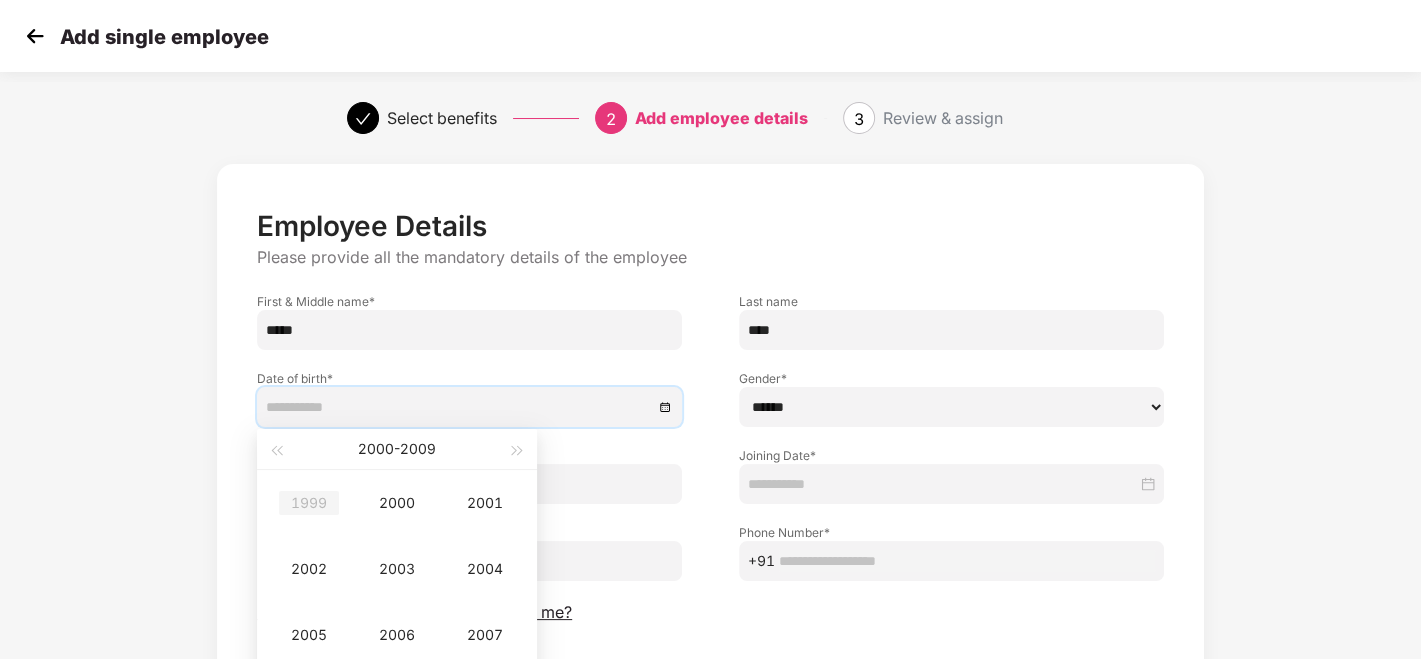 type on "**********" 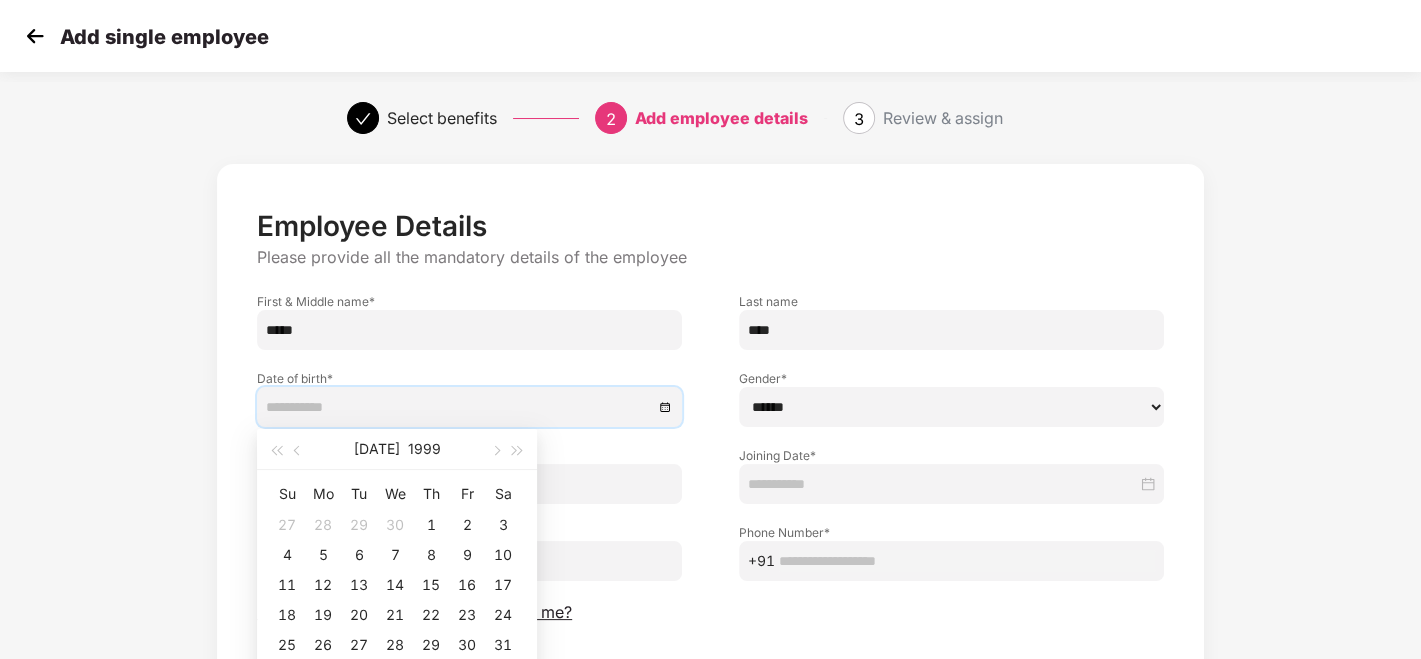 type on "**********" 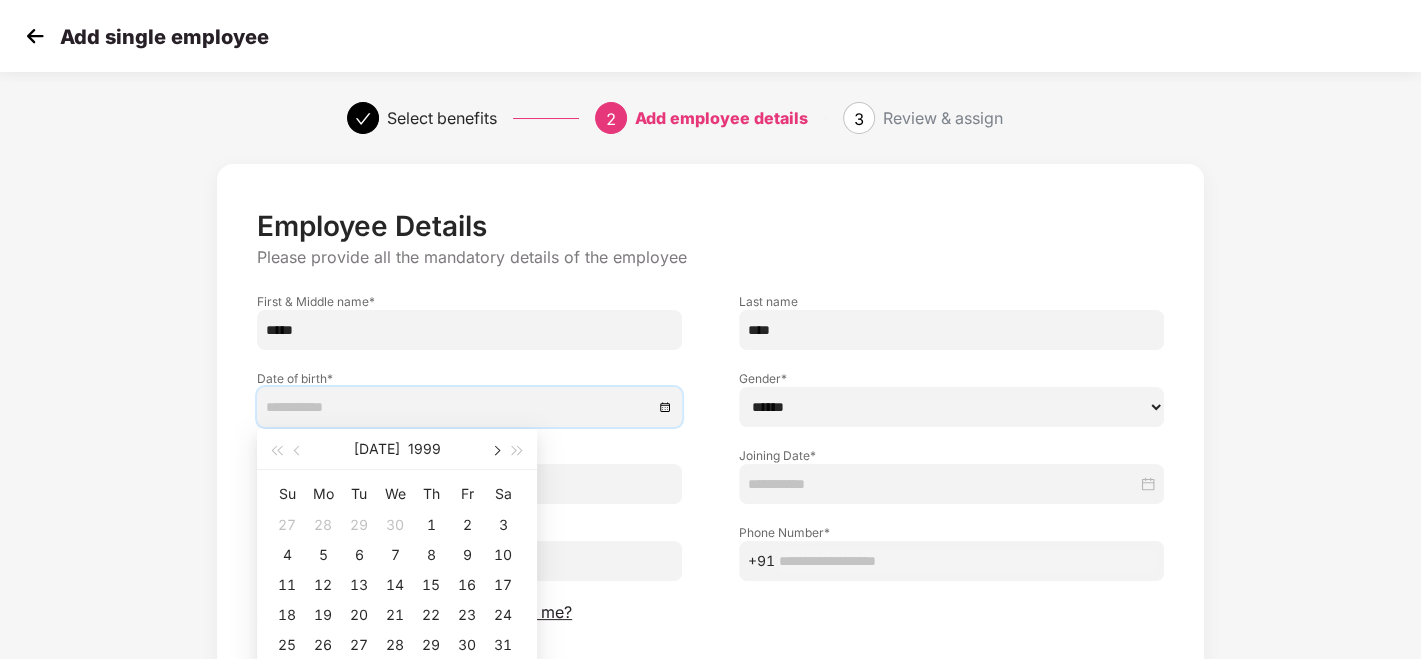 click at bounding box center (495, 451) 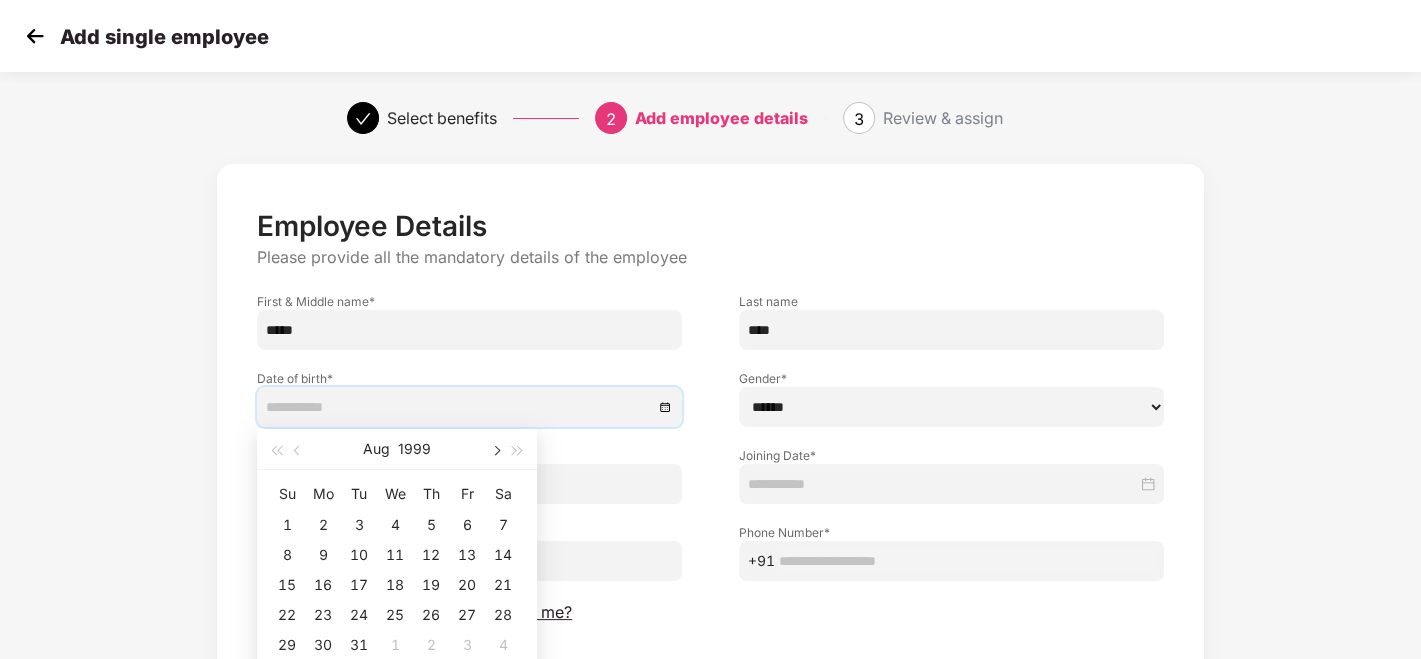 click at bounding box center [495, 451] 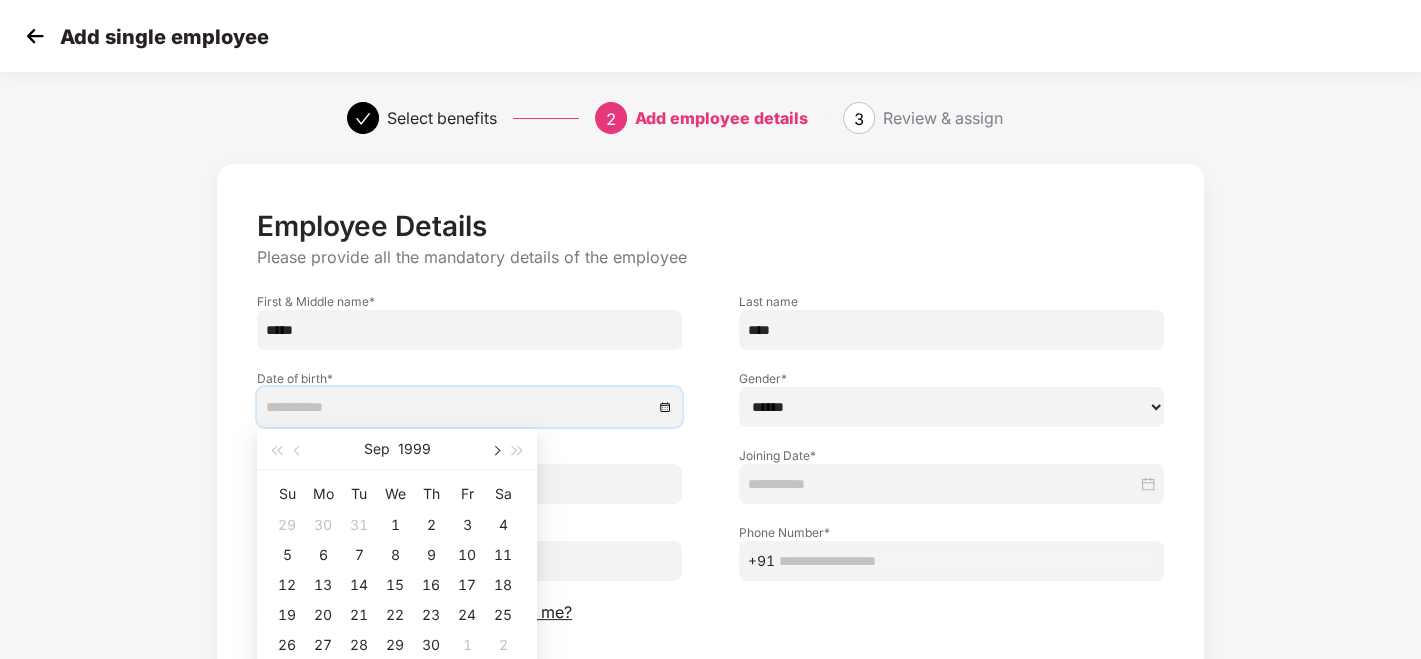 click at bounding box center [495, 451] 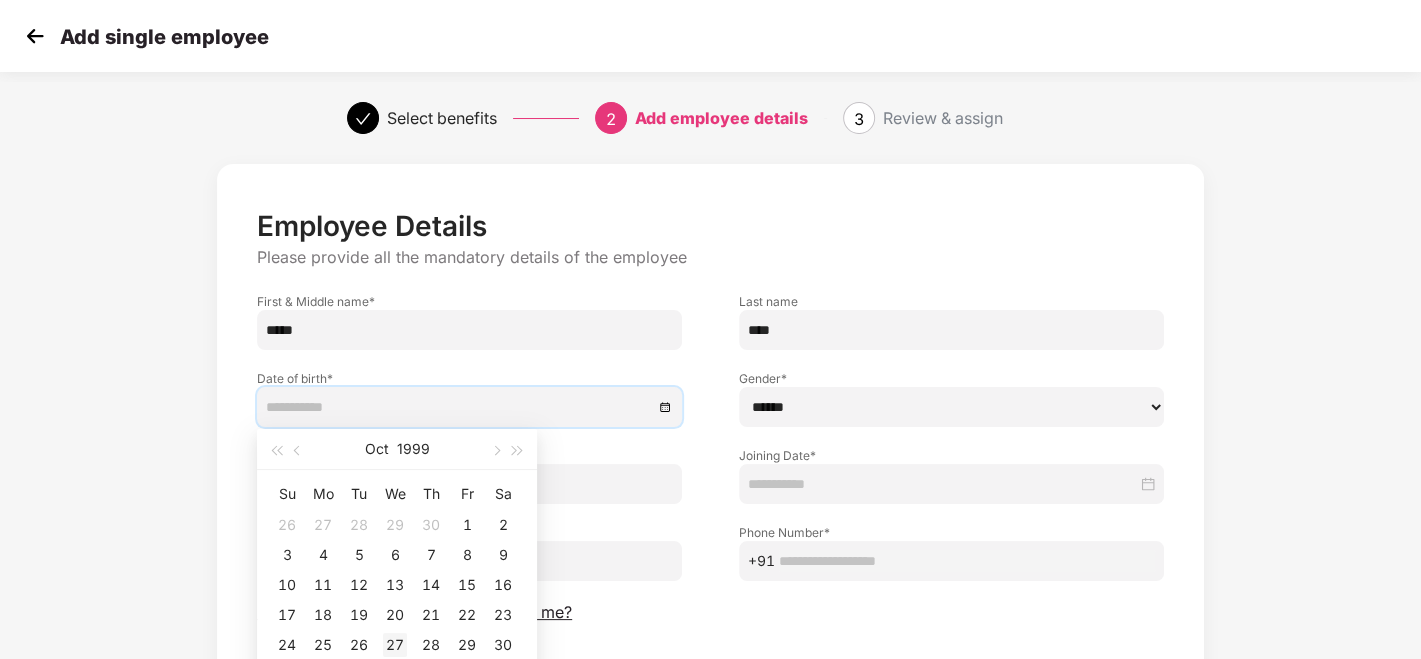 type on "**********" 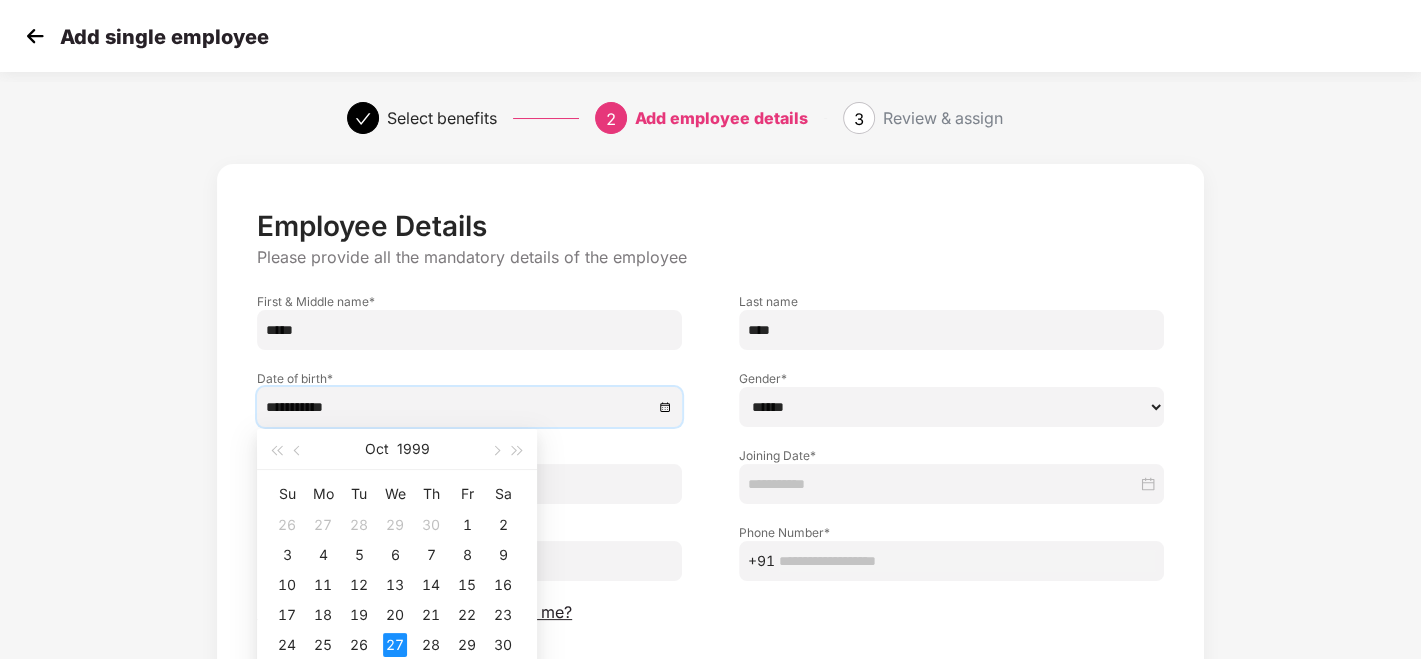 click on "****** **** ******" at bounding box center (951, 407) 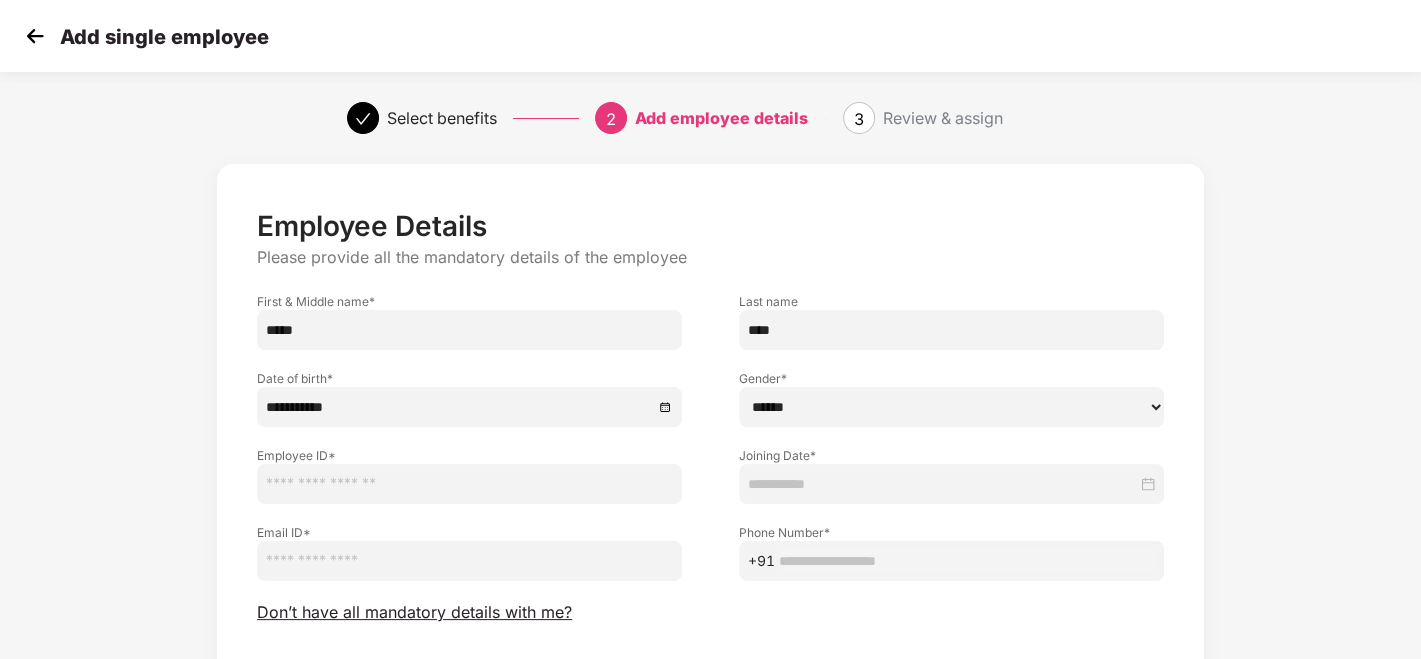 select on "****" 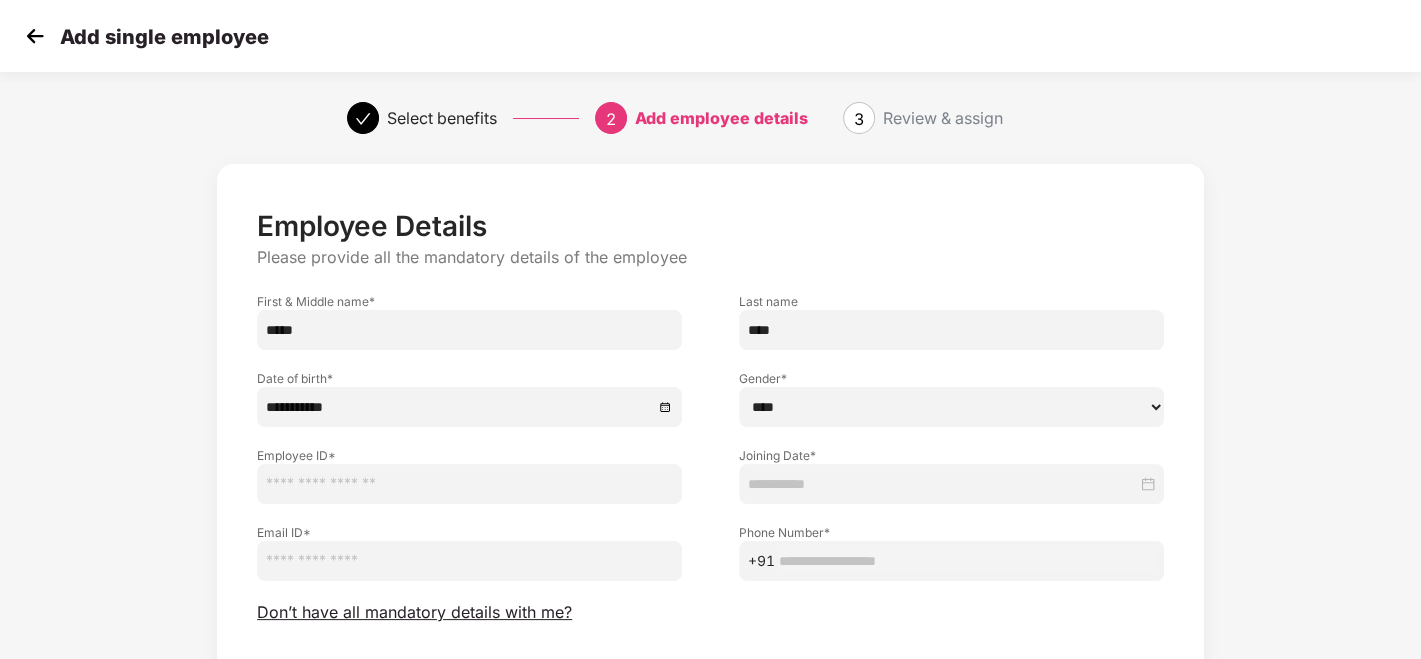 click on "****** **** ******" at bounding box center (951, 407) 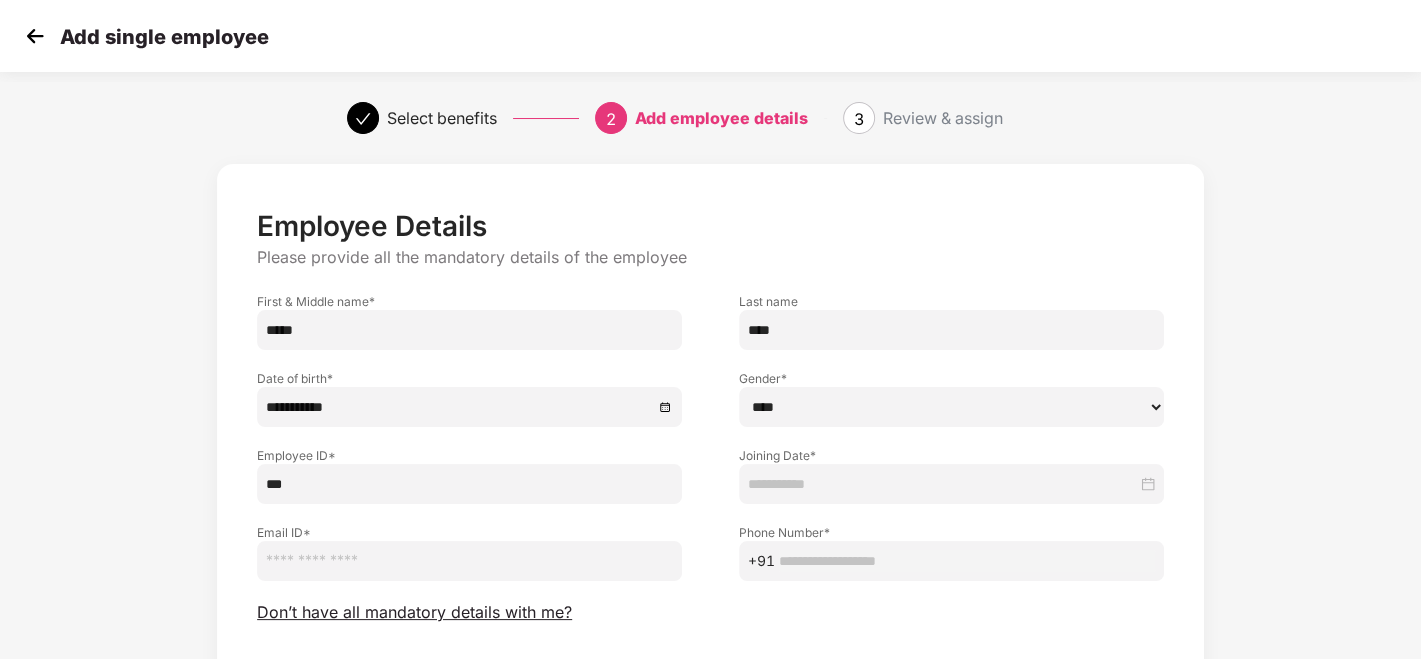 type on "***" 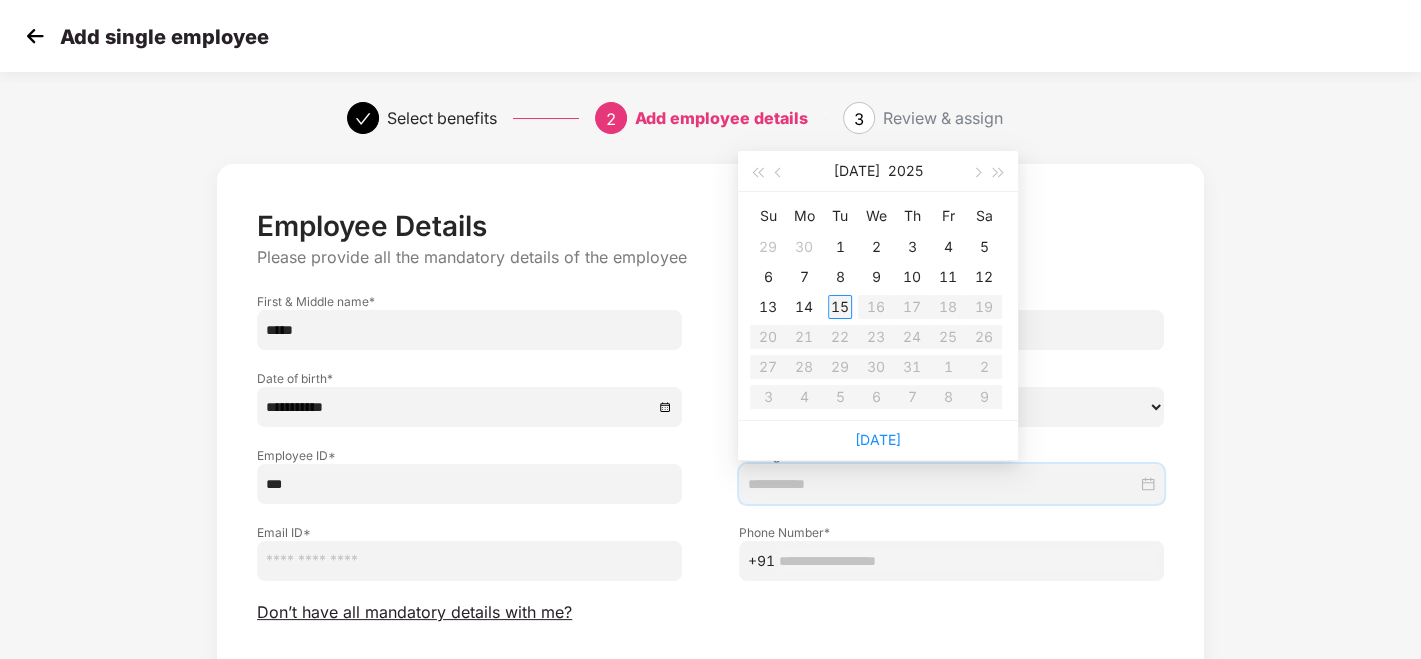 type on "**********" 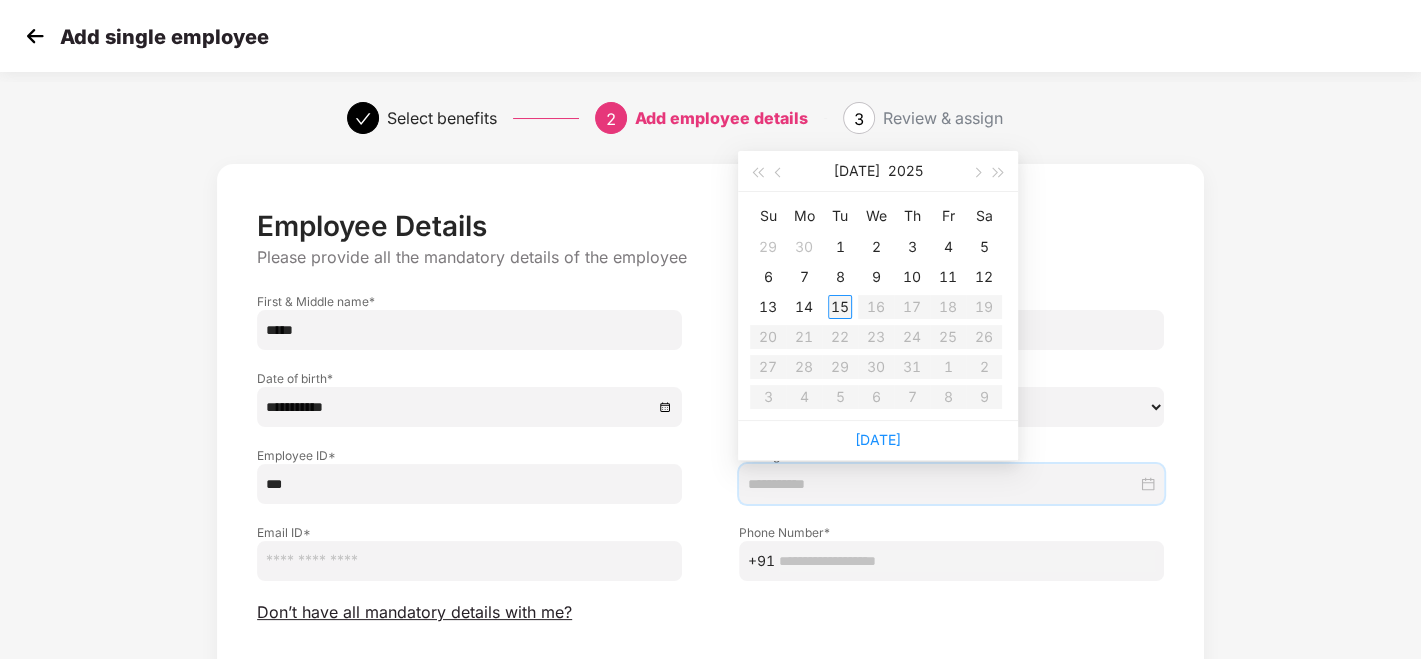 click on "15" at bounding box center [840, 307] 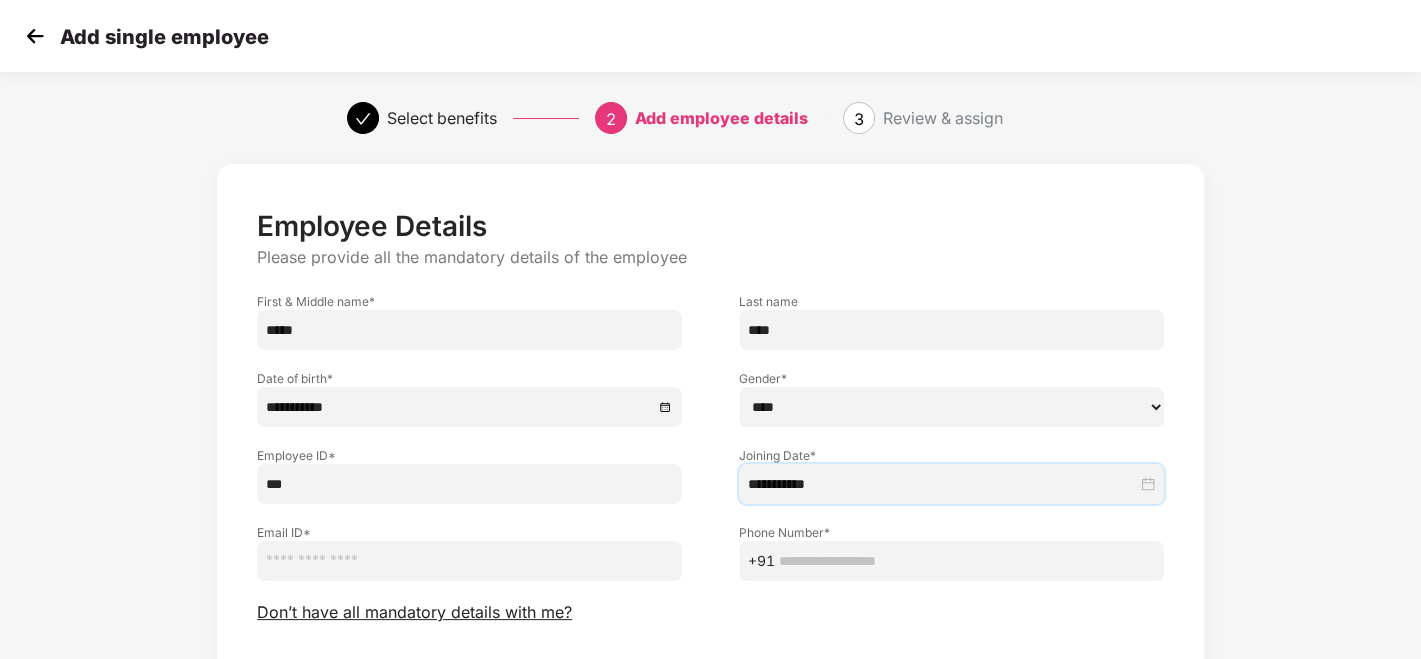 click at bounding box center [469, 561] 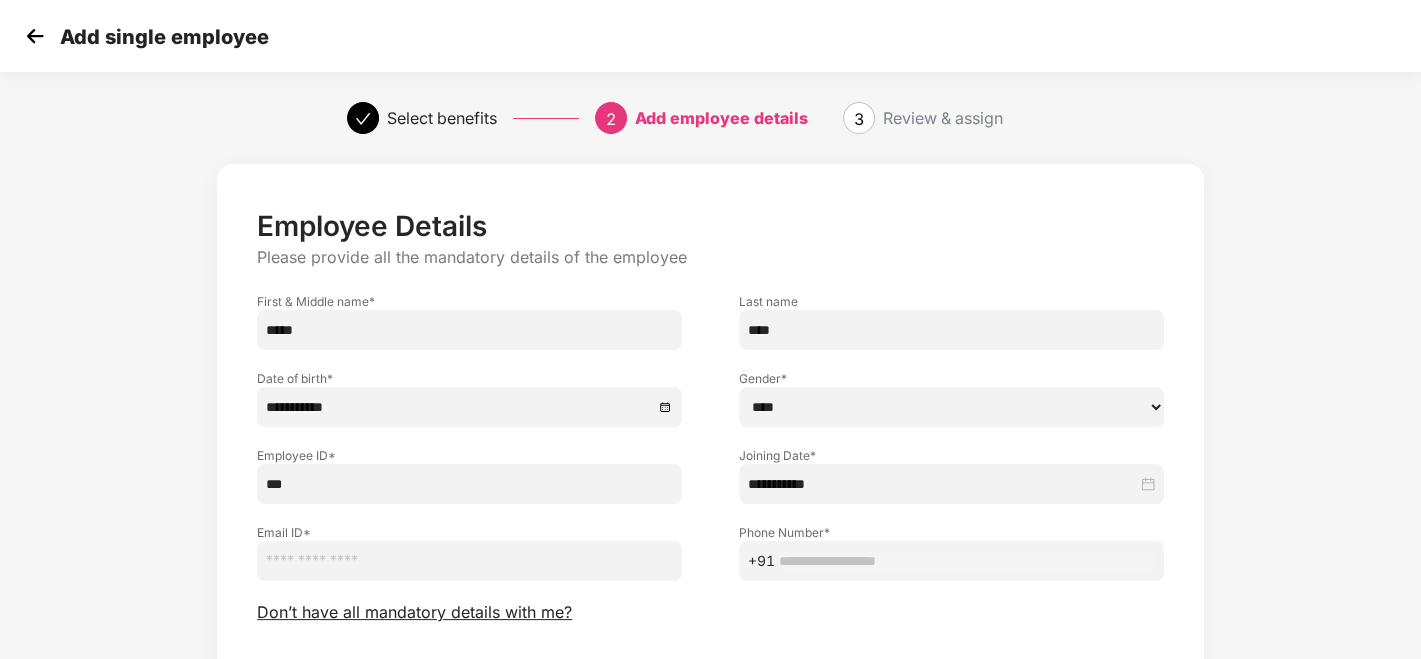 paste on "**********" 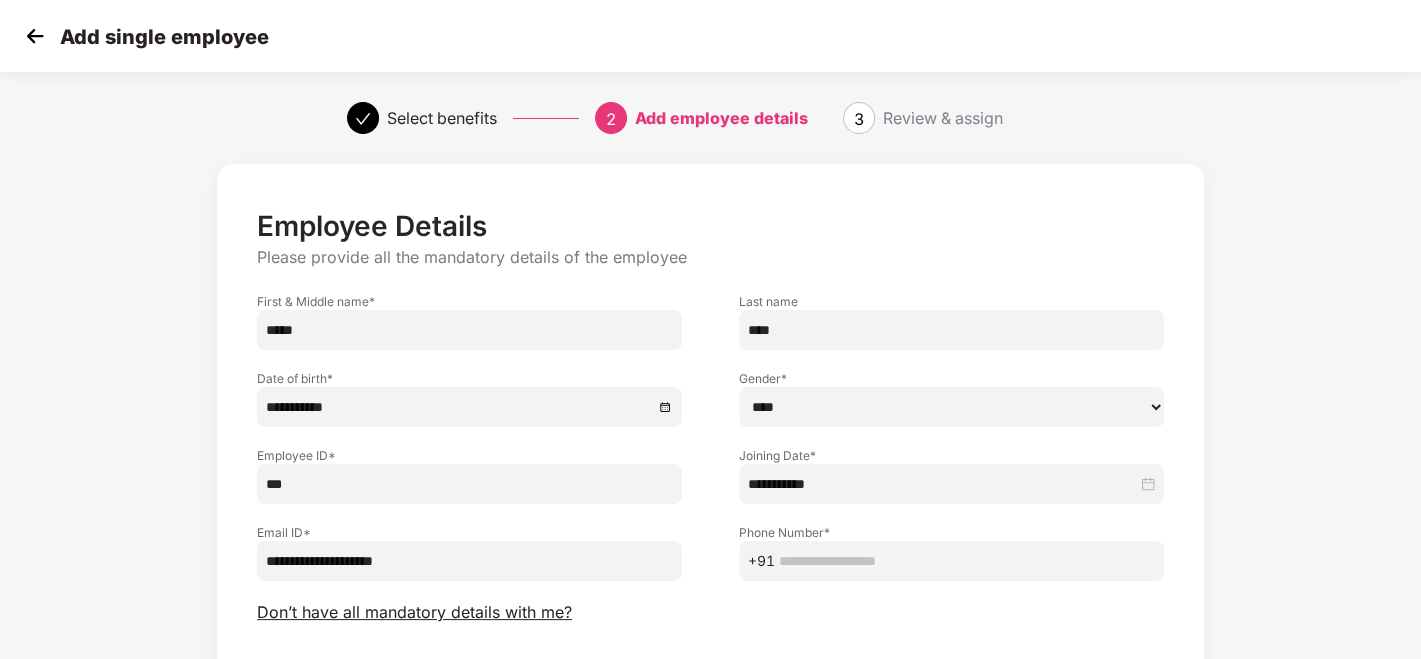 type on "**********" 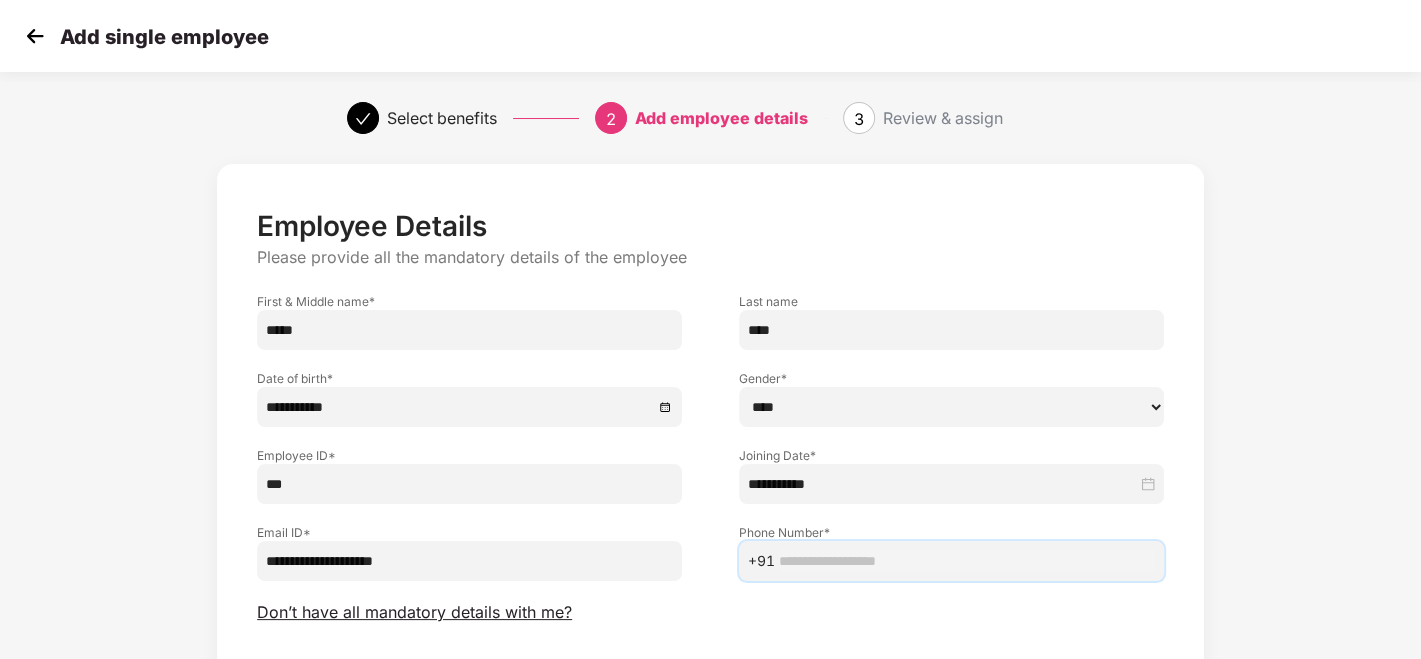 paste on "**********" 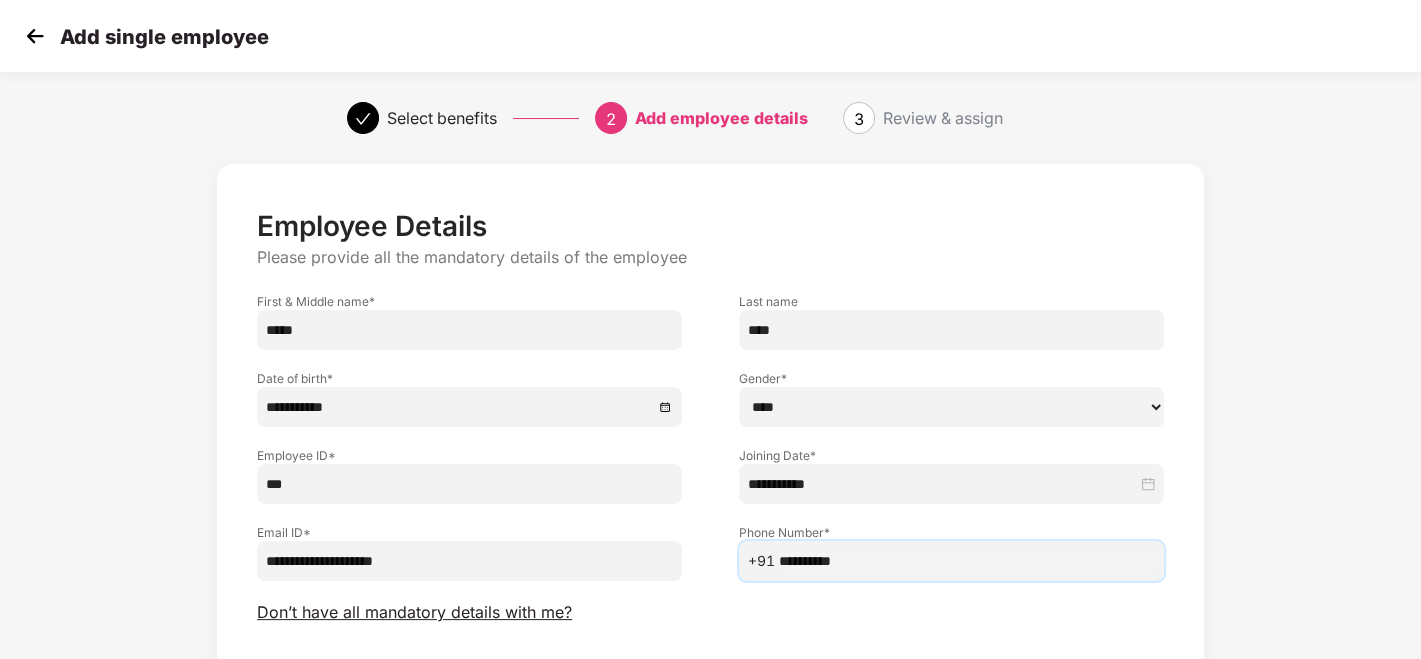 type on "**********" 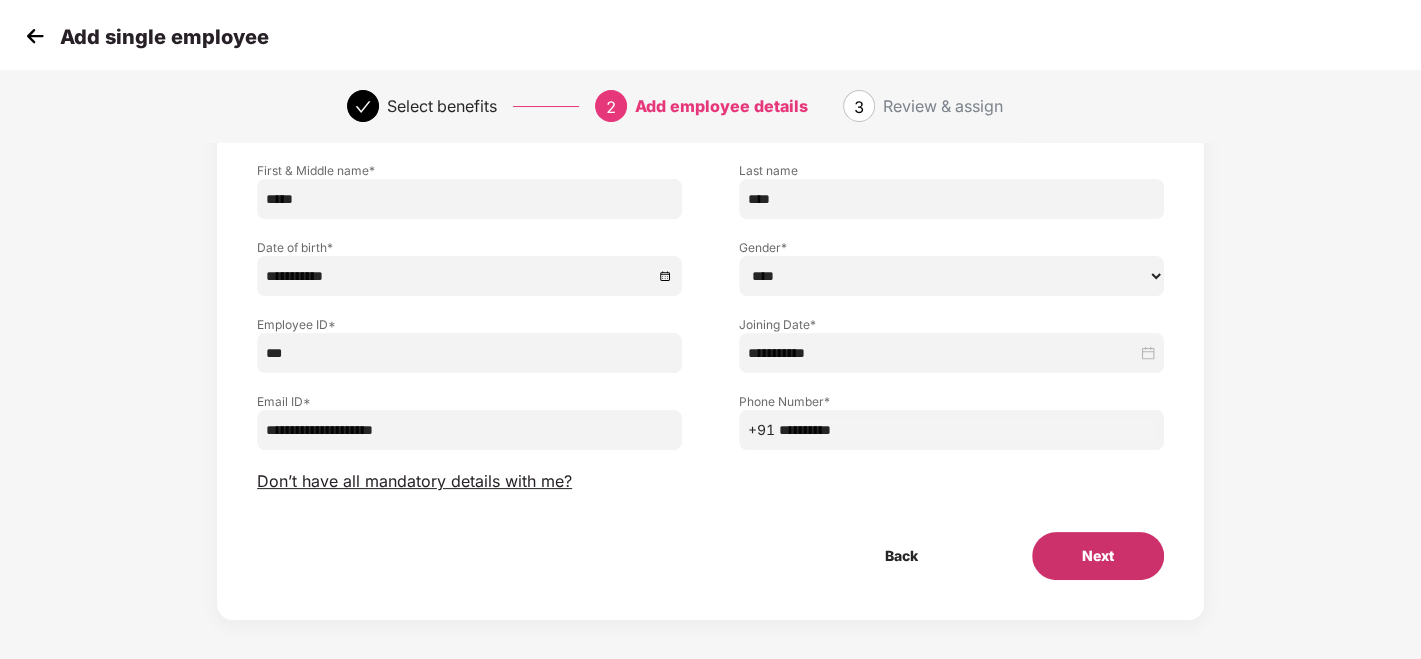scroll, scrollTop: 141, scrollLeft: 0, axis: vertical 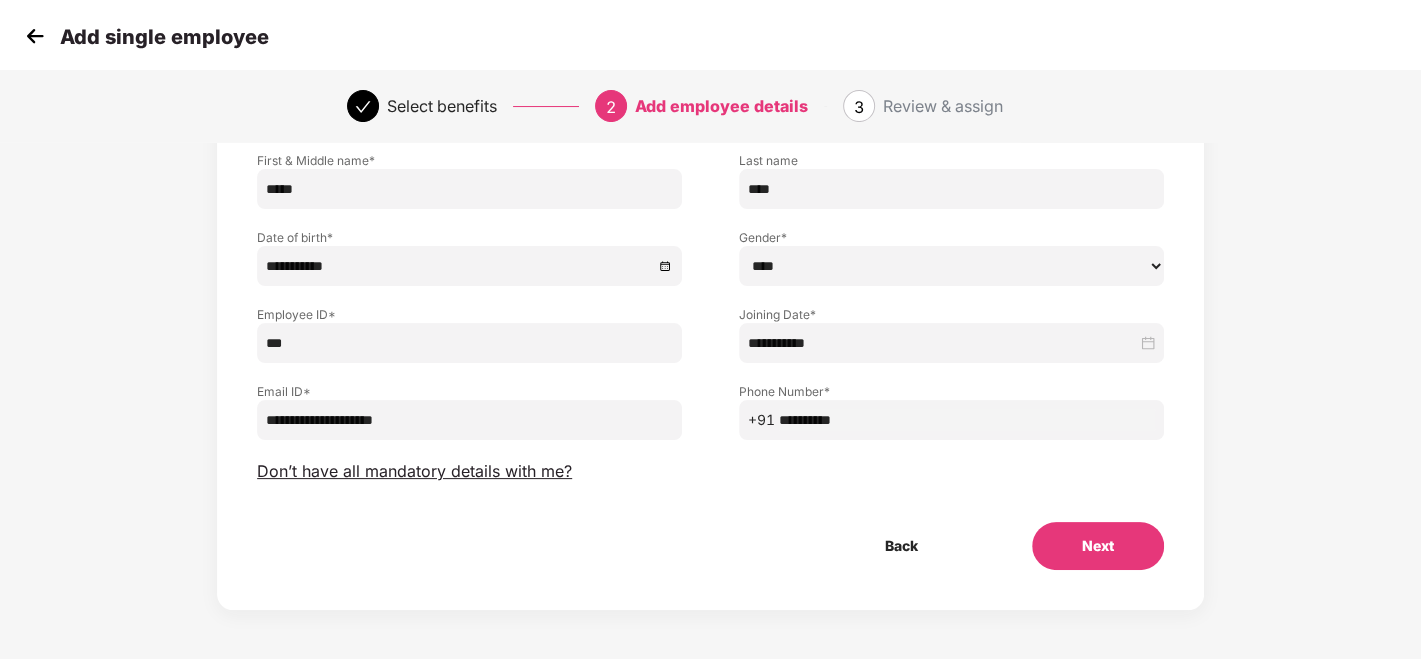 click on "Next" at bounding box center (1098, 546) 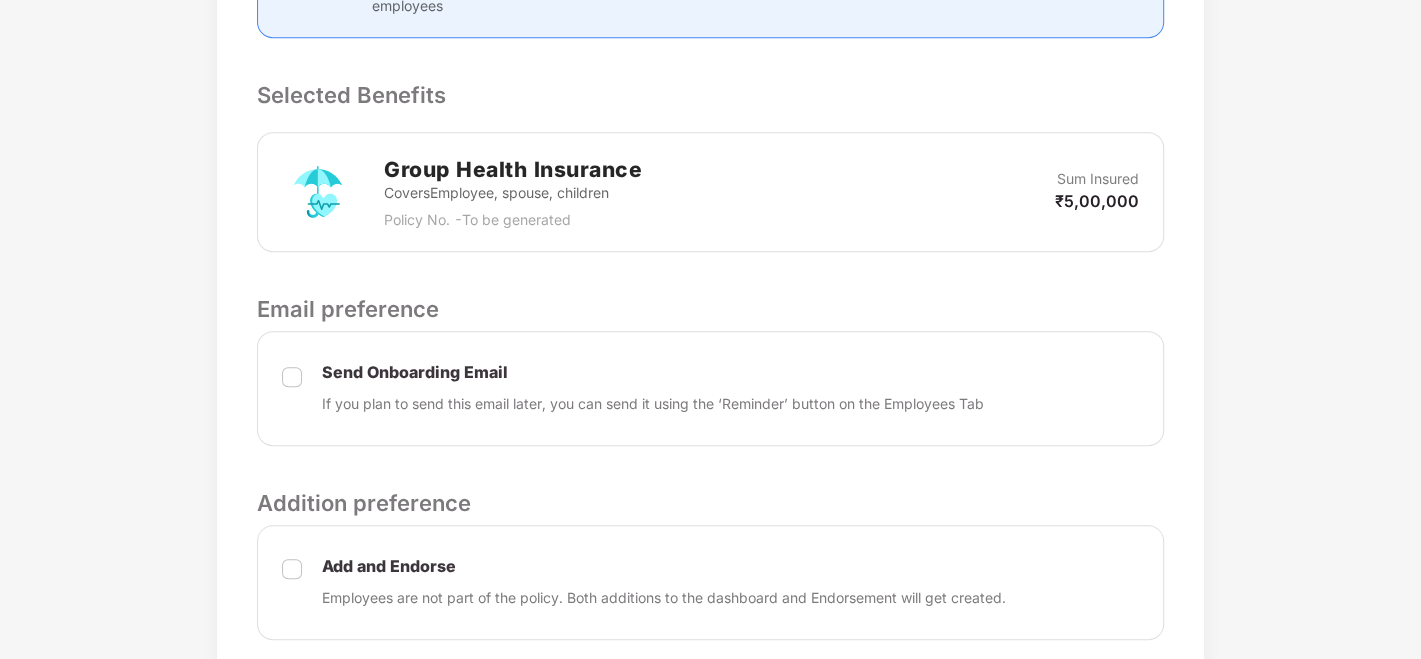scroll, scrollTop: 672, scrollLeft: 0, axis: vertical 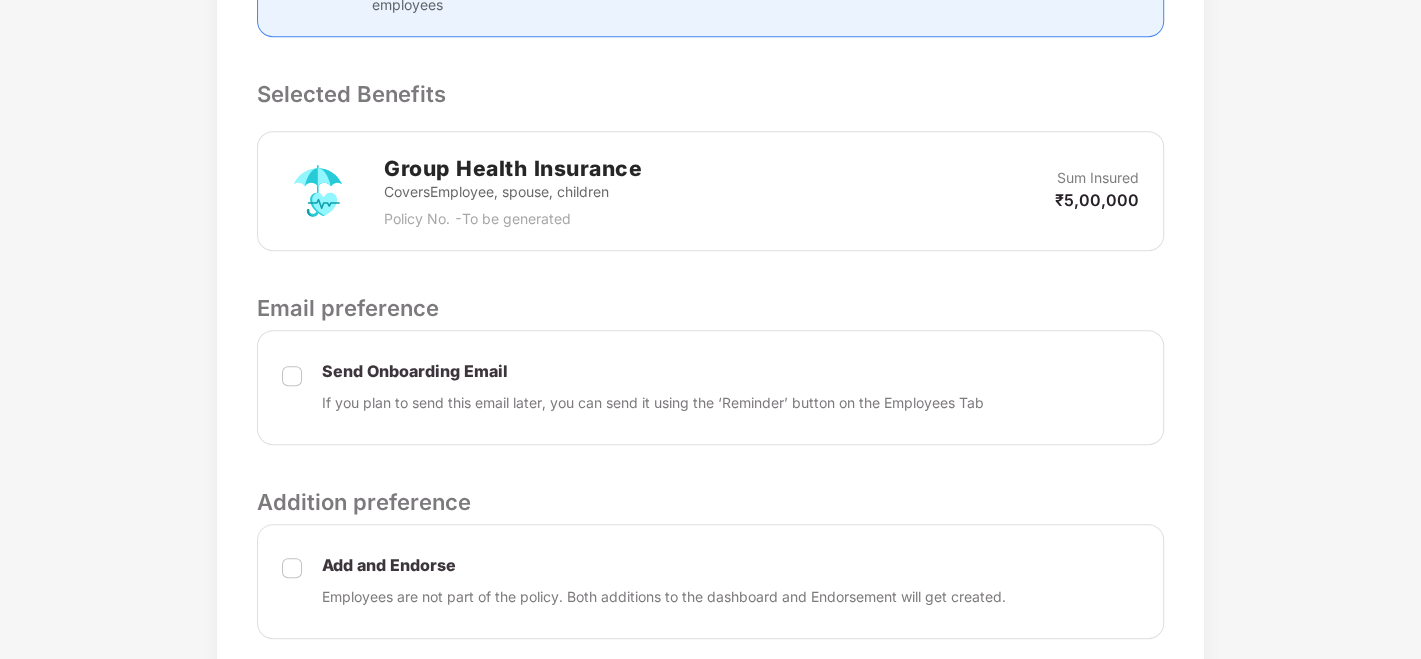 click at bounding box center [292, 388] 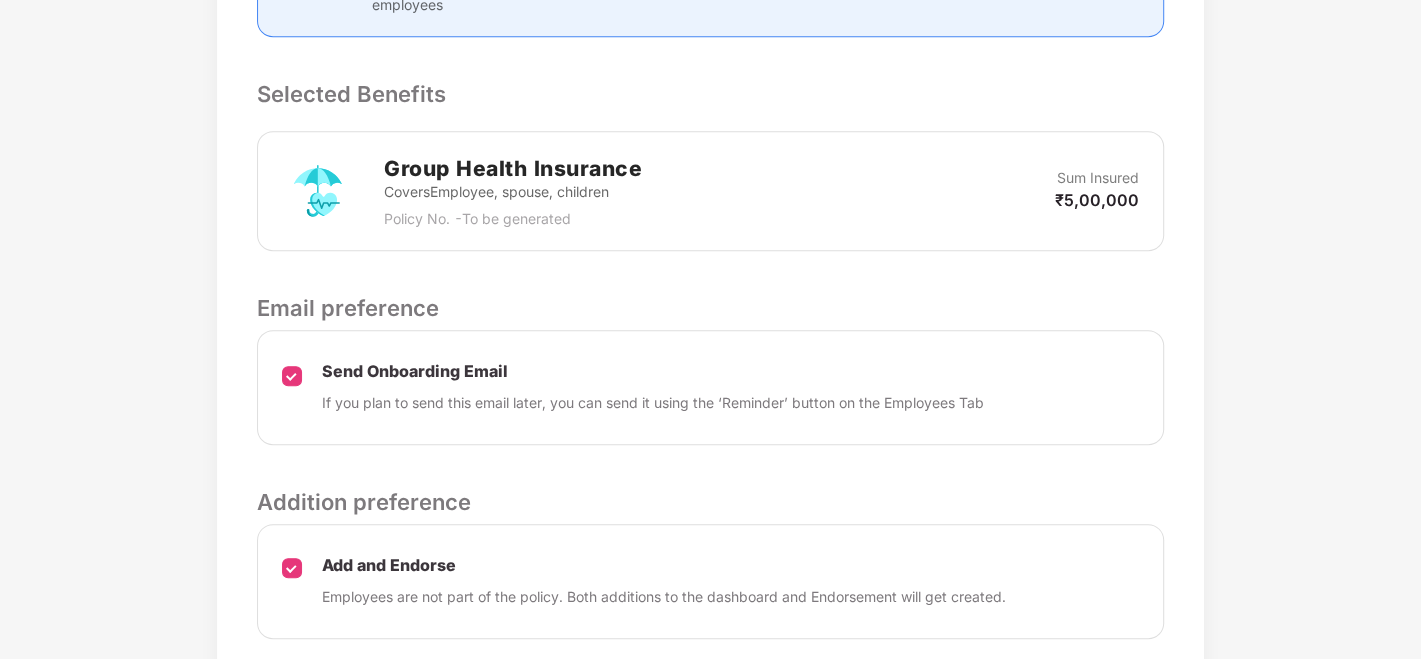 click on "Submit" at bounding box center [1088, 699] 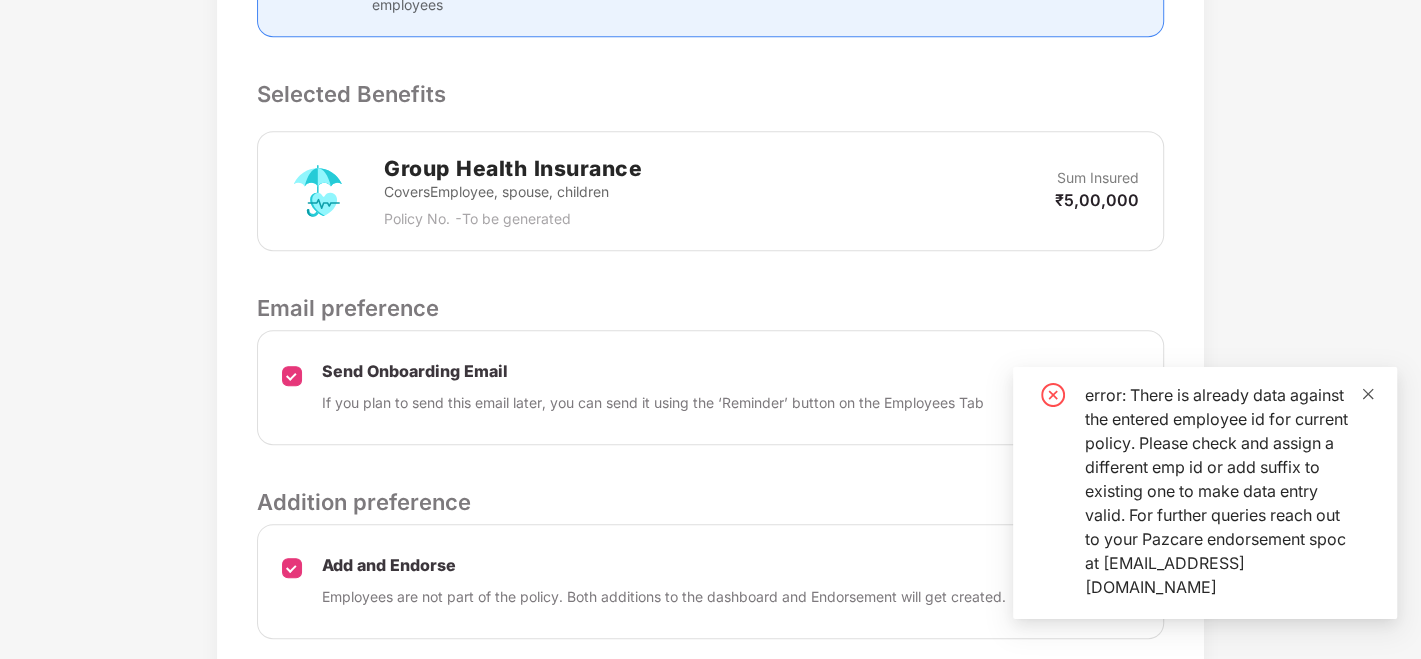 click 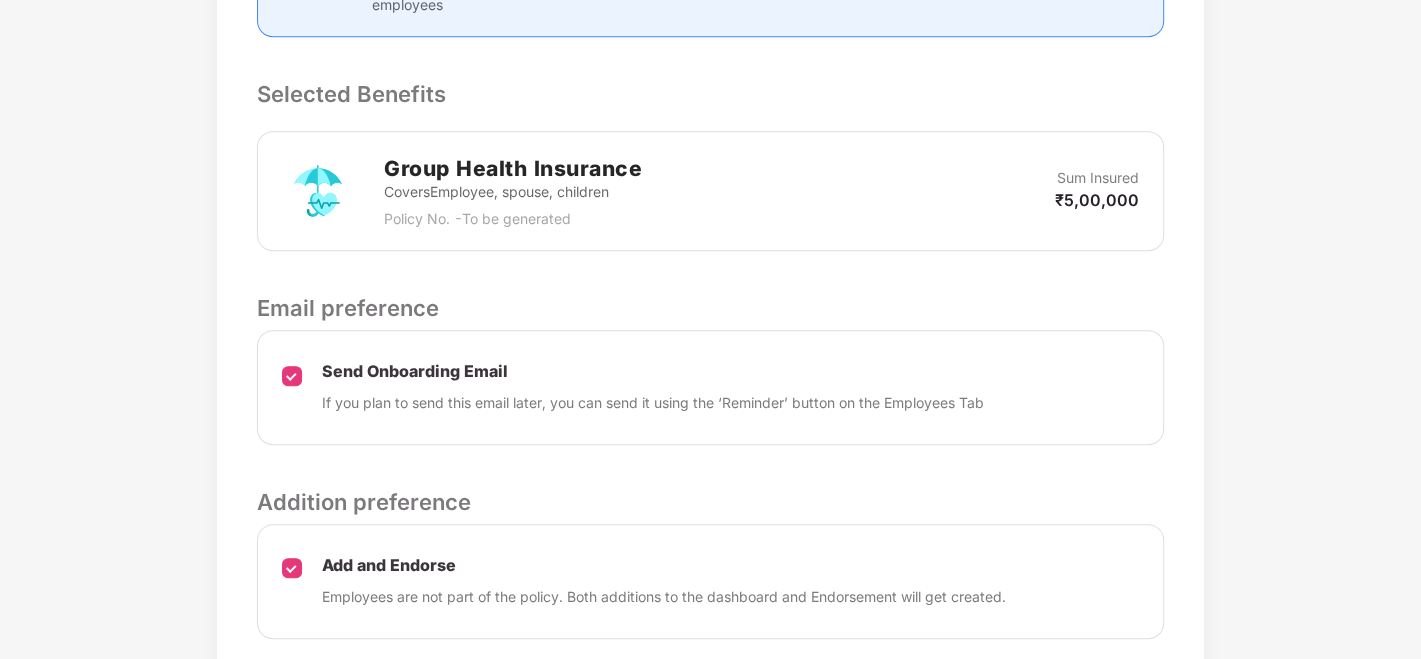 click on "Back" at bounding box center (882, 699) 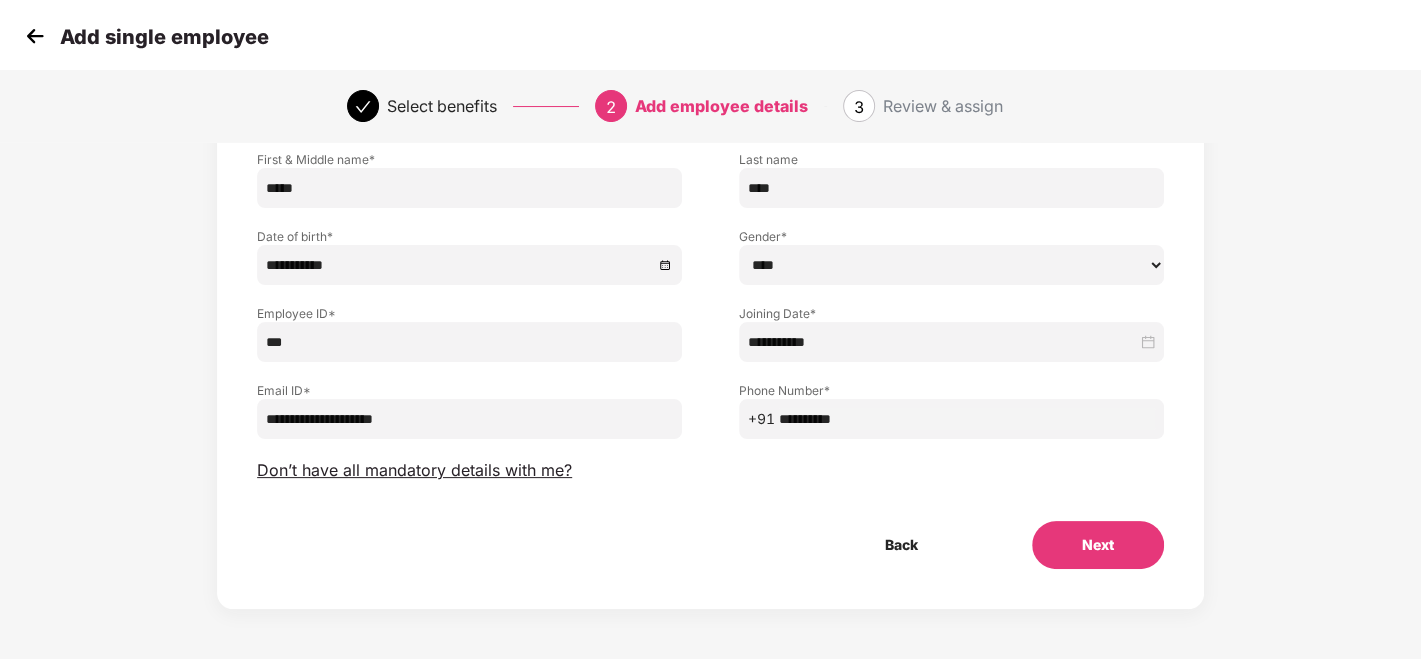 scroll, scrollTop: 141, scrollLeft: 0, axis: vertical 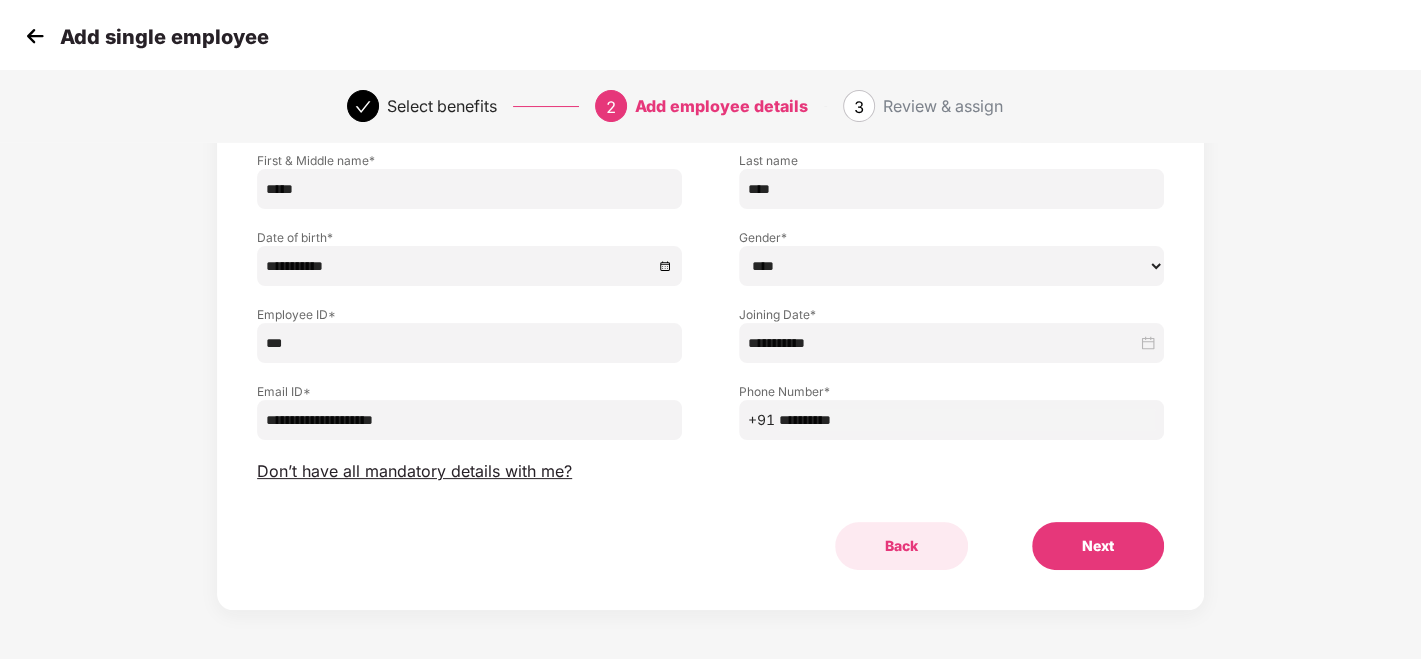 click on "Back" at bounding box center [901, 546] 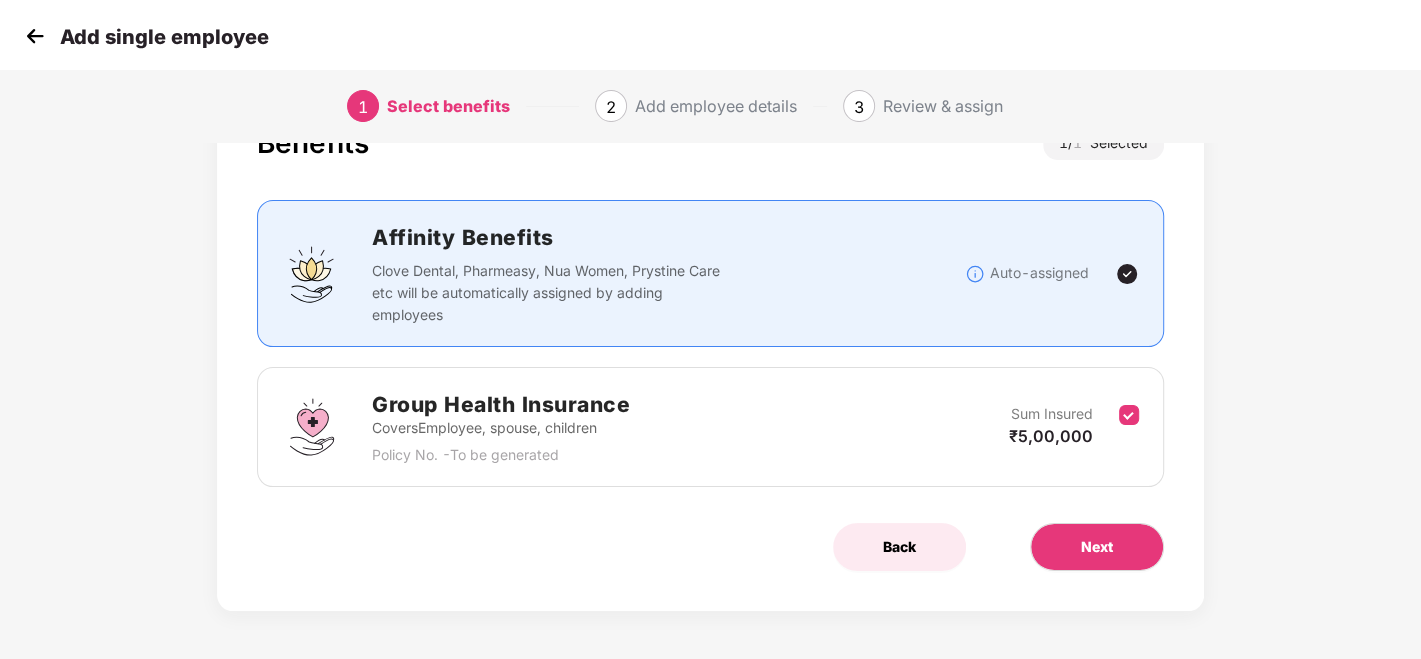 click on "Back" at bounding box center (899, 547) 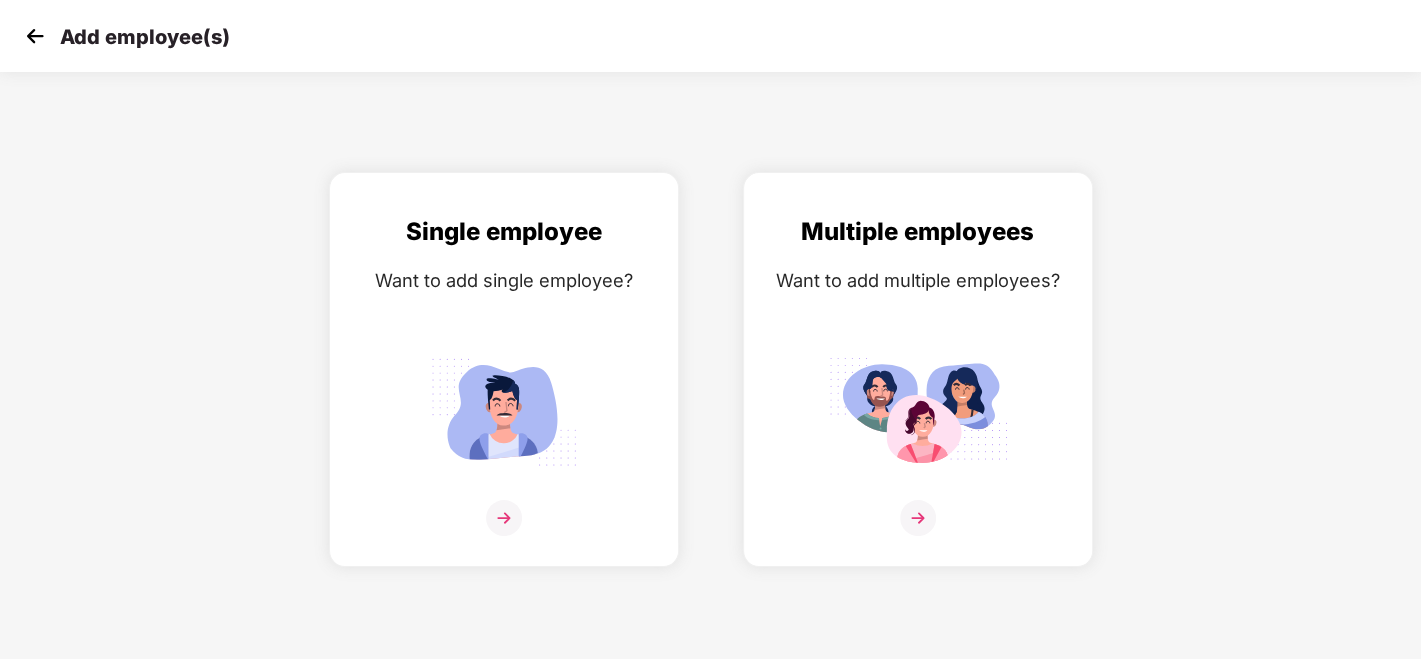 click at bounding box center (35, 36) 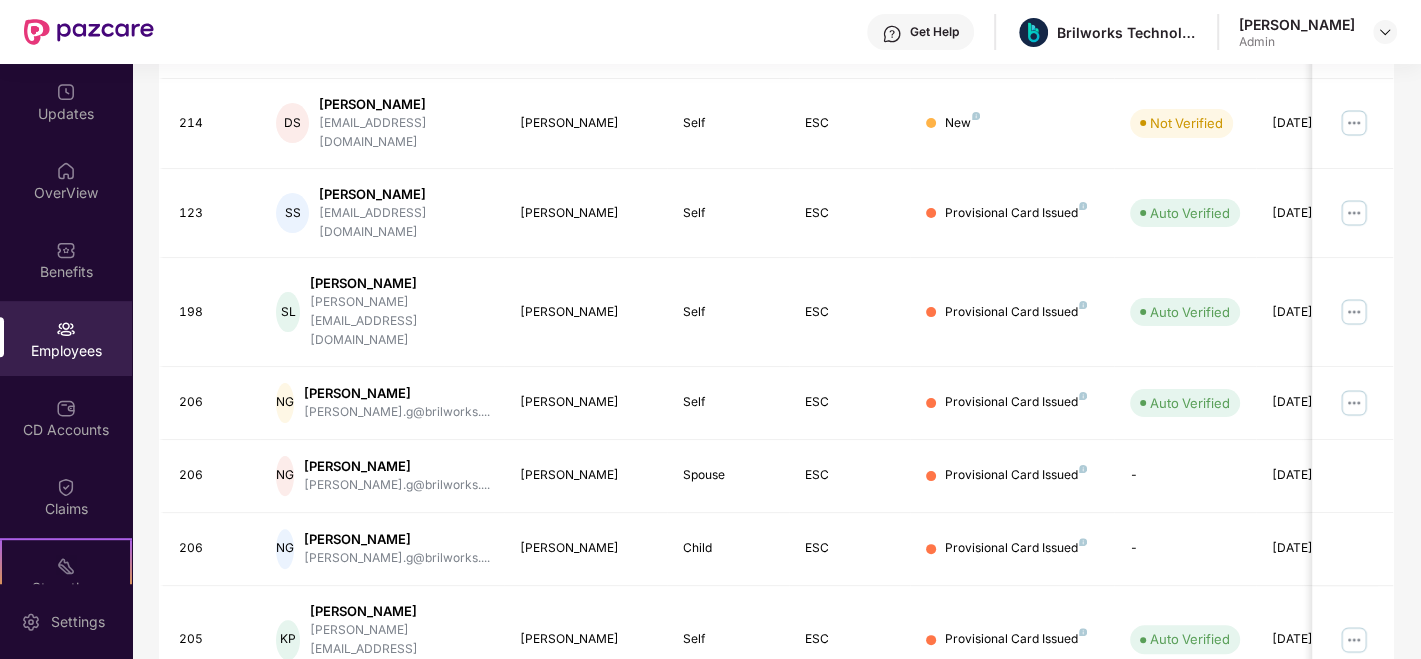 scroll, scrollTop: 0, scrollLeft: 0, axis: both 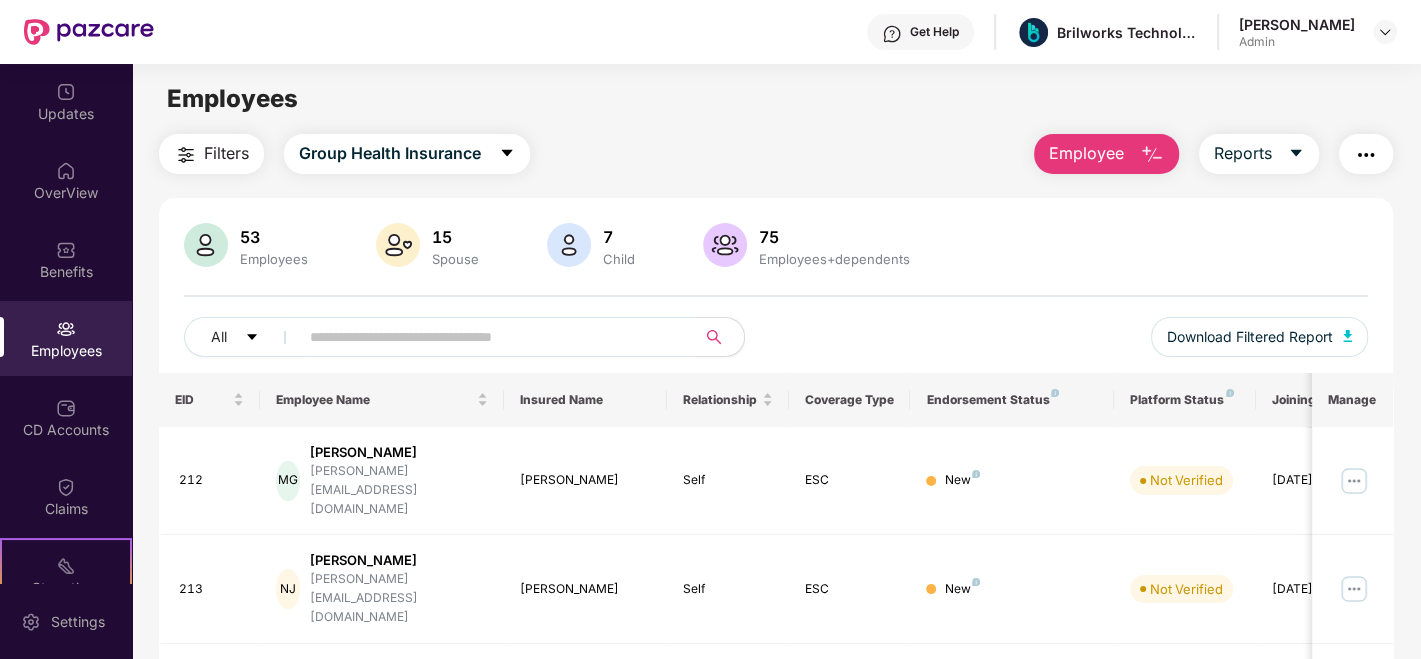 click at bounding box center (489, 337) 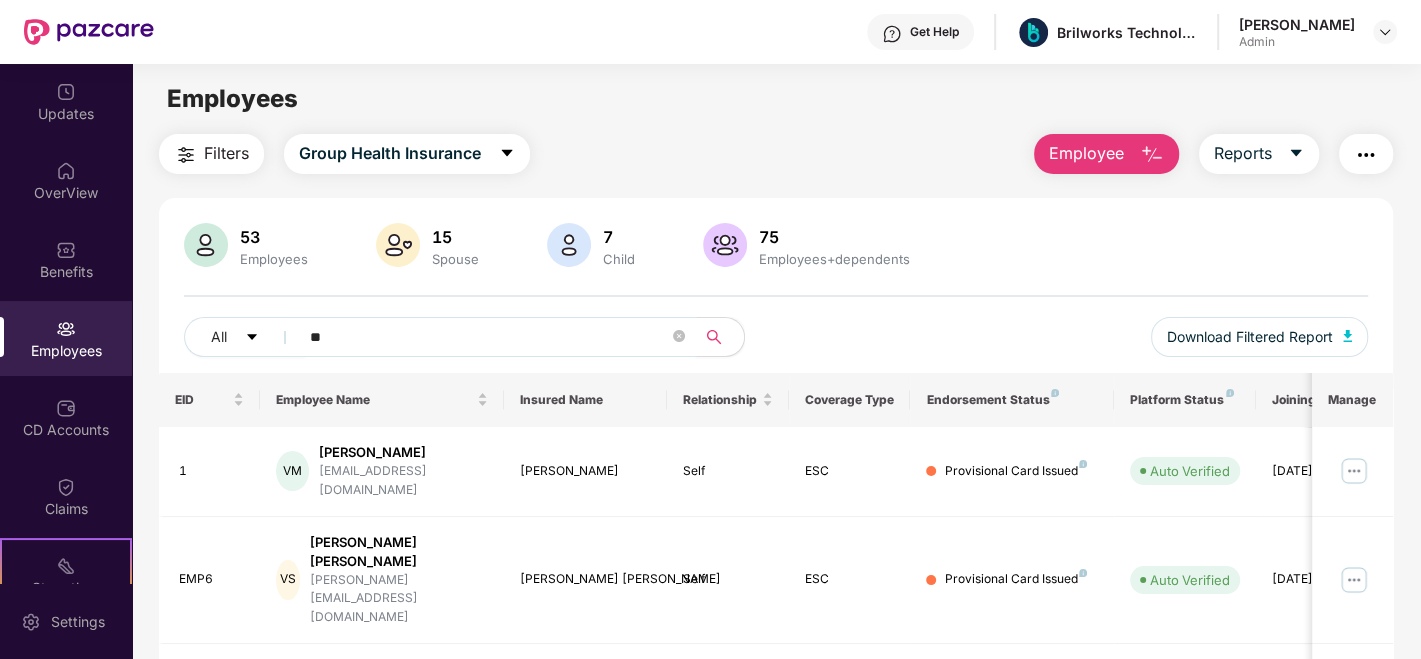 type on "**" 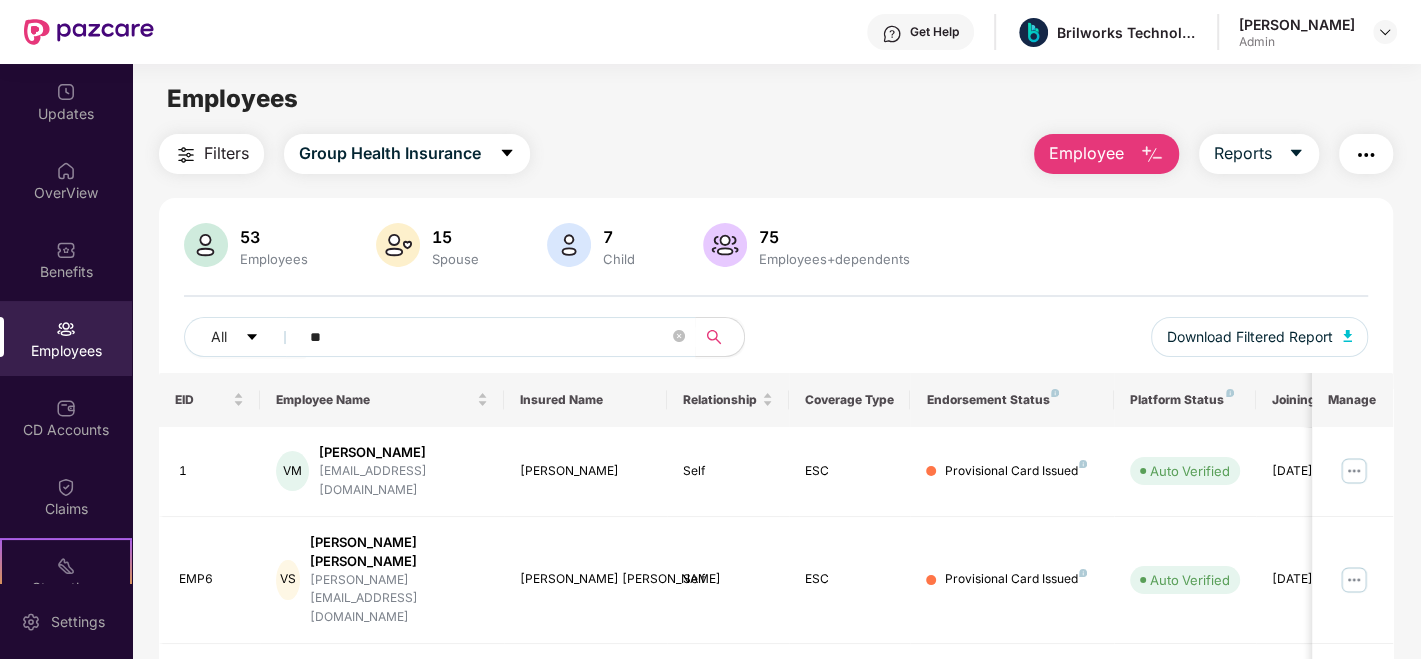 click on "Employee" at bounding box center [1086, 153] 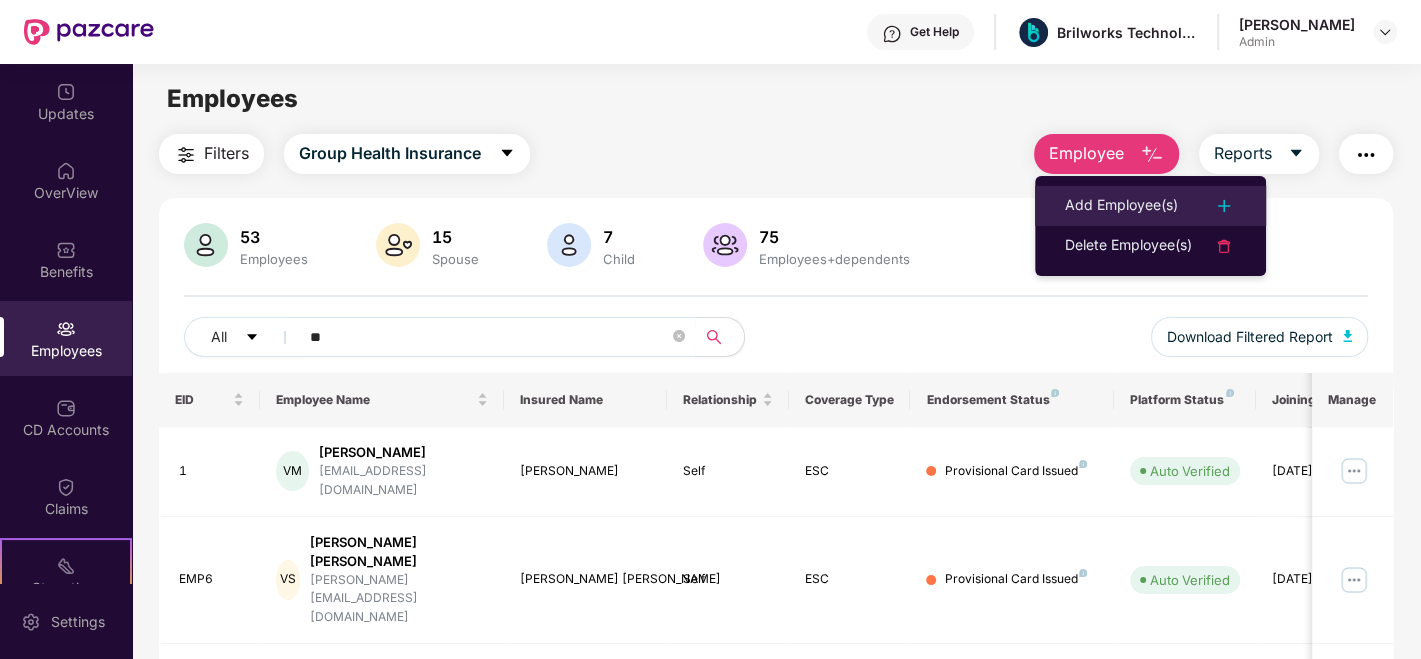 click on "Add Employee(s)" at bounding box center (1121, 206) 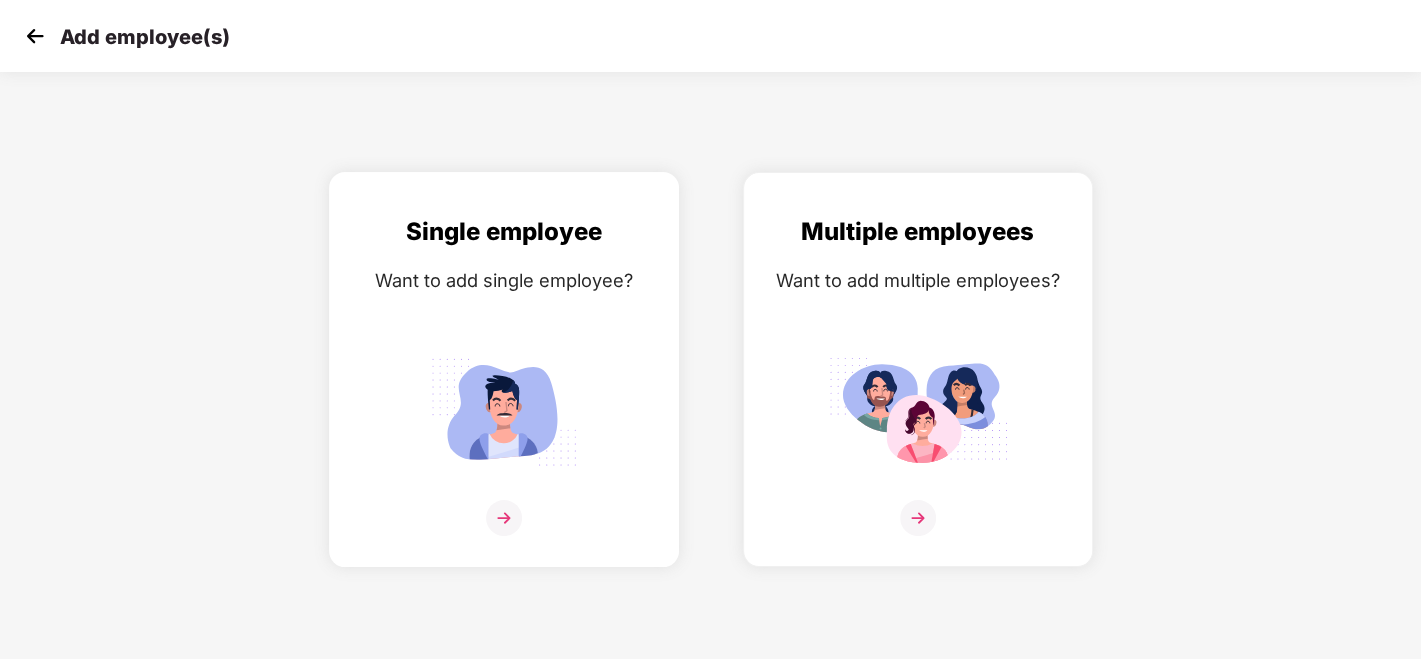 click at bounding box center [504, 518] 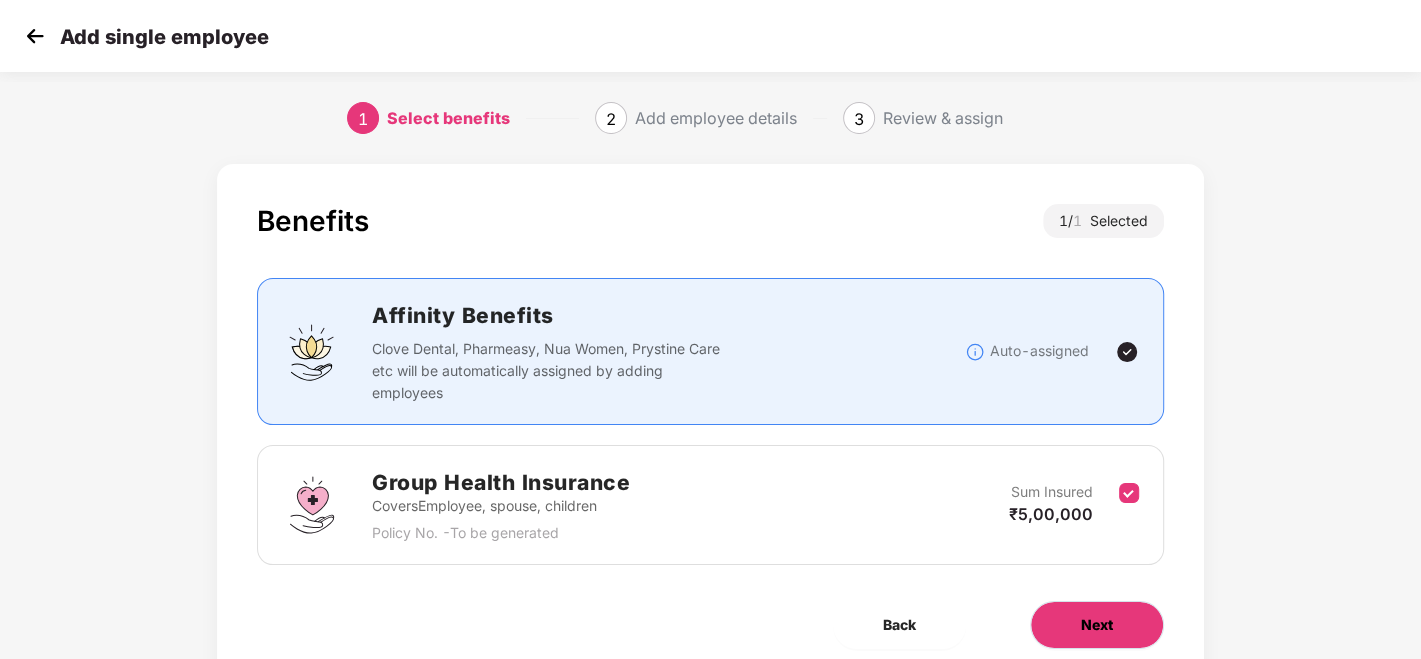click on "Next" at bounding box center (1097, 625) 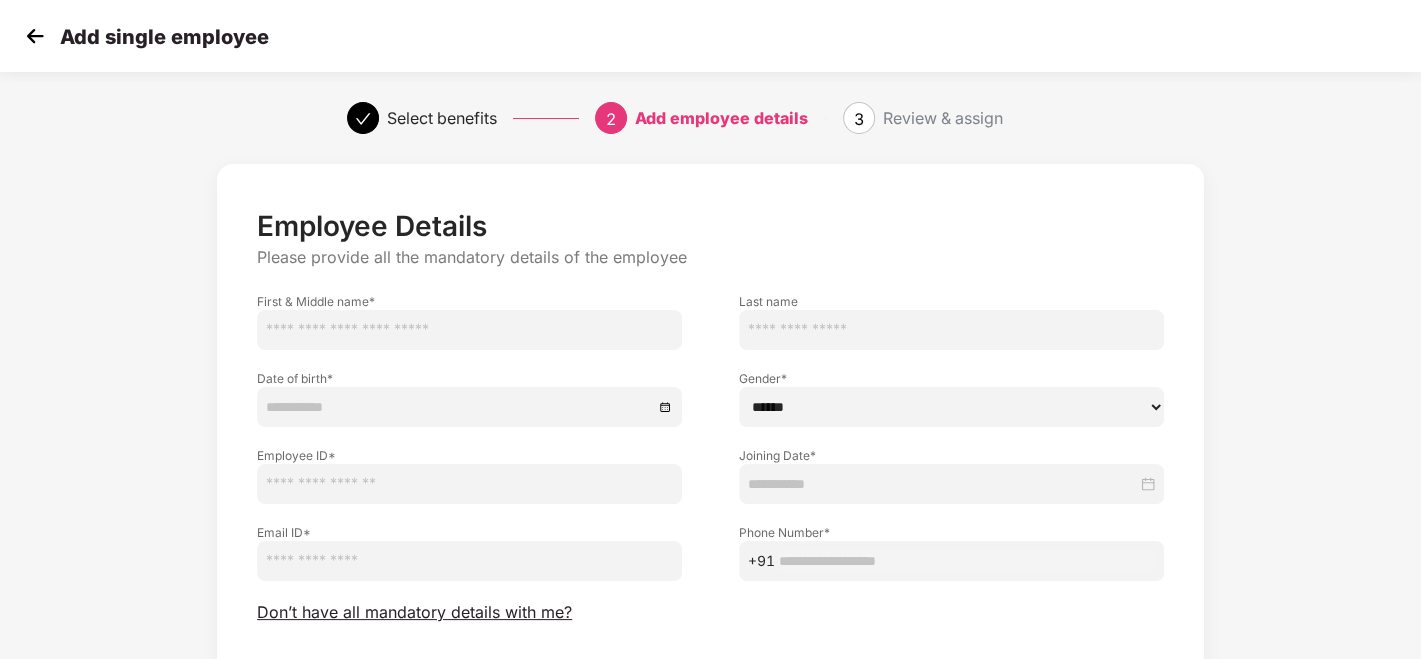 click at bounding box center (469, 330) 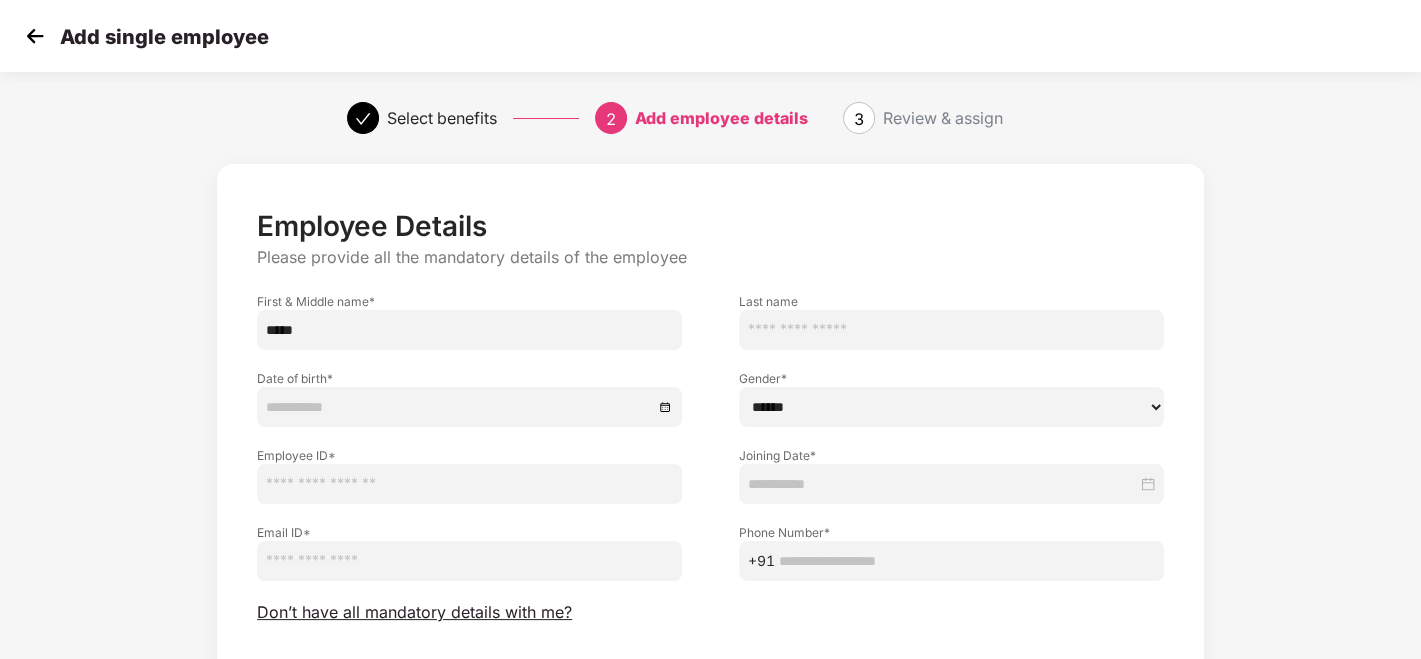 type on "*****" 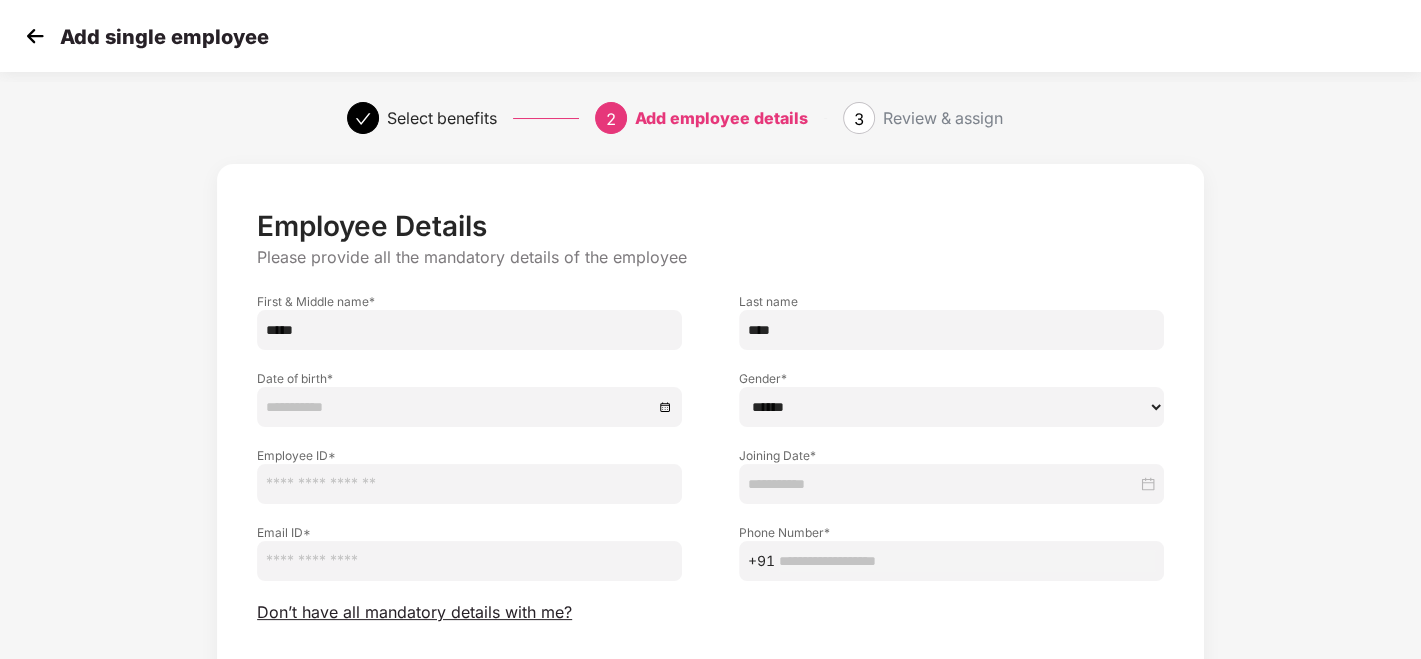 type on "****" 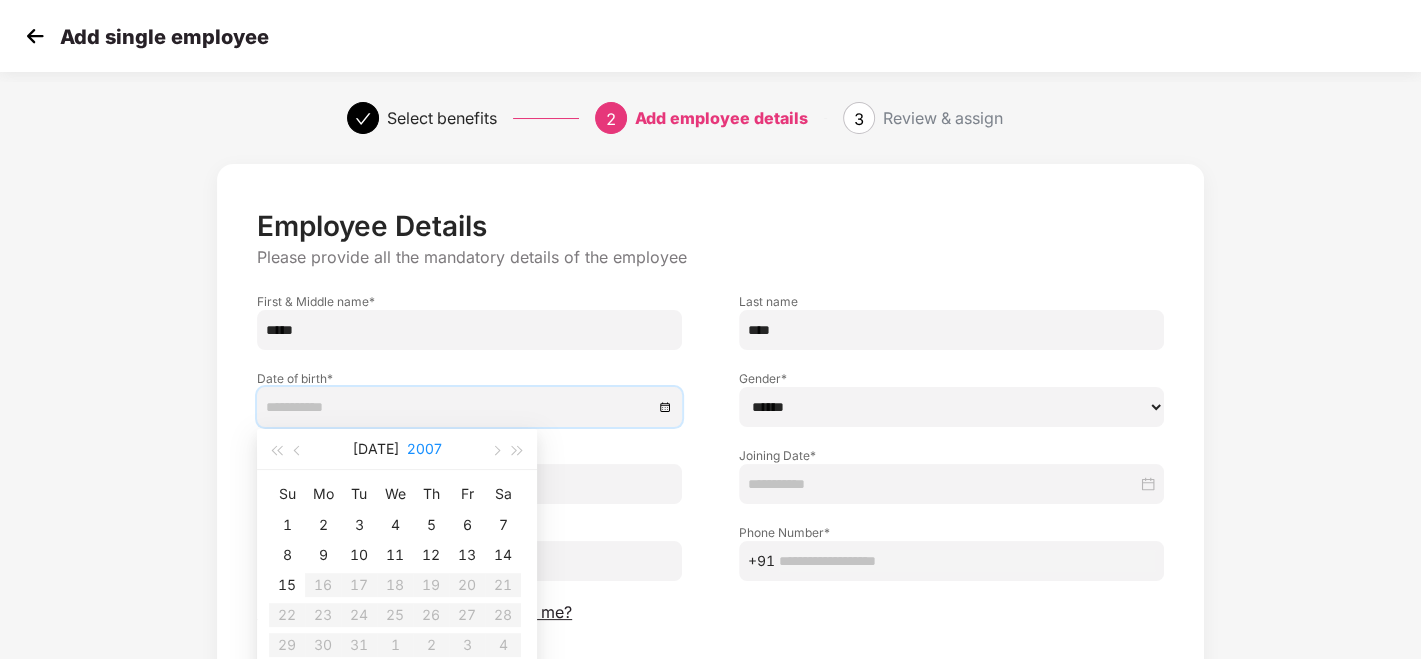 drag, startPoint x: 286, startPoint y: 408, endPoint x: 419, endPoint y: 449, distance: 139.17615 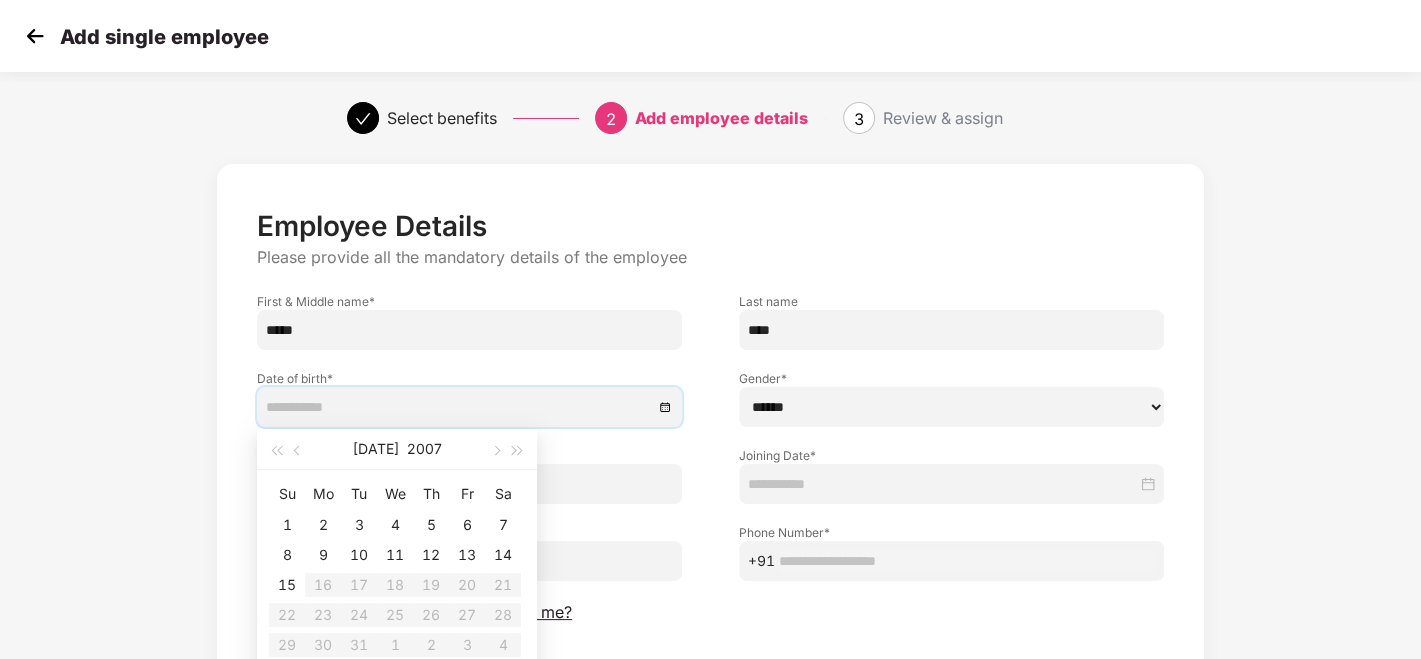 type on "**********" 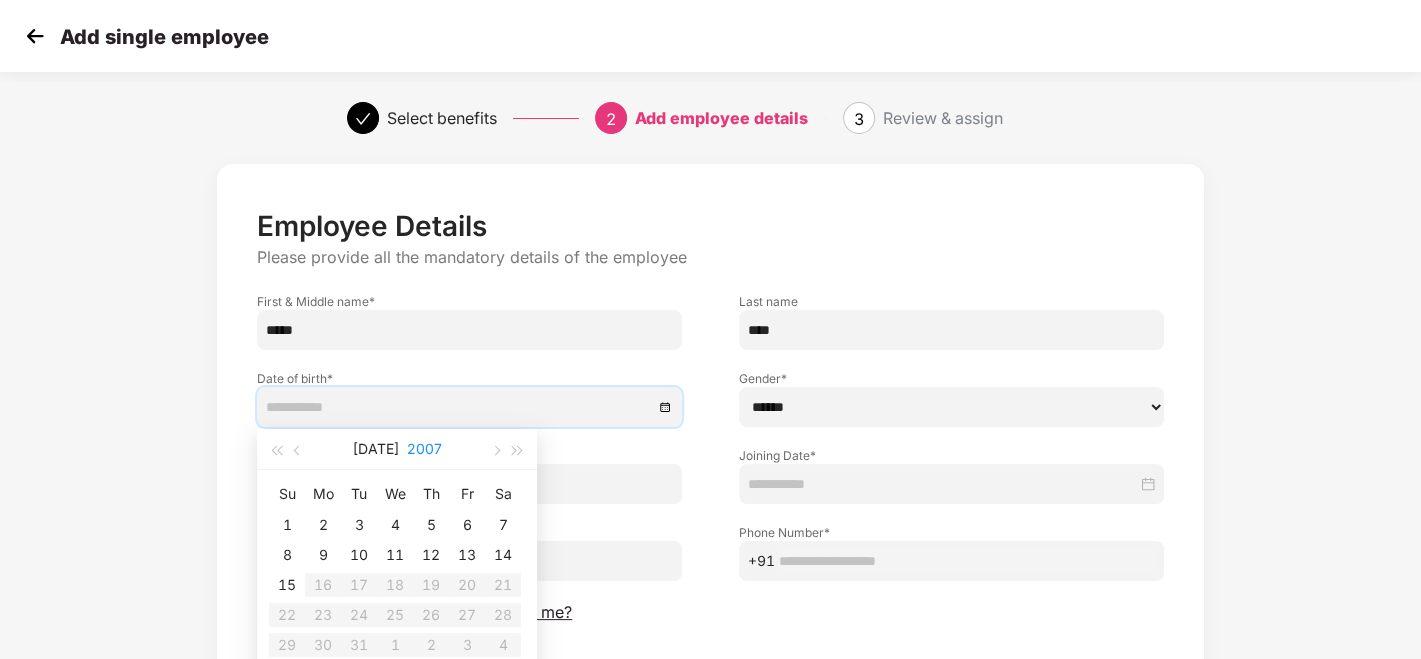 click on "2007" at bounding box center [424, 449] 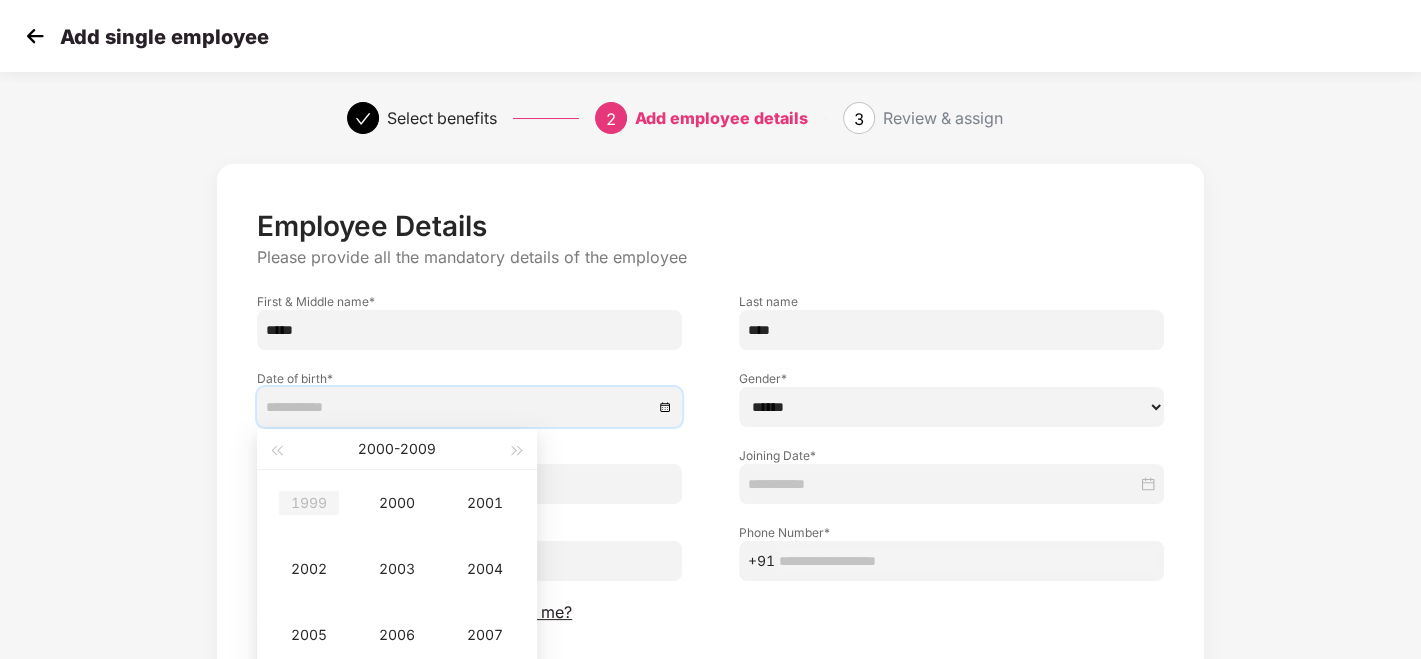 type on "**********" 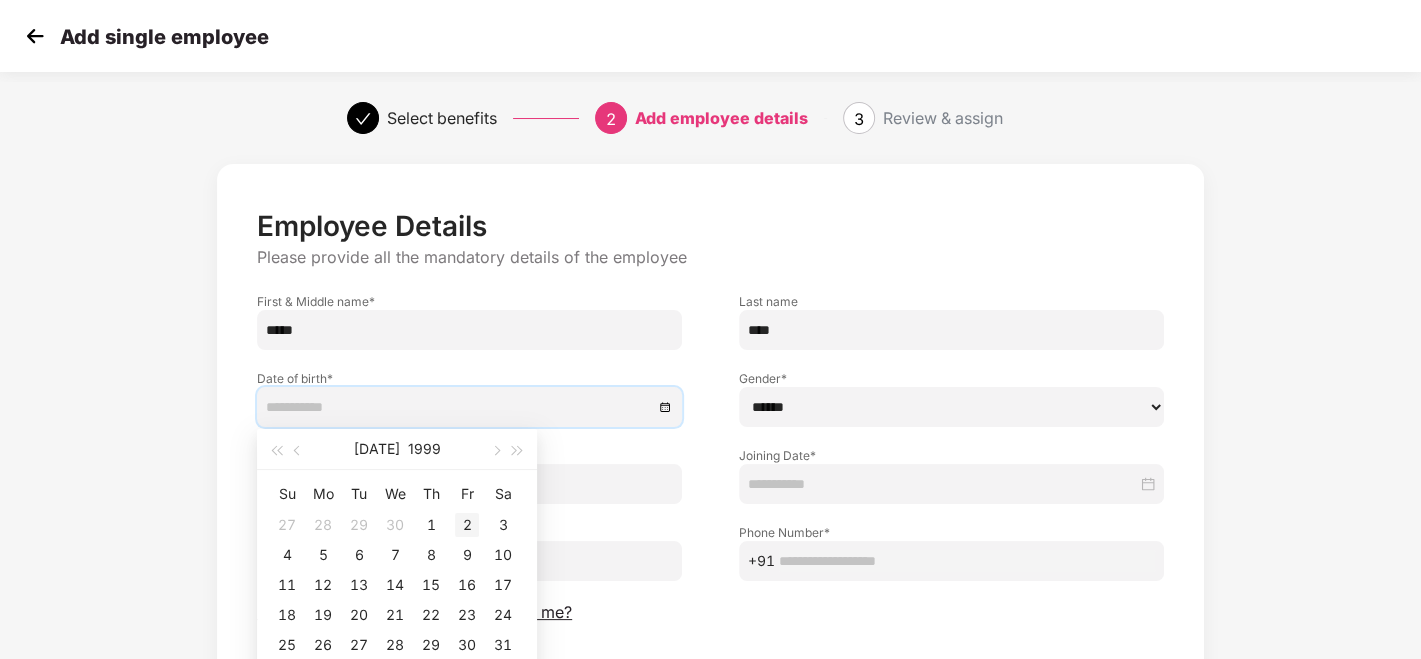type on "**********" 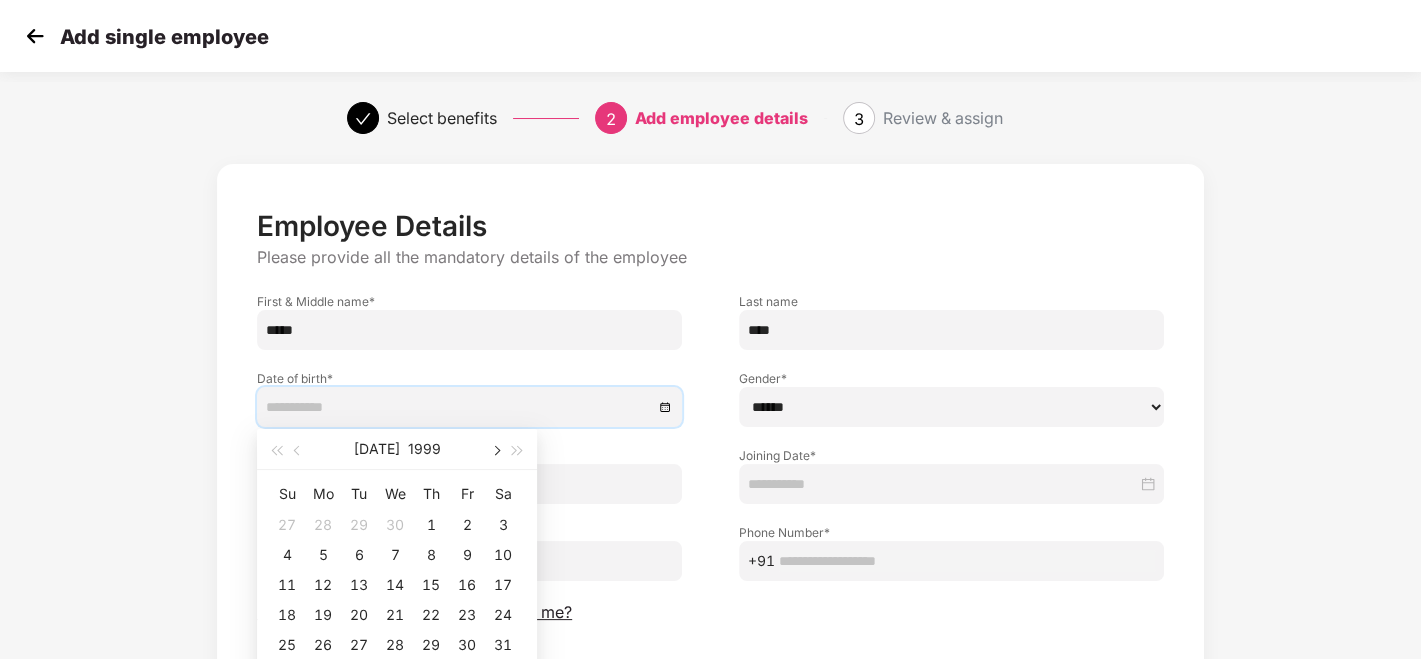 click at bounding box center [495, 449] 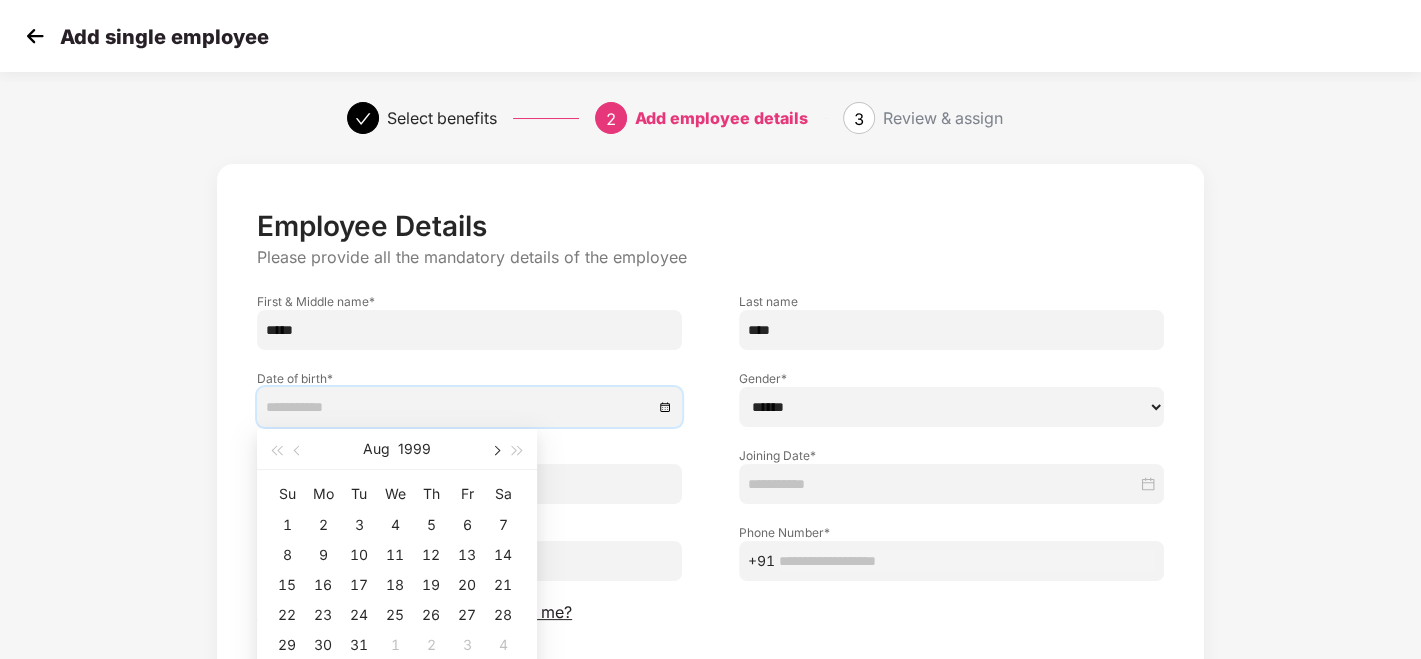 click at bounding box center [495, 449] 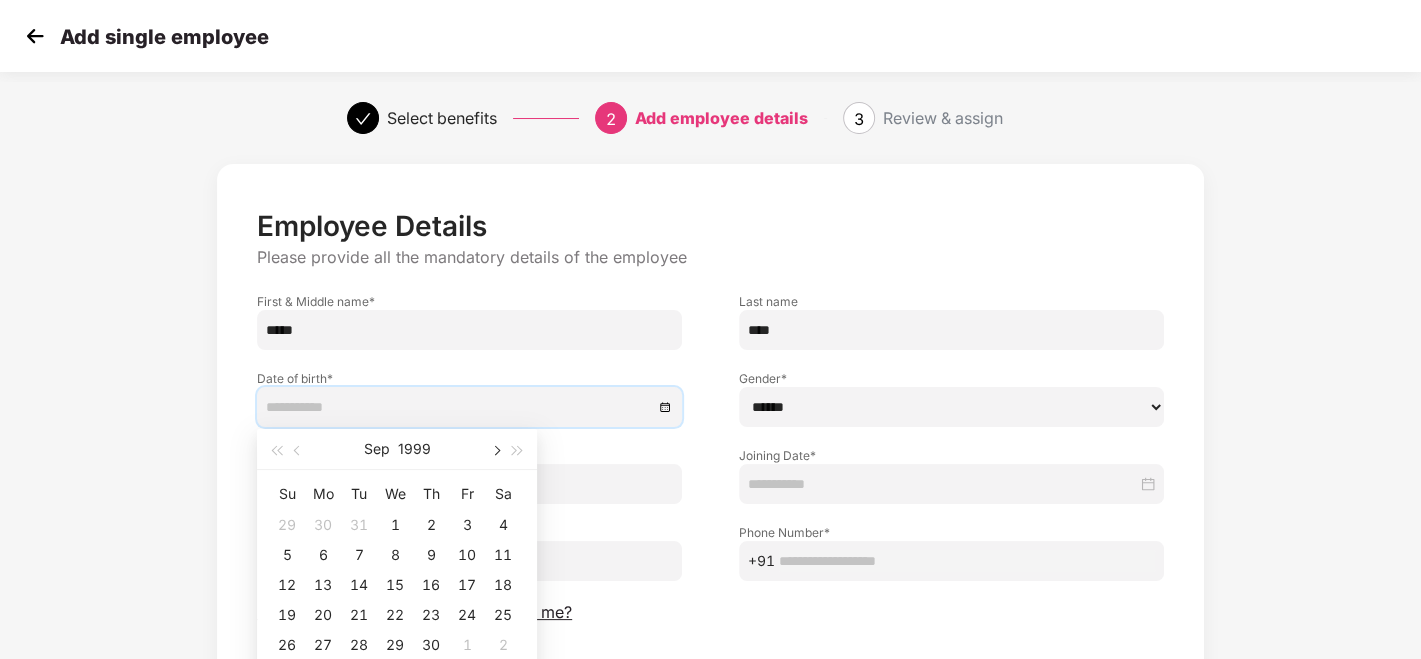 click at bounding box center [495, 449] 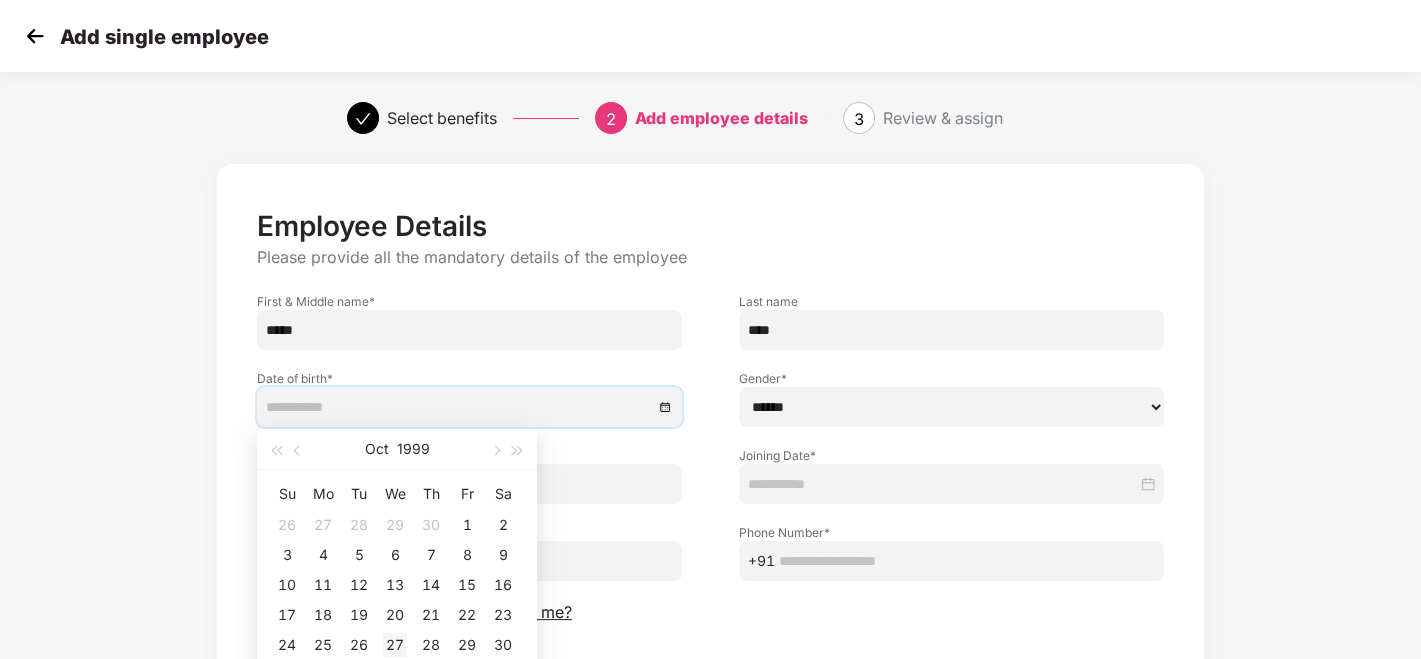 type on "**********" 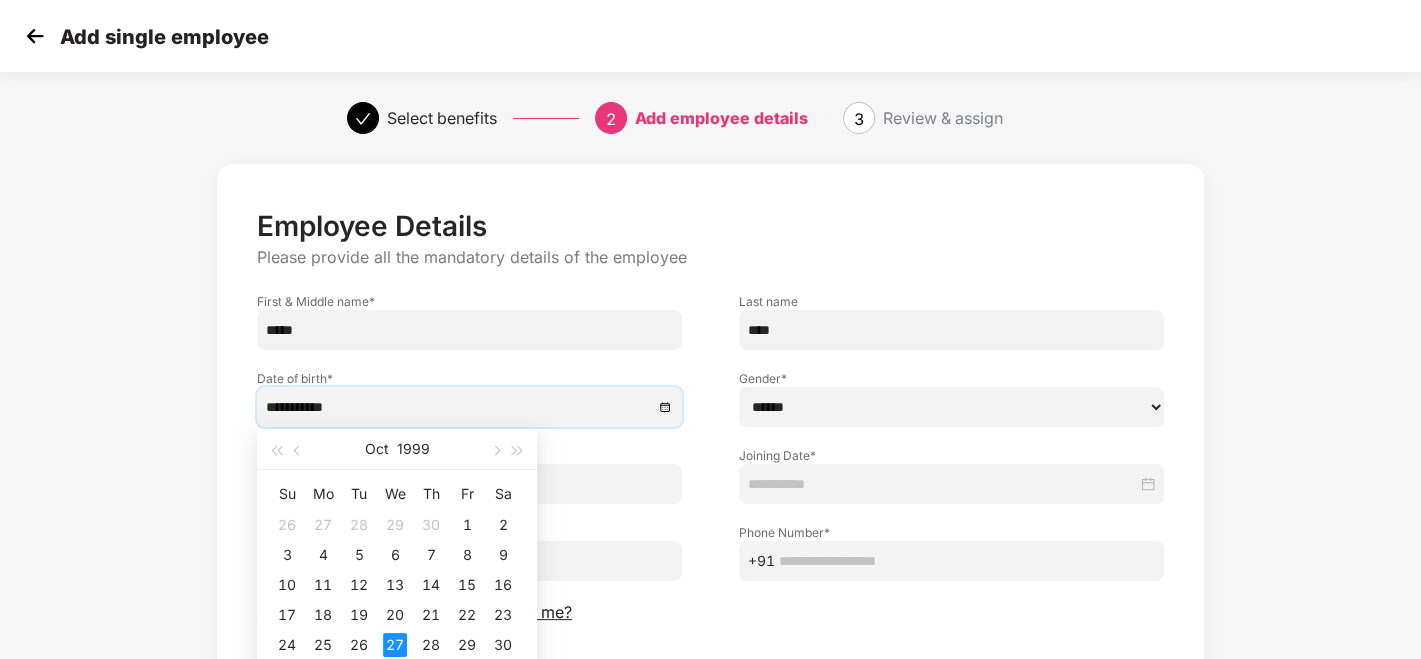 click on "****** **** ******" at bounding box center [951, 407] 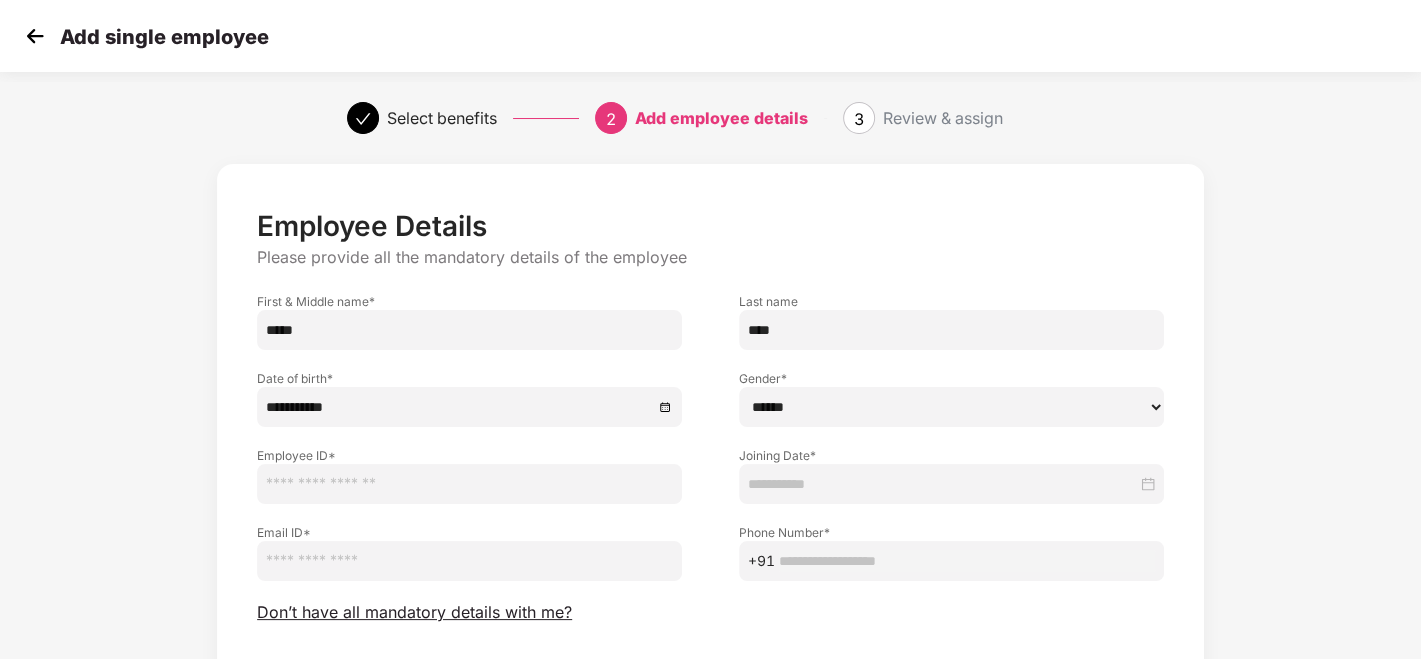 select on "****" 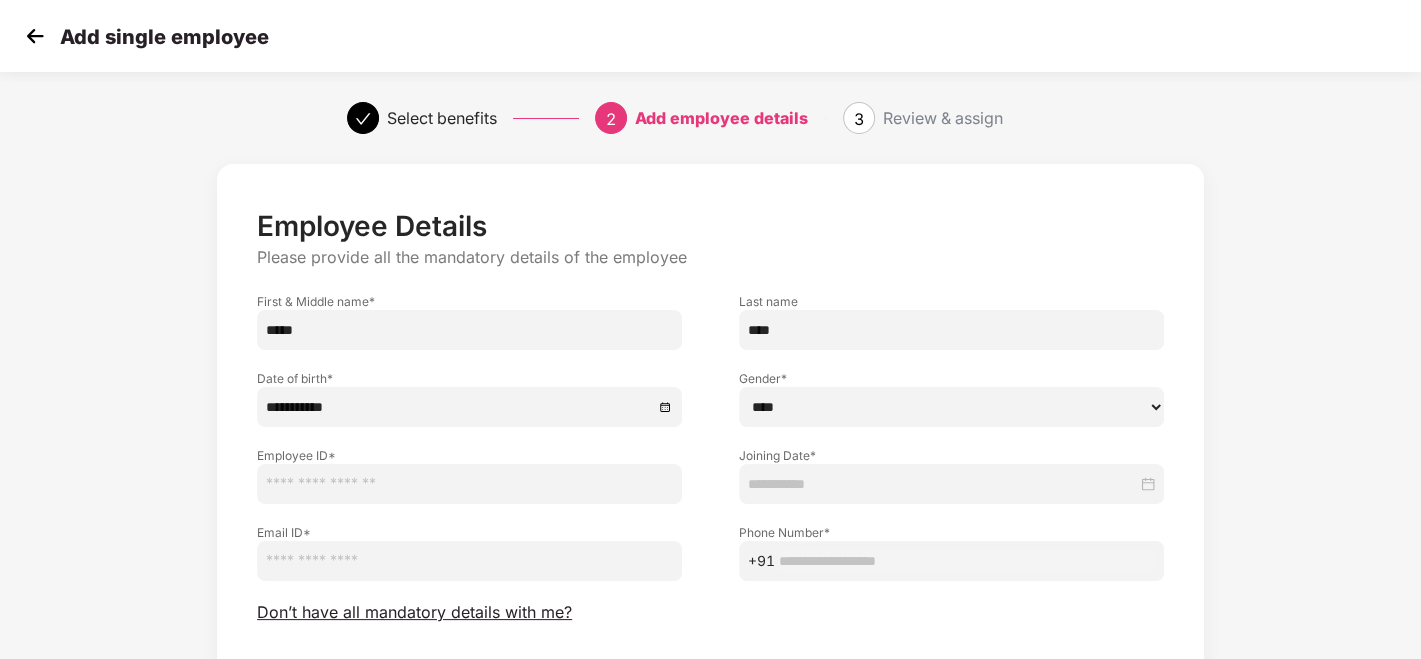 click on "****** **** ******" at bounding box center [951, 407] 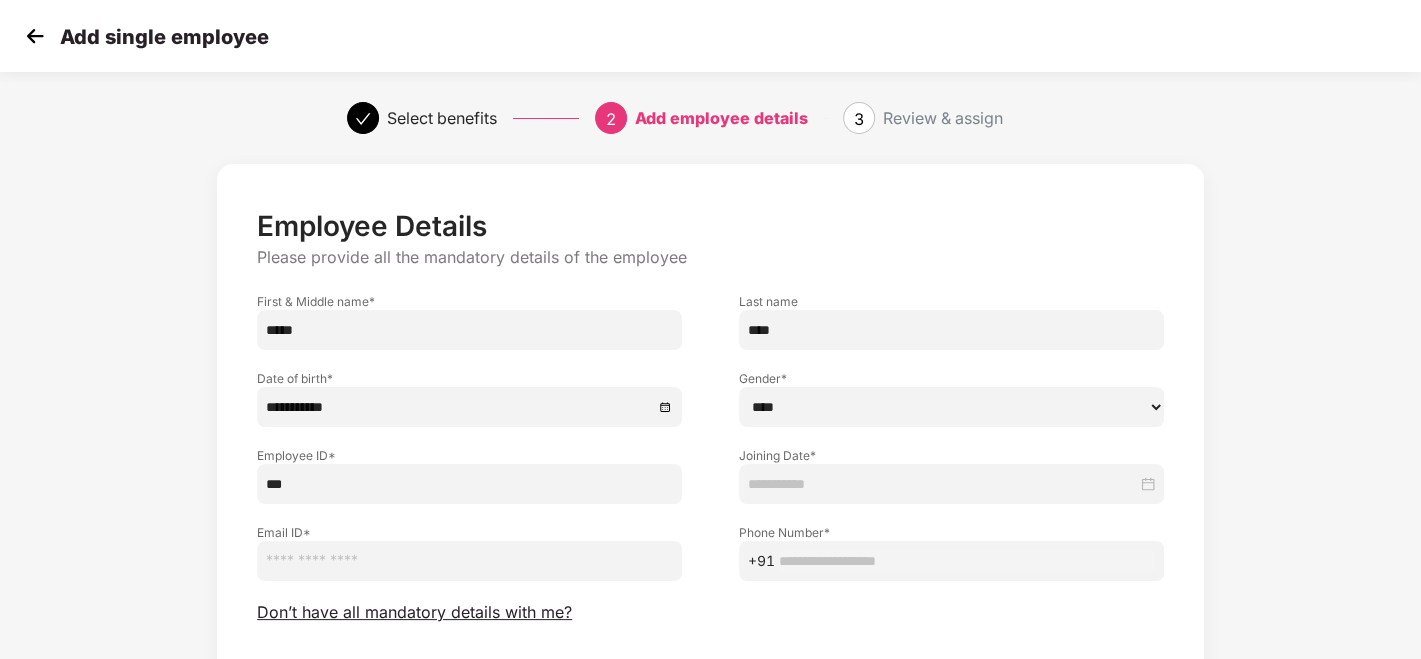 type on "***" 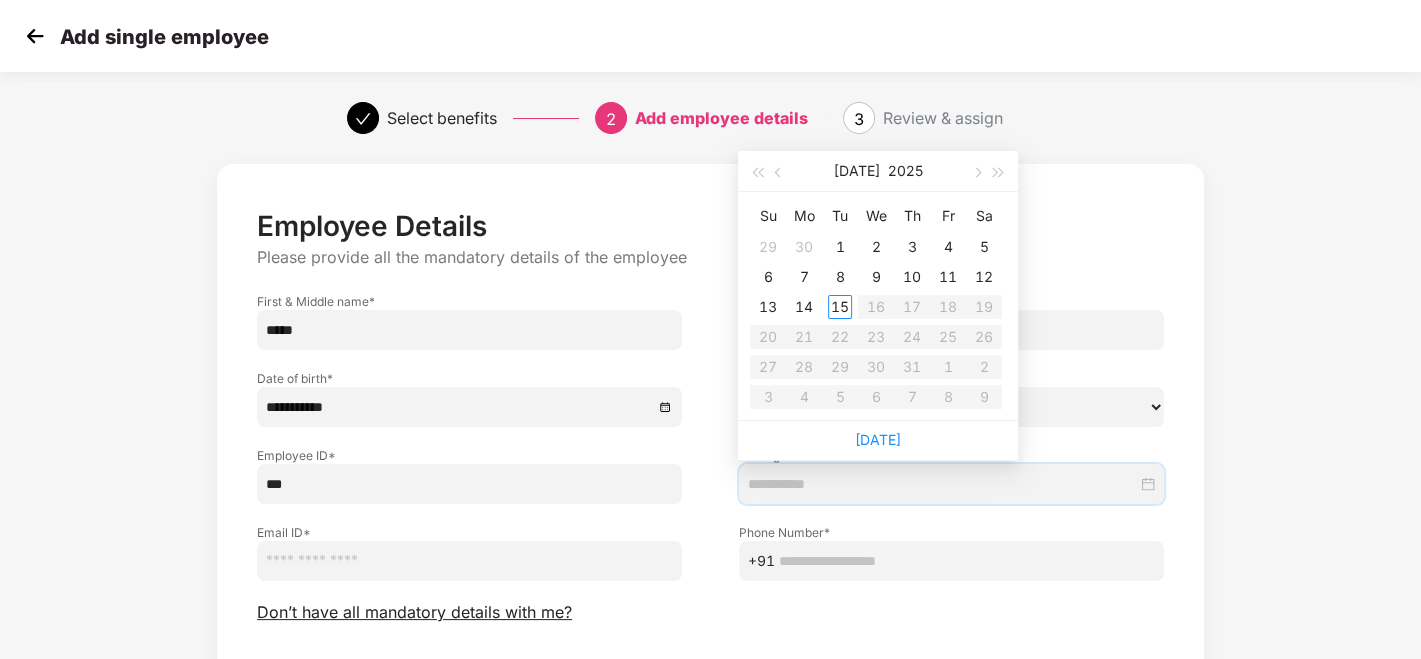 click at bounding box center [951, 484] 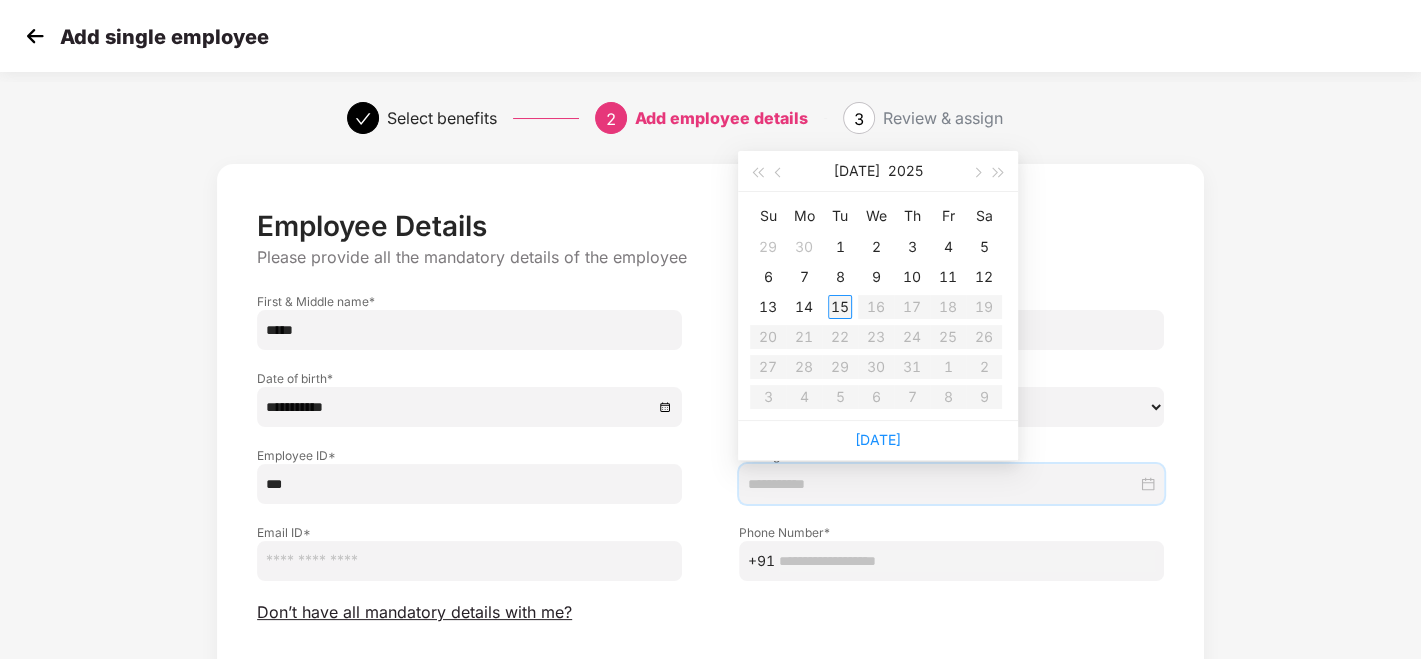 type on "**********" 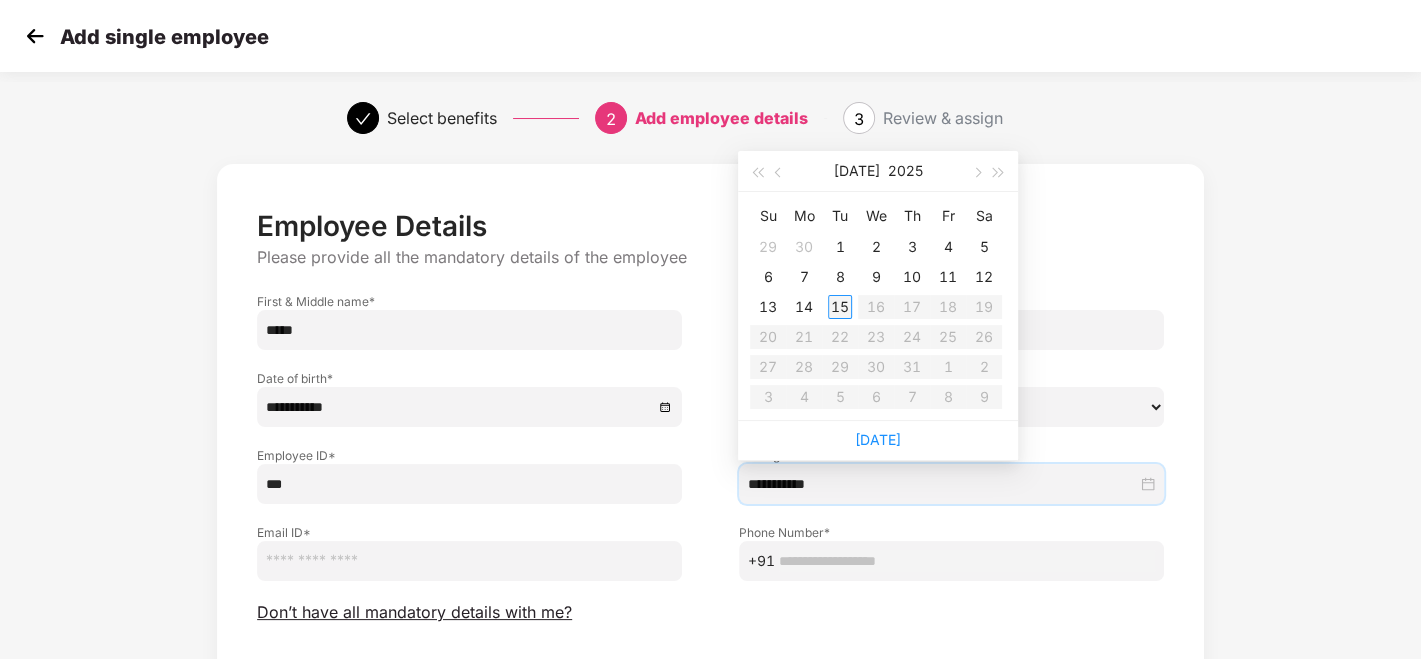 click on "15" at bounding box center (840, 307) 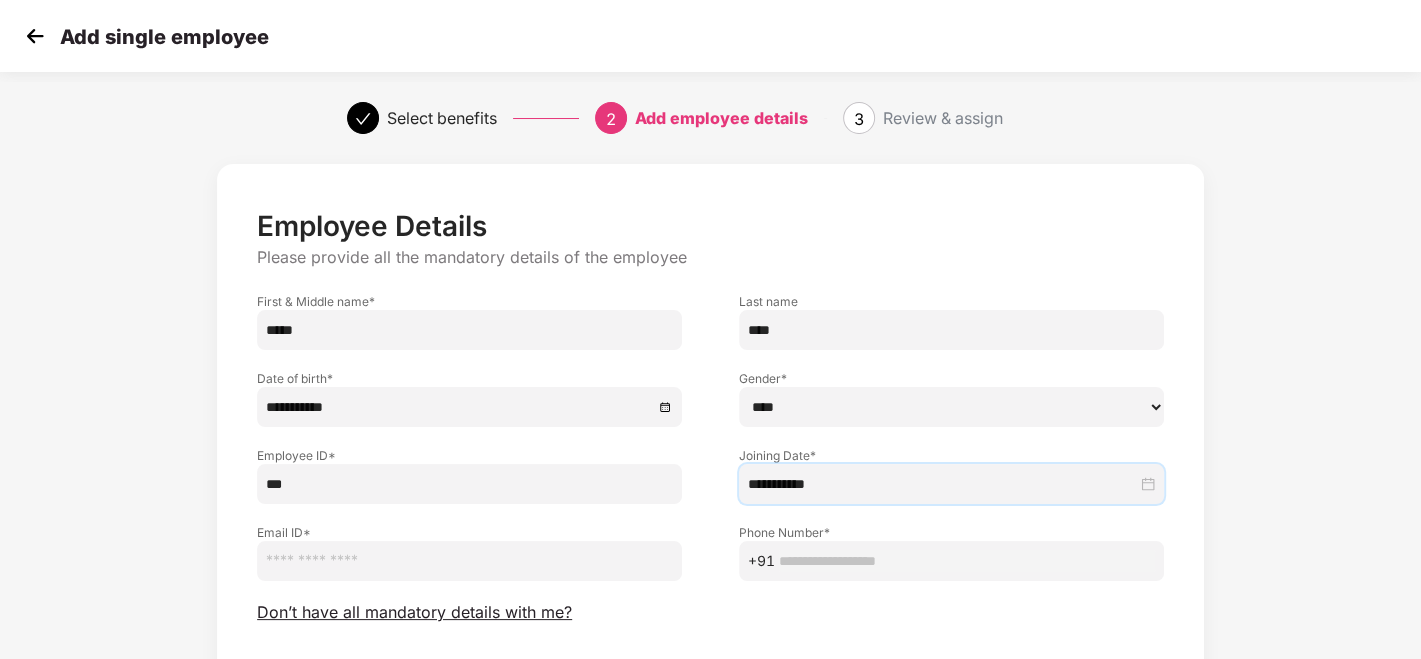 click at bounding box center (469, 561) 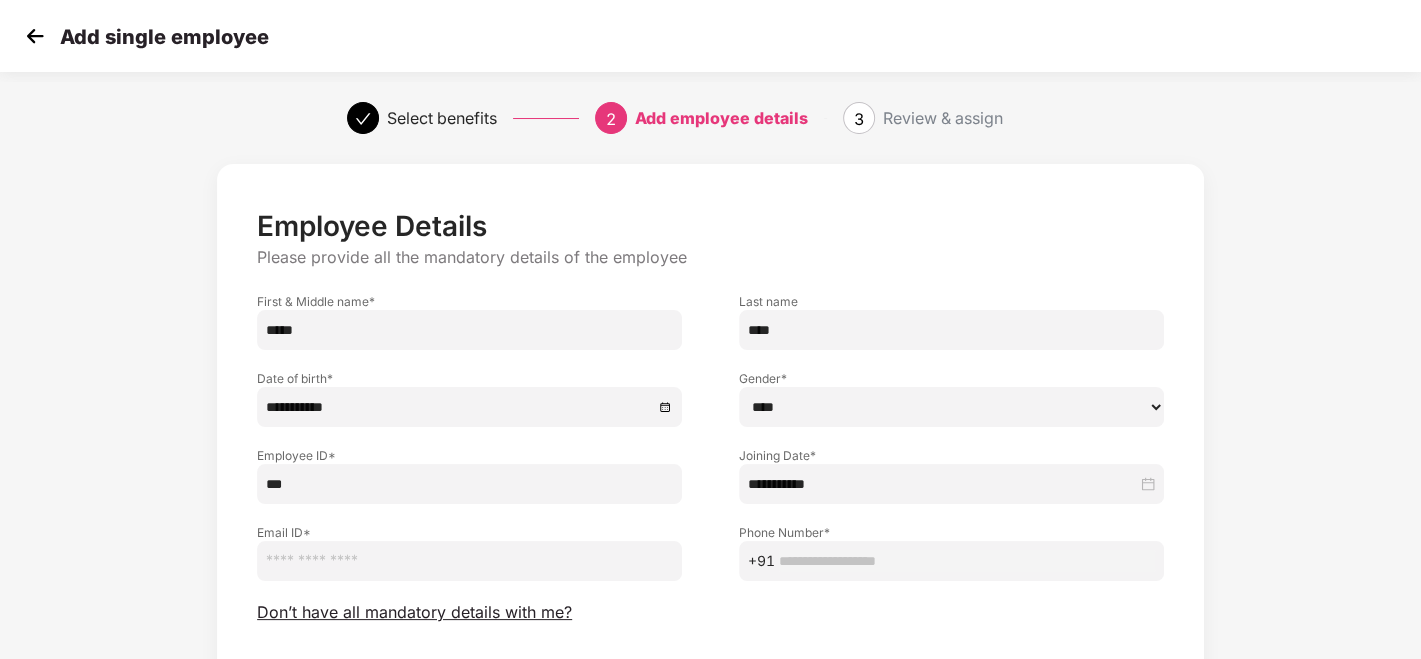 paste on "**********" 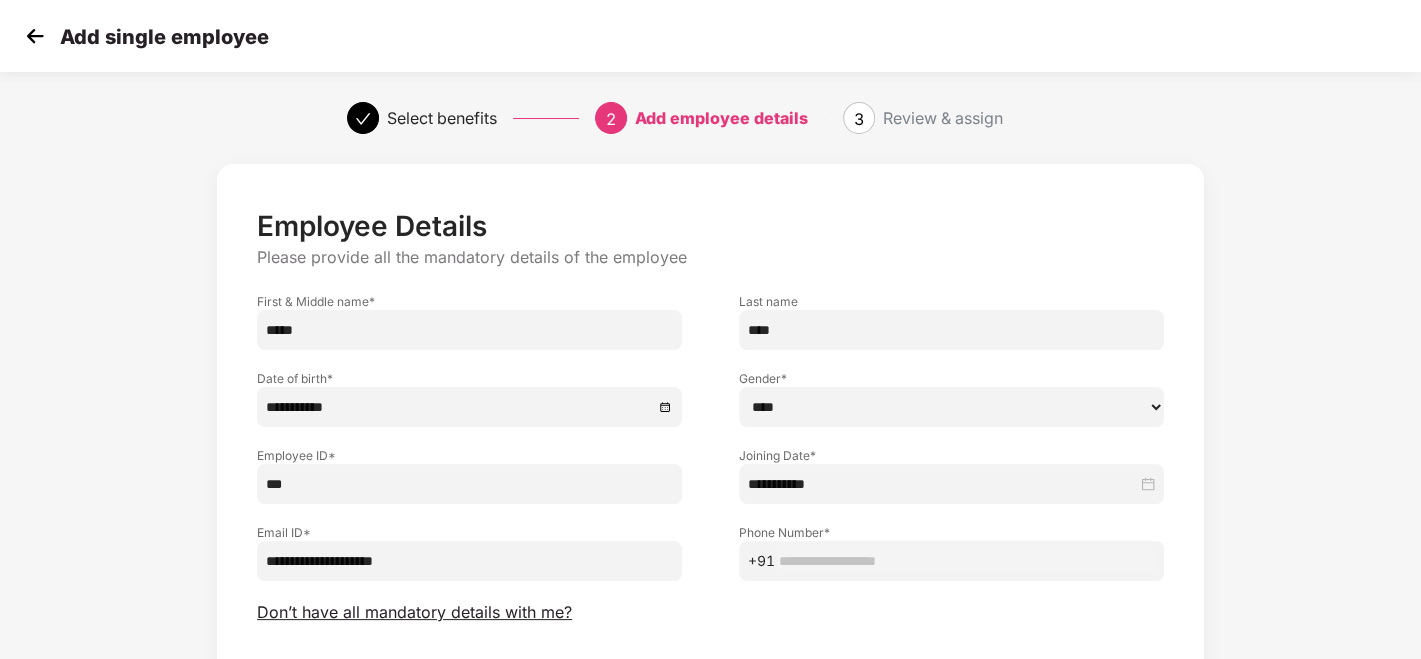 type on "**********" 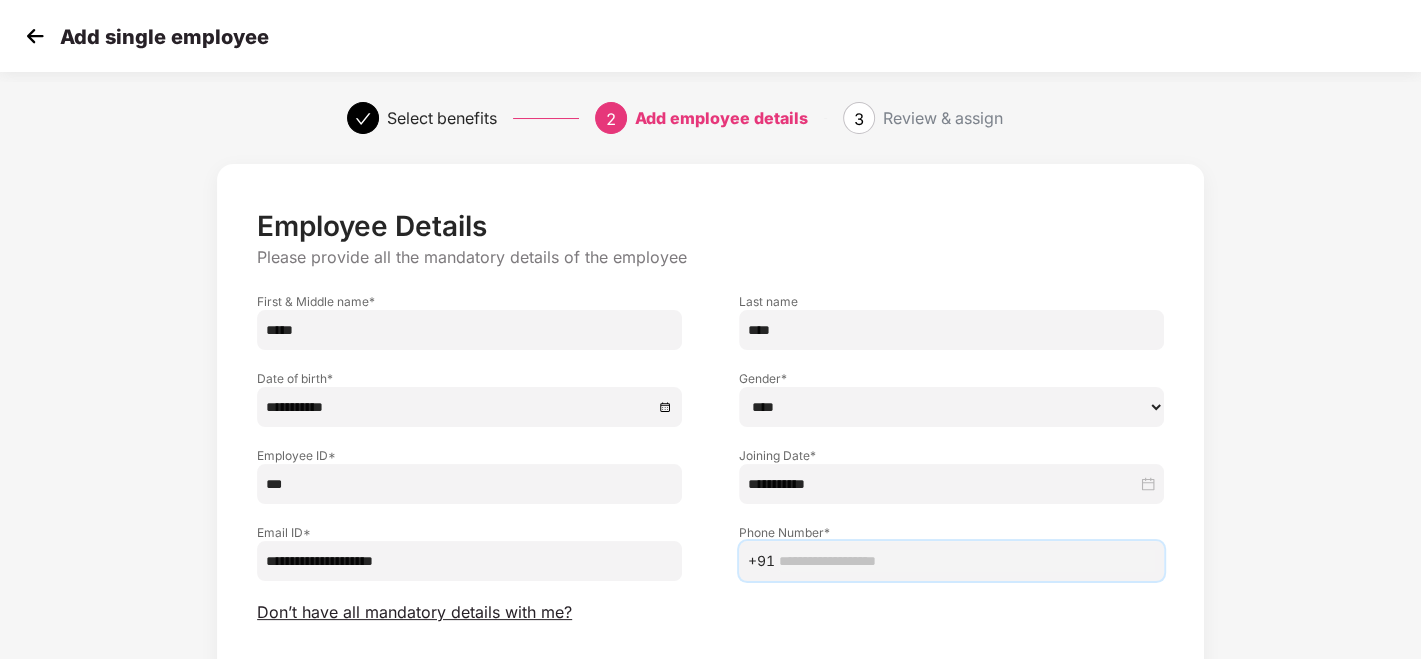 paste on "**********" 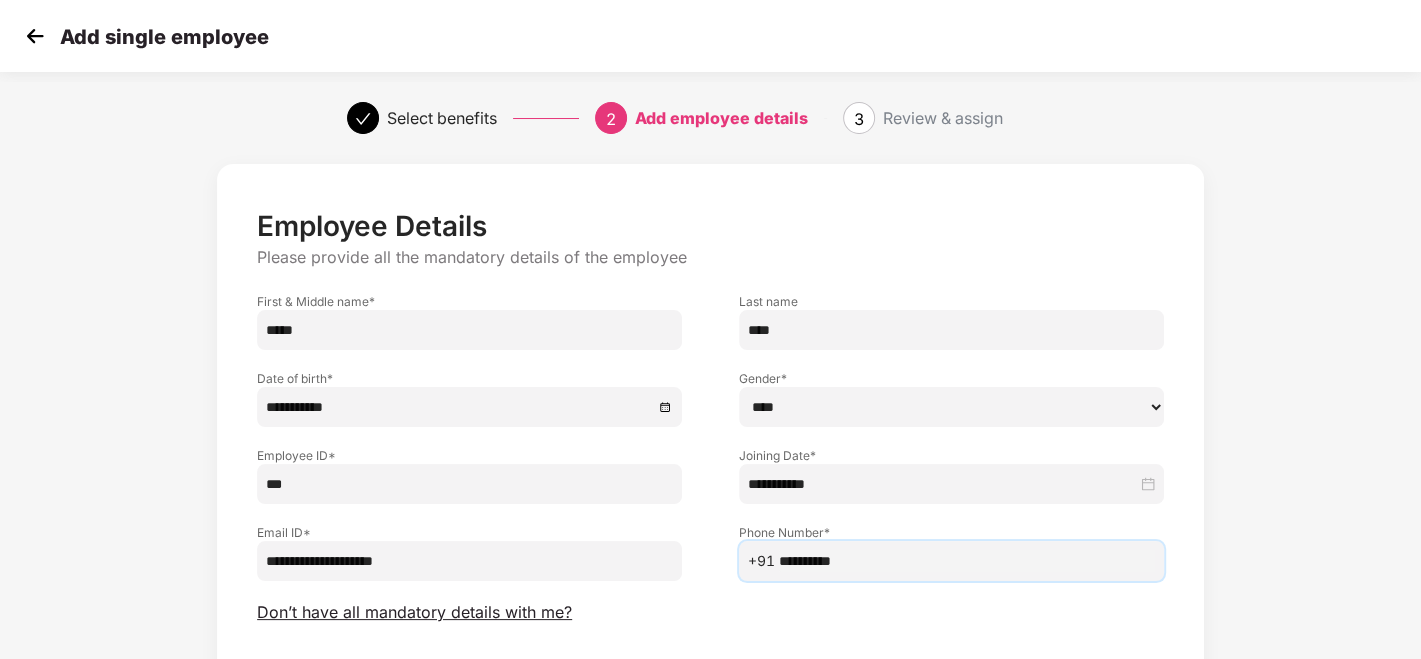 scroll, scrollTop: 141, scrollLeft: 0, axis: vertical 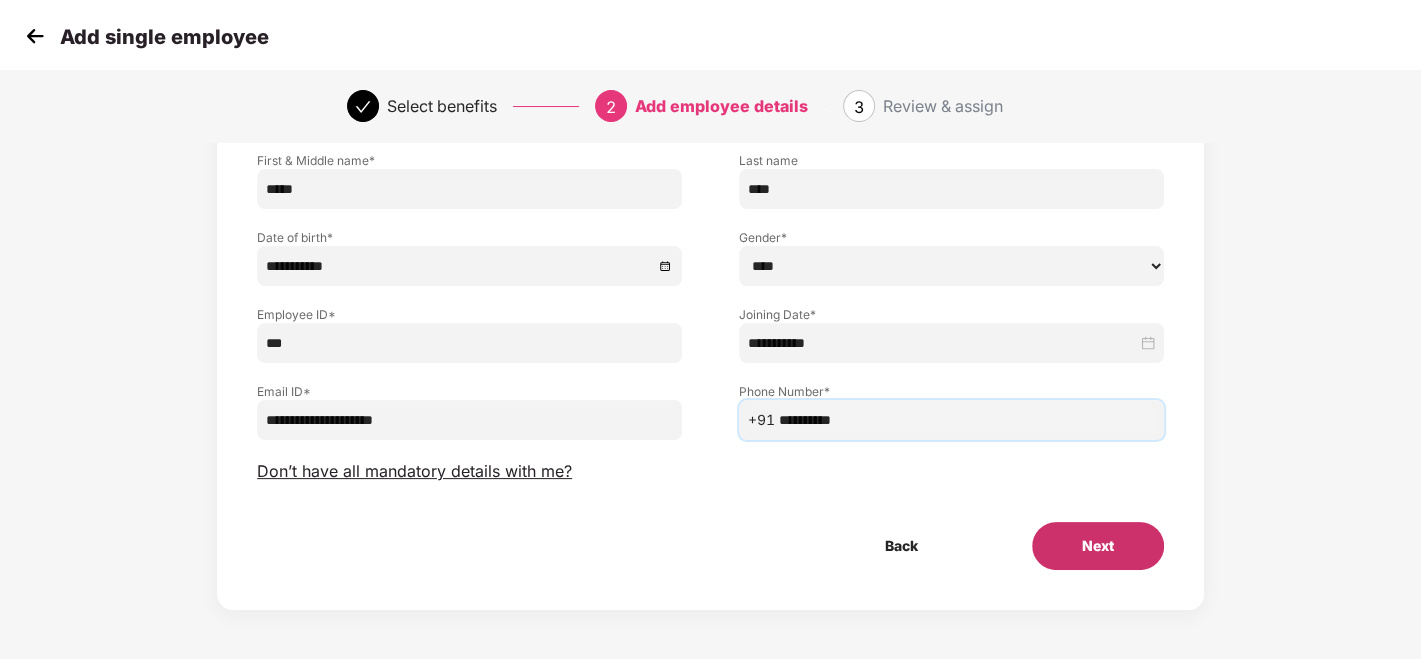 type on "**********" 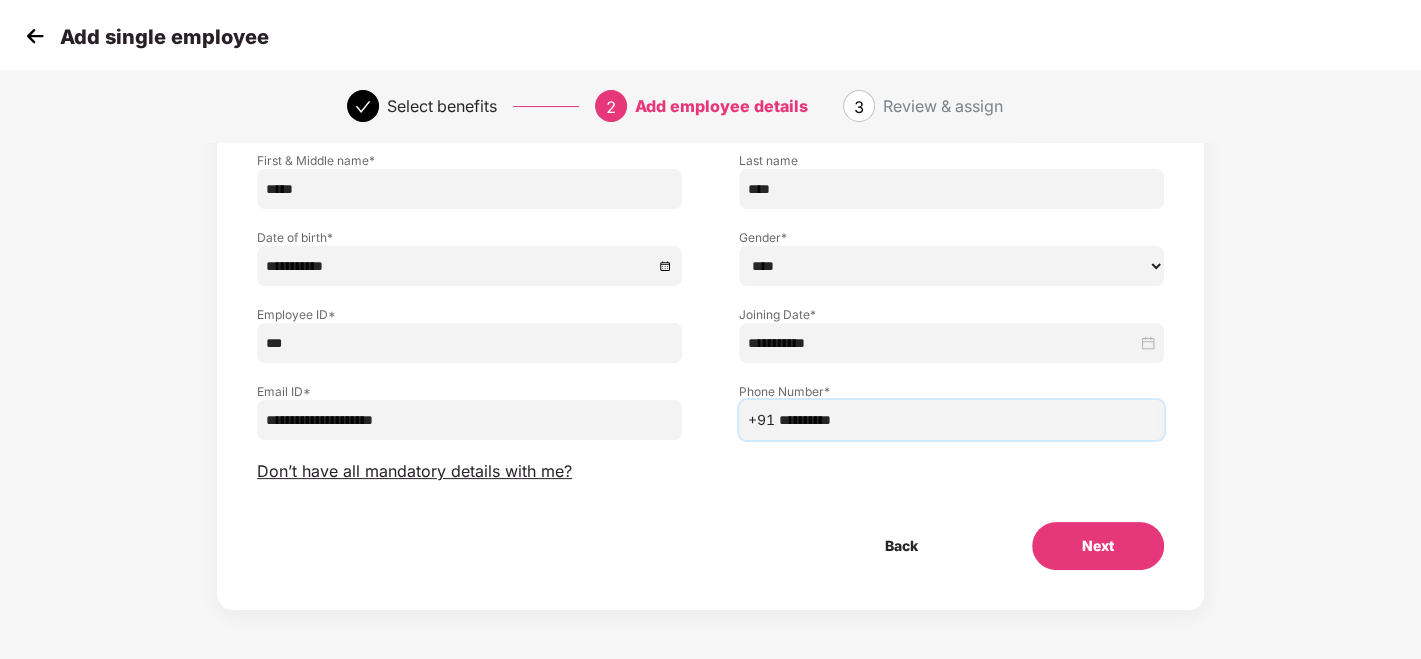 click on "Next" at bounding box center (1098, 546) 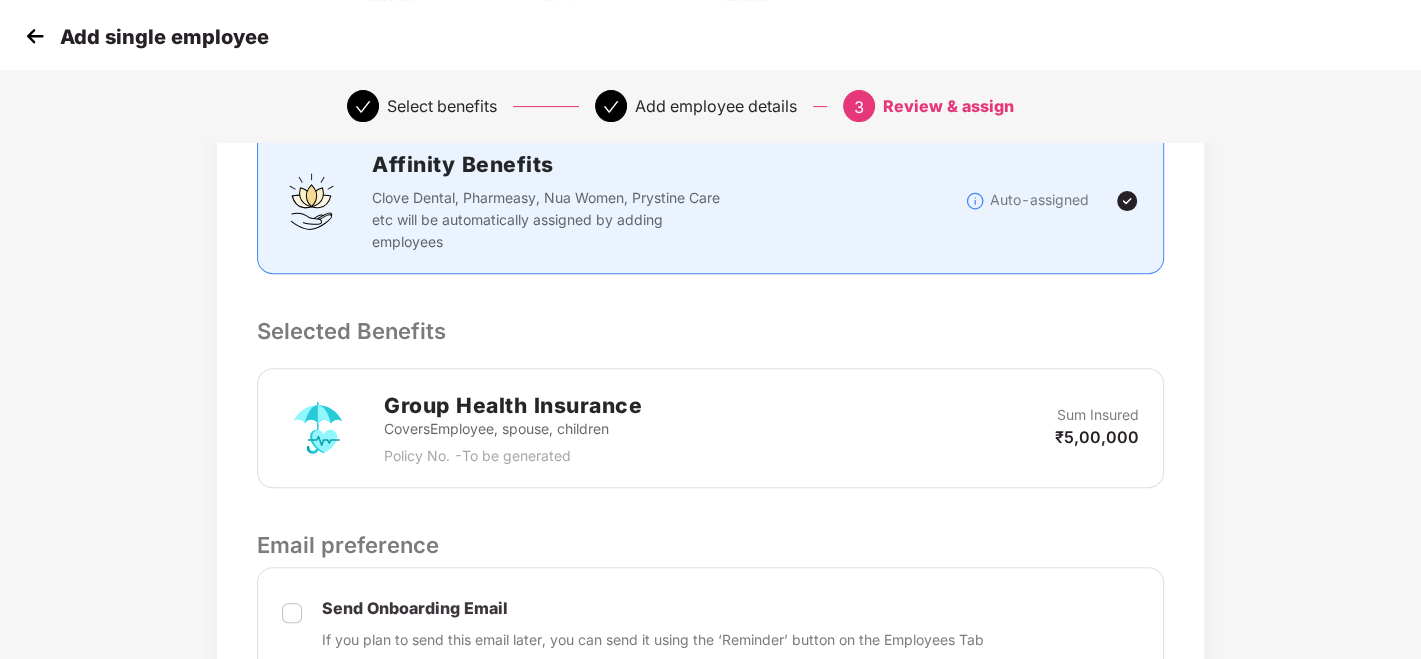 scroll, scrollTop: 778, scrollLeft: 0, axis: vertical 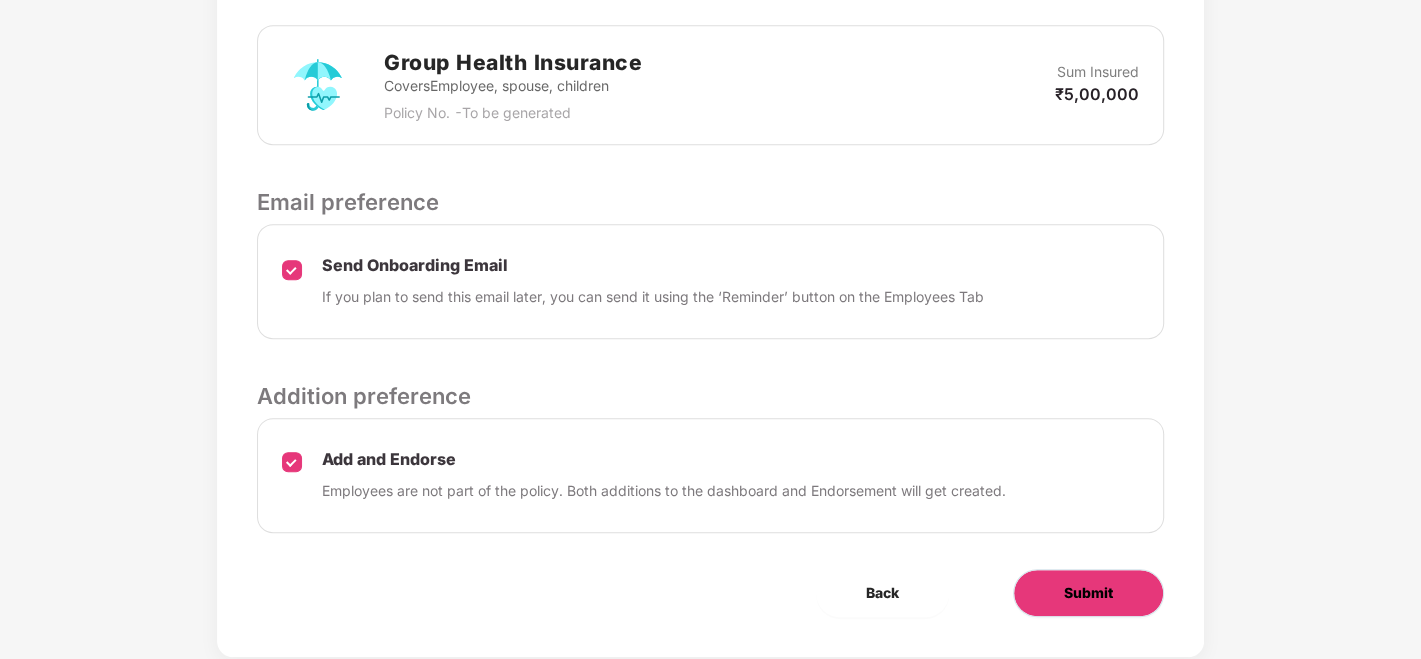 click on "Submit" at bounding box center (1088, 593) 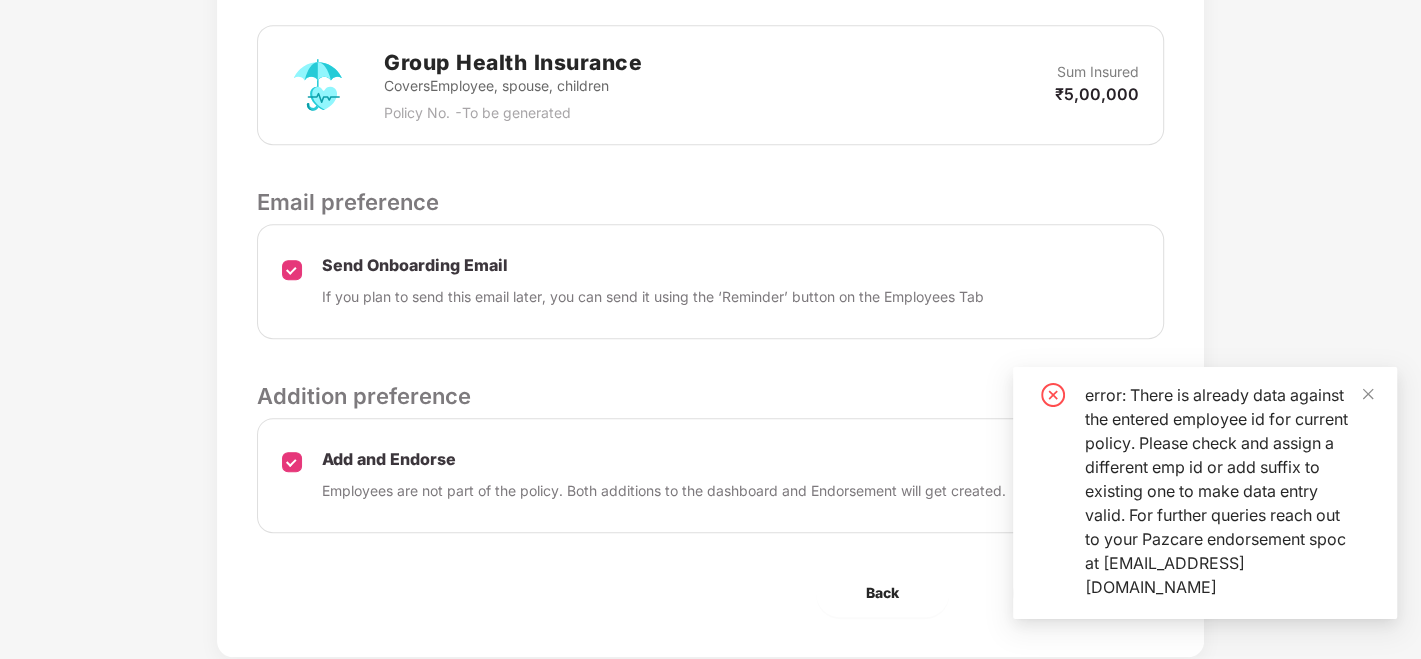 click on "error: There is already data against the entered employee id for current policy. Please check and assign a different emp id or add suffix to existing one to make data entry valid. For further queries reach out to your Pazcare endorsement spoc at [EMAIL_ADDRESS][DOMAIN_NAME]" at bounding box center [1229, 491] 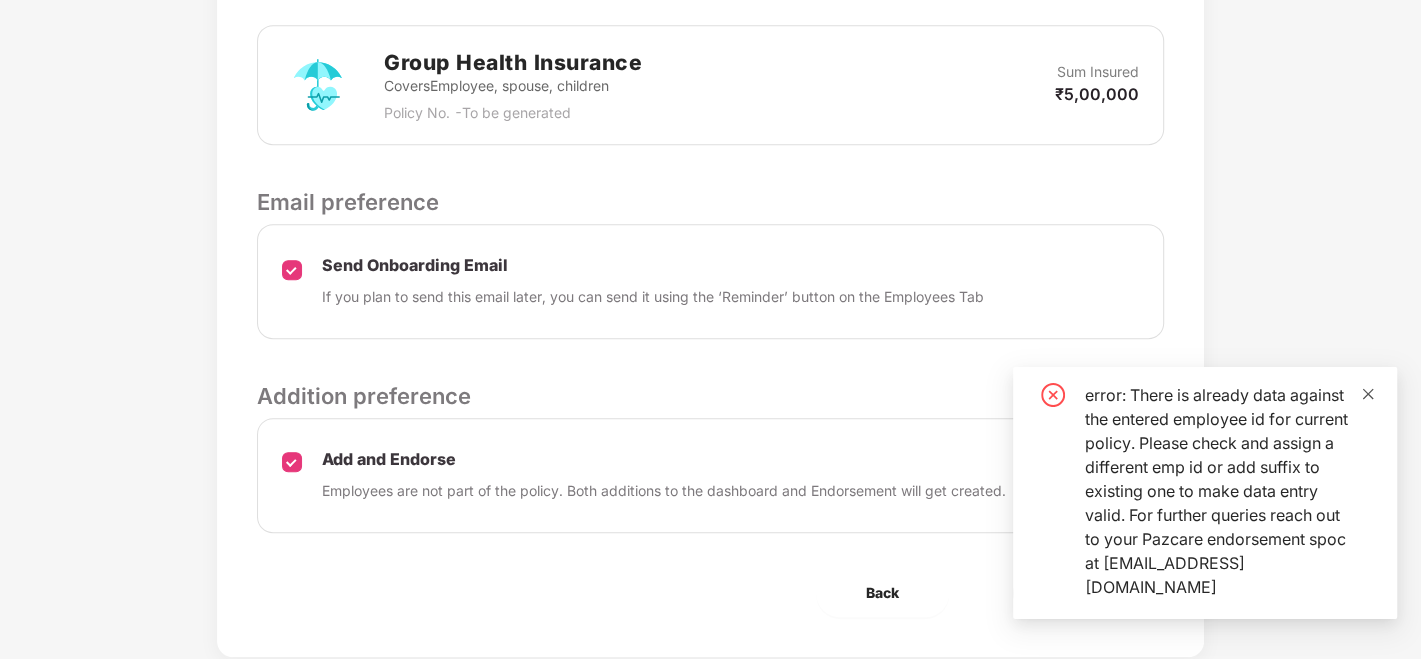 click at bounding box center (1368, 393) 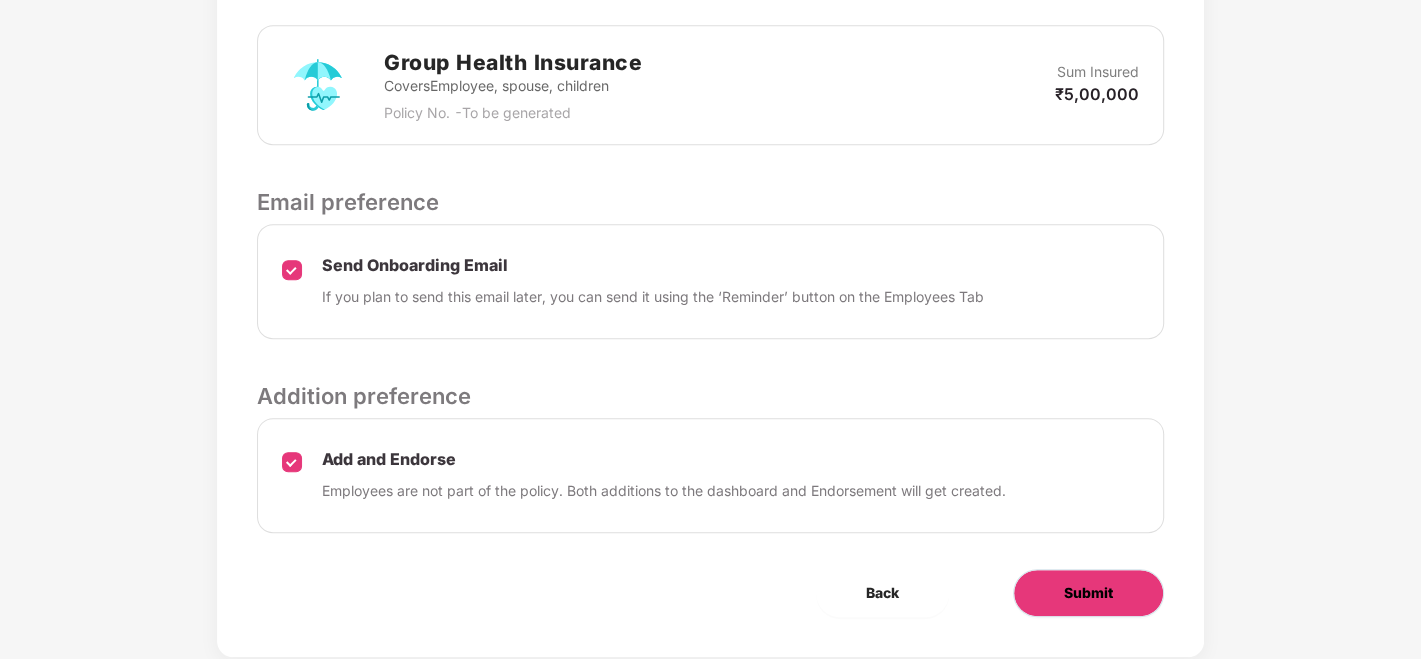 click on "Submit" at bounding box center (1088, 593) 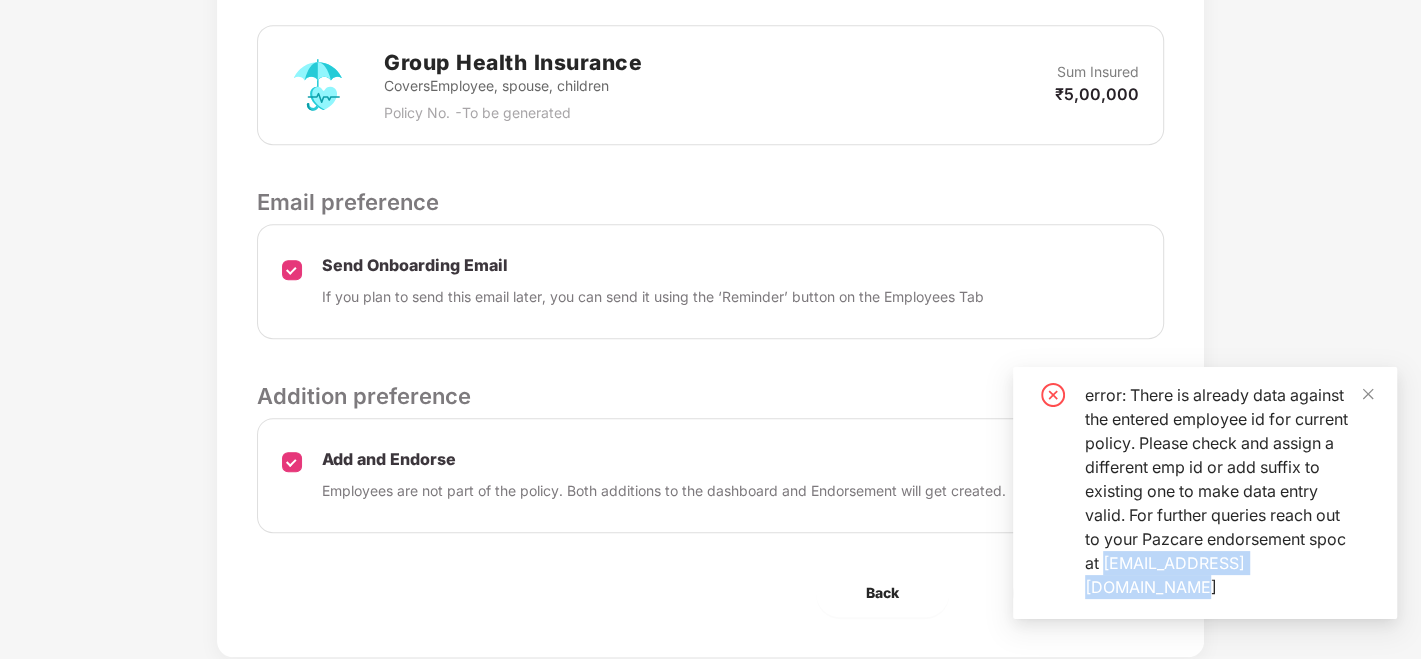 drag, startPoint x: 1349, startPoint y: 591, endPoint x: 1083, endPoint y: 604, distance: 266.31747 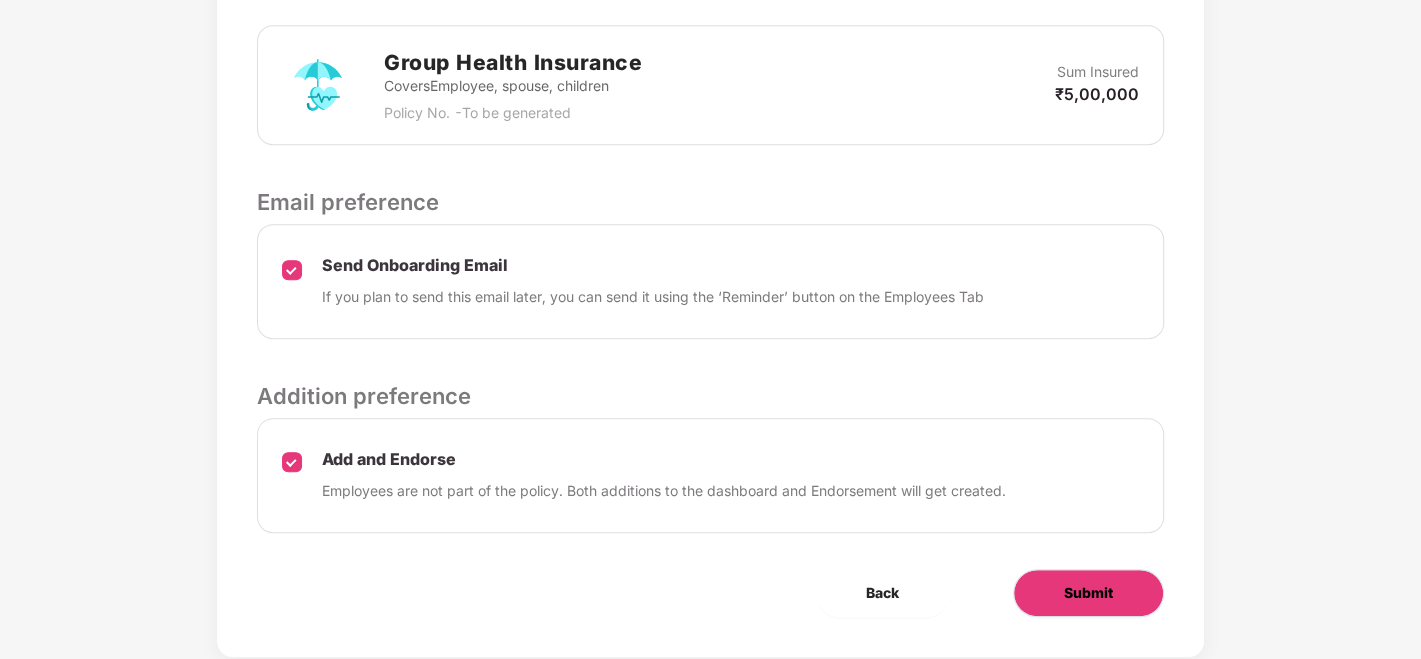 click on "Submit" at bounding box center (1088, 593) 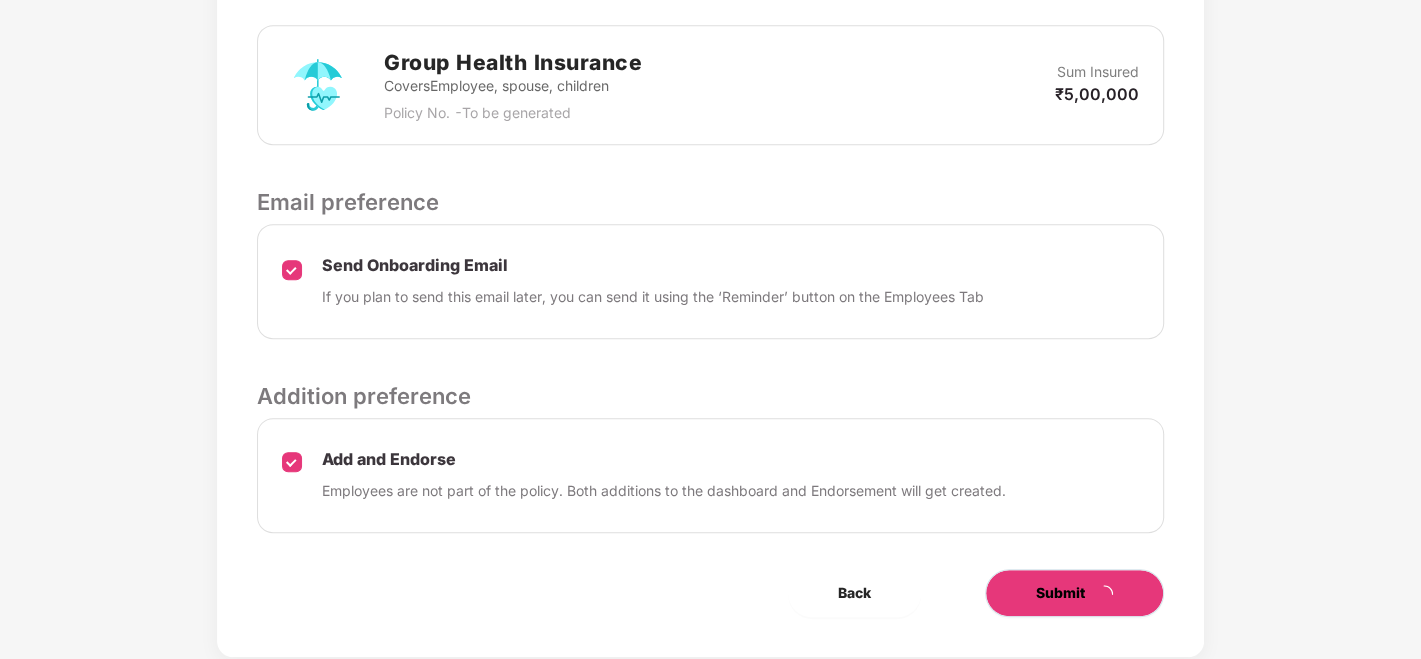 scroll, scrollTop: 0, scrollLeft: 0, axis: both 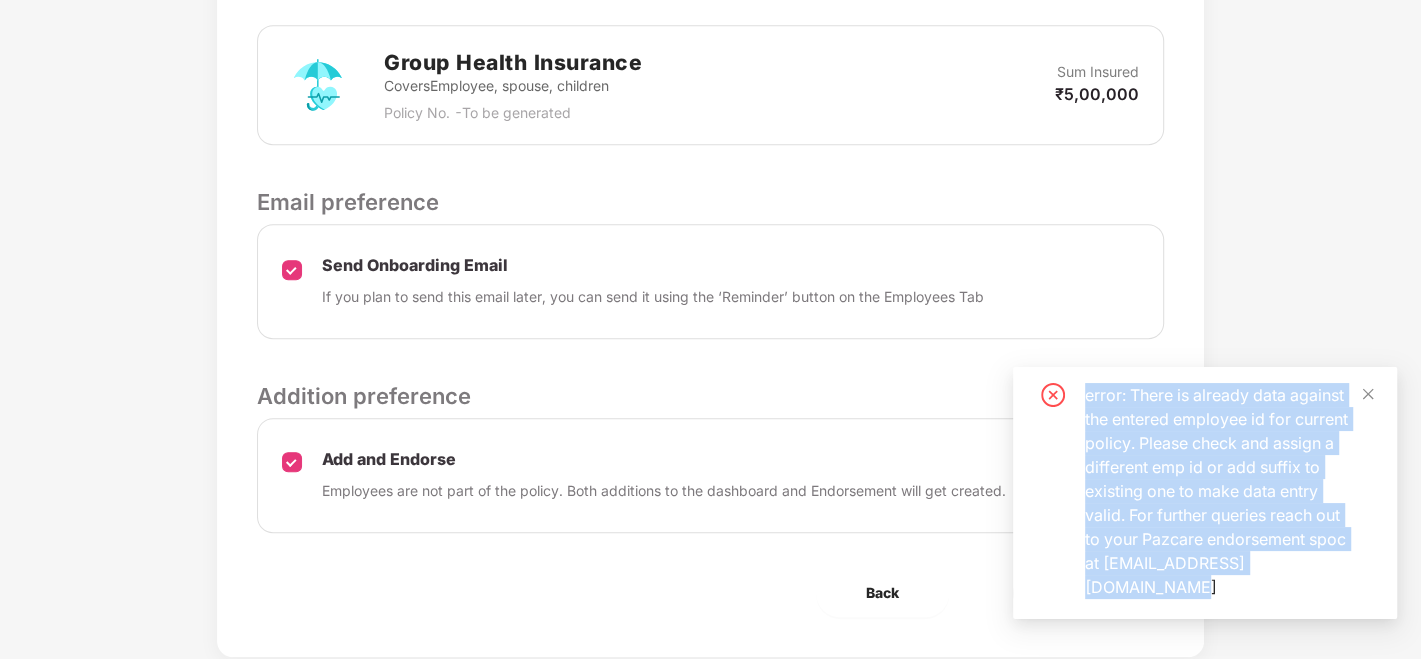 drag, startPoint x: 1342, startPoint y: 589, endPoint x: 1072, endPoint y: 393, distance: 333.64053 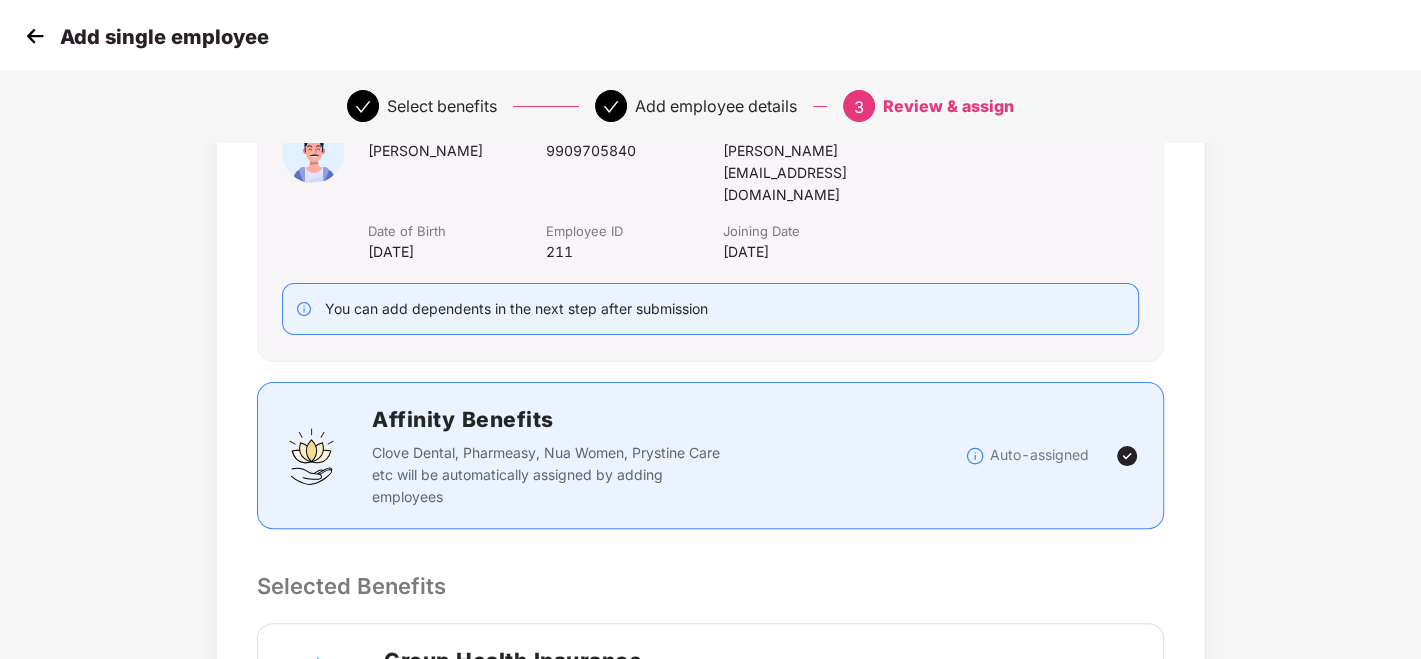 scroll, scrollTop: 255, scrollLeft: 0, axis: vertical 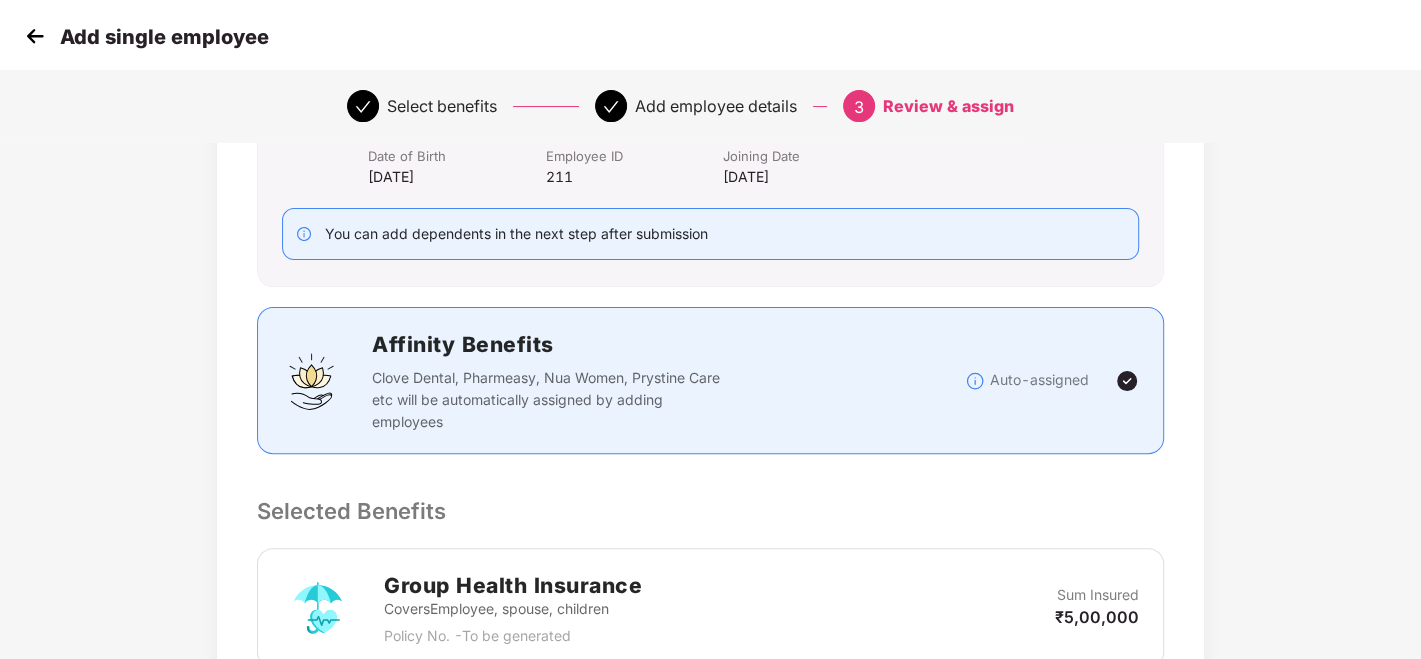 click at bounding box center [35, 36] 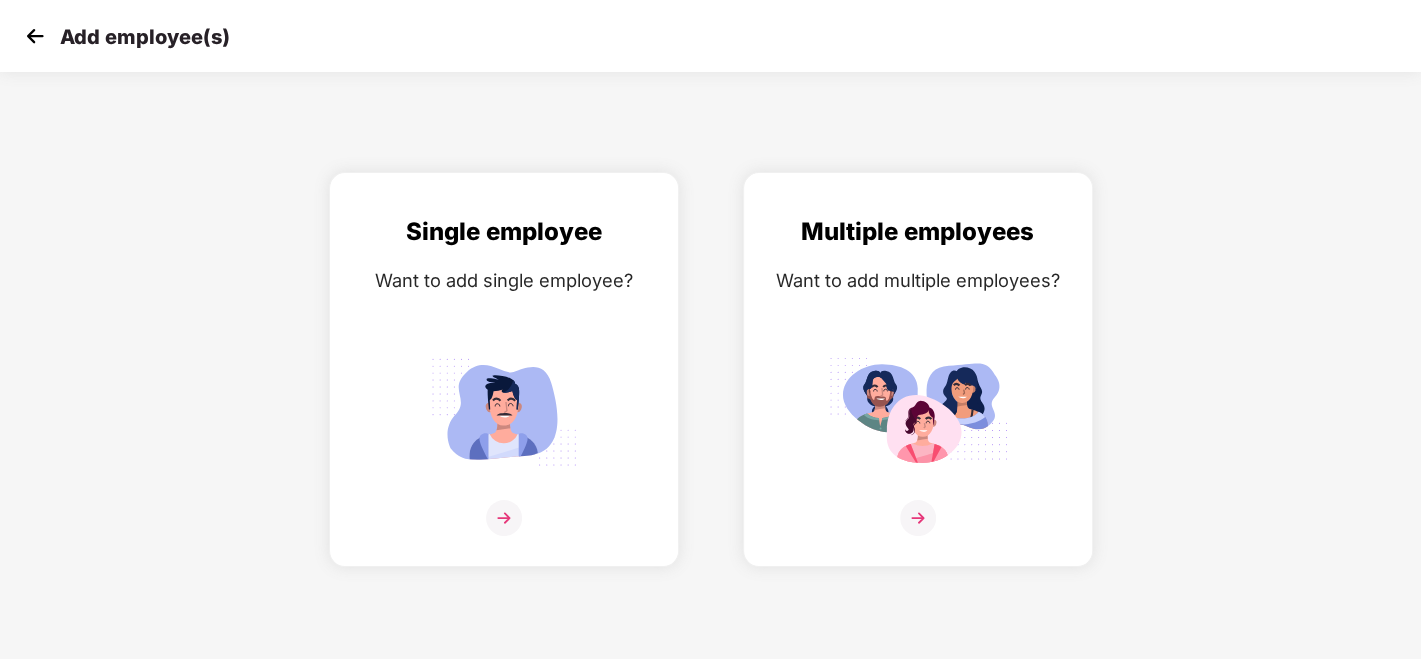 scroll, scrollTop: 0, scrollLeft: 0, axis: both 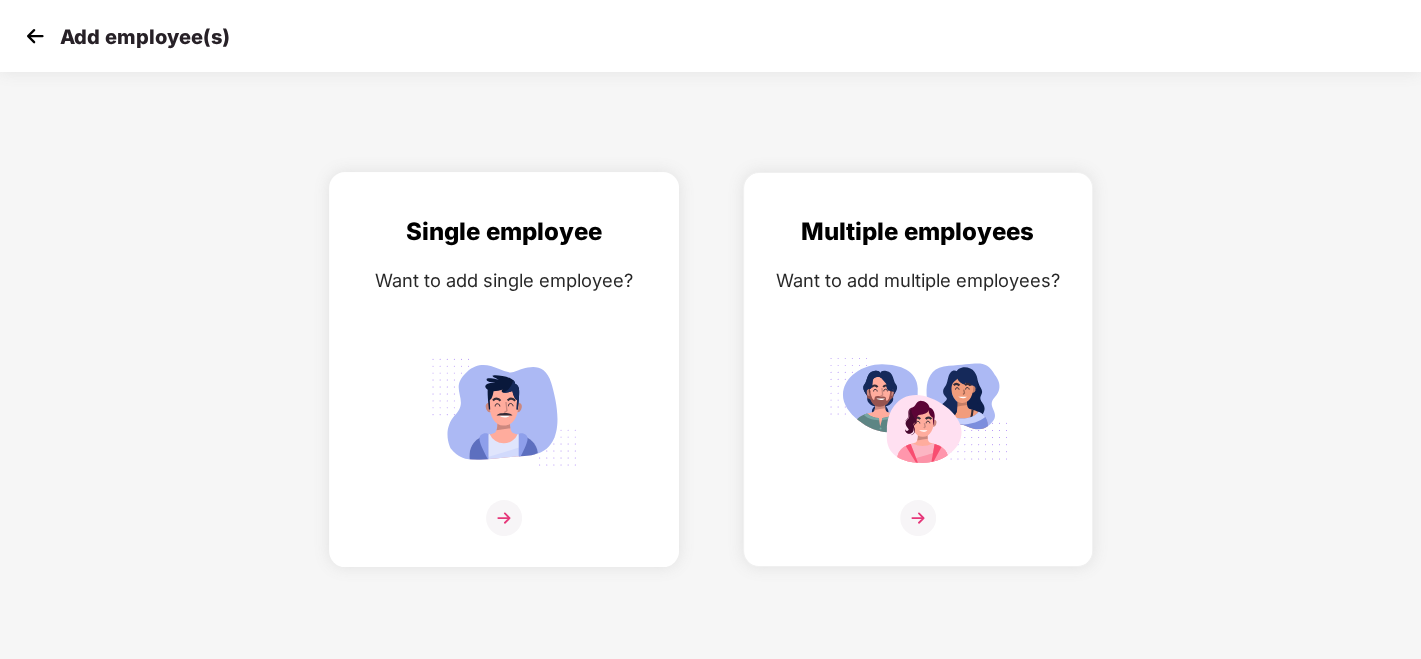 click at bounding box center [504, 411] 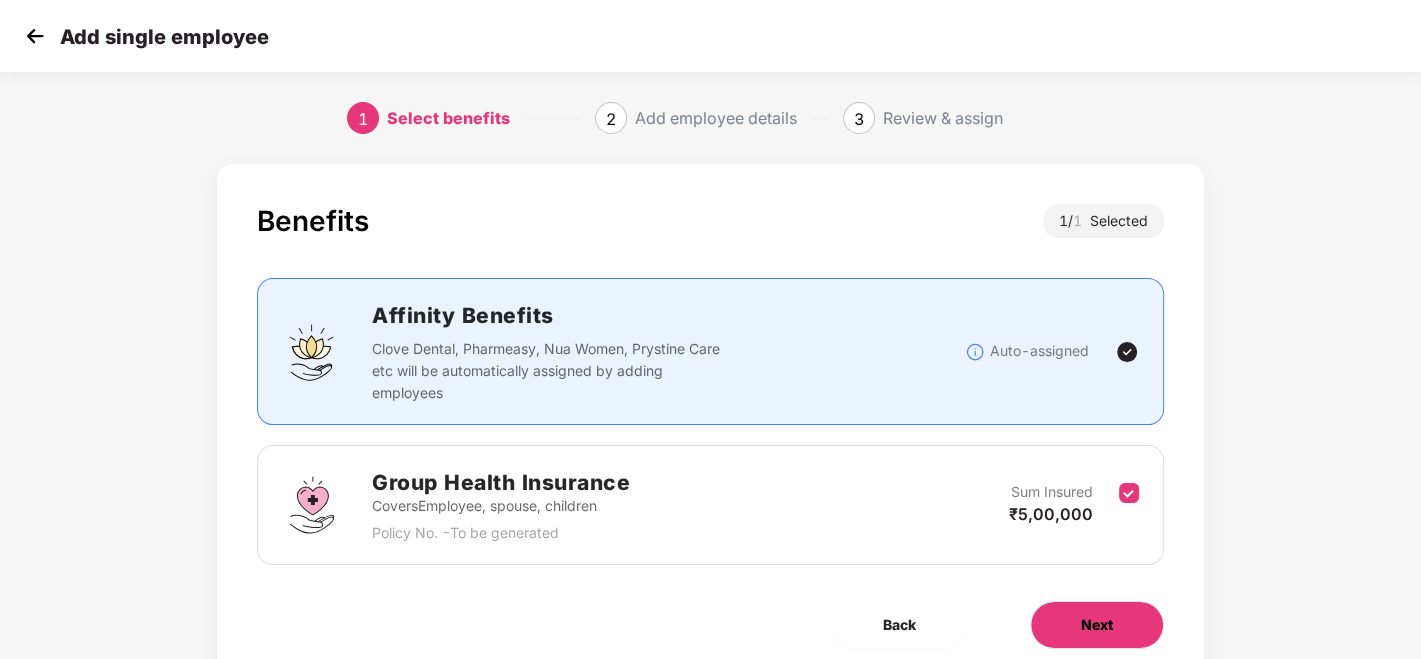 click on "Next" at bounding box center (1097, 625) 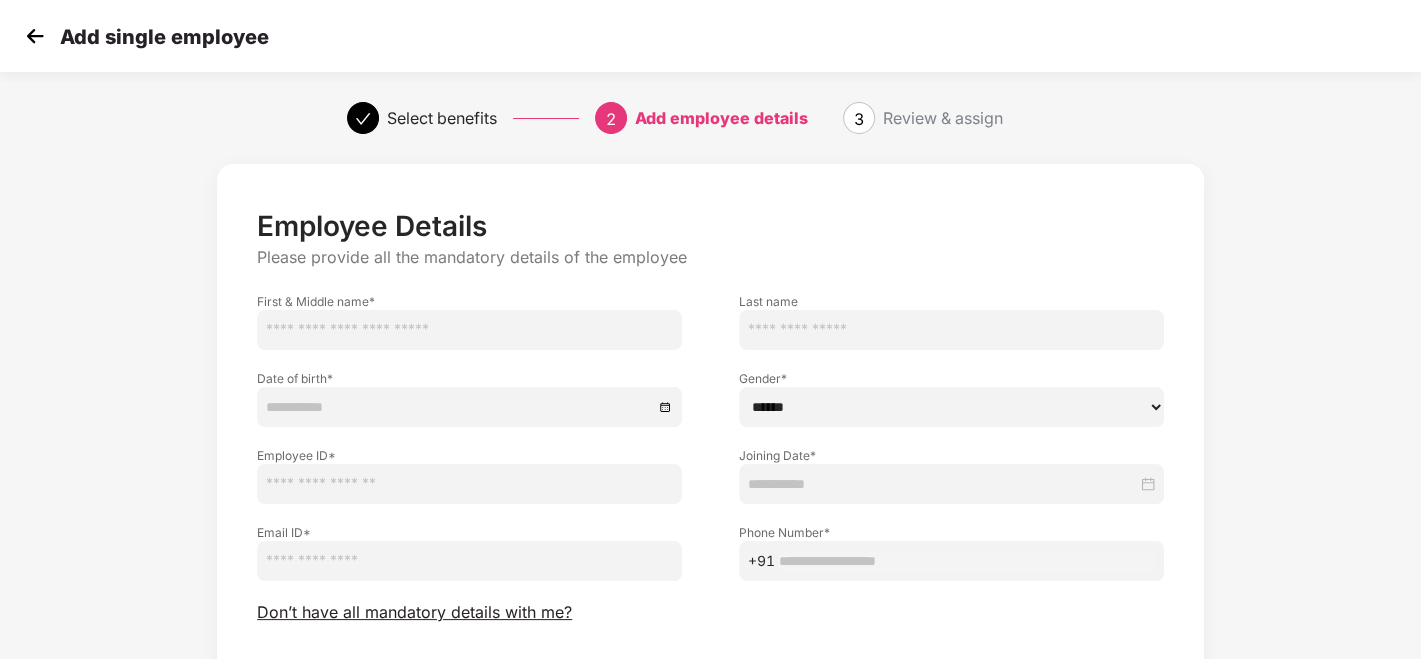 click at bounding box center [469, 330] 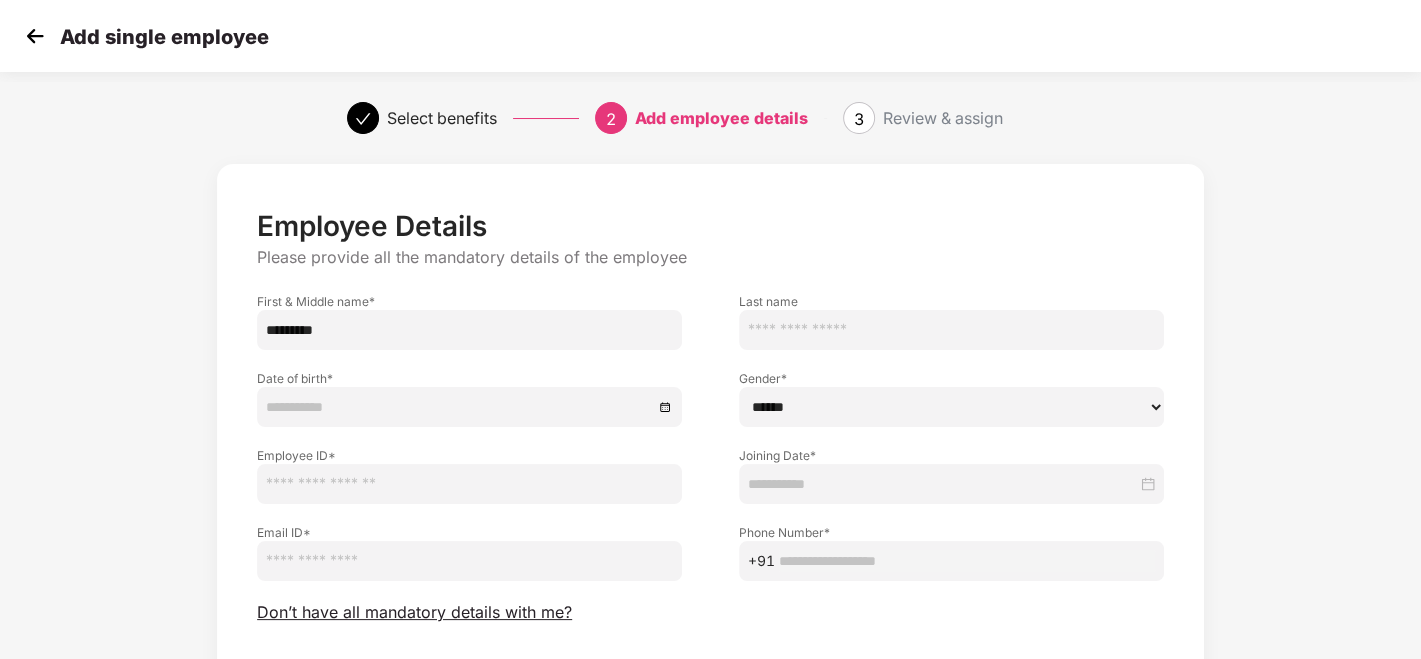 type on "*********" 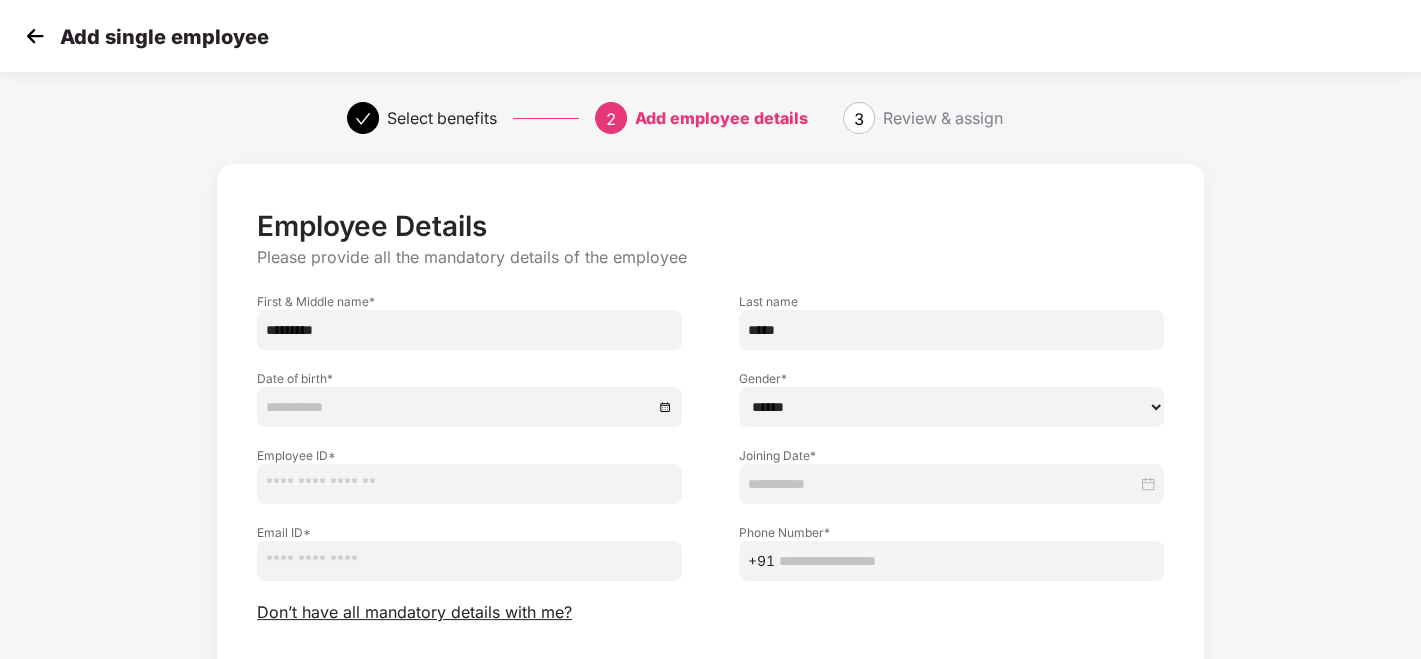 type on "*****" 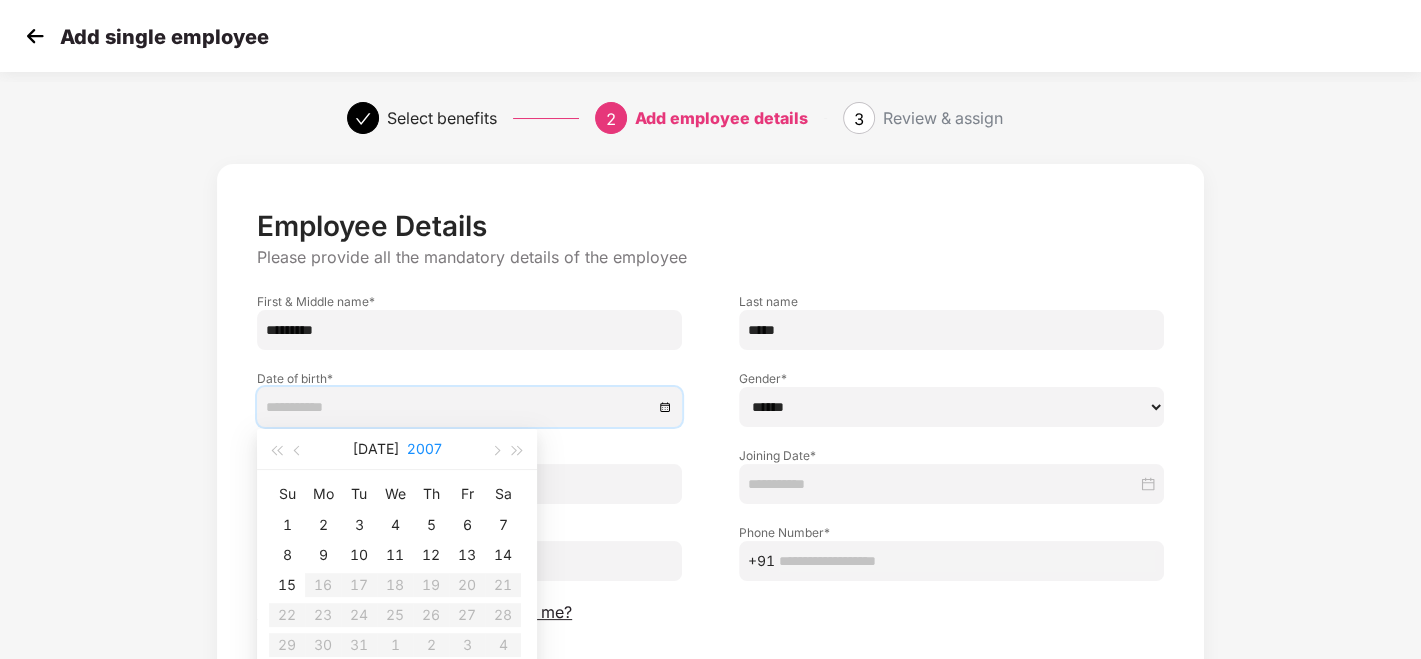 click on "2007" at bounding box center (424, 449) 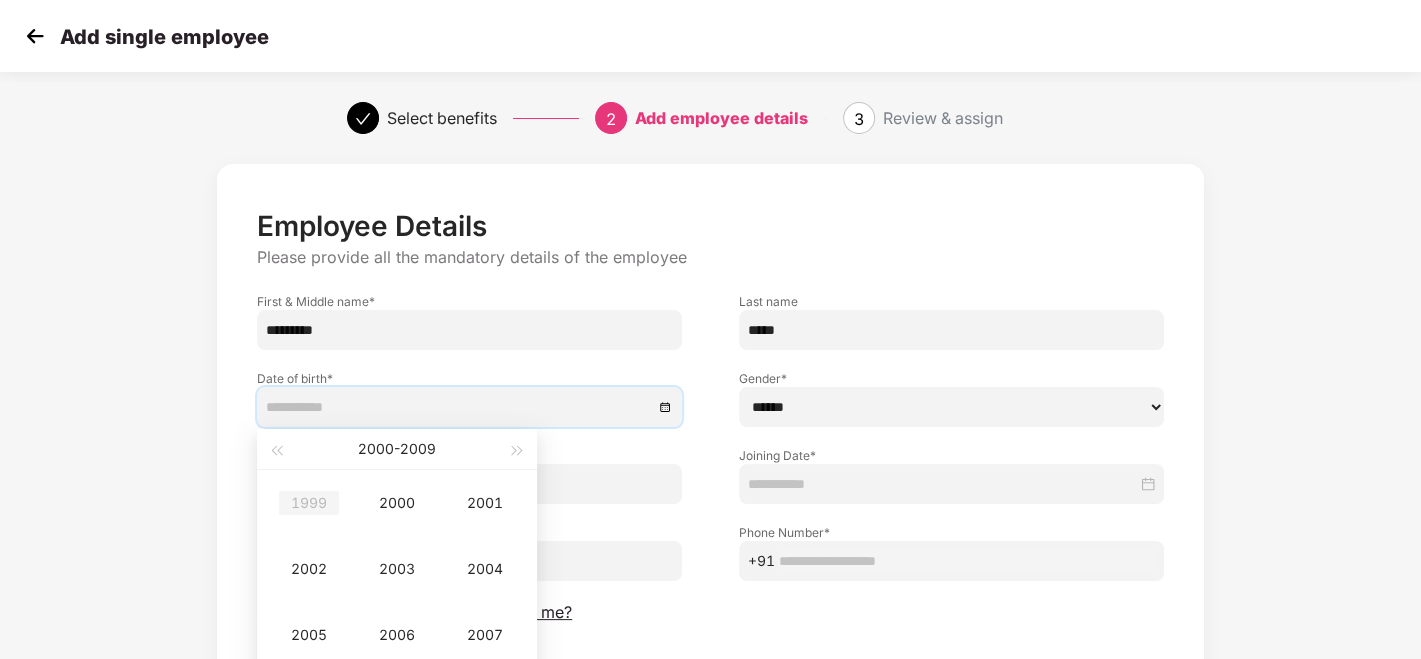 type on "**********" 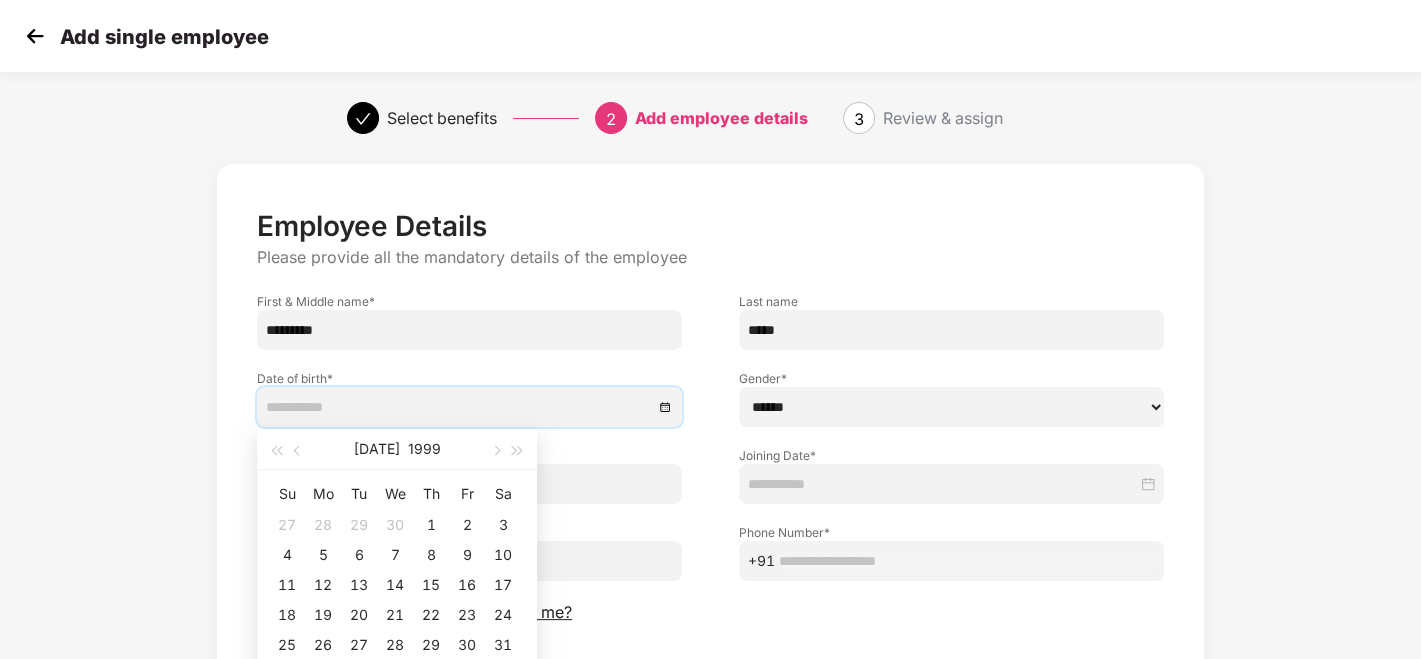 type on "**********" 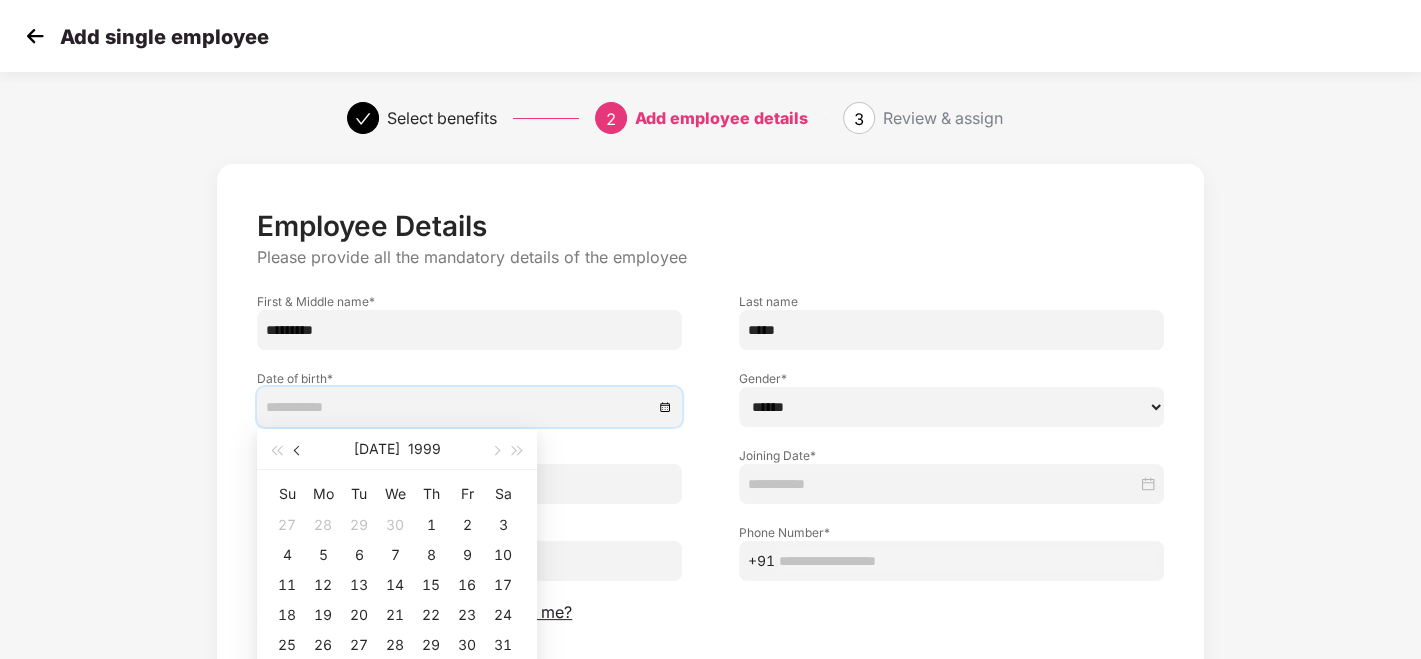 click at bounding box center [299, 451] 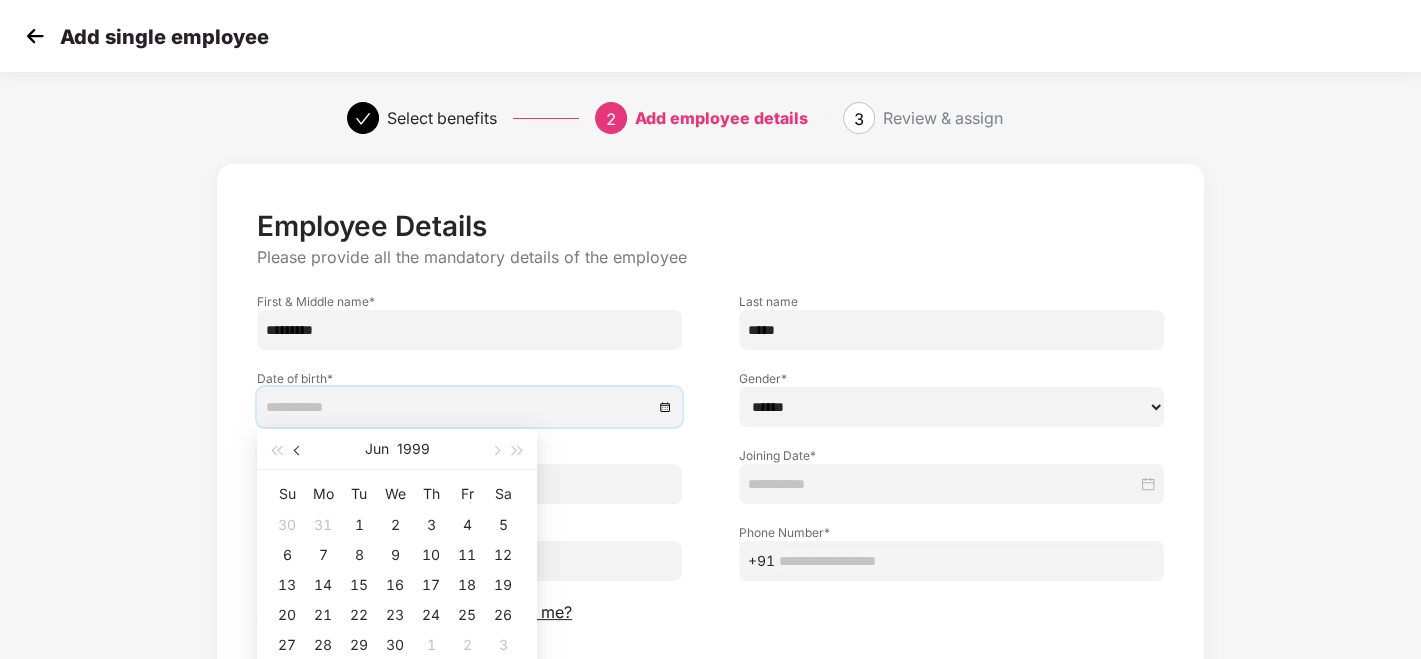 click at bounding box center (299, 451) 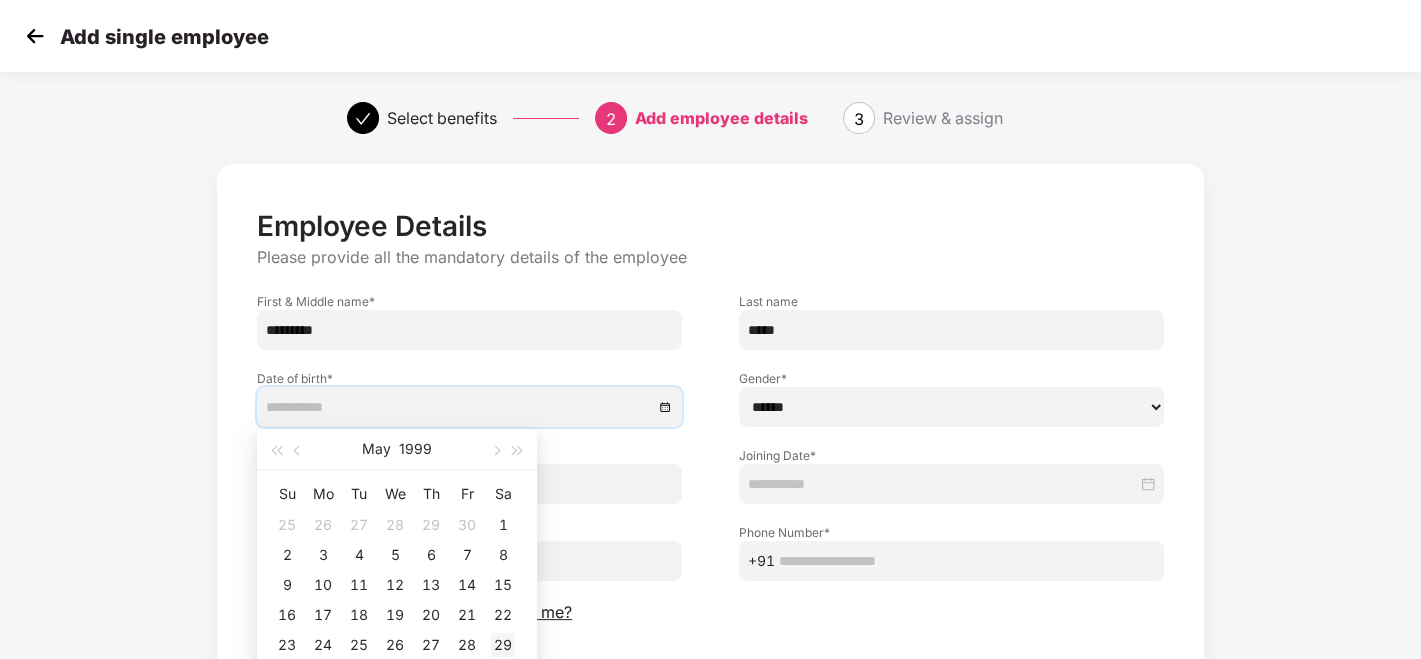 type on "**********" 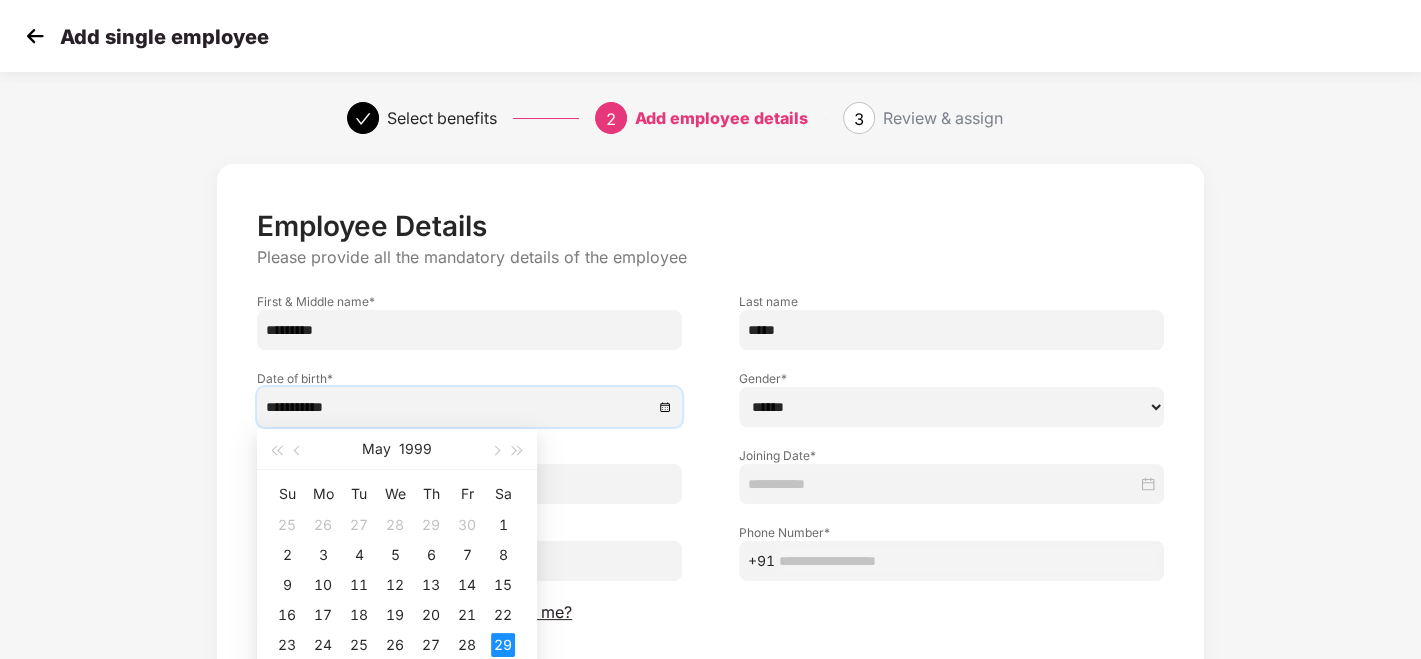 click on "****** **** ******" at bounding box center [951, 407] 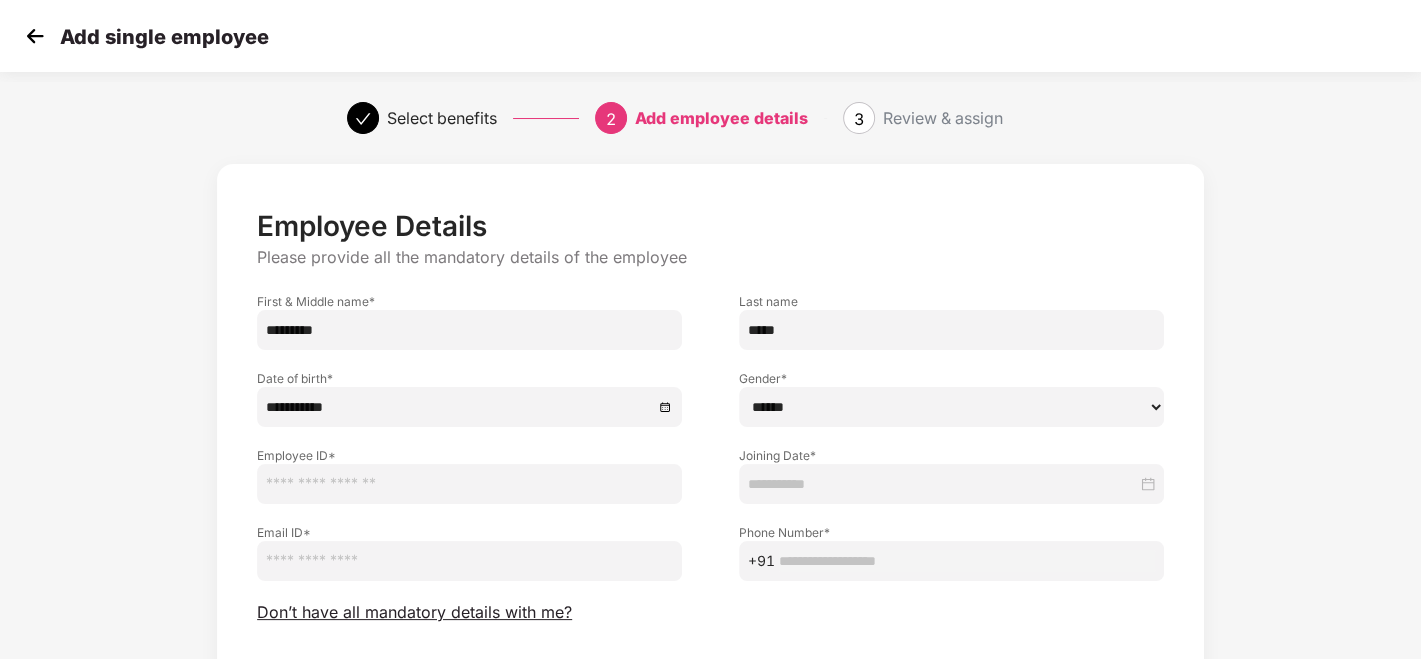 select on "****" 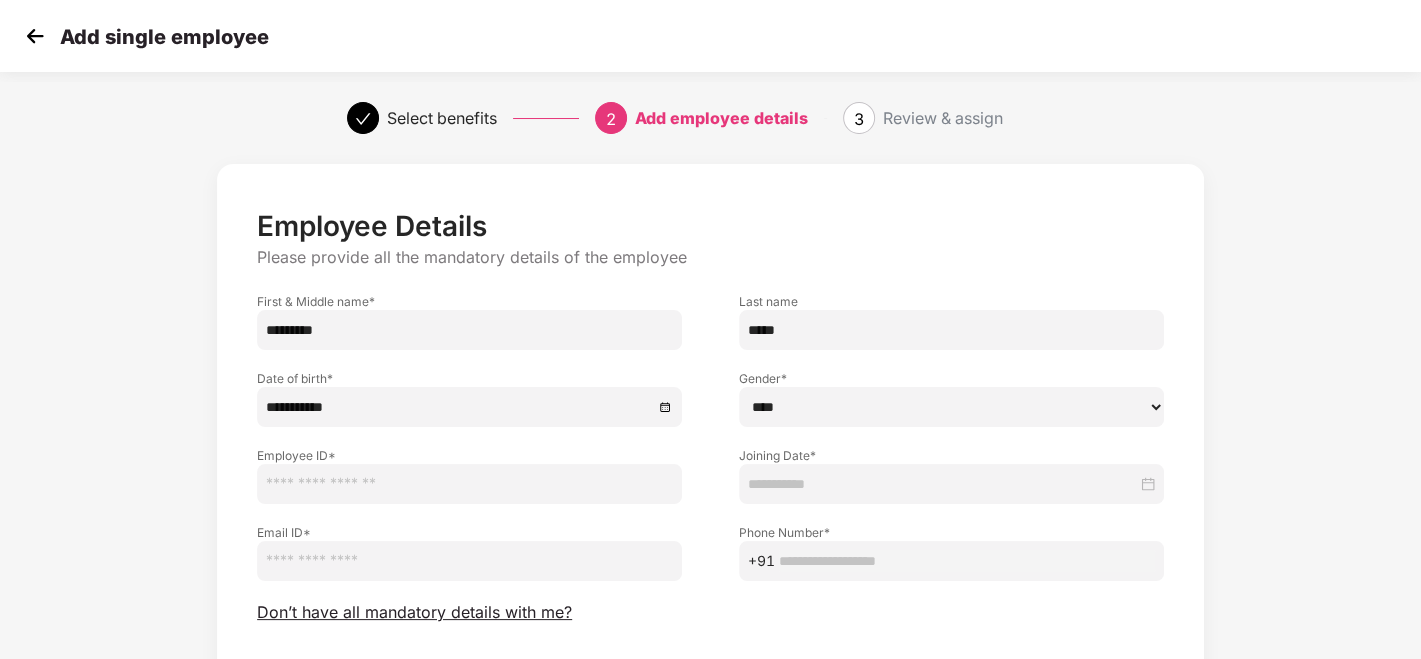 click on "****** **** ******" at bounding box center [951, 407] 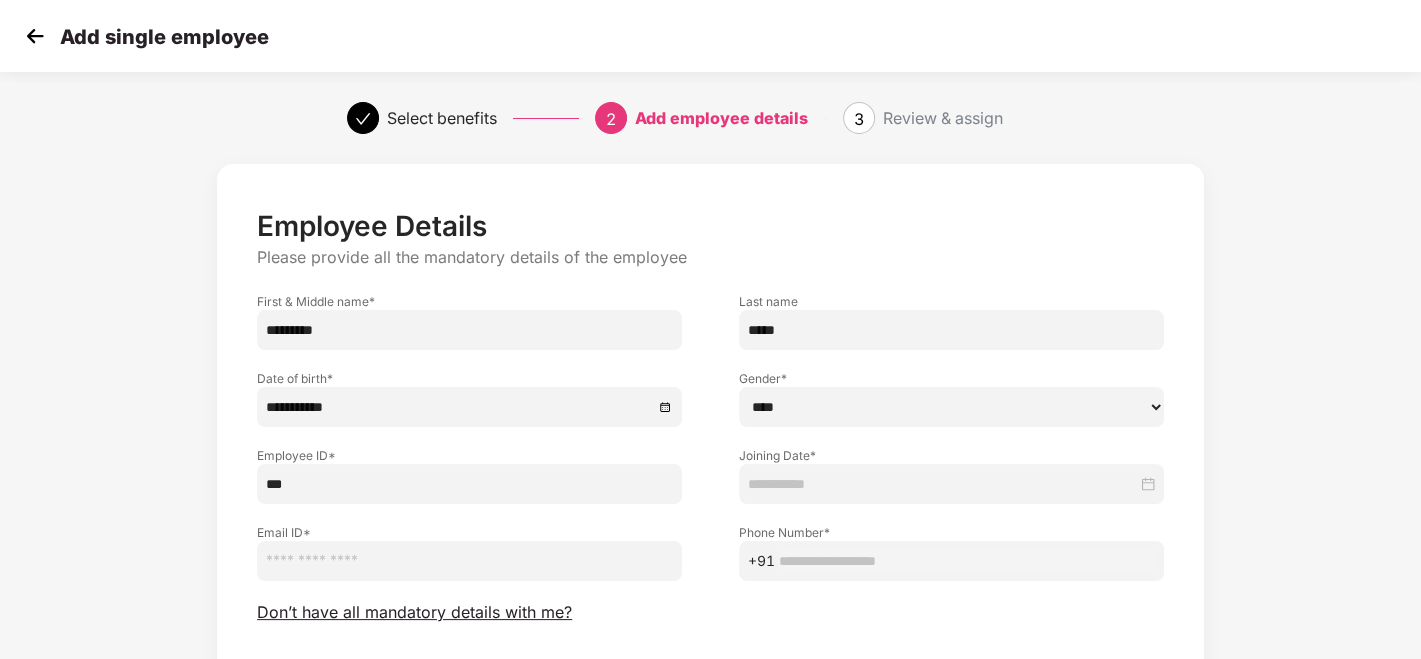 type on "***" 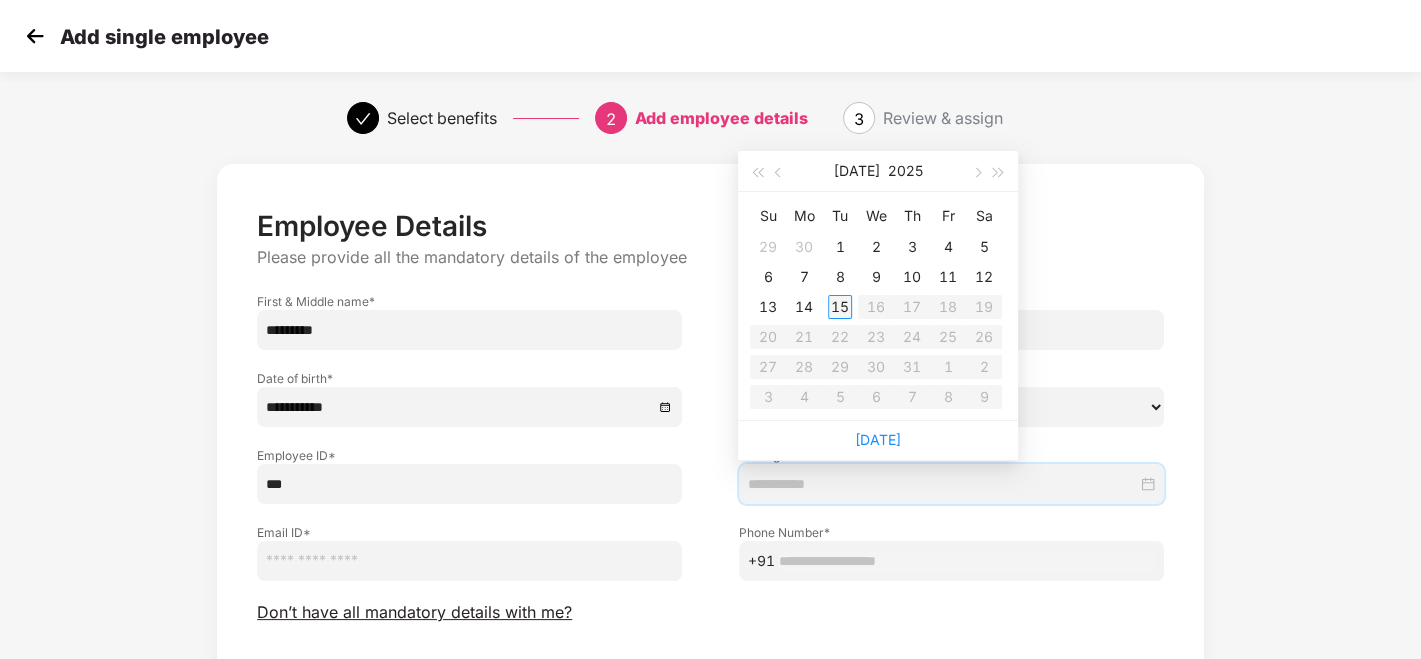type on "**********" 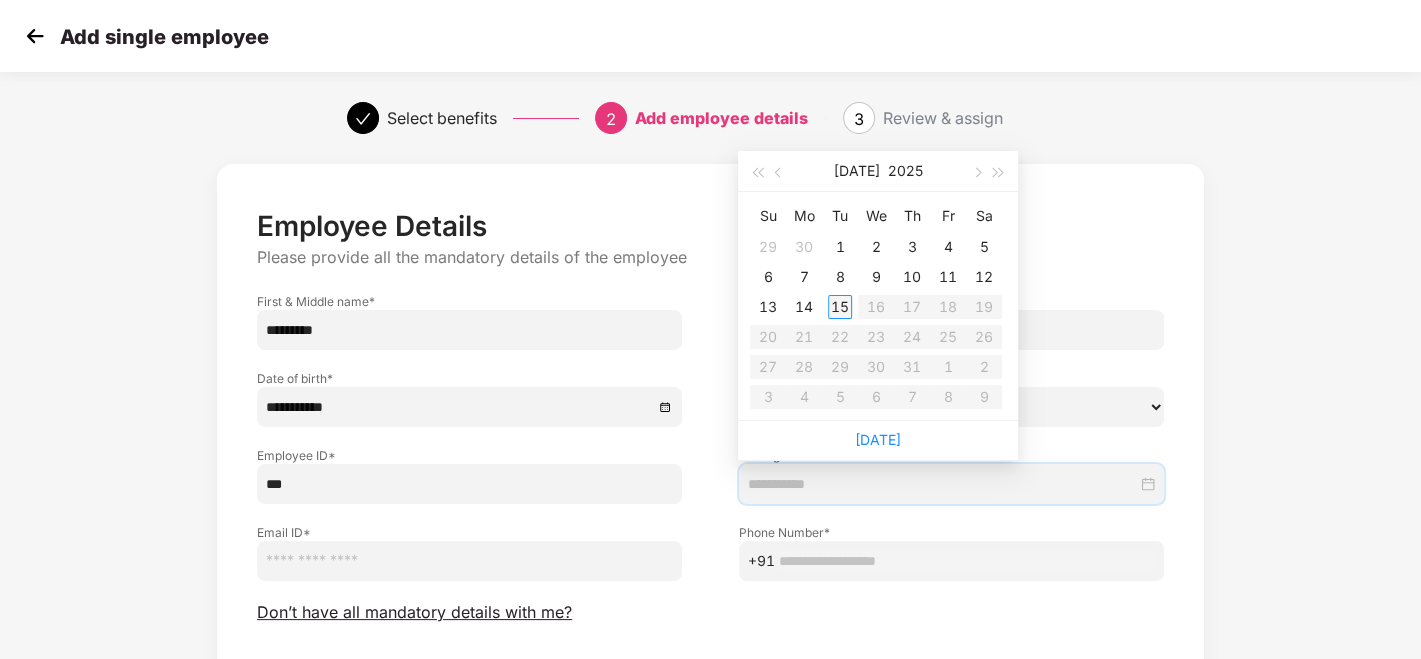 click on "15" at bounding box center (840, 307) 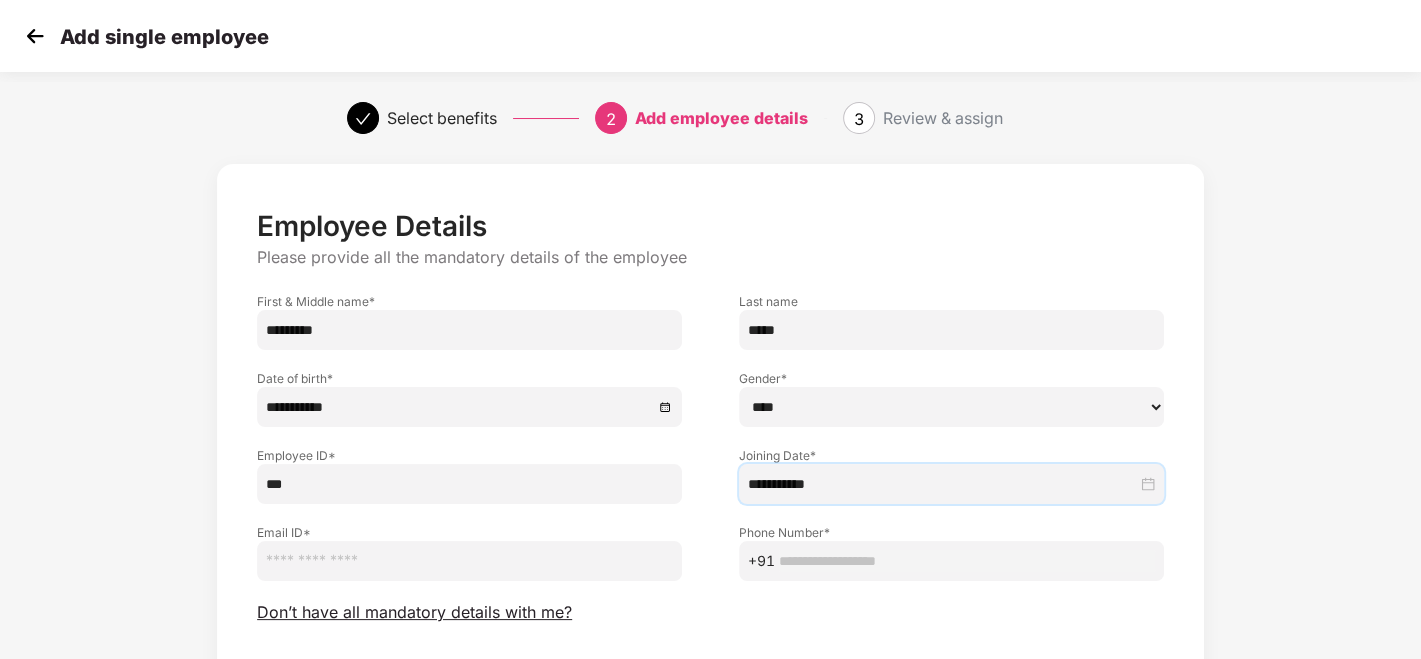 click at bounding box center (469, 561) 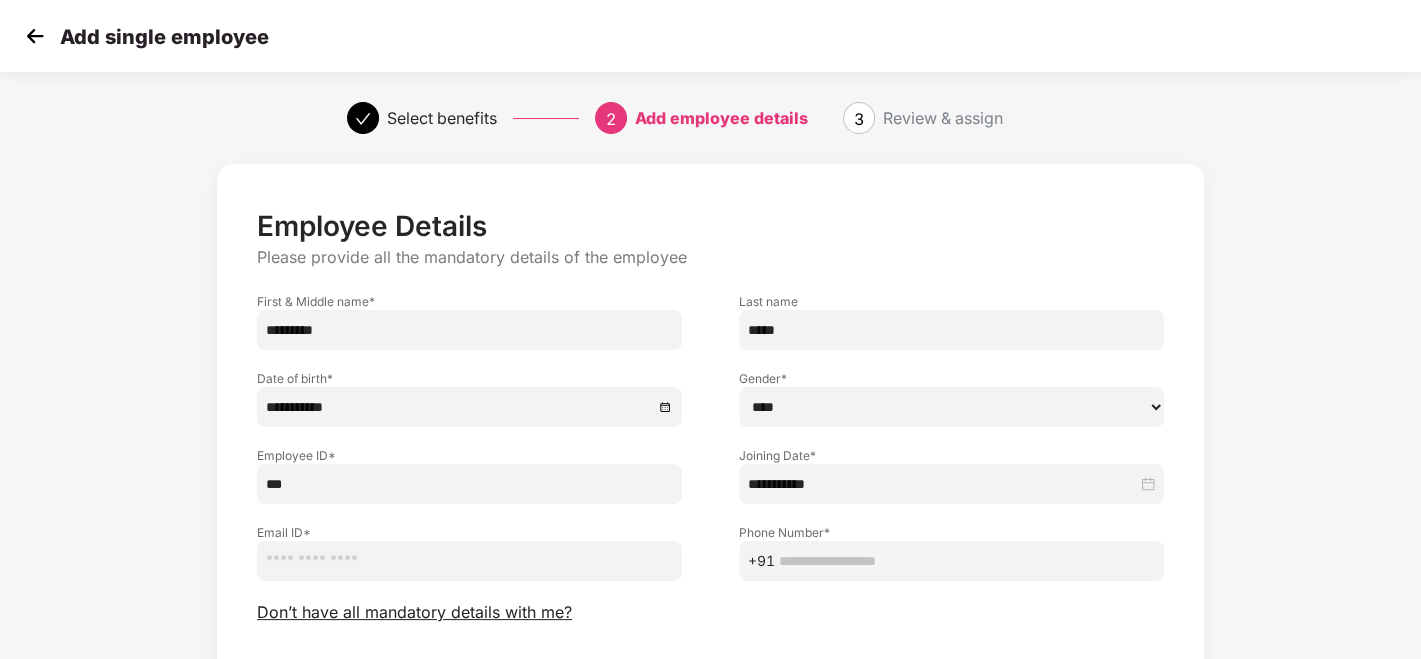paste on "**********" 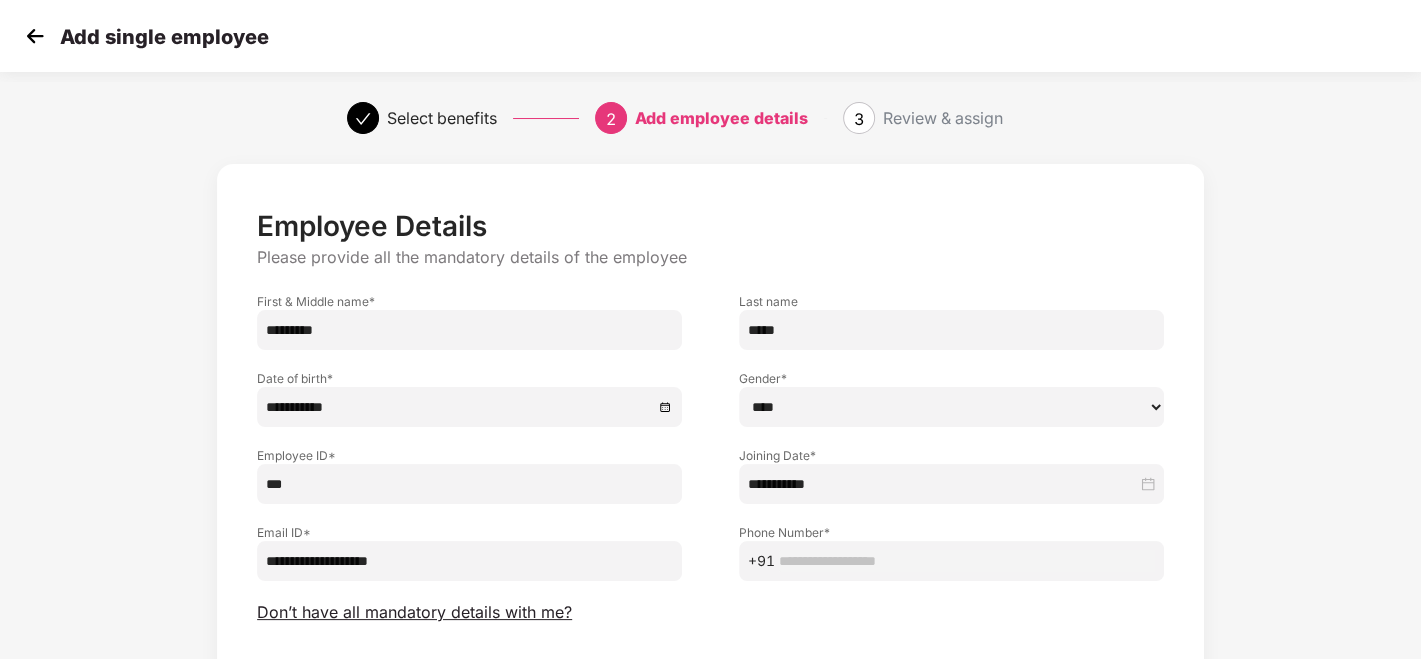 type on "**********" 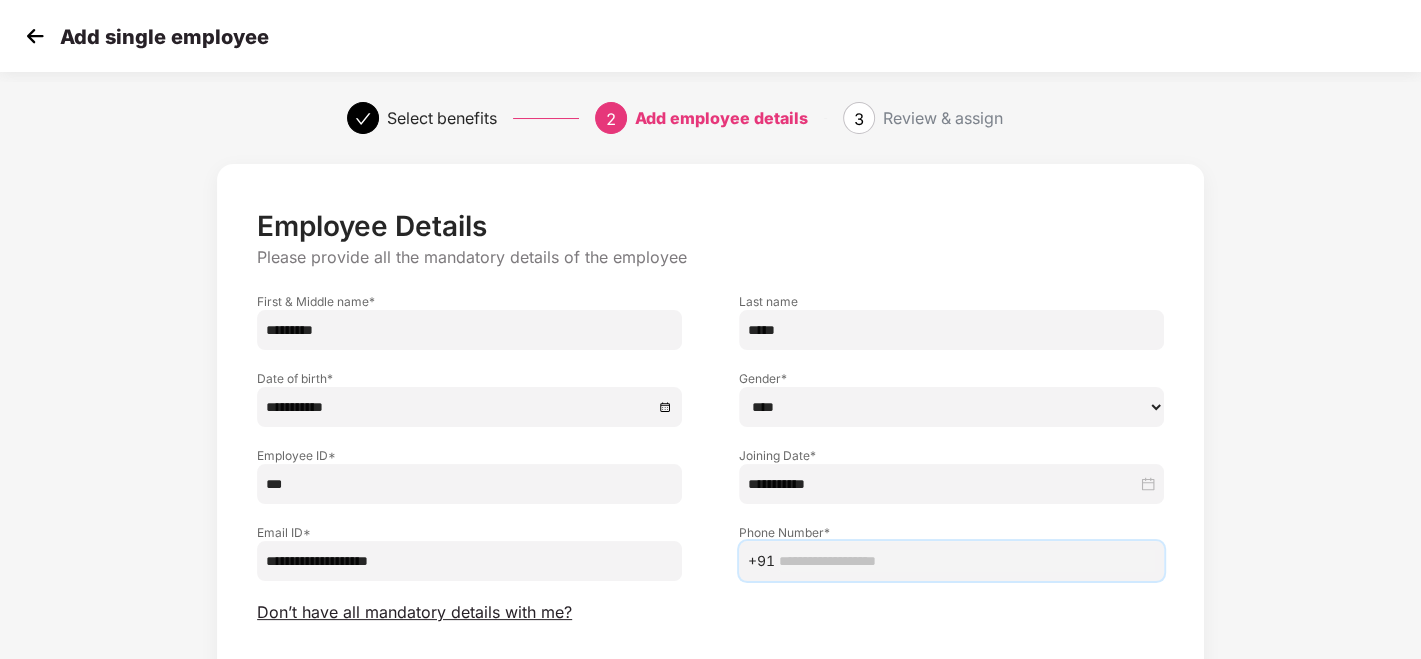 paste on "**********" 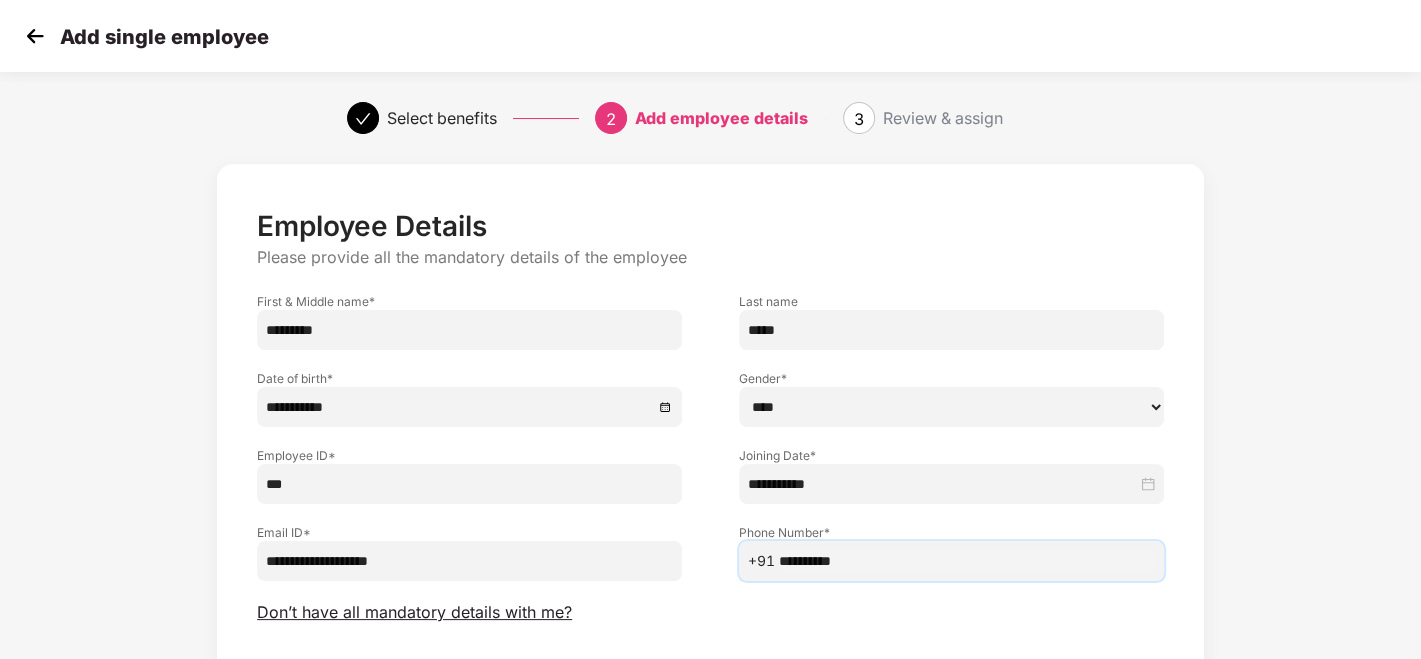 scroll, scrollTop: 141, scrollLeft: 0, axis: vertical 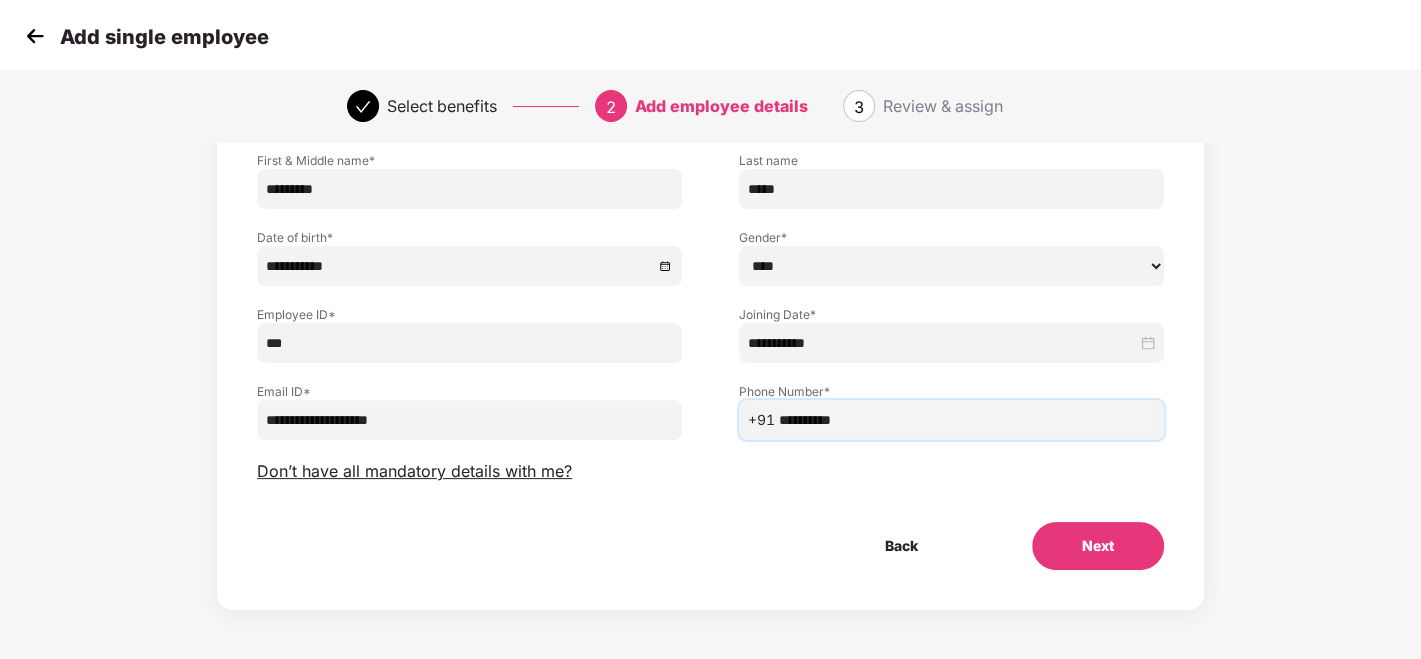 type on "**********" 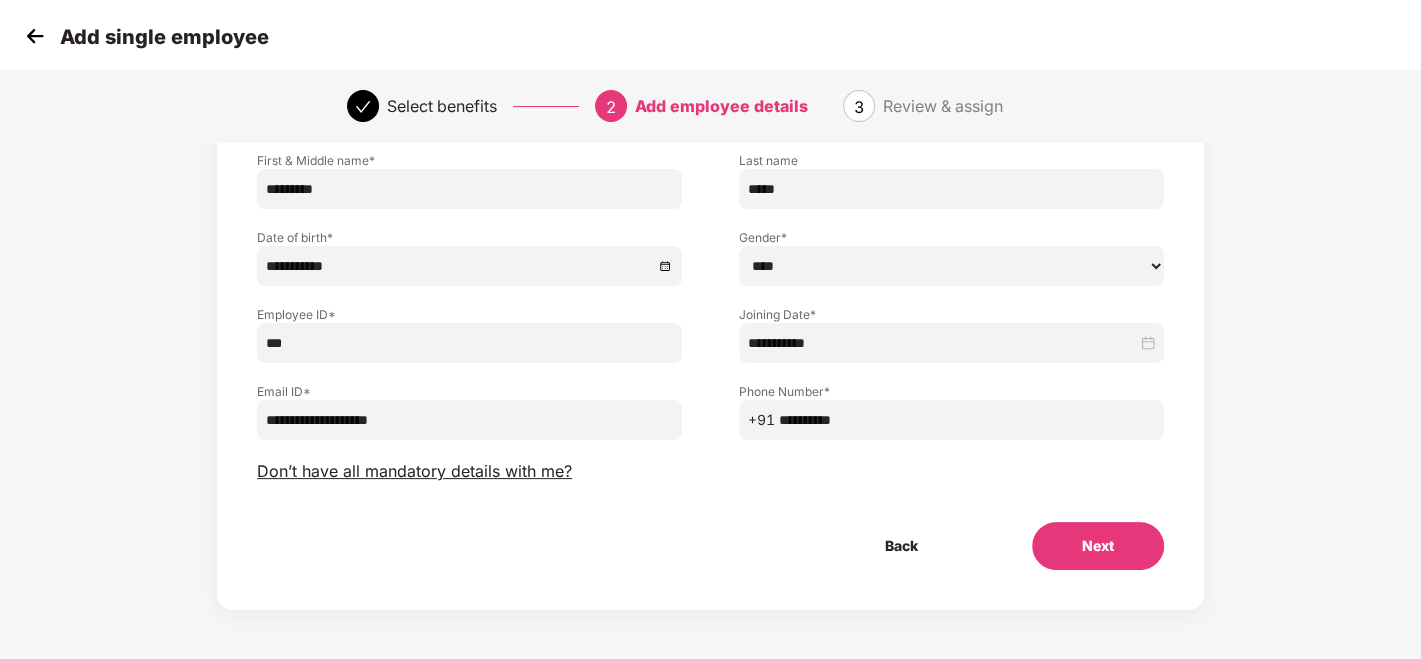 click on "Next" at bounding box center [1098, 546] 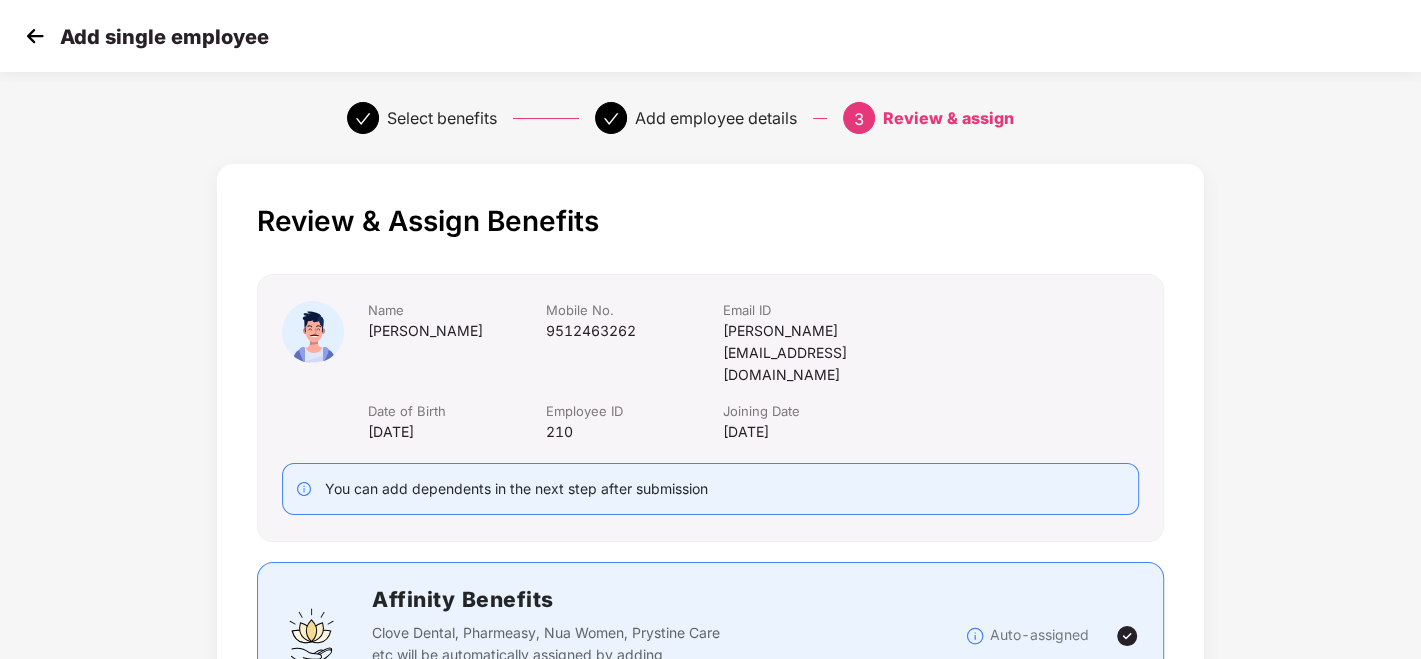 scroll, scrollTop: 778, scrollLeft: 0, axis: vertical 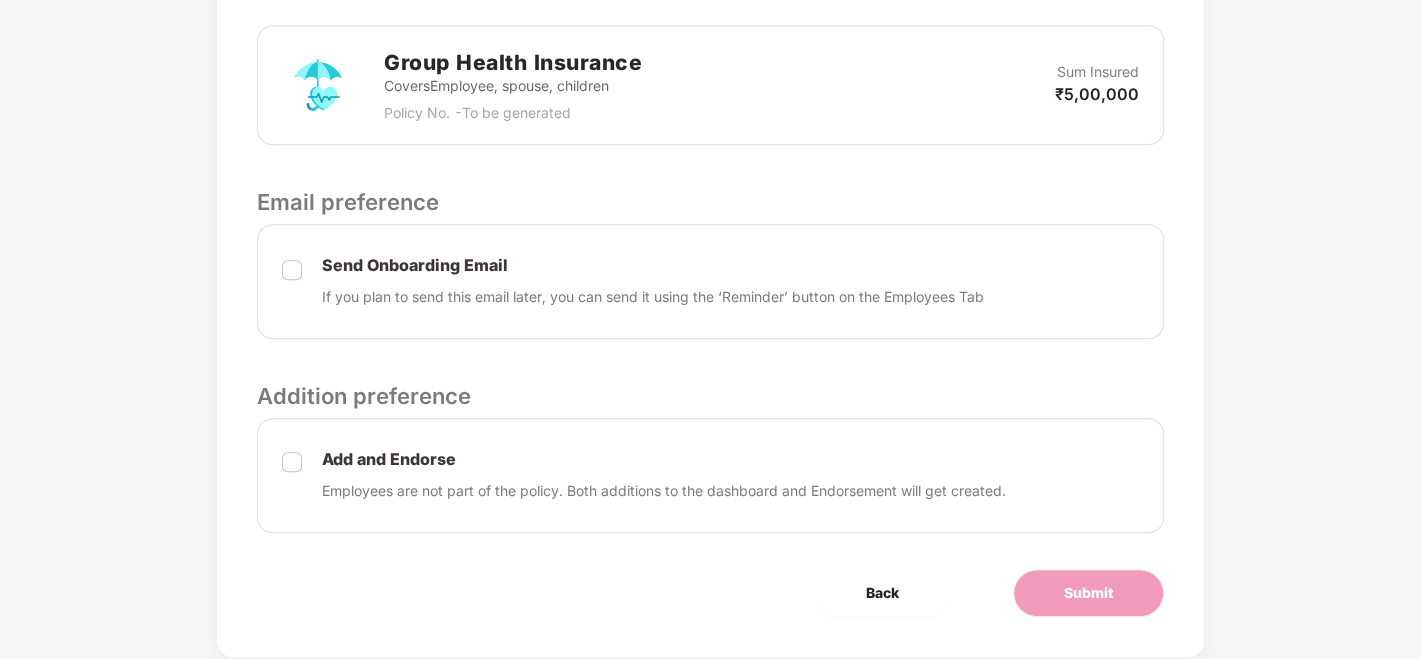 click at bounding box center (292, 282) 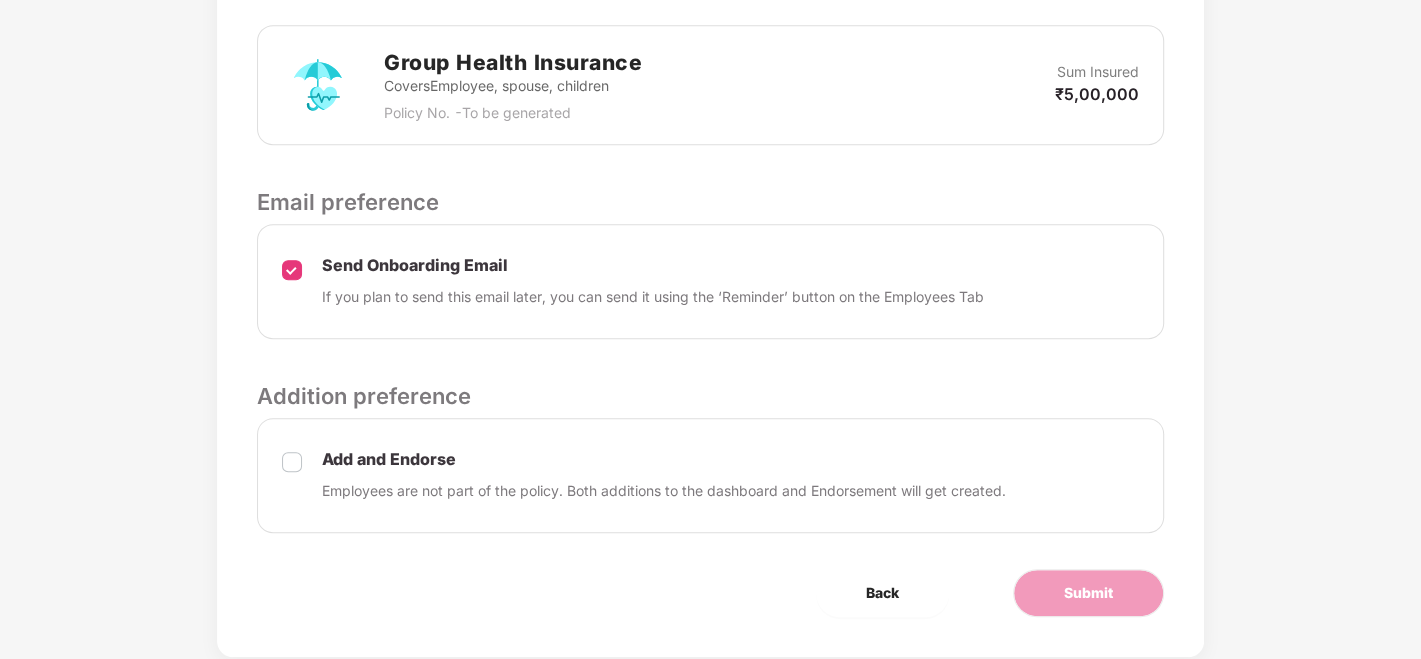 click on "Add and Endorse Employees are not part of the policy. Both additions to the dashboard and Endorsement will get created." at bounding box center (710, 475) 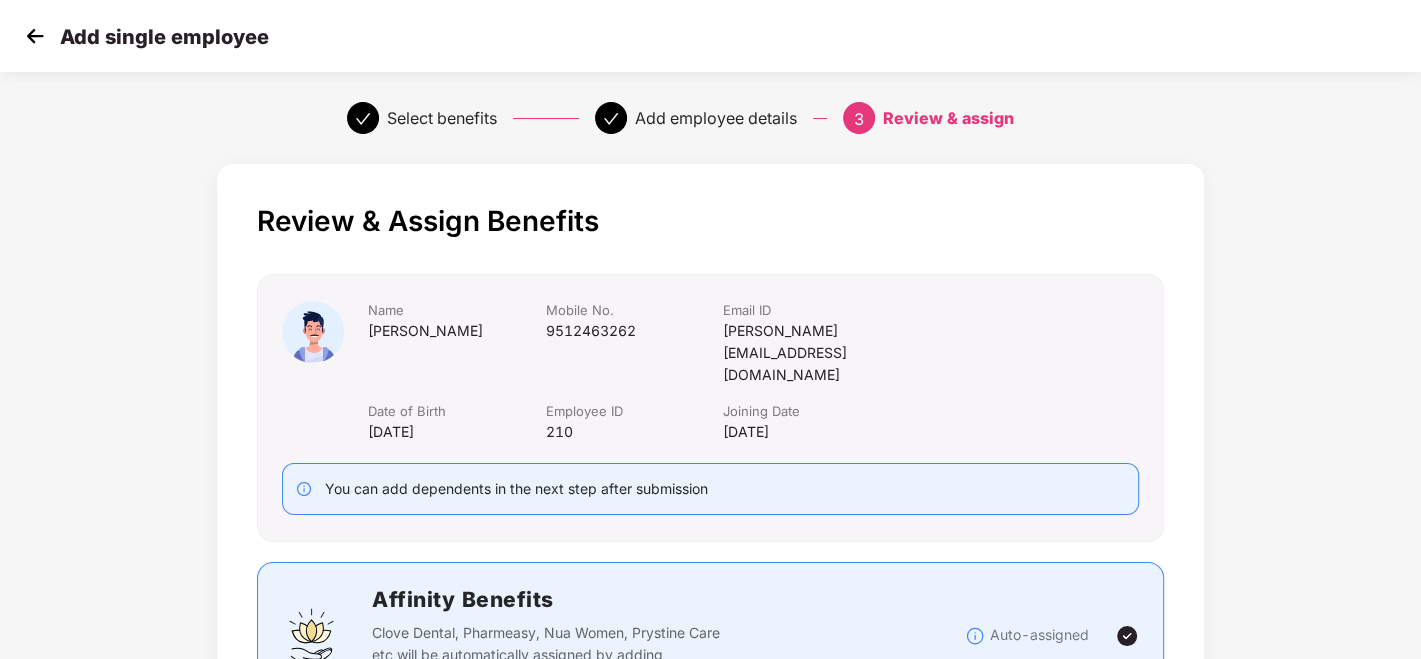 scroll, scrollTop: 778, scrollLeft: 0, axis: vertical 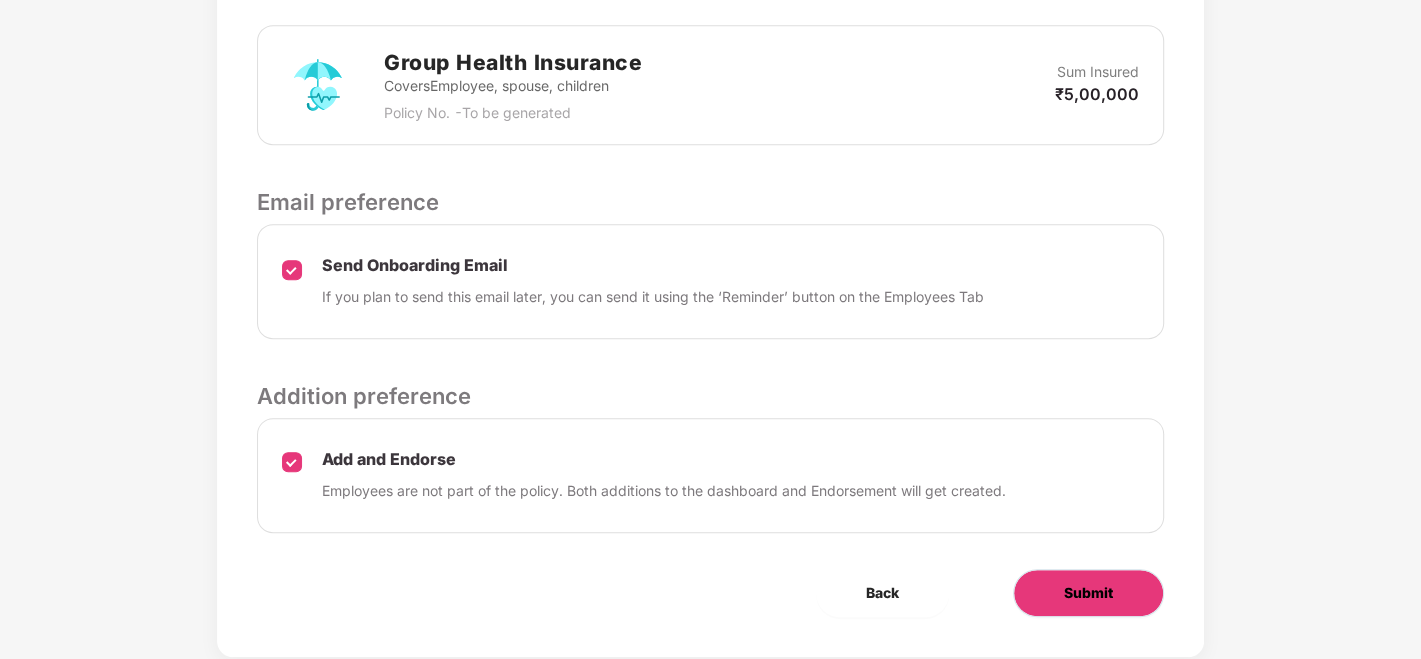 click on "Submit" at bounding box center [1088, 593] 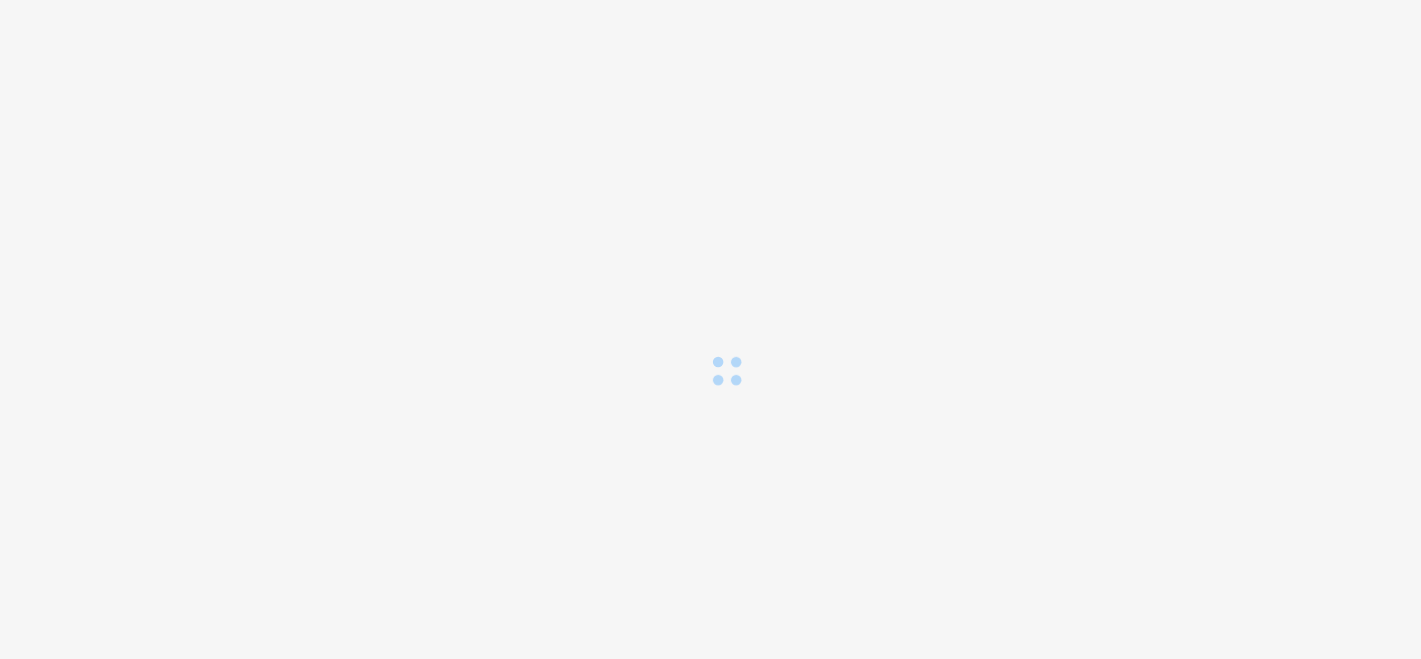 scroll, scrollTop: 0, scrollLeft: 0, axis: both 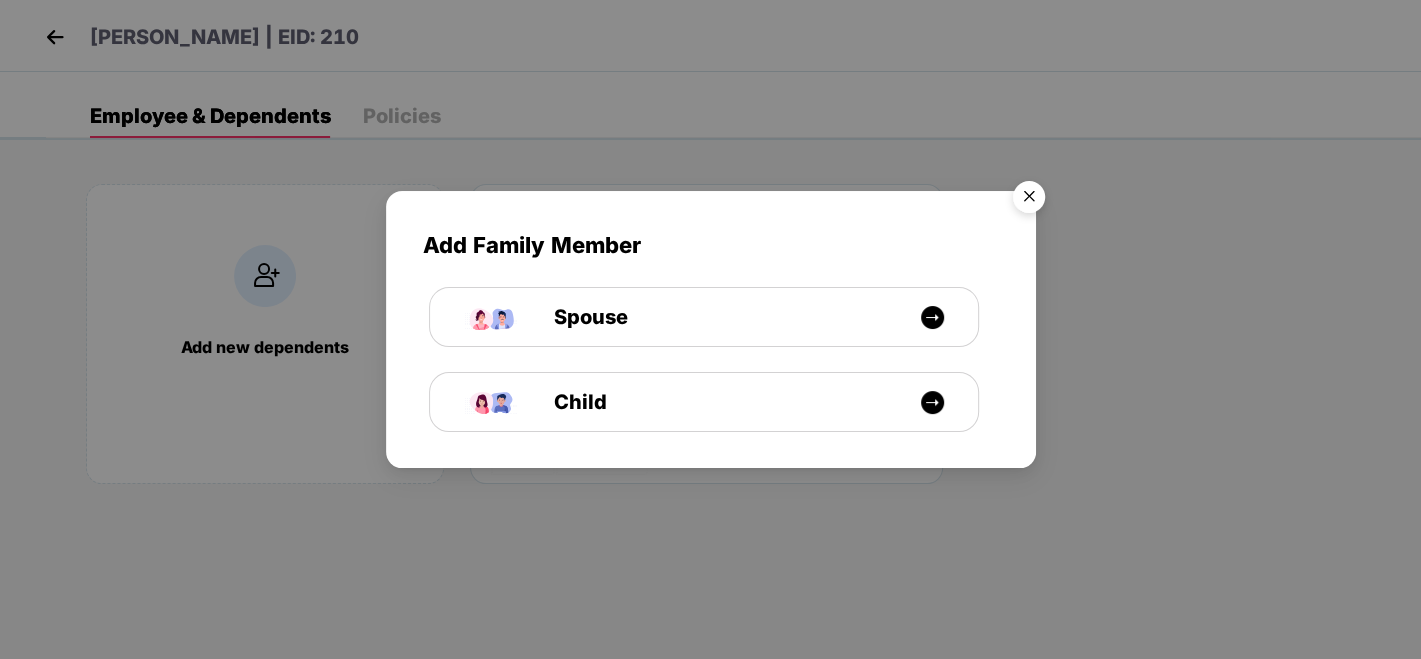 click at bounding box center (1029, 200) 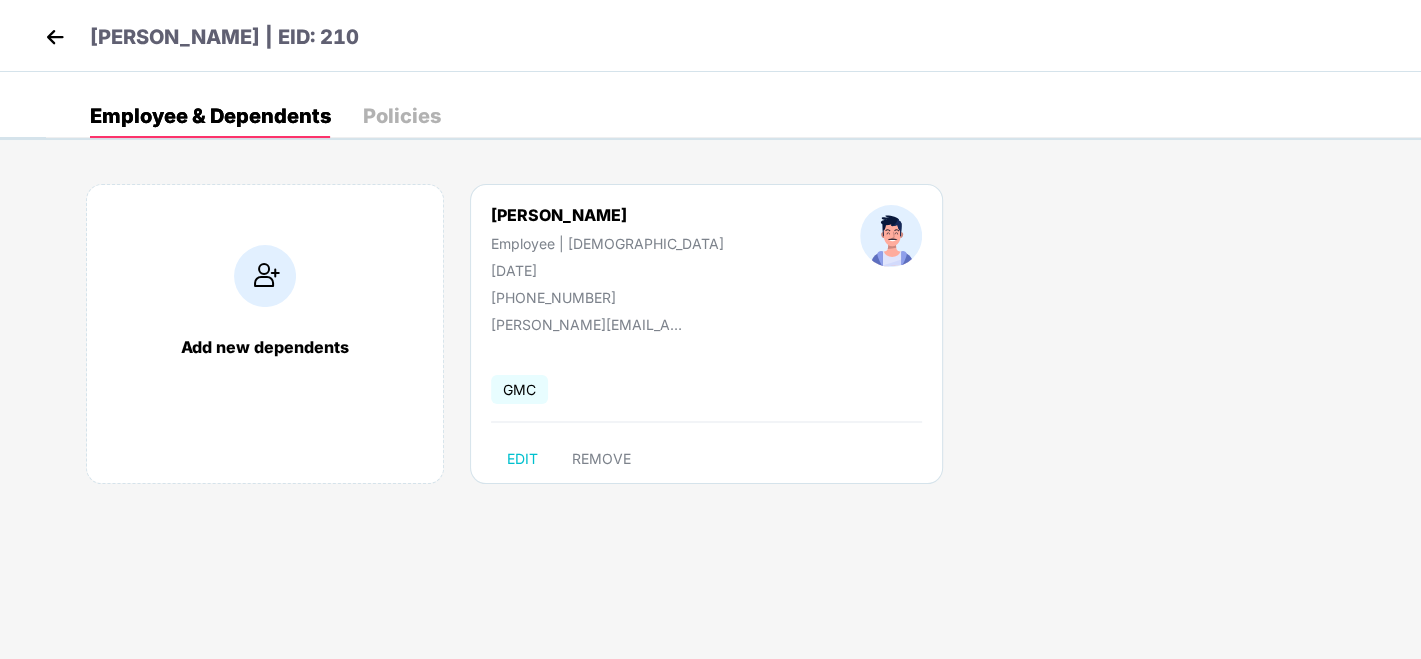 click at bounding box center (55, 37) 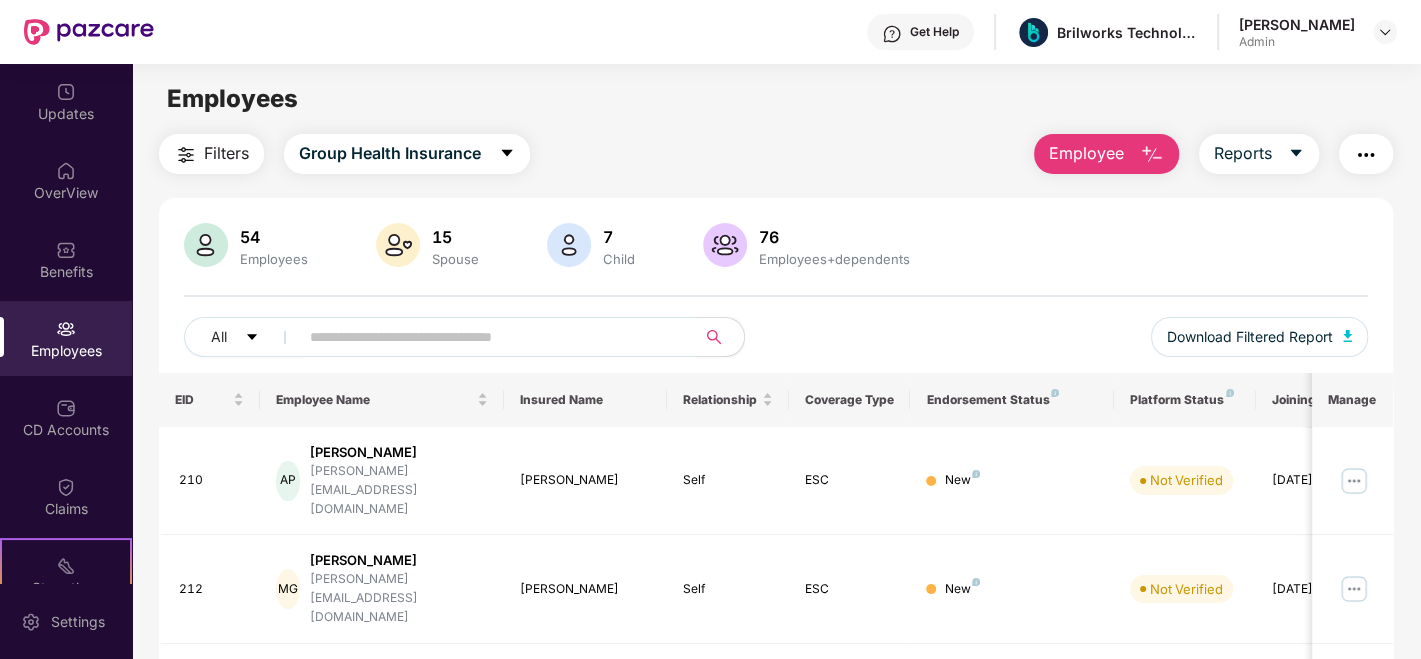 click at bounding box center (489, 337) 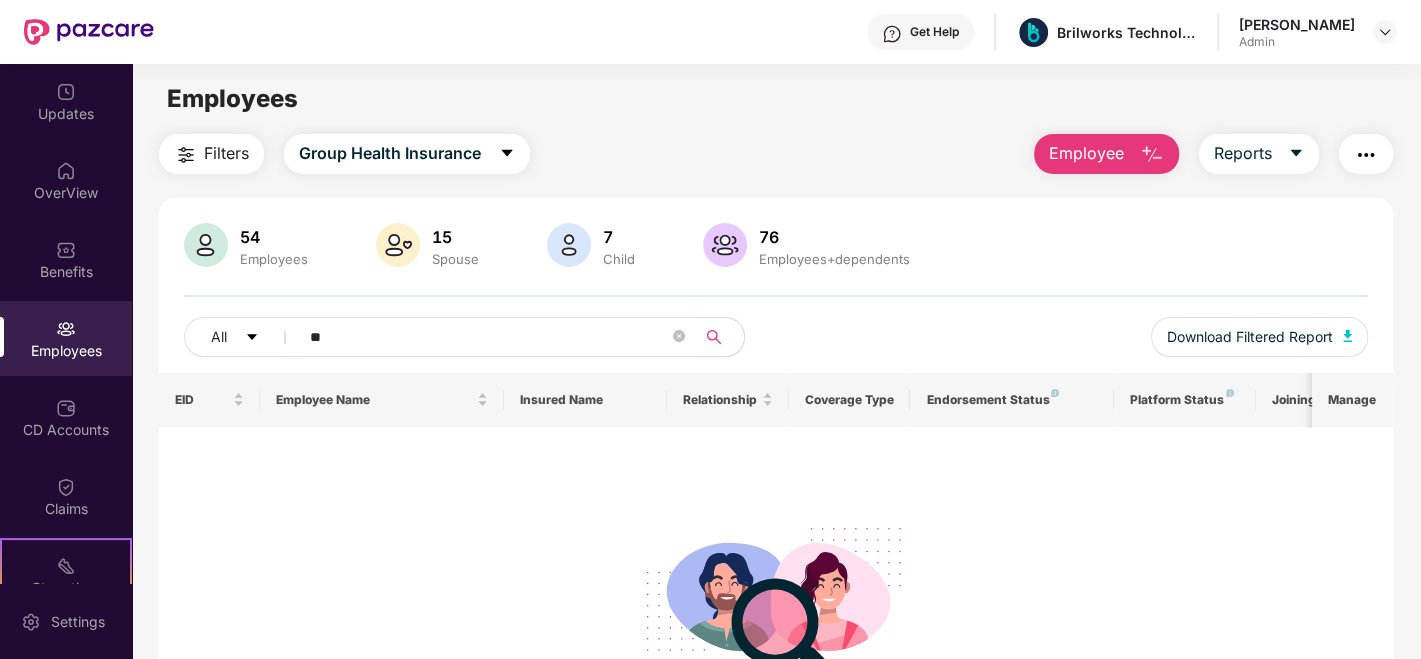 type on "*" 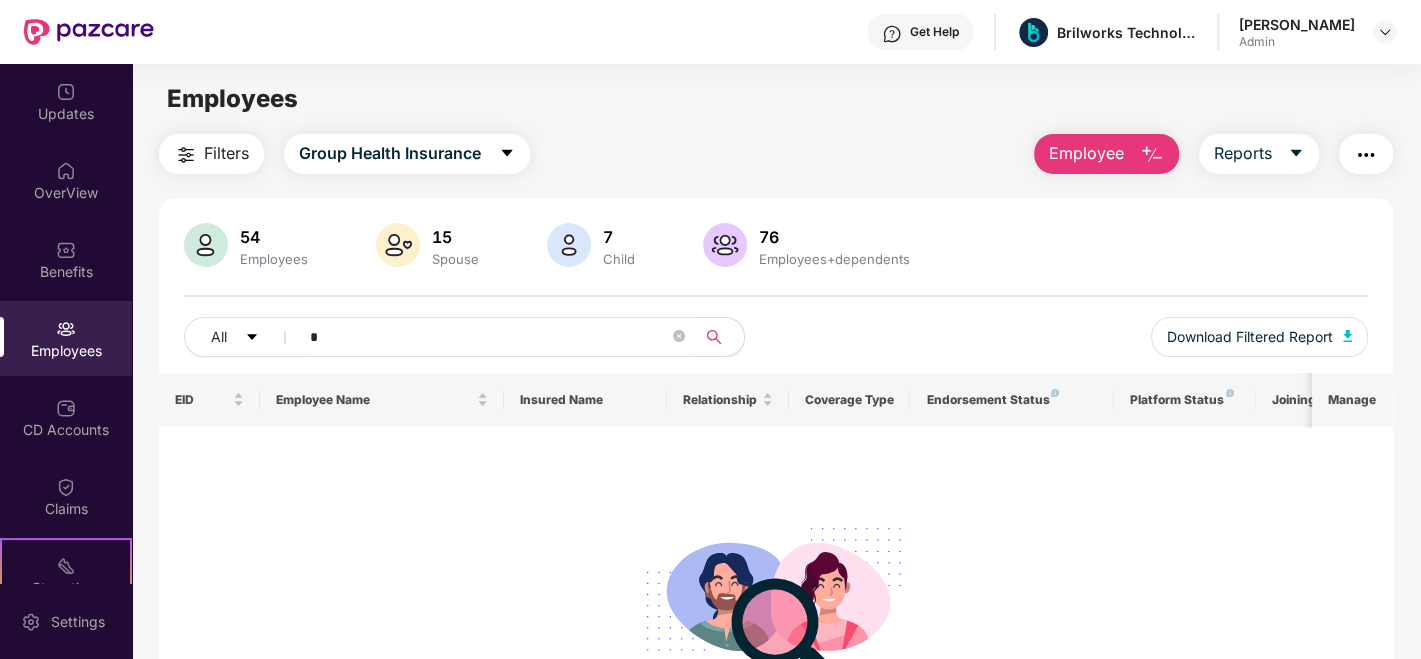 type 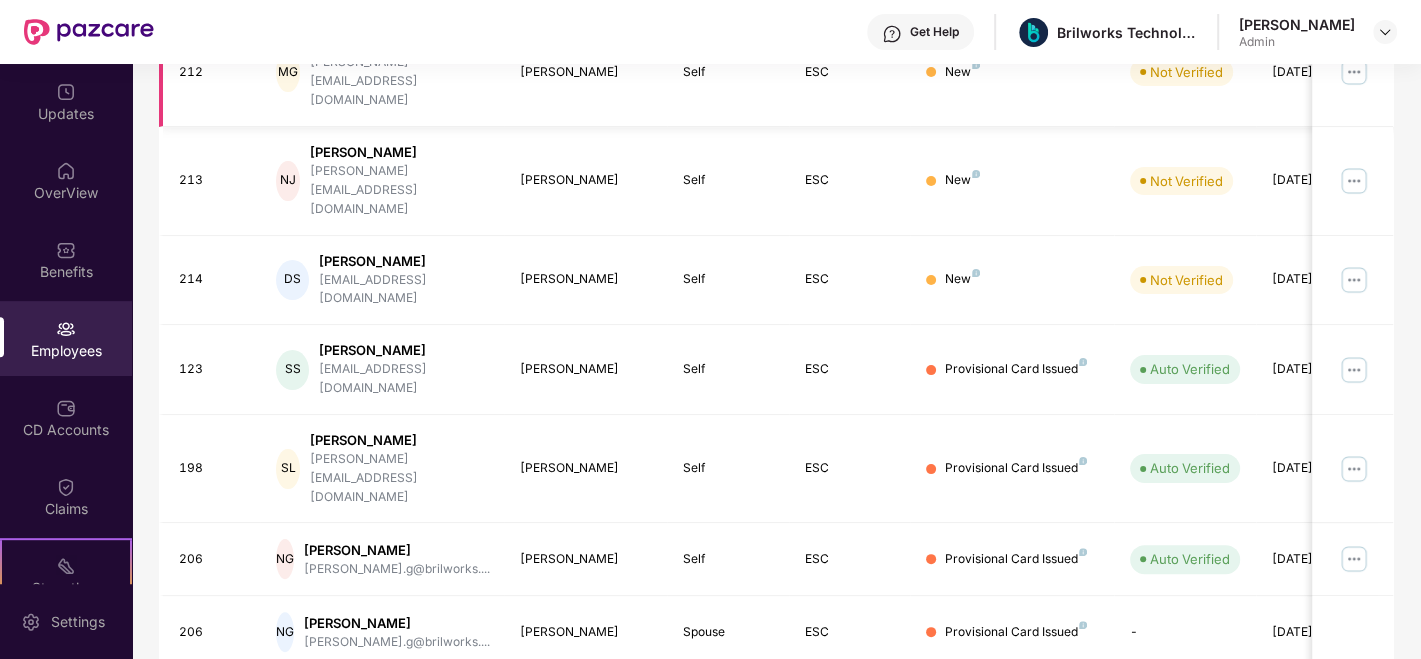 scroll, scrollTop: 565, scrollLeft: 0, axis: vertical 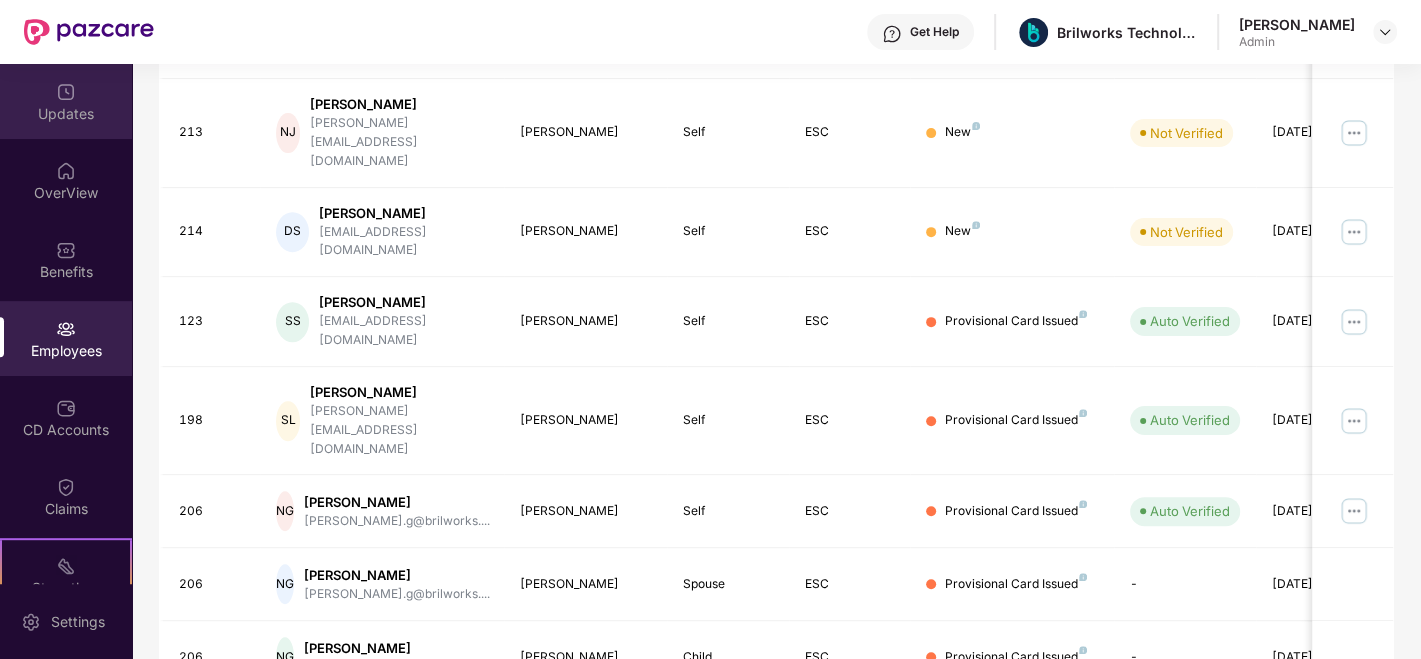 click on "Updates" at bounding box center [66, 114] 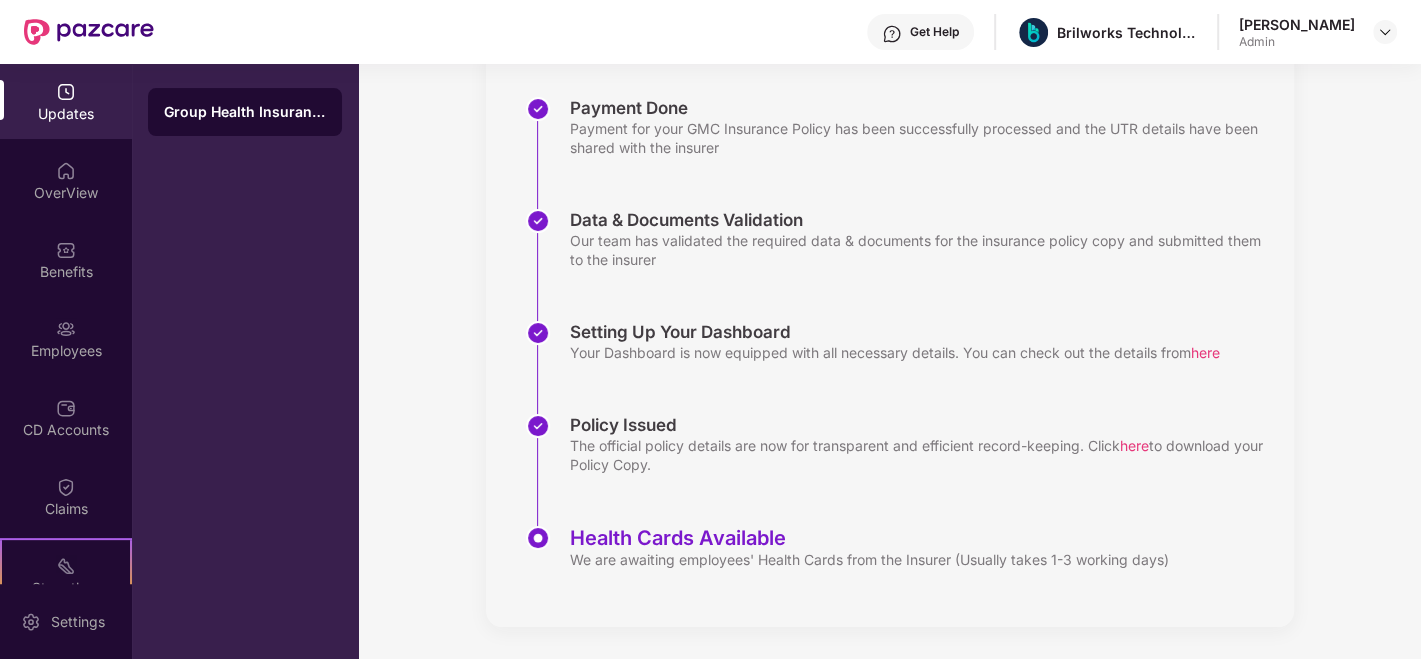 scroll, scrollTop: 291, scrollLeft: 0, axis: vertical 